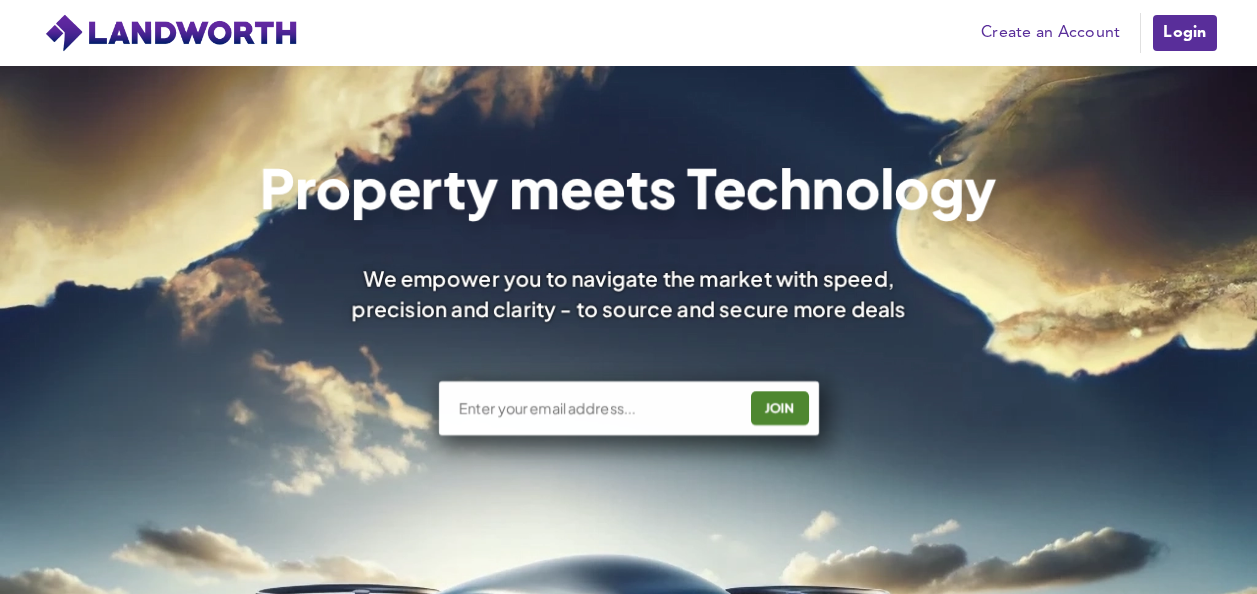 scroll, scrollTop: 0, scrollLeft: 0, axis: both 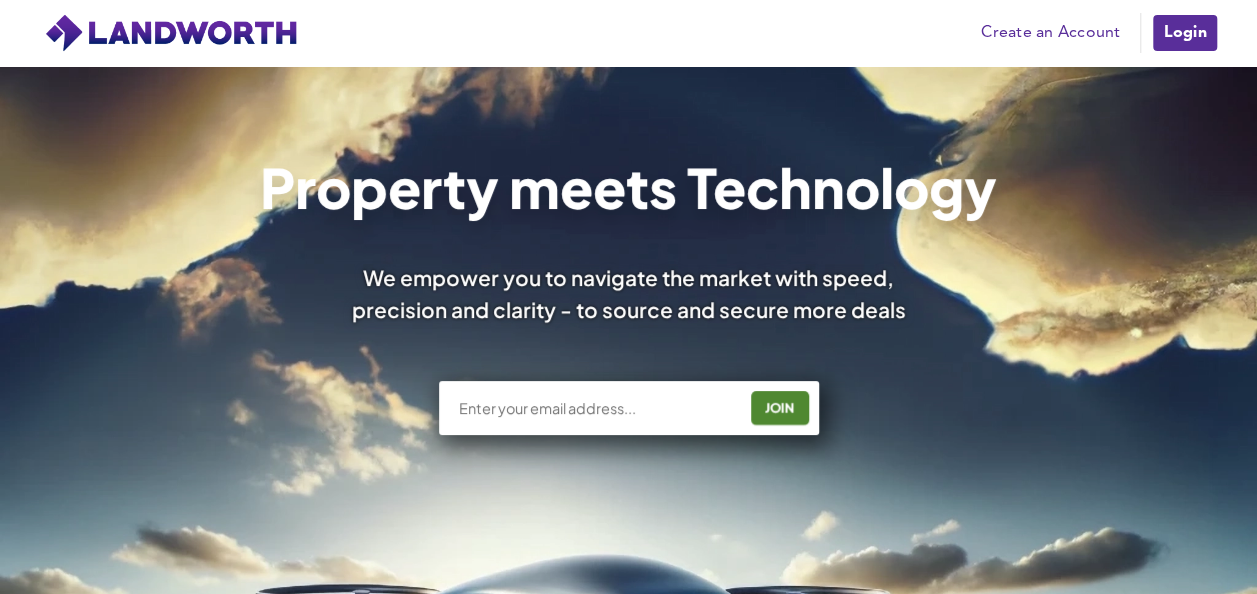 click on "Login" at bounding box center (1184, 33) 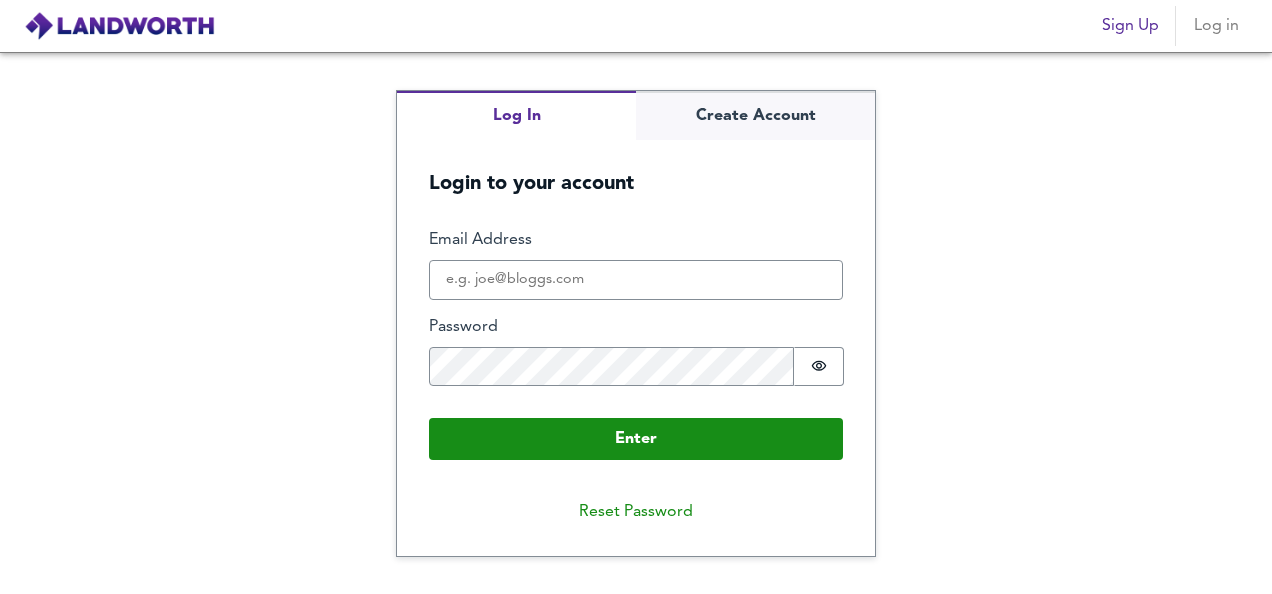 scroll, scrollTop: 0, scrollLeft: 0, axis: both 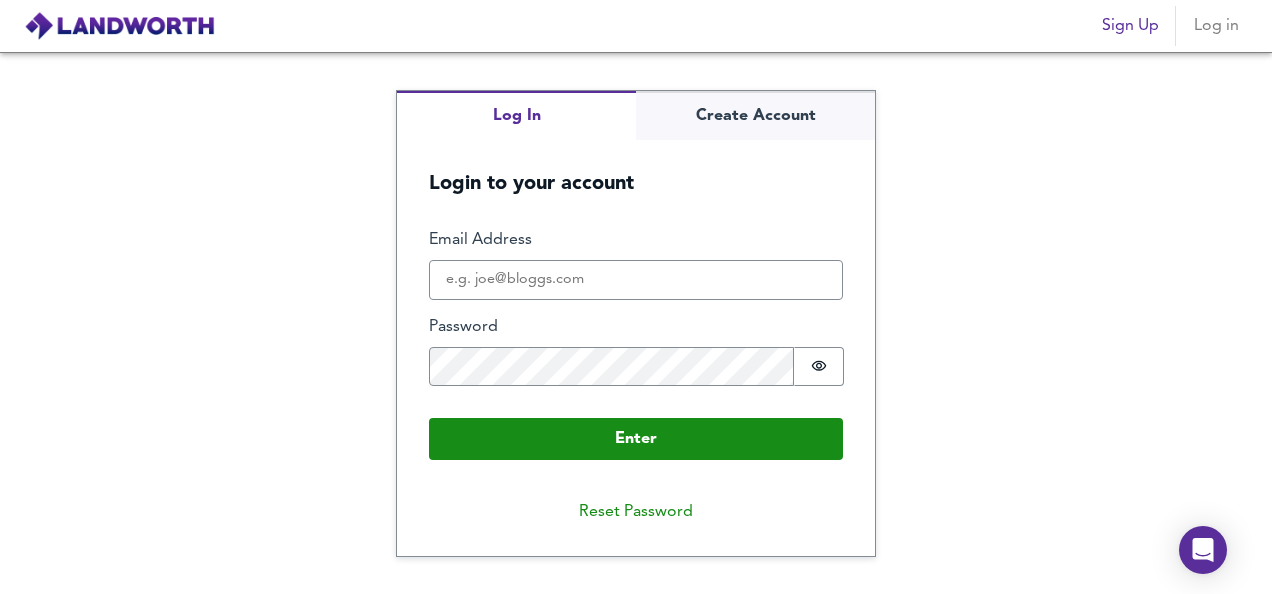 click on "Email Address" at bounding box center (636, 264) 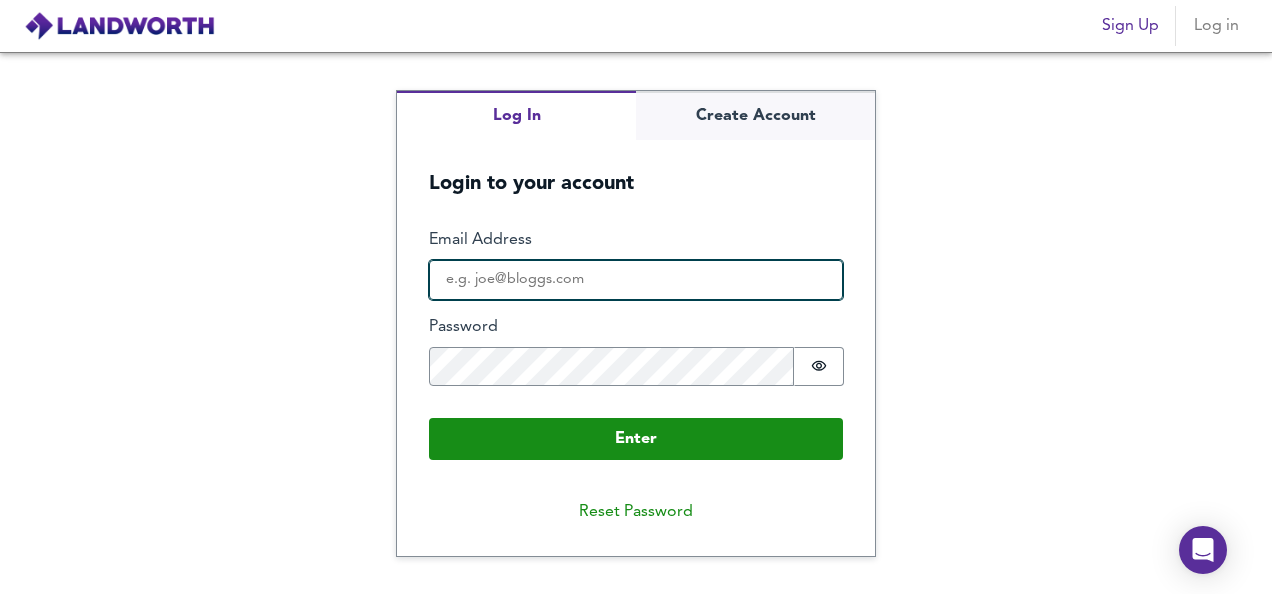 click on "Email Address" at bounding box center (636, 280) 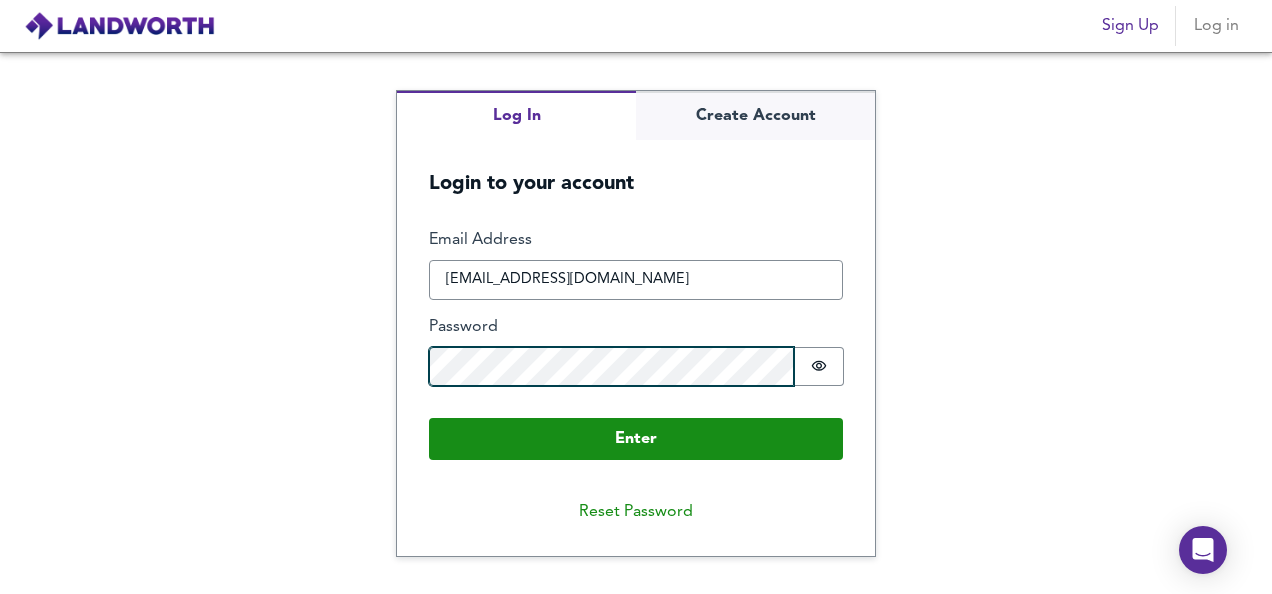 click on "Enter" at bounding box center [636, 439] 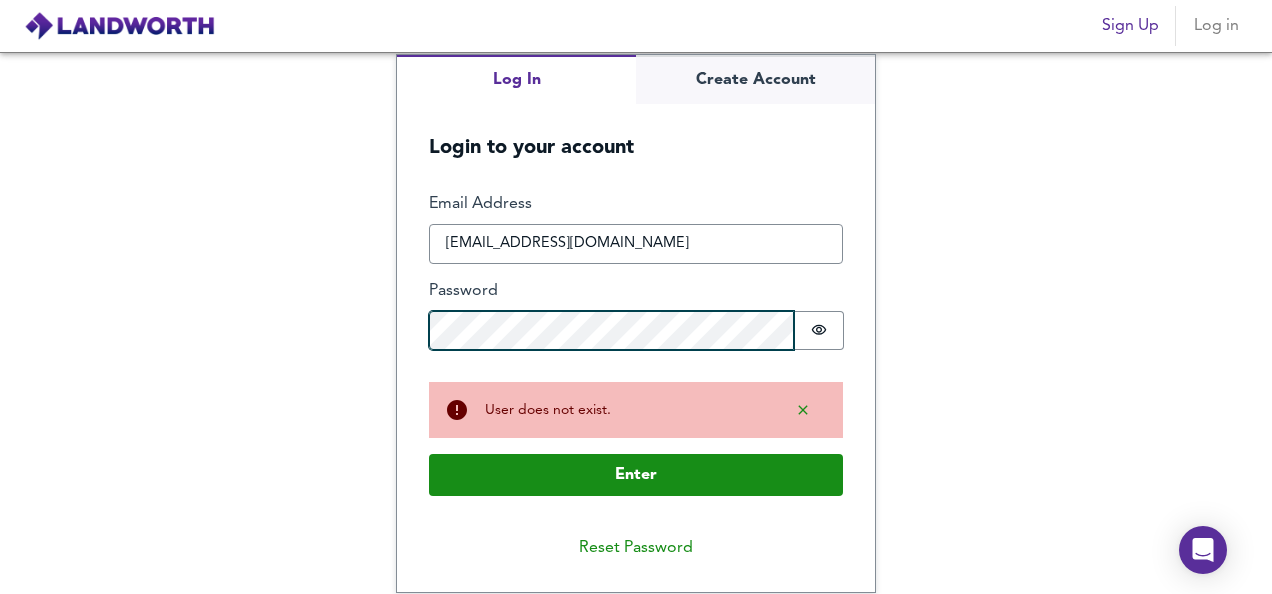 click on "Log In Create Account Login to your account Enter Email Address [EMAIL_ADDRESS][DOMAIN_NAME] Password Password is hidden Buffer User does not exist. Enter Reset Password" at bounding box center (636, 323) 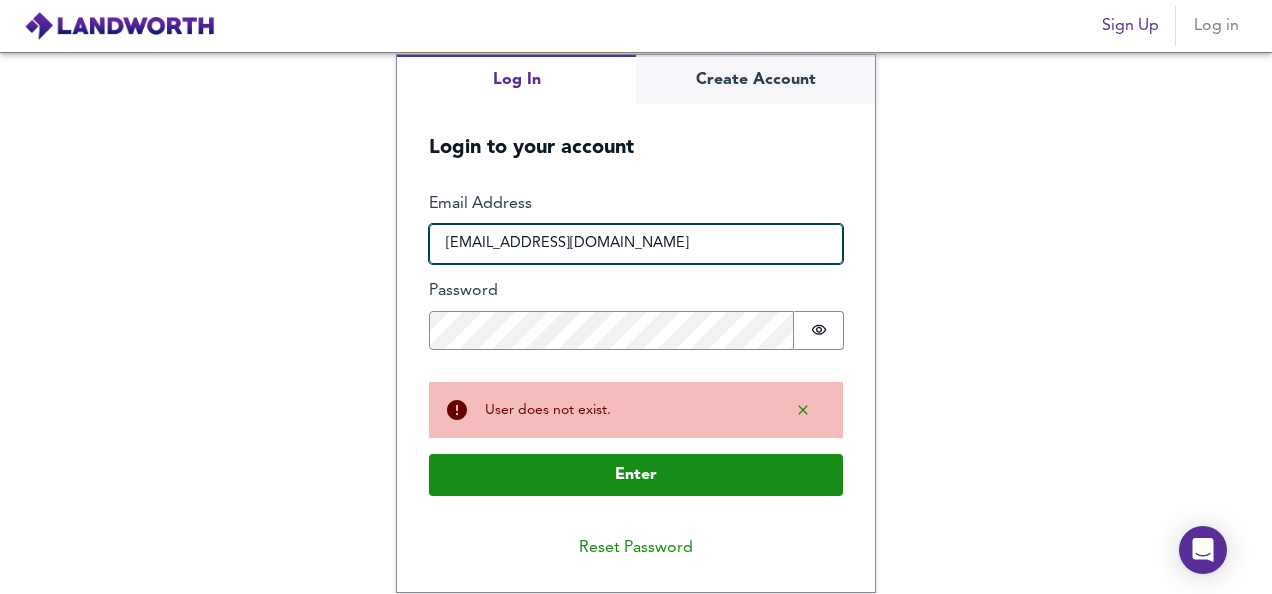 click on "[EMAIL_ADDRESS][DOMAIN_NAME]" at bounding box center (636, 244) 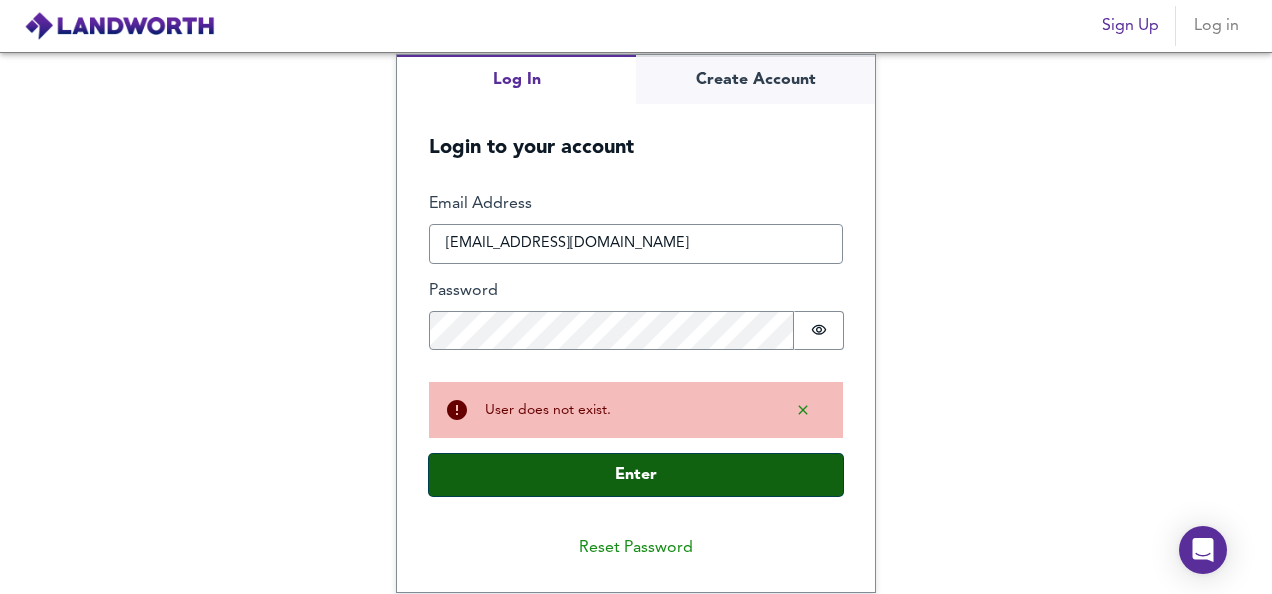click on "Enter" at bounding box center [636, 475] 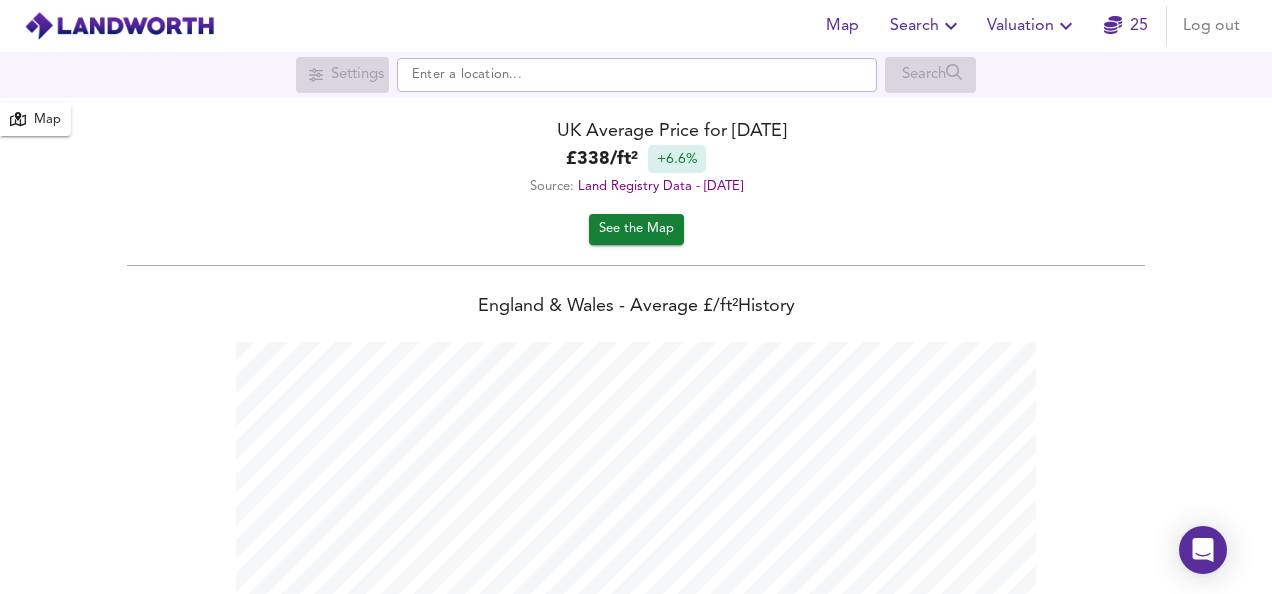 scroll, scrollTop: 999406, scrollLeft: 998728, axis: both 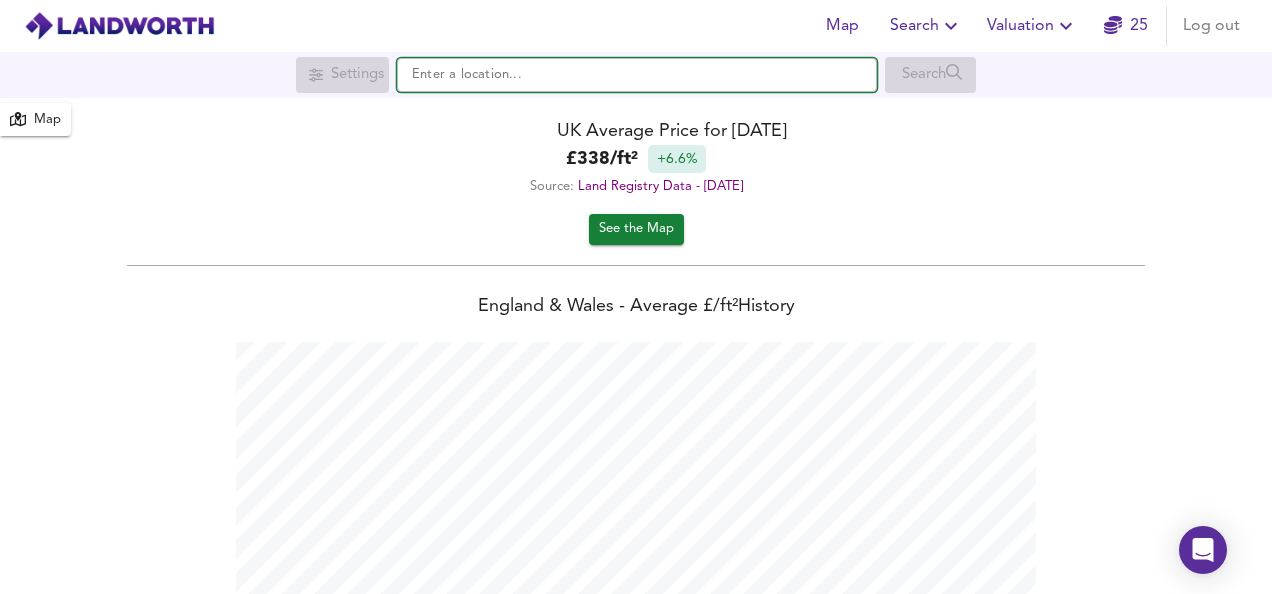 click at bounding box center [637, 75] 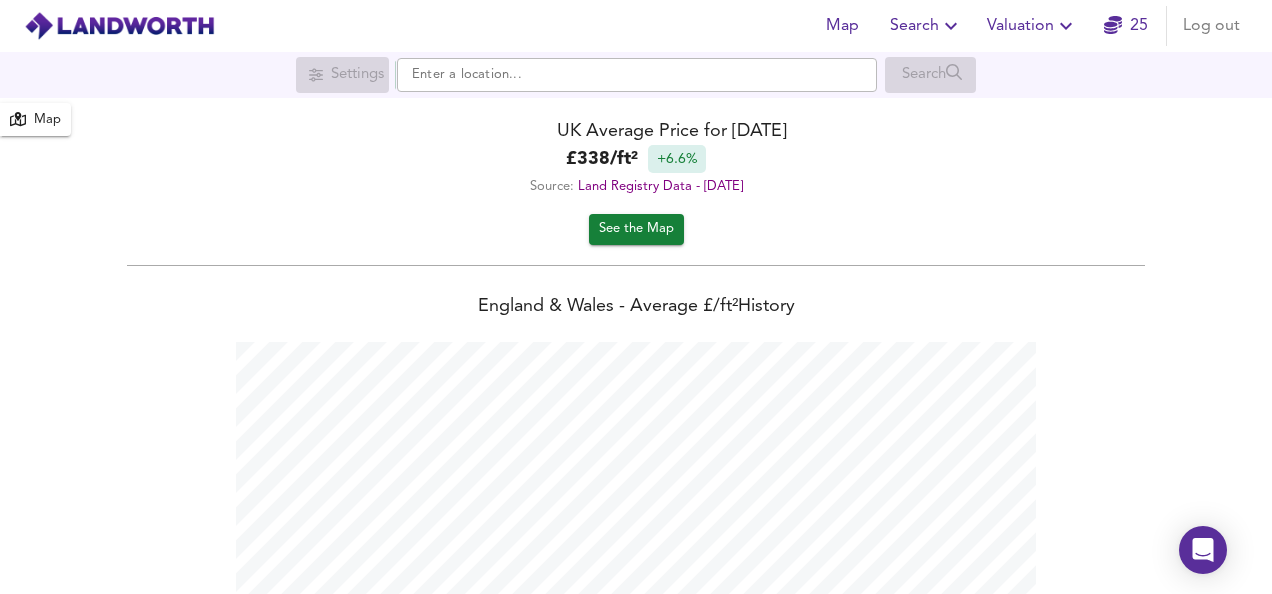 click on "Valuation" at bounding box center (1032, 26) 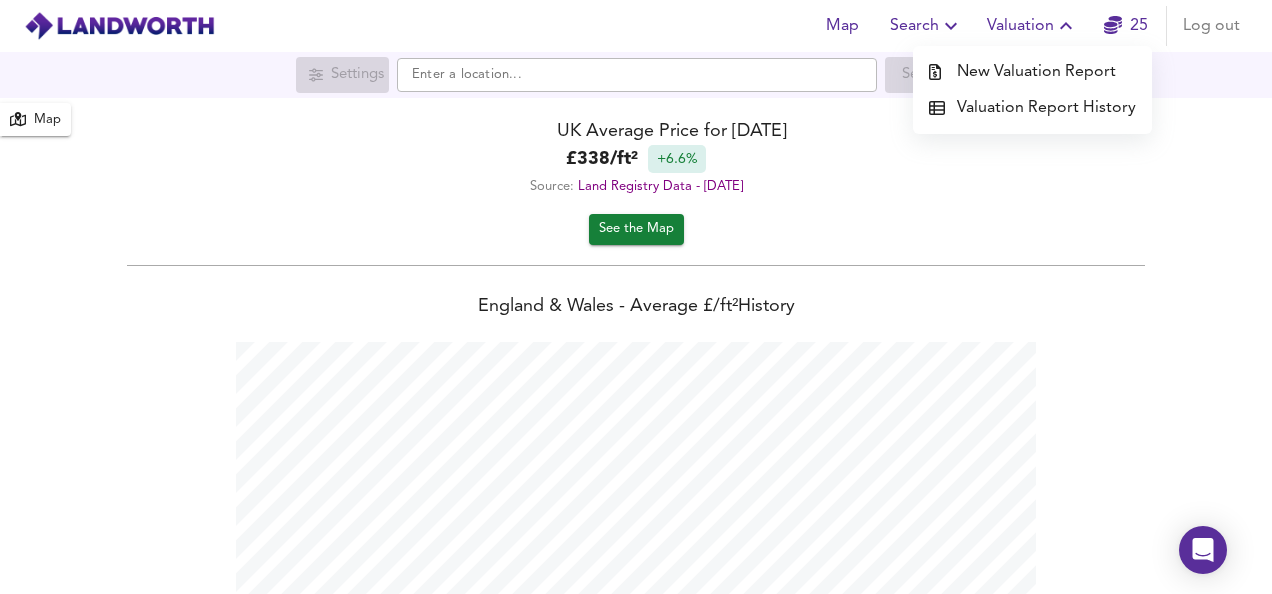 click on "New Valuation Report" at bounding box center (1032, 72) 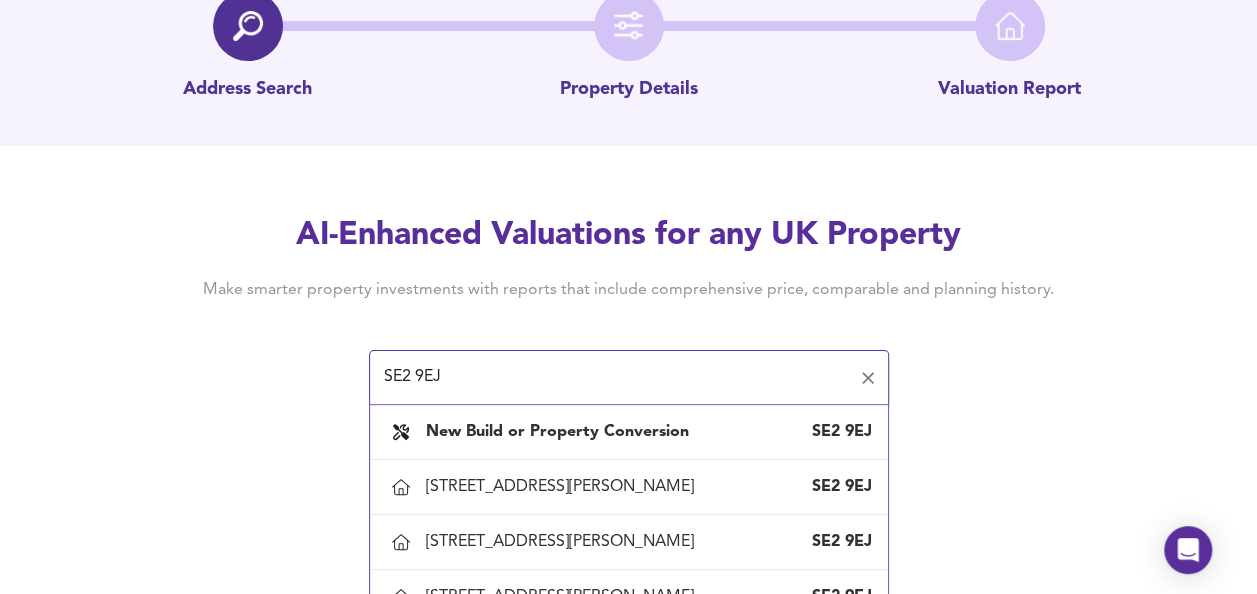 scroll, scrollTop: 131, scrollLeft: 0, axis: vertical 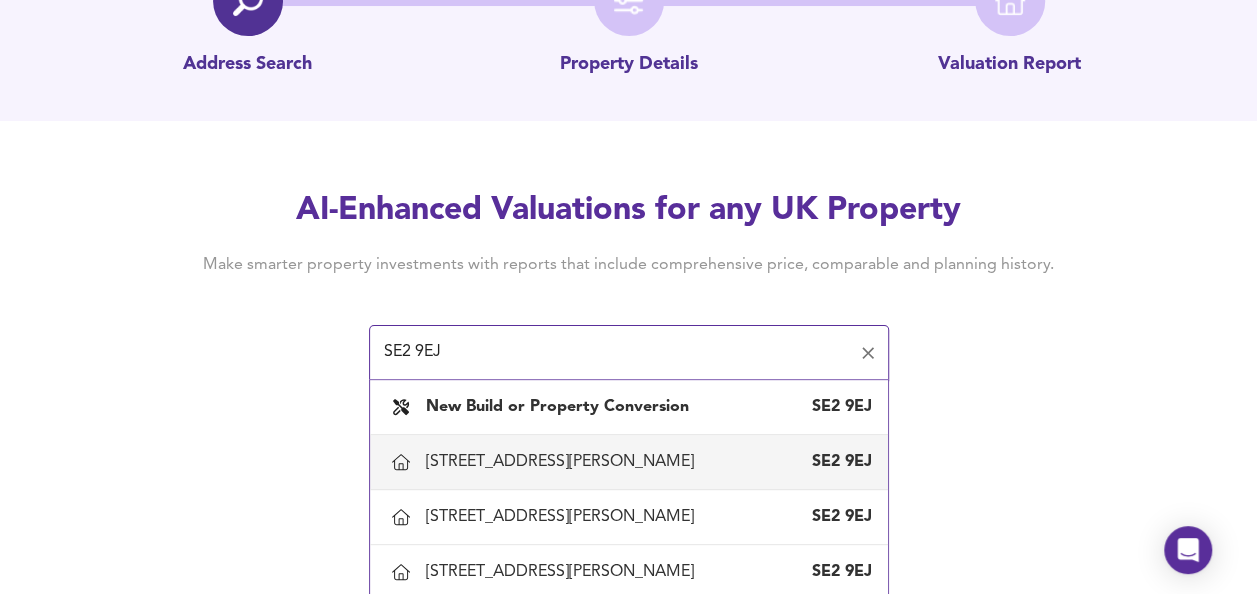 click on "[STREET_ADDRESS][PERSON_NAME]" at bounding box center [564, 462] 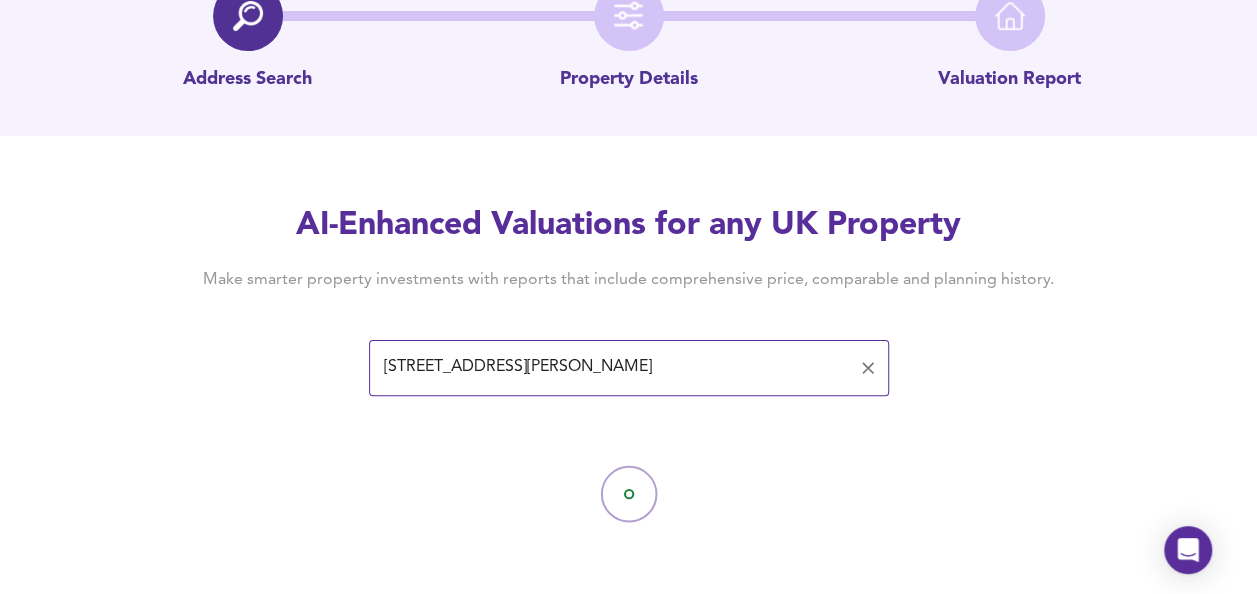 scroll, scrollTop: 0, scrollLeft: 0, axis: both 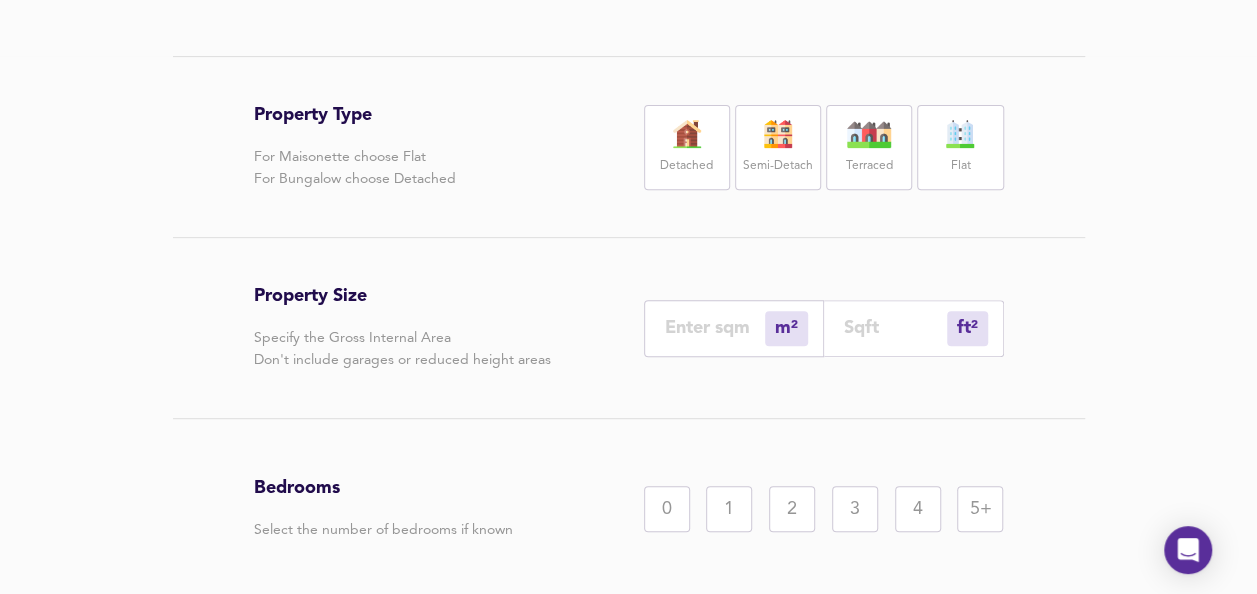 click on "Flat" at bounding box center [960, 147] 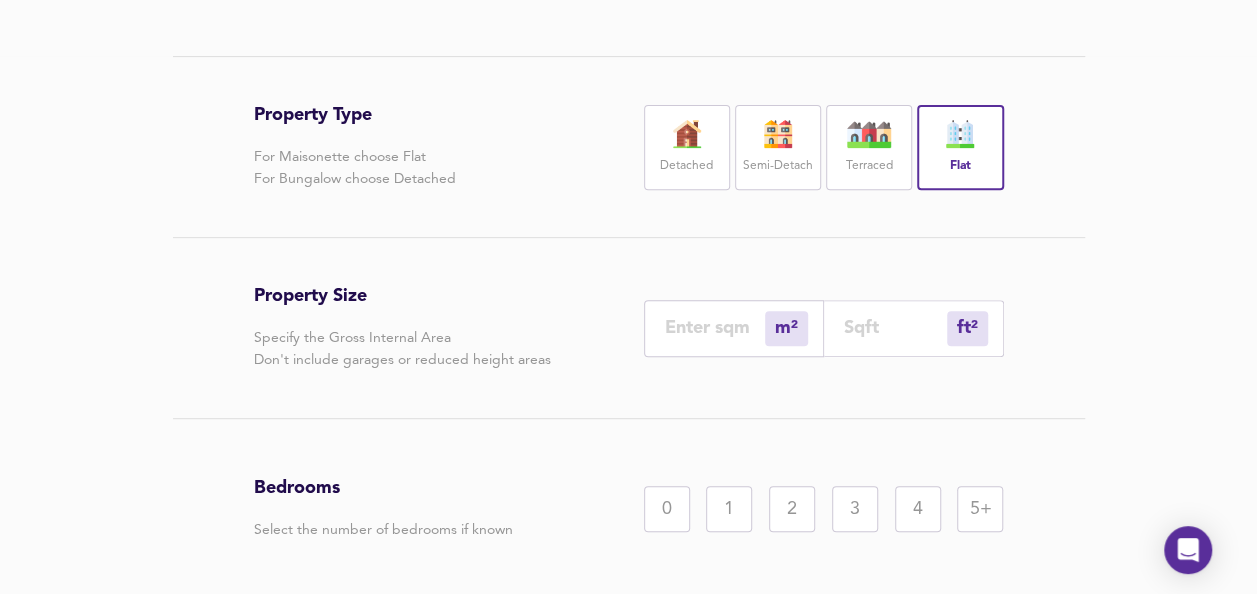click at bounding box center (895, 327) 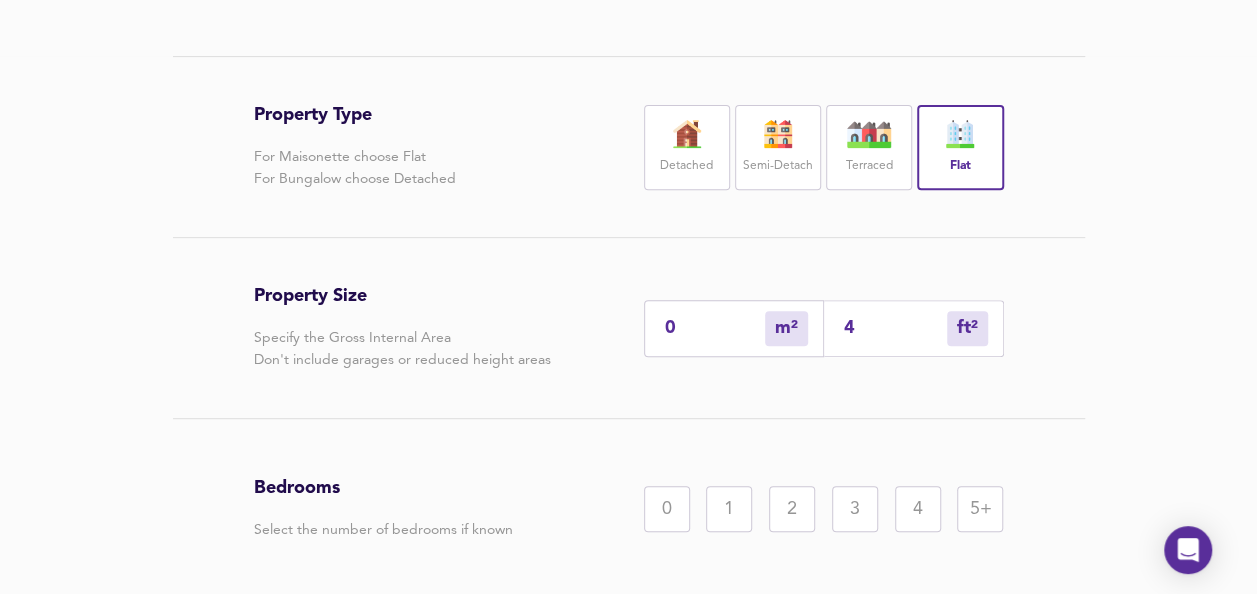 type on "4" 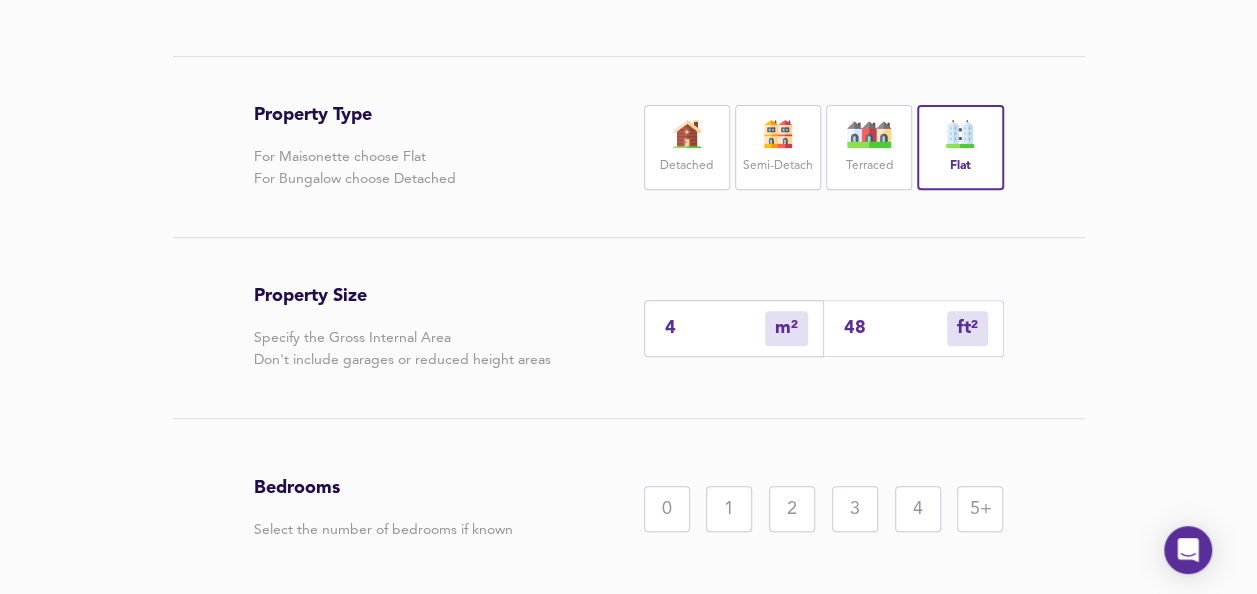type on "45" 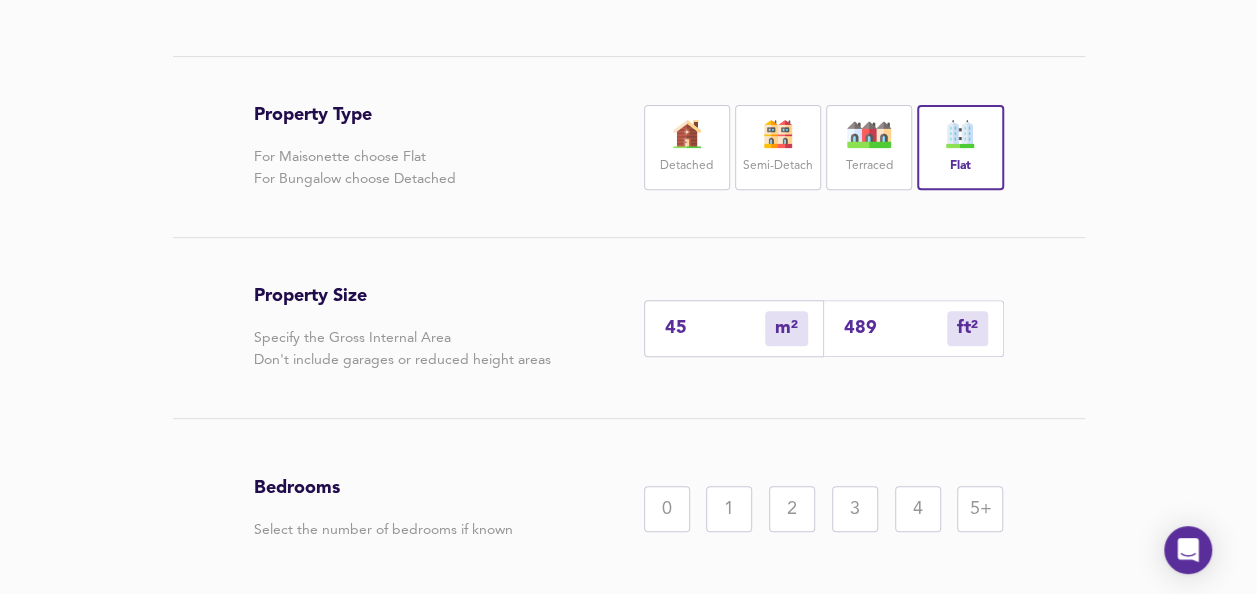 type on "489" 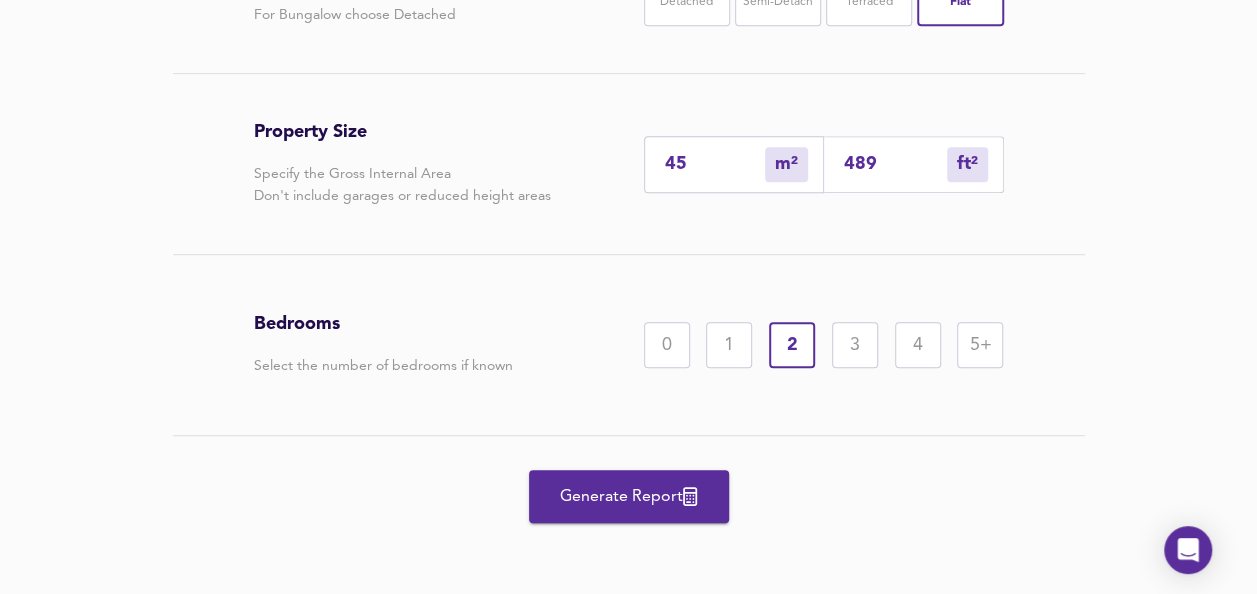 scroll, scrollTop: 507, scrollLeft: 0, axis: vertical 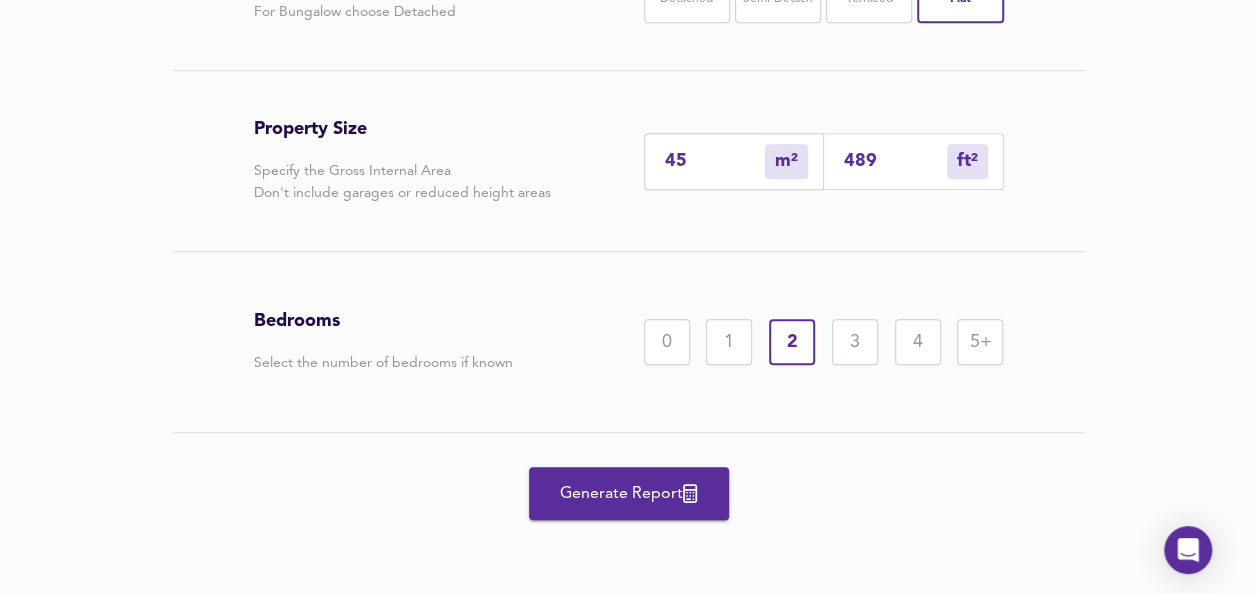 click on "Generate Report" at bounding box center [629, 494] 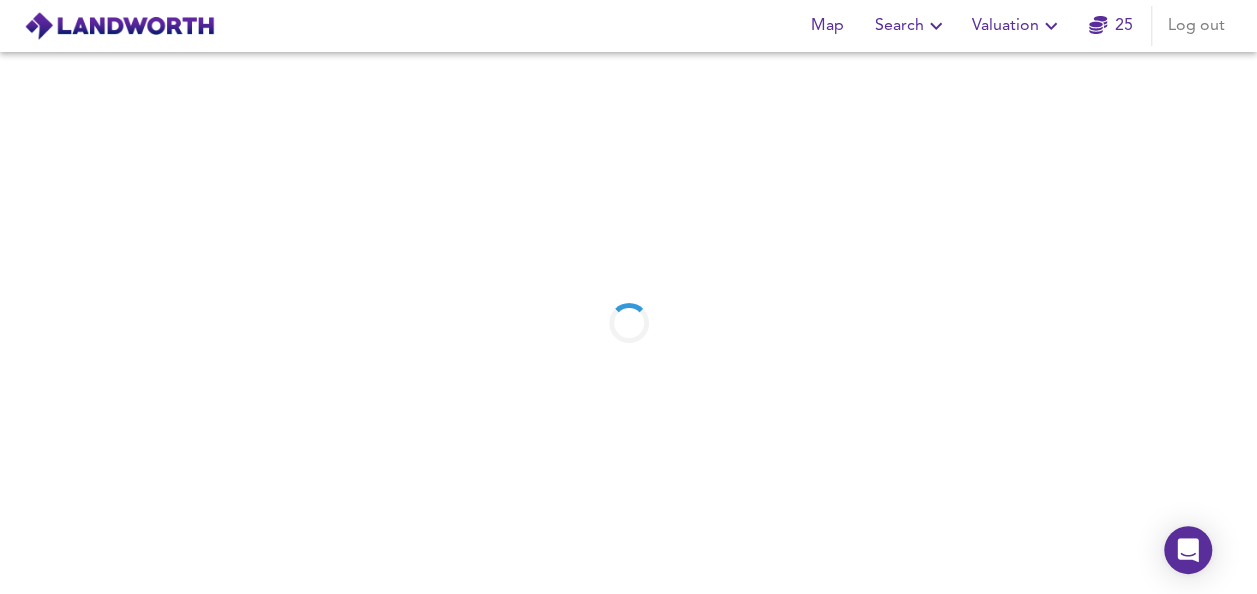 scroll, scrollTop: 0, scrollLeft: 0, axis: both 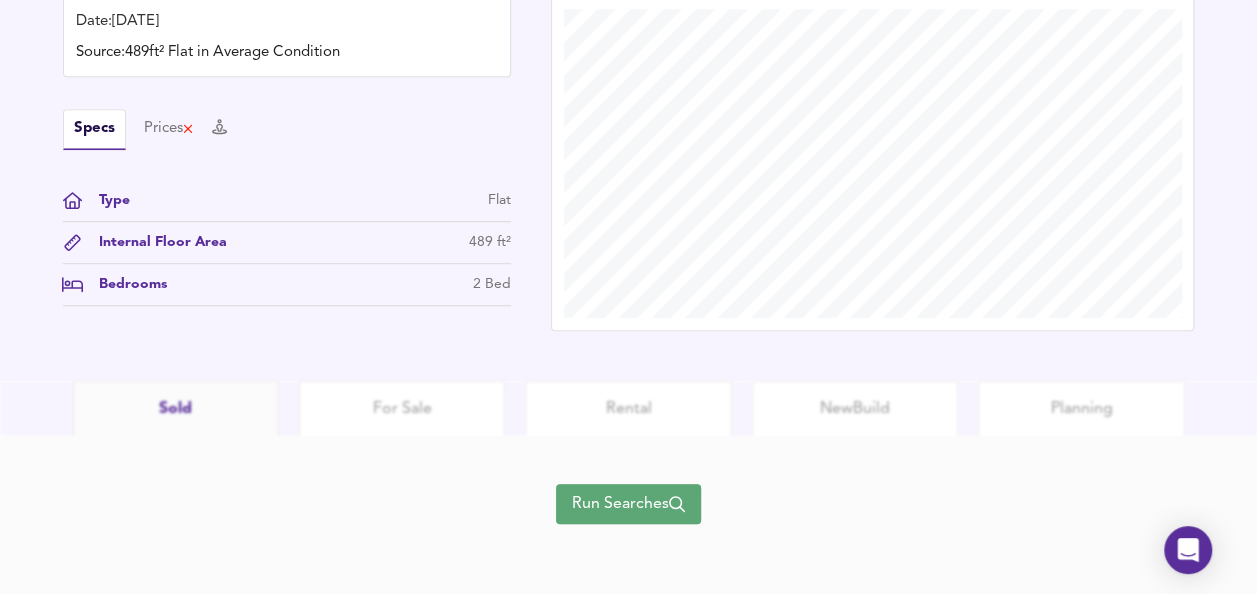 click on "Run Searches" at bounding box center (628, 504) 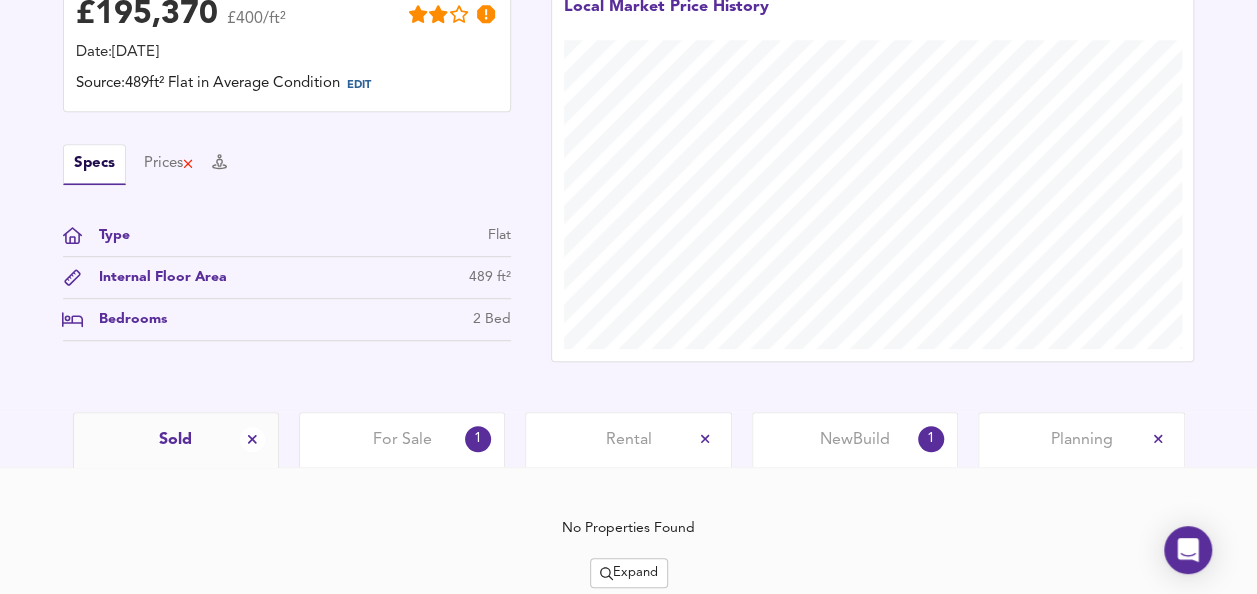 scroll, scrollTop: 576, scrollLeft: 0, axis: vertical 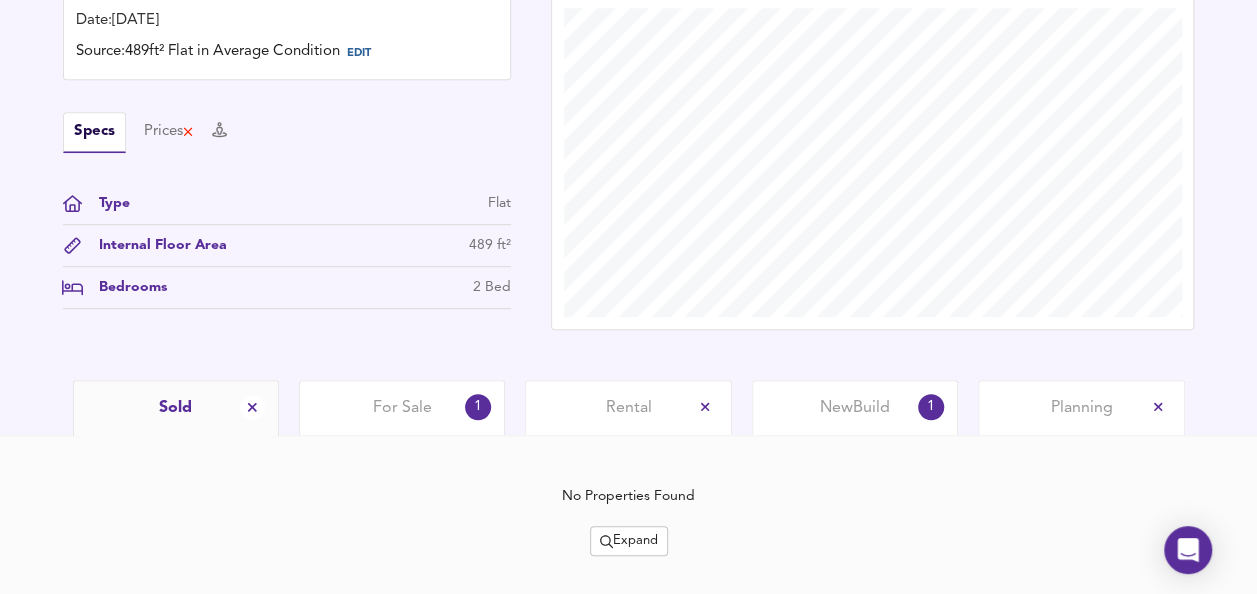 drag, startPoint x: 1264, startPoint y: 409, endPoint x: 468, endPoint y: 163, distance: 833.1459 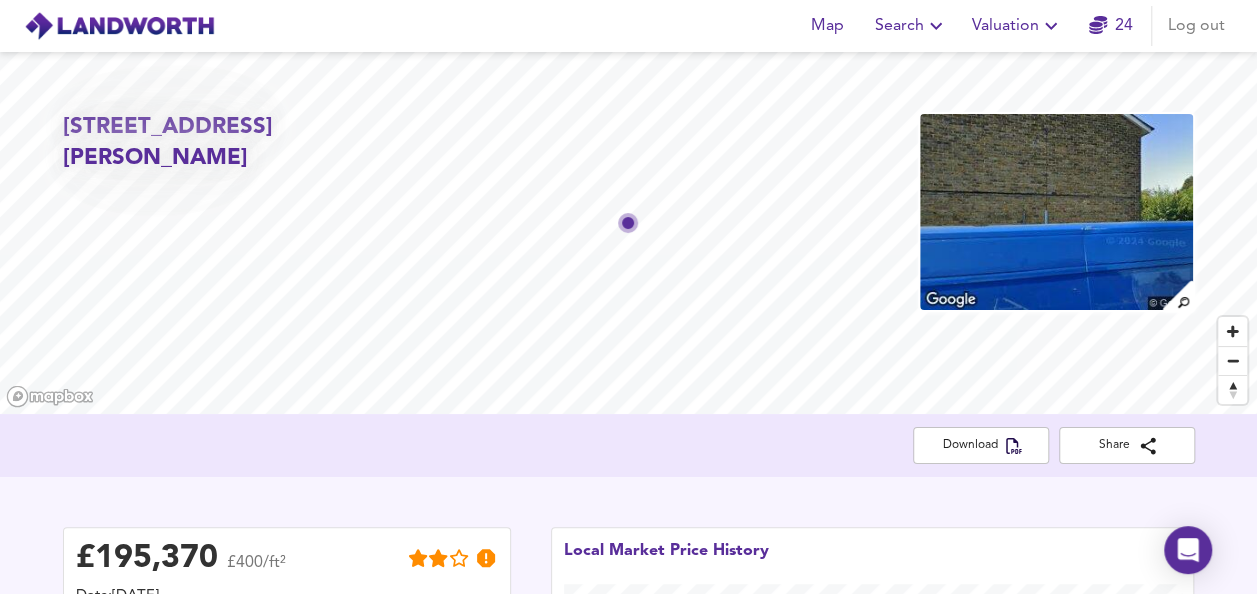 scroll, scrollTop: 228, scrollLeft: 0, axis: vertical 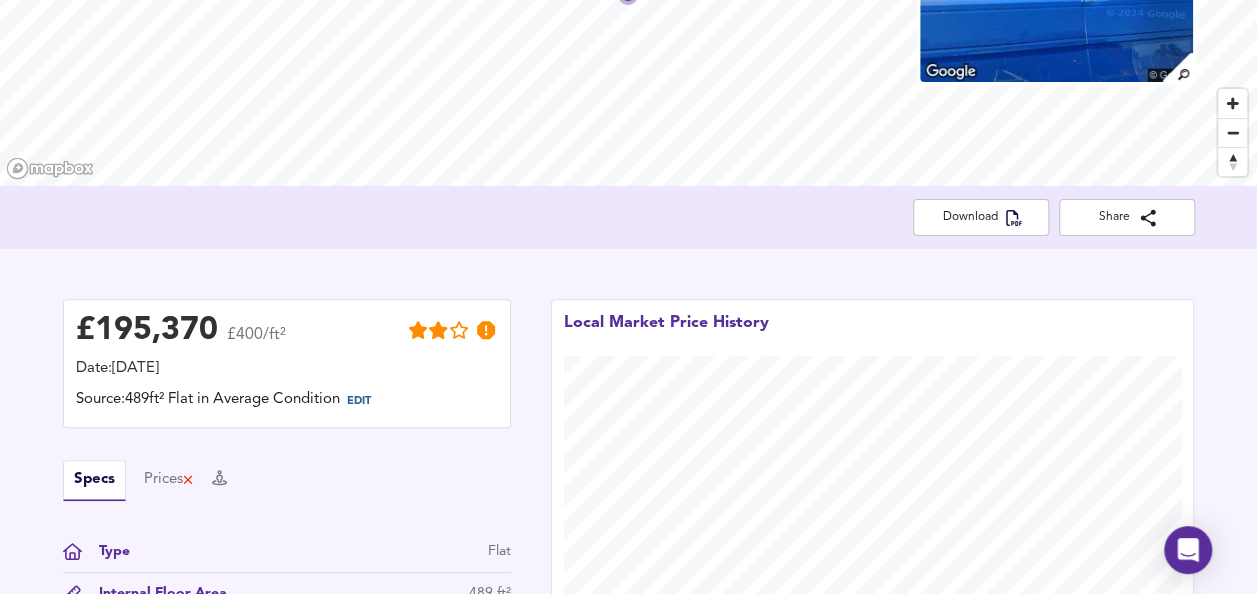 click on "Download Share" at bounding box center [629, 217] 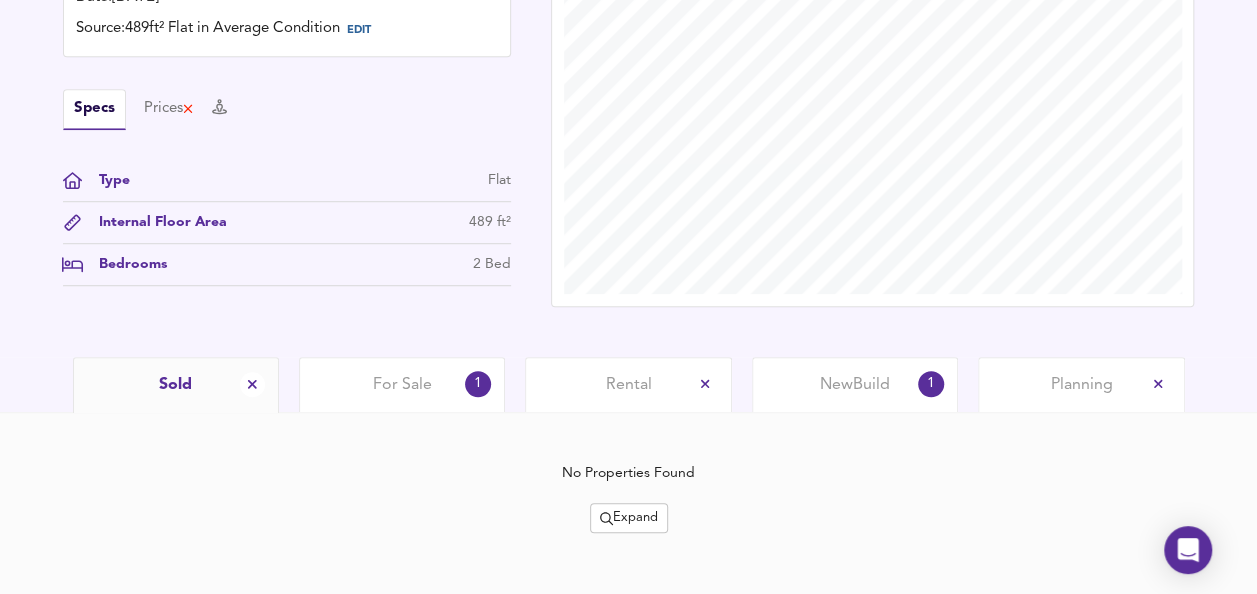 scroll, scrollTop: 614, scrollLeft: 0, axis: vertical 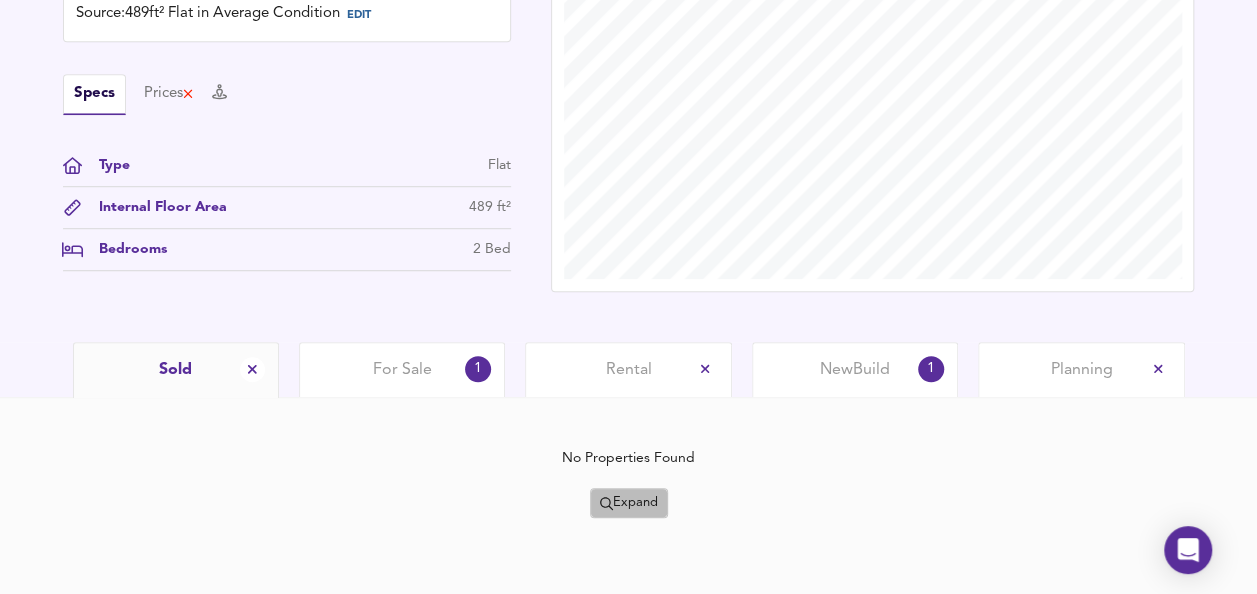 click on "Expand" at bounding box center (629, 503) 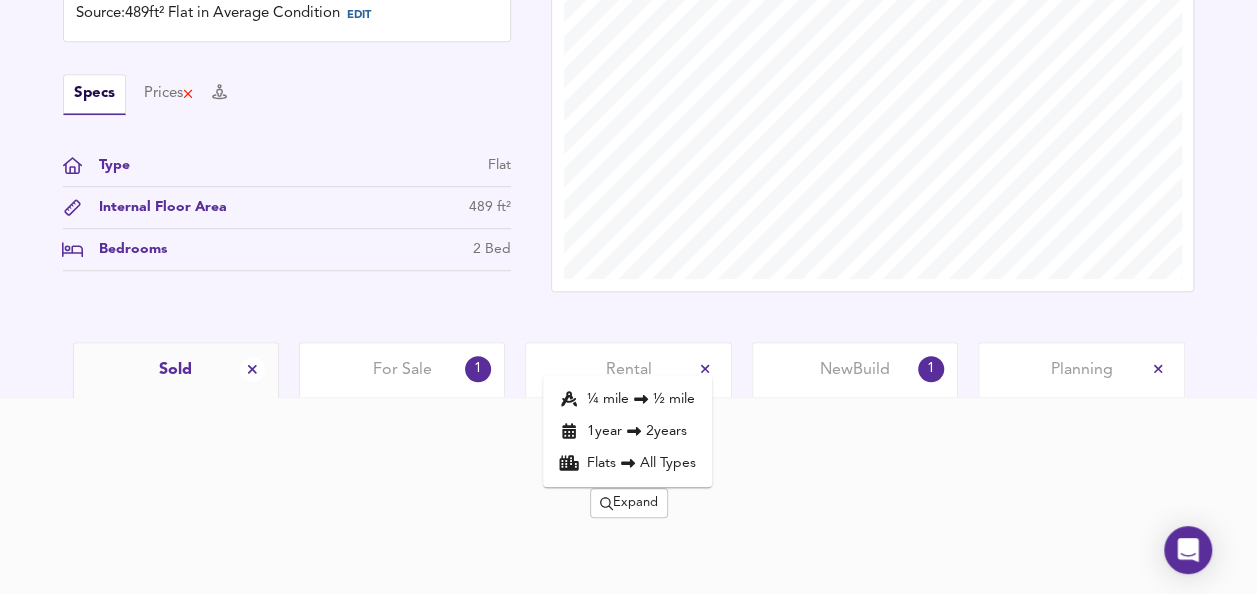 click on "¼ mile ½ mile" at bounding box center [627, 399] 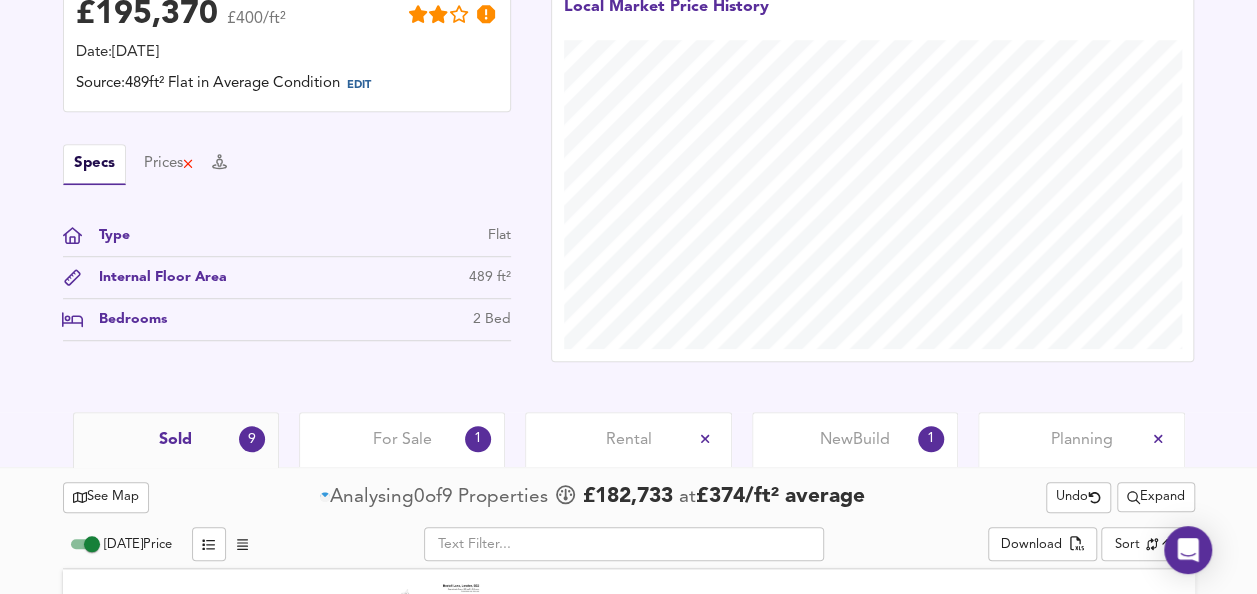 scroll, scrollTop: 614, scrollLeft: 0, axis: vertical 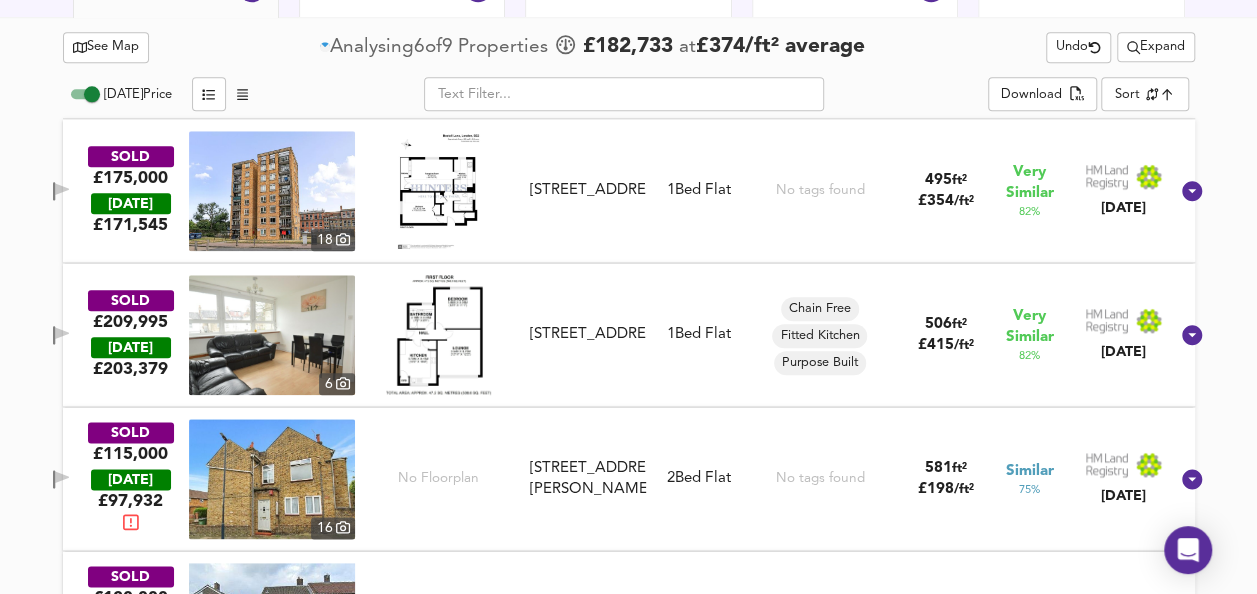 click on "Map Search Valuation    24 Log out [STREET_ADDRESS][PERSON_NAME] Download Share £ 195,370   £400/ft²   Date:  [DATE] Source:  489ft² Flat in Average Condition EDIT Specs Prices   Type Flat Internal Floor Area 489 ft² Bedrooms 2 Bed   Local Market Price History   Sold 9 For Sale 1 Rental New  Build 1 Planning   See Map   Analysing  6  of  9   Propert ies     £ 182,733   at  £ 374 / ft²   average    Undo       Expand [DATE]  Price           ​ Download   Sort   similarityscore ​ SOLD £175,000   [DATE]  £ 171,545   18     [STREET_ADDRESS] [STREET_ADDRESS] 1  Bed   Flat No tags found 495 ft² £ 354 / ft² Very Similar 82 % [DATE] SOLD £209,995   [DATE]  £ 203,379   6     [STREET_ADDRESS] [STREET_ADDRESS] 1  Bed   Flat Chain Free Fitted Kitchen Purpose Built 506 ft² £ 415 / ft² Very Similar 82 % [DATE] SOLD £115,000   [DATE]  £ 97,932   16     No Floorplan 2" at bounding box center [628, -697] 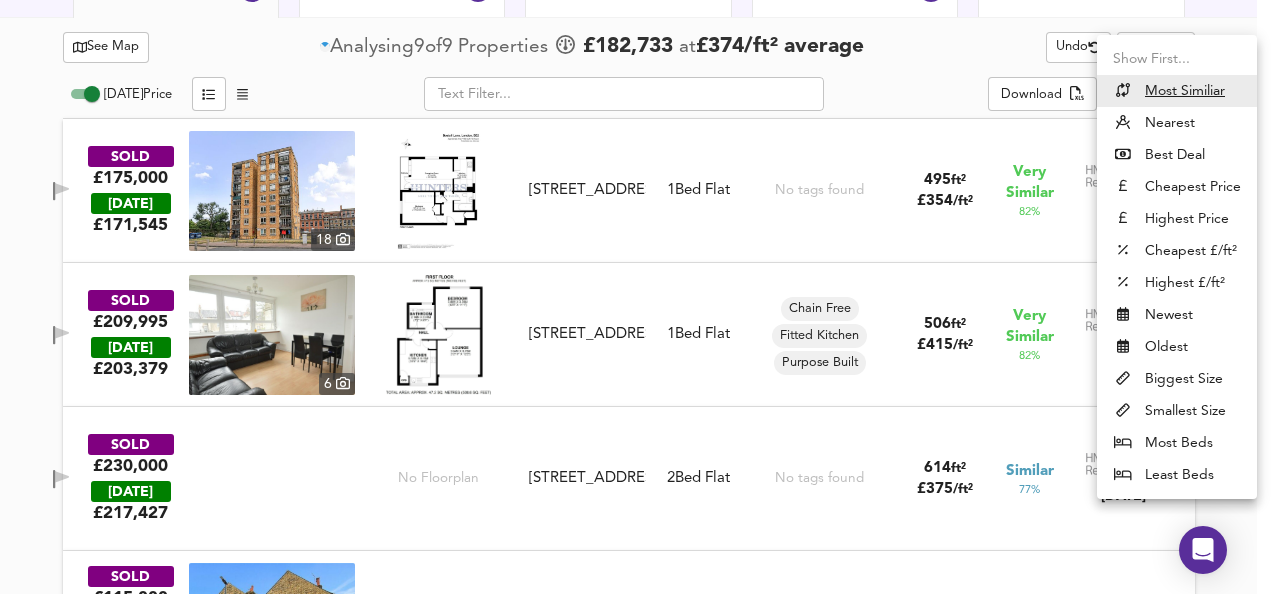 click on "Nearest" at bounding box center (1177, 123) 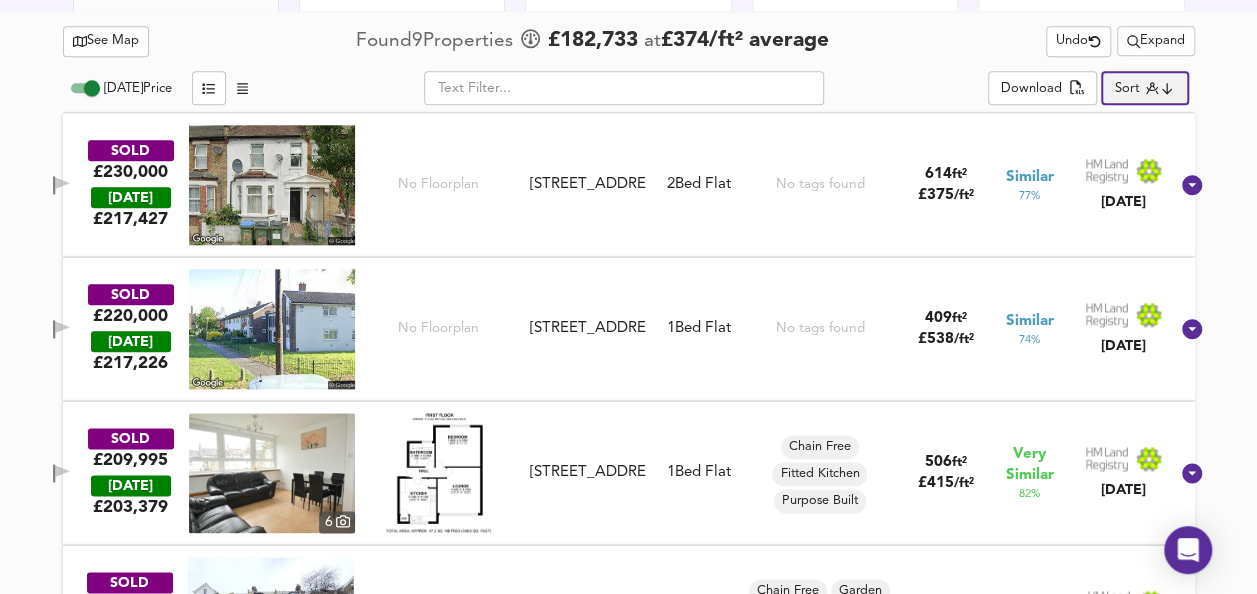 scroll, scrollTop: 1009, scrollLeft: 0, axis: vertical 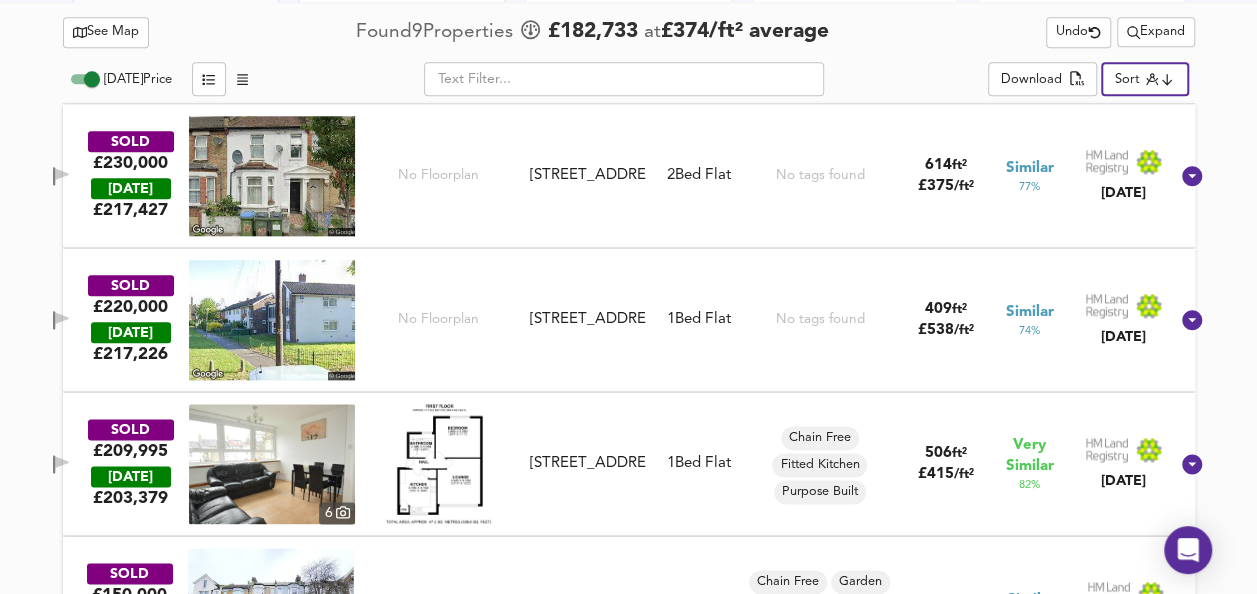 click at bounding box center [272, 176] 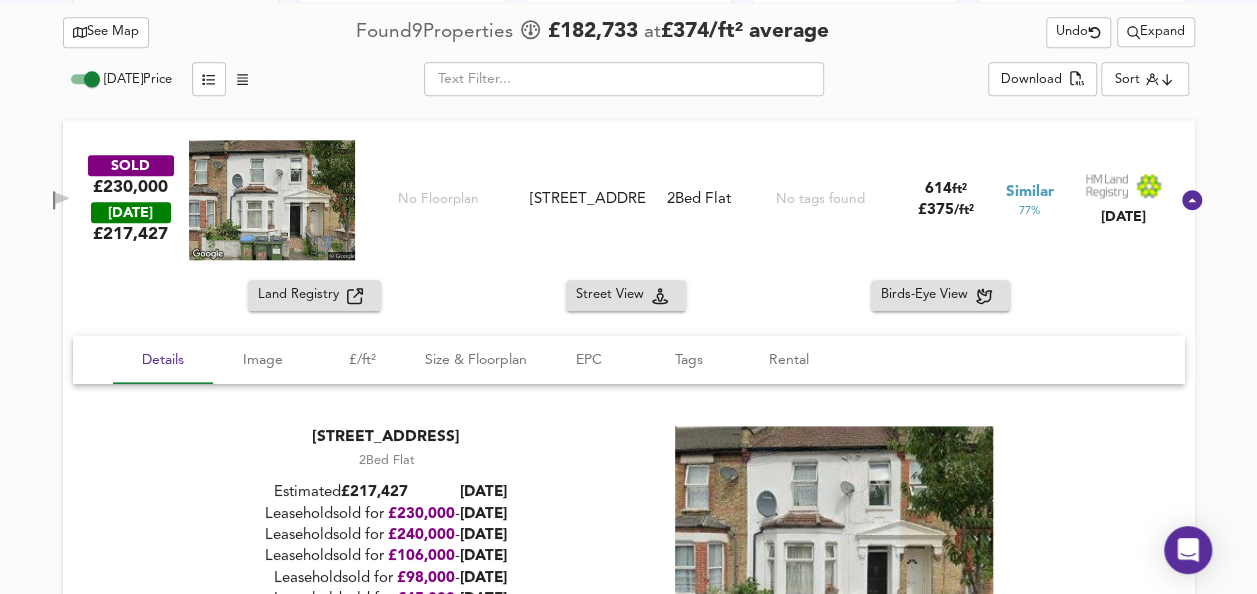 click at bounding box center (272, 200) 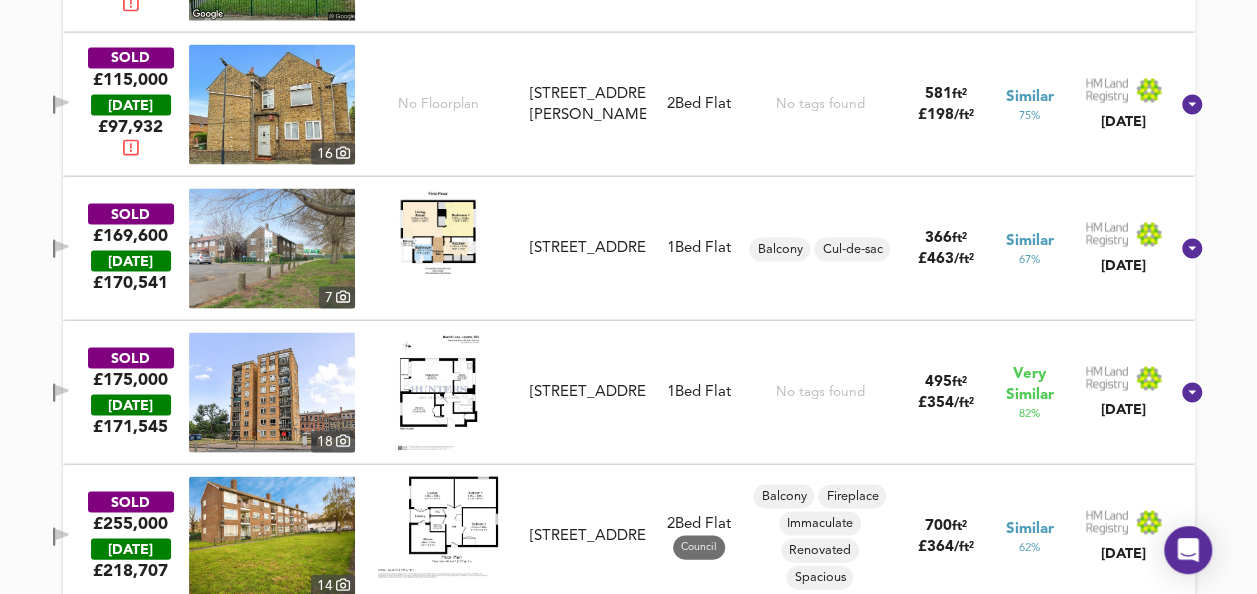scroll, scrollTop: 1822, scrollLeft: 0, axis: vertical 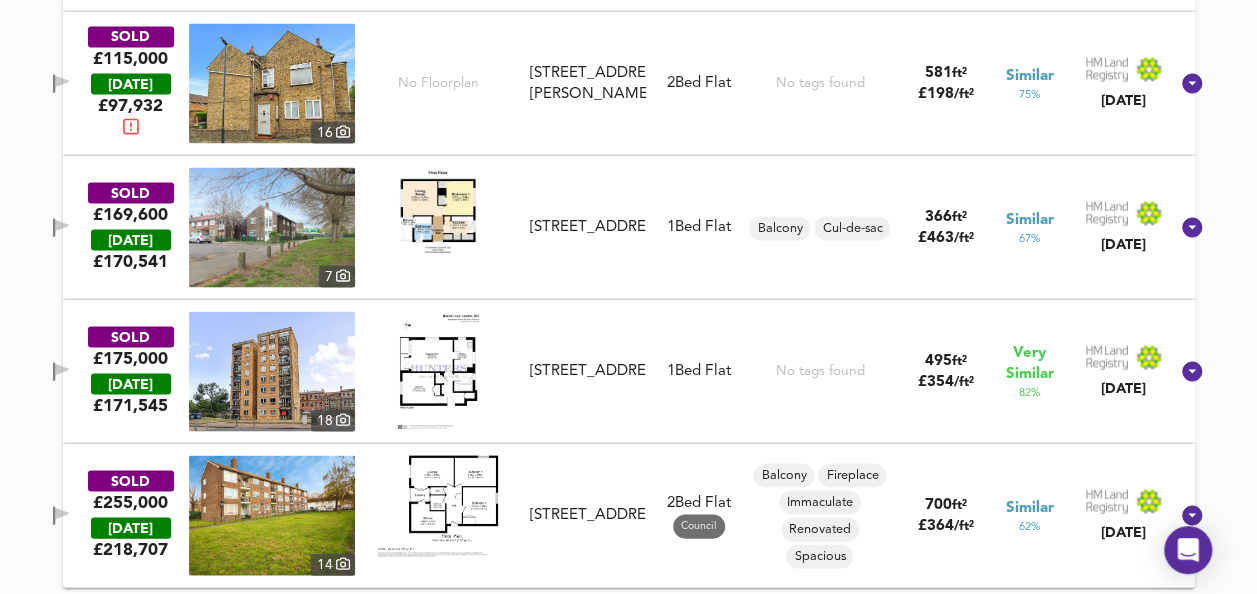 click at bounding box center (272, 371) 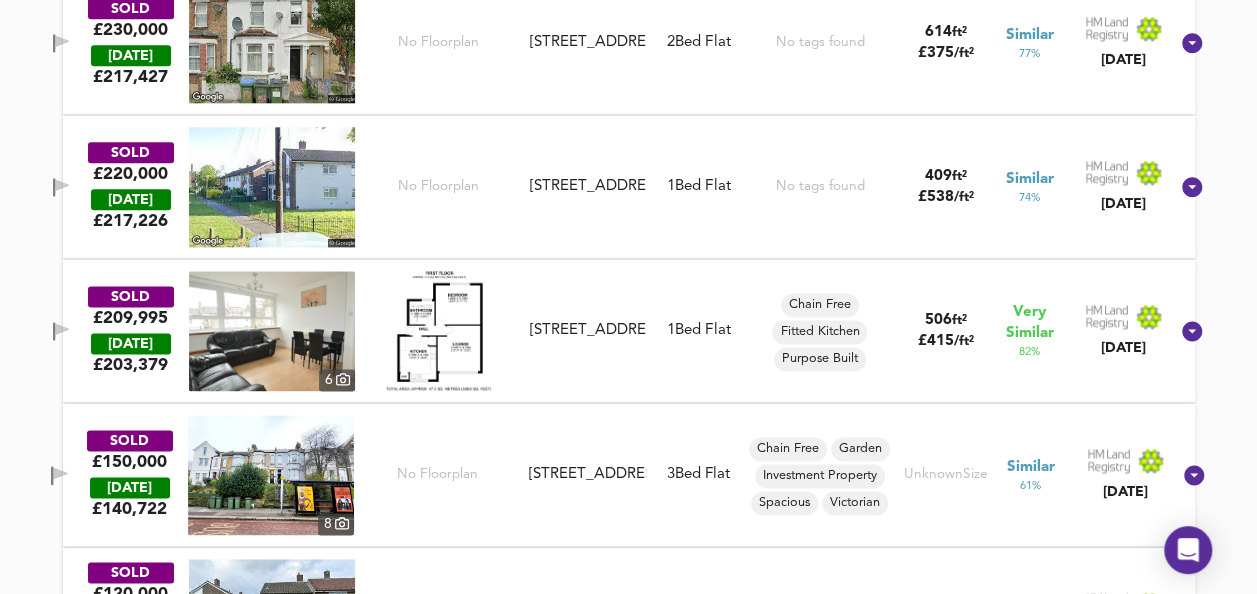 scroll, scrollTop: 1122, scrollLeft: 0, axis: vertical 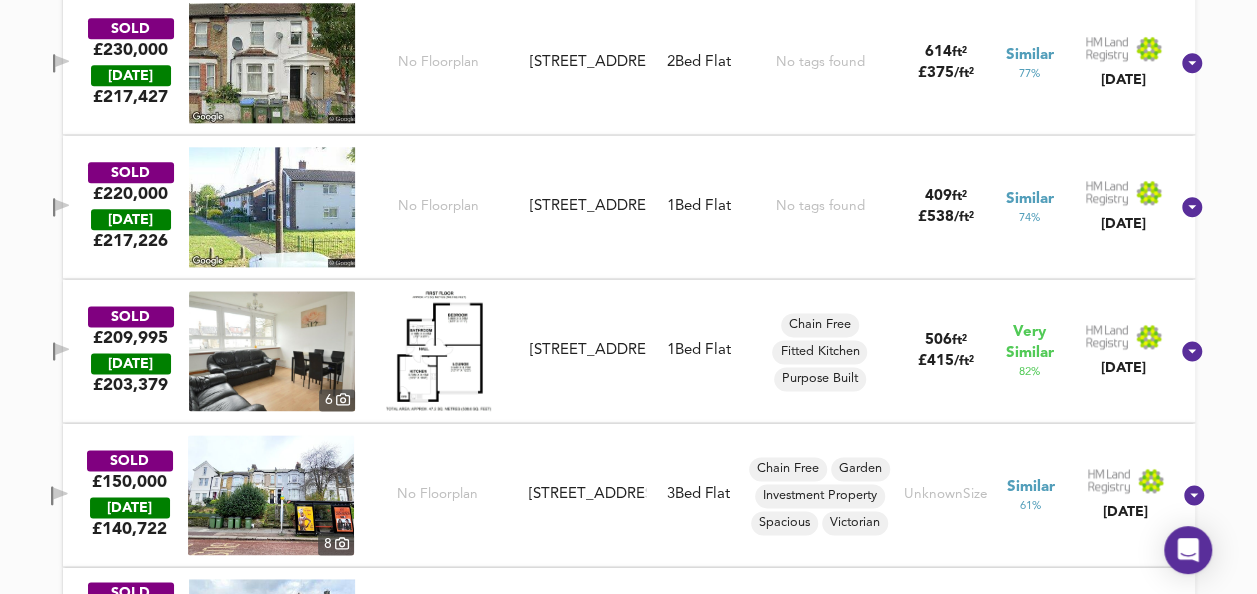 click at bounding box center [272, 351] 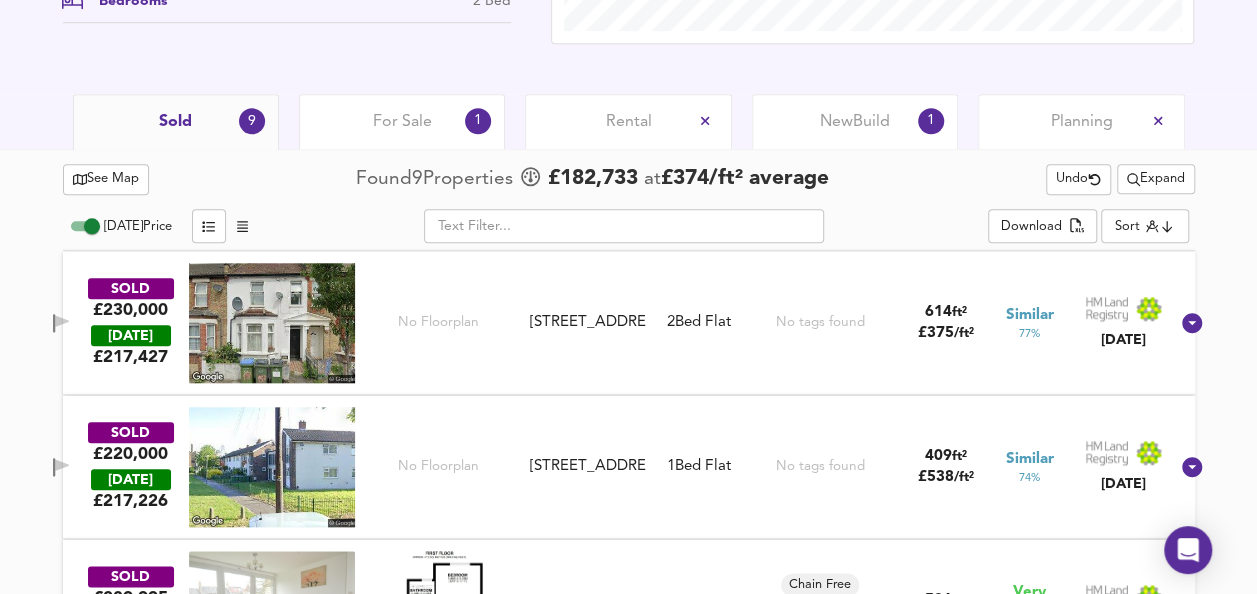 scroll, scrollTop: 871, scrollLeft: 0, axis: vertical 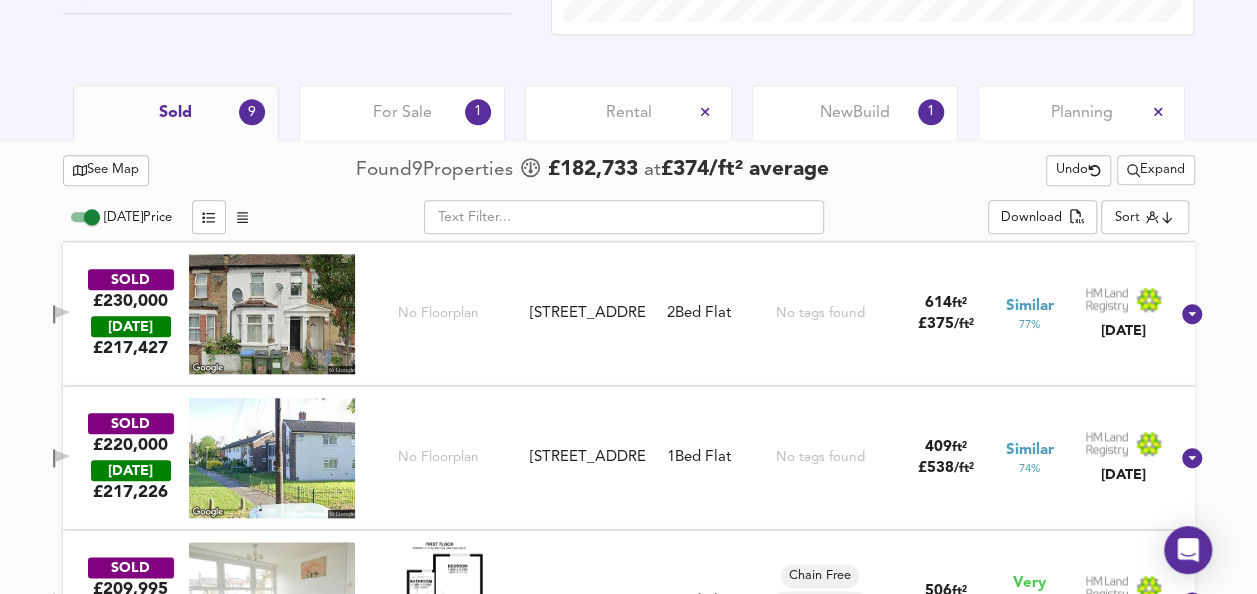 click on "Expand" at bounding box center [1156, 170] 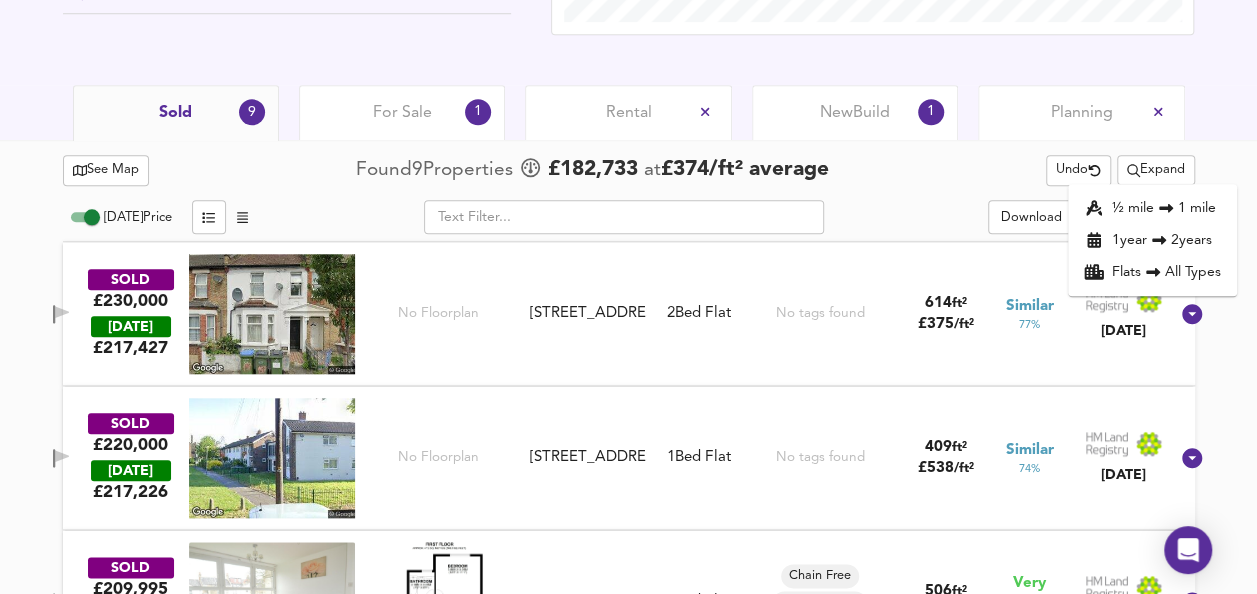 click 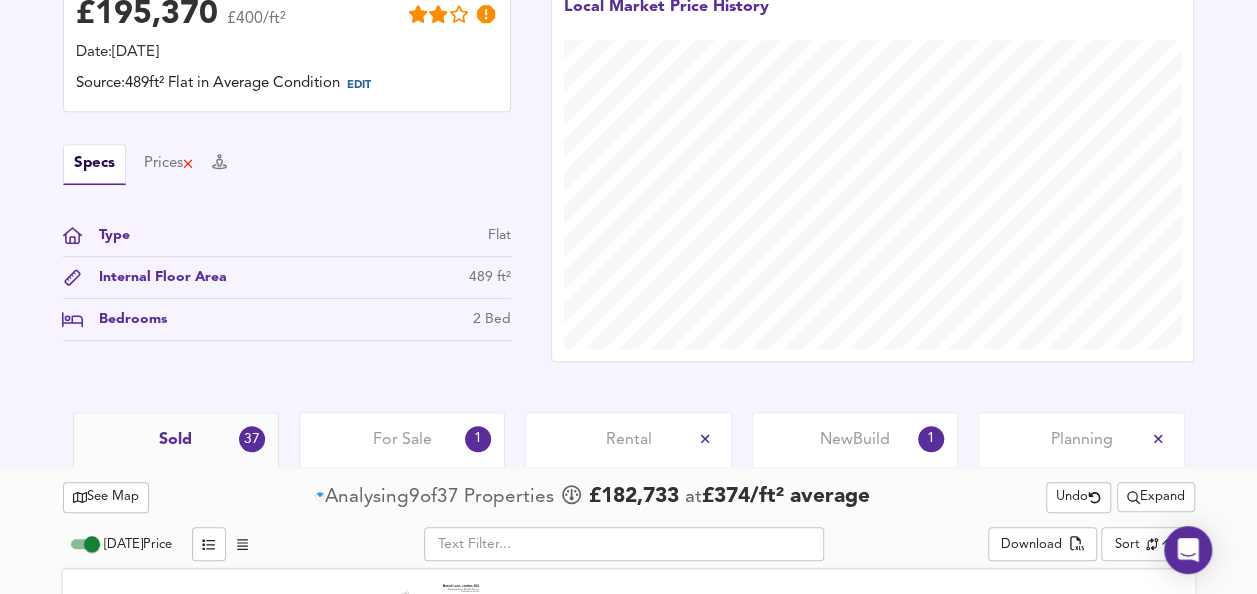 scroll, scrollTop: 871, scrollLeft: 0, axis: vertical 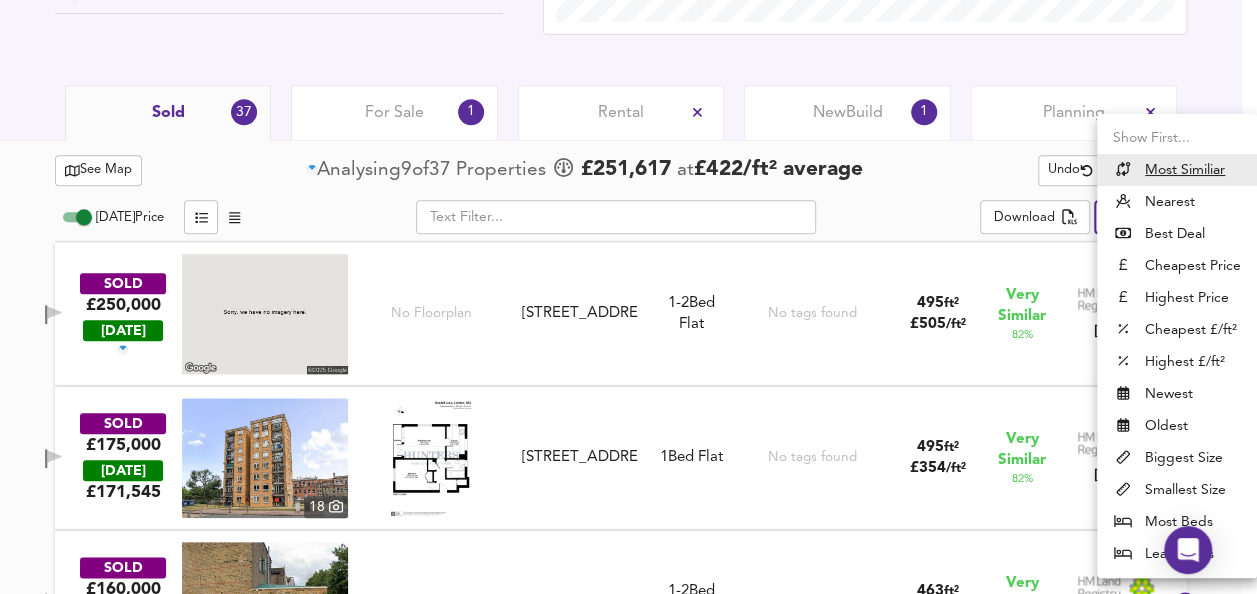 click on "Map Search Valuation    24 Log out [STREET_ADDRESS][PERSON_NAME] Download Share £ 195,370   £400/ft²   Date:  [DATE] Source:  489ft² Flat in Average Condition EDIT Specs Prices   Type Flat Internal Floor Area 489 ft² Bedrooms 2 Bed   Local Market Price History   Sold 37 For Sale 1 Rental New  Build 1 Planning   See Map   Analysing  9  of  37   Propert ies     £ 251,617   at  £ 422 / ft²   average    Undo       Expand [DATE]  Price           ​ Download   Sort   similarityscore ​ SOLD £250,000   [DATE]  [STREET_ADDRESS] 1-2  Bed We've estimated the total number of bedrooms from EPC data (3 heated rooms)   Flat No tags found 495 ft² £ 505 / ft² Very Similar 82 % [DATE] SOLD £175,000   [DATE]  £ 171,545   18     [STREET_ADDRESS] [STREET_ADDRESS] 1  Bed   Flat No tags found 495 ft² £ 354 / ft² Very Similar 82 % [DATE] SOLD £160,000   [DATE]" at bounding box center (628, -574) 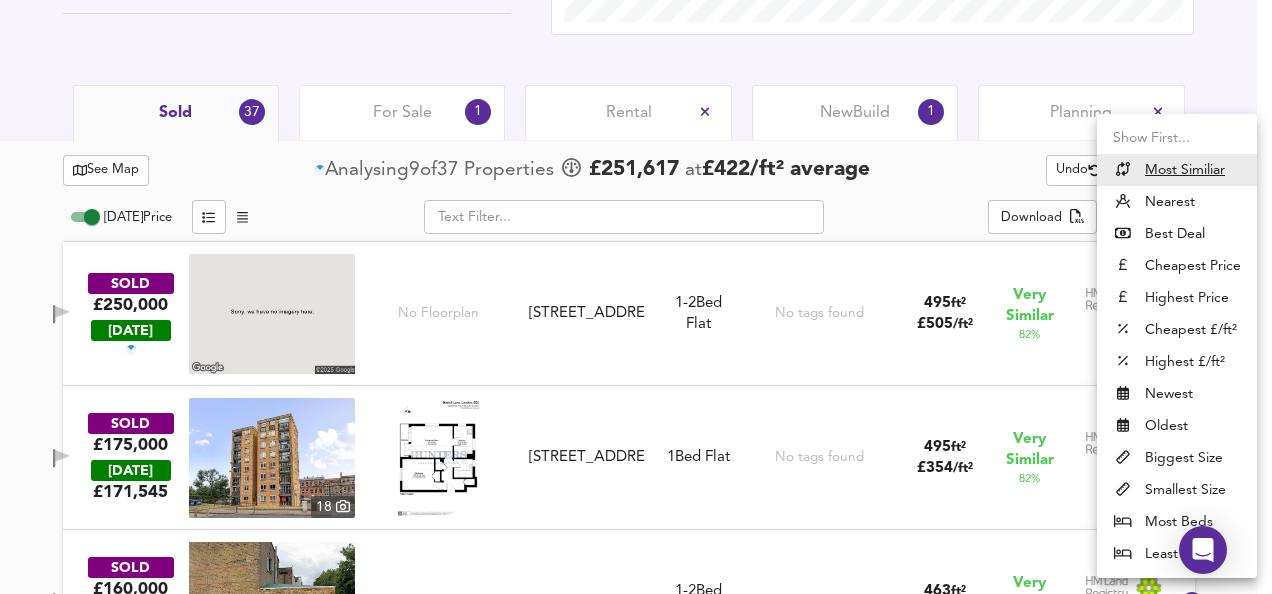 click on "Nearest" at bounding box center [1177, 202] 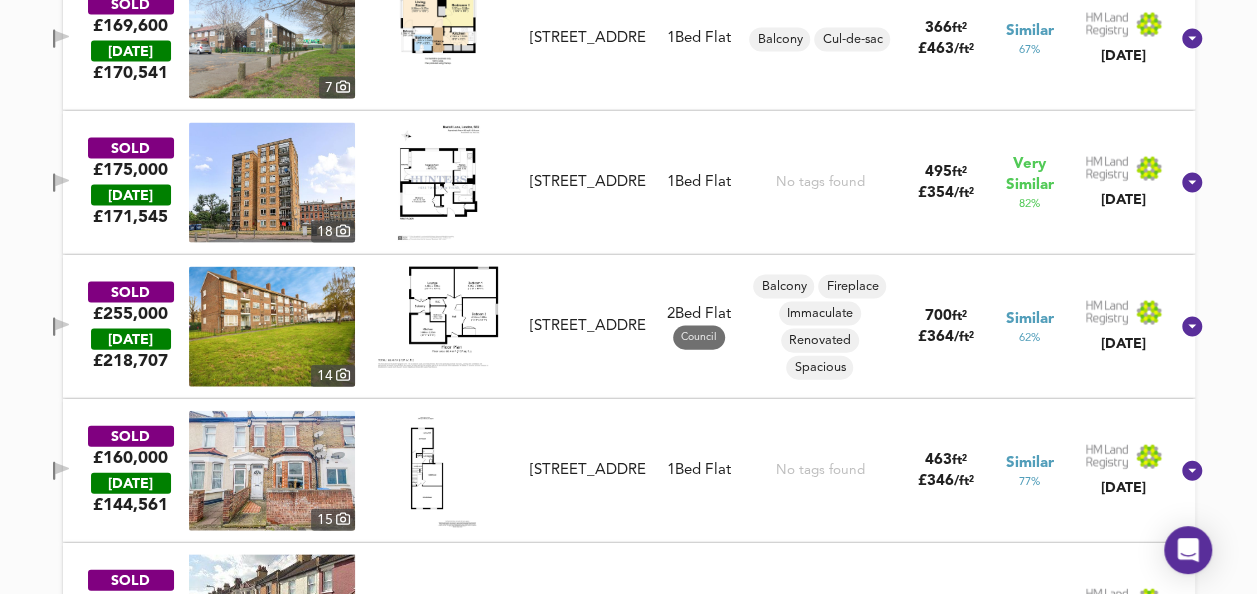 scroll, scrollTop: 2034, scrollLeft: 0, axis: vertical 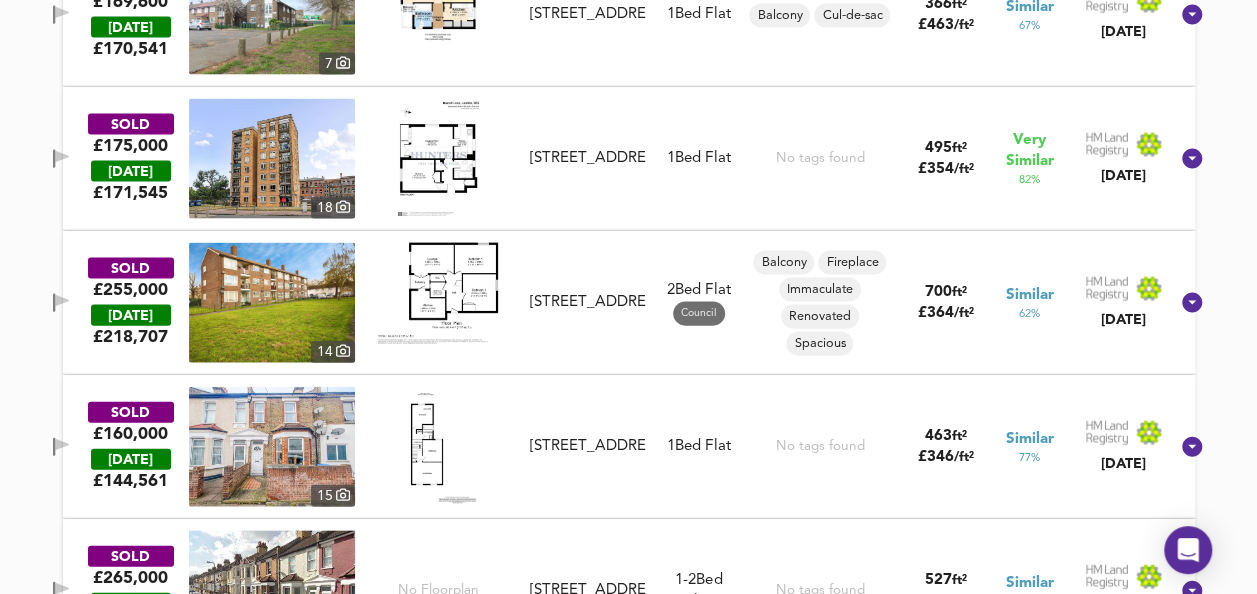 click at bounding box center [438, 293] 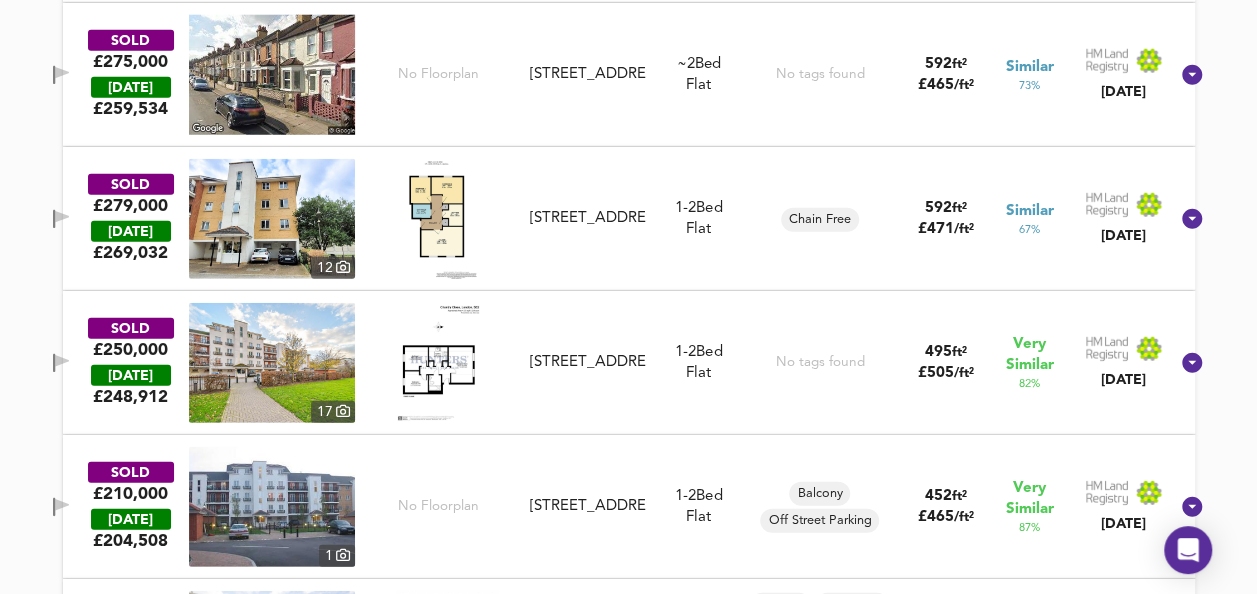 scroll, scrollTop: 2670, scrollLeft: 0, axis: vertical 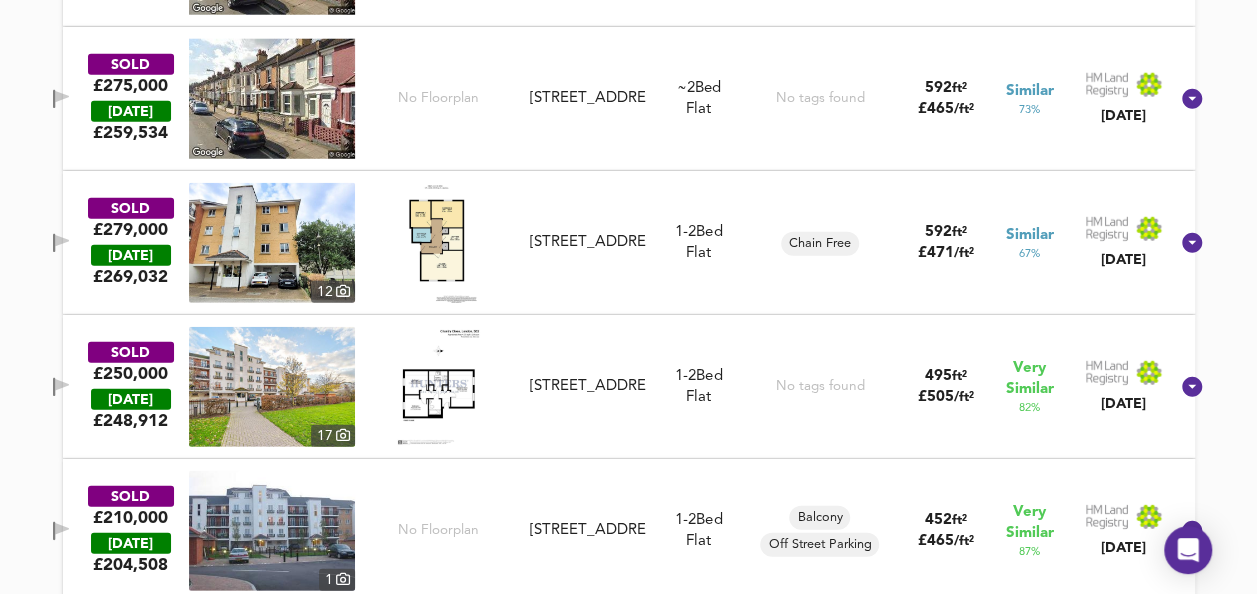 click at bounding box center (438, 243) 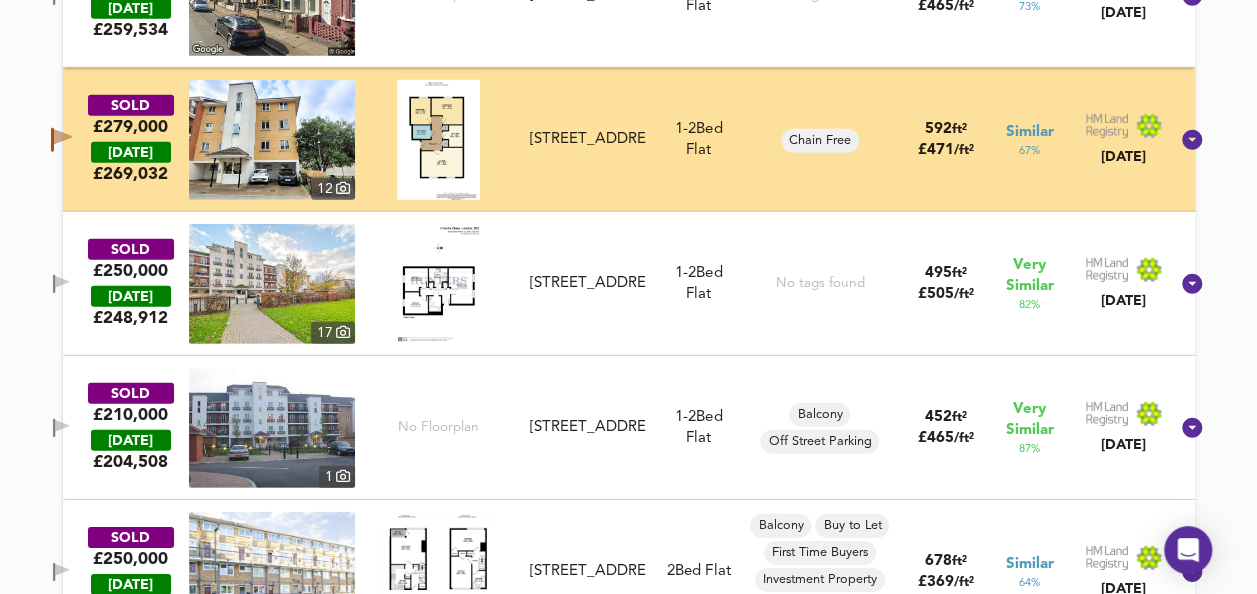 scroll, scrollTop: 2788, scrollLeft: 0, axis: vertical 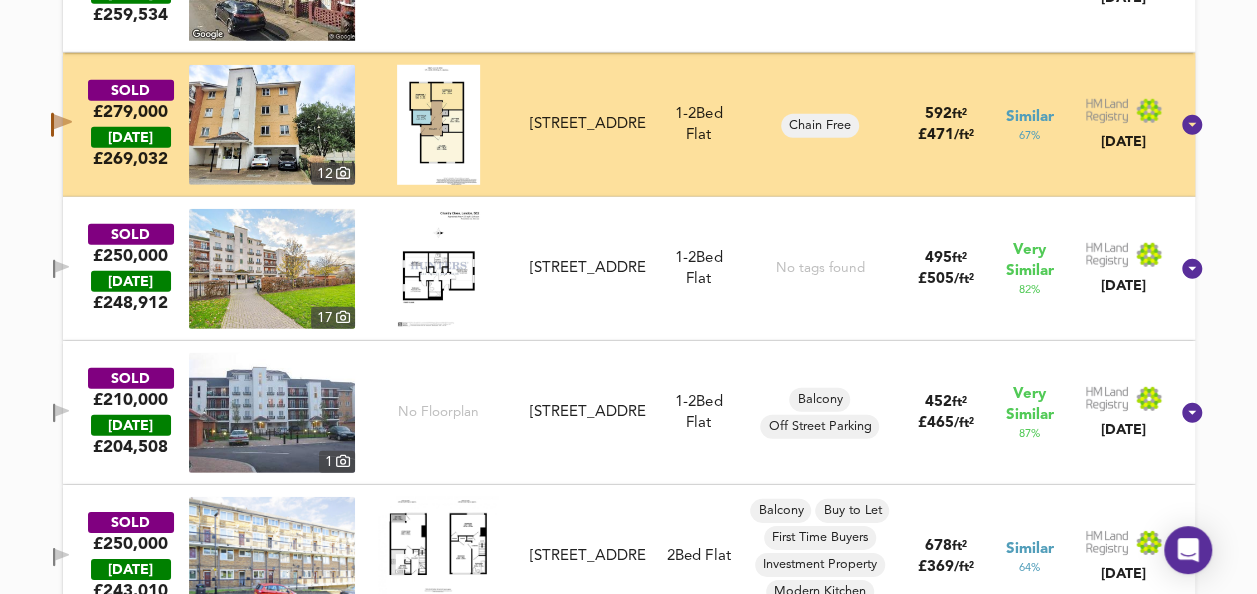 click at bounding box center (438, 269) 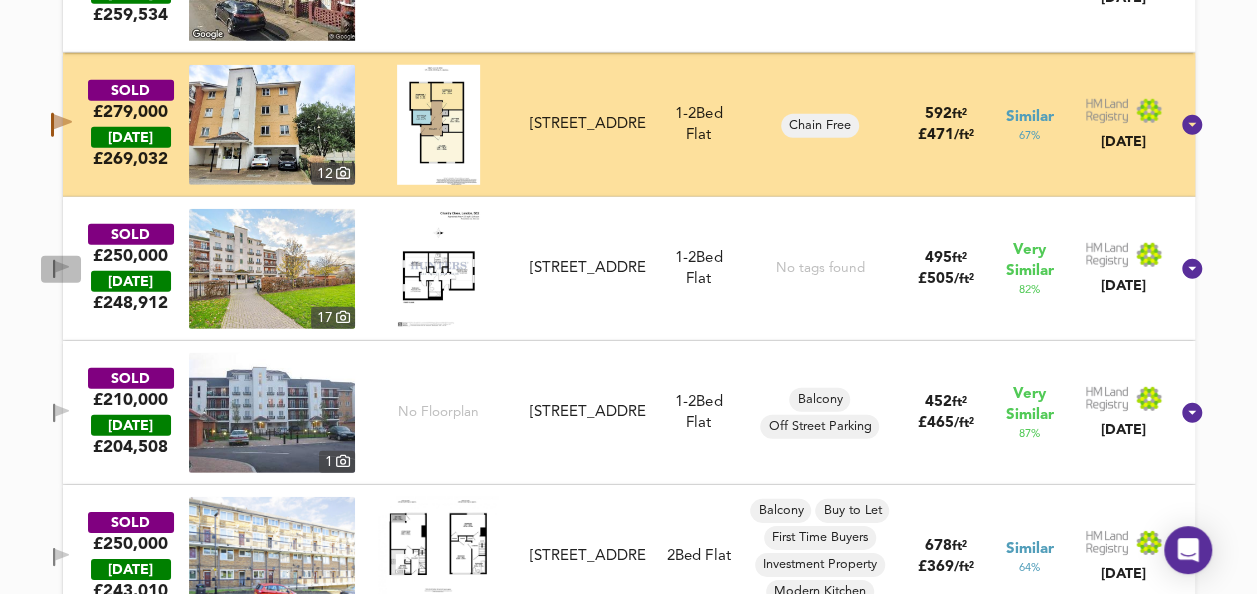 click 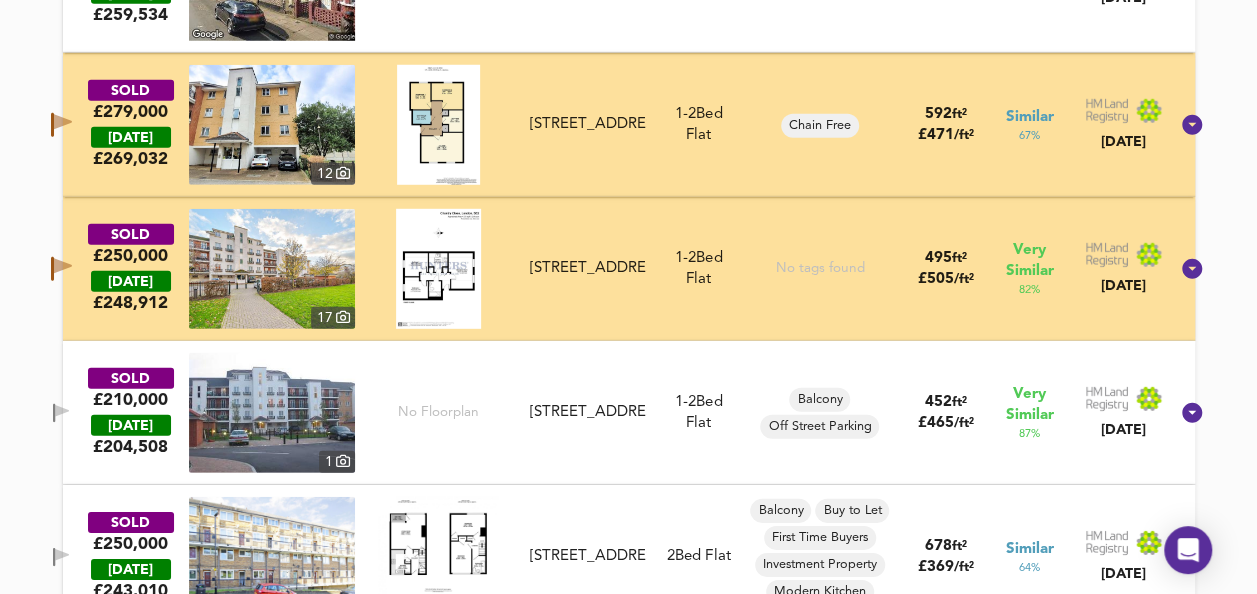 click on "See Map Comparing  3  of  37   Properties     £ 245,550   at  £ 423 / ft²   average    Undo       Expand [DATE]  Price           ​ Download   Sort   distancetocenter ​ SOLD £230,000   [DATE]  £ 217,427 No Floorplan [STREET_ADDRESS][GEOGRAPHIC_DATA][STREET_ADDRESS] 2  Bed   Flat No tags found 614 ft² £ 375 / ft² Similar 77 % [DATE] SOLD £220,000   [DATE]  £ 217,226 No Floorplan [STREET_ADDRESS][GEOGRAPHIC_DATA][STREET_ADDRESS] 1  Bed   Flat No tags found 409 ft² £ 538 / ft² Similar 74 % [DATE] SOLD £209,995   [DATE]  £ 203,379   6     [STREET_ADDRESS] [STREET_ADDRESS] 1  Bed   Flat Chain Free Fitted Kitchen Purpose Built 506 ft² £ 415 / ft² Very Similar 82 % [DATE] SOLD £150,000   [DATE]  £ 140,722   8     No Floorplan Flat A, [STREET_ADDRESS] [STREET_ADDRESS] 3  Bed   Flat Chain Free Garden Investment Property Spacious Victorian Unknown  Size 61 %" at bounding box center [628, 943] 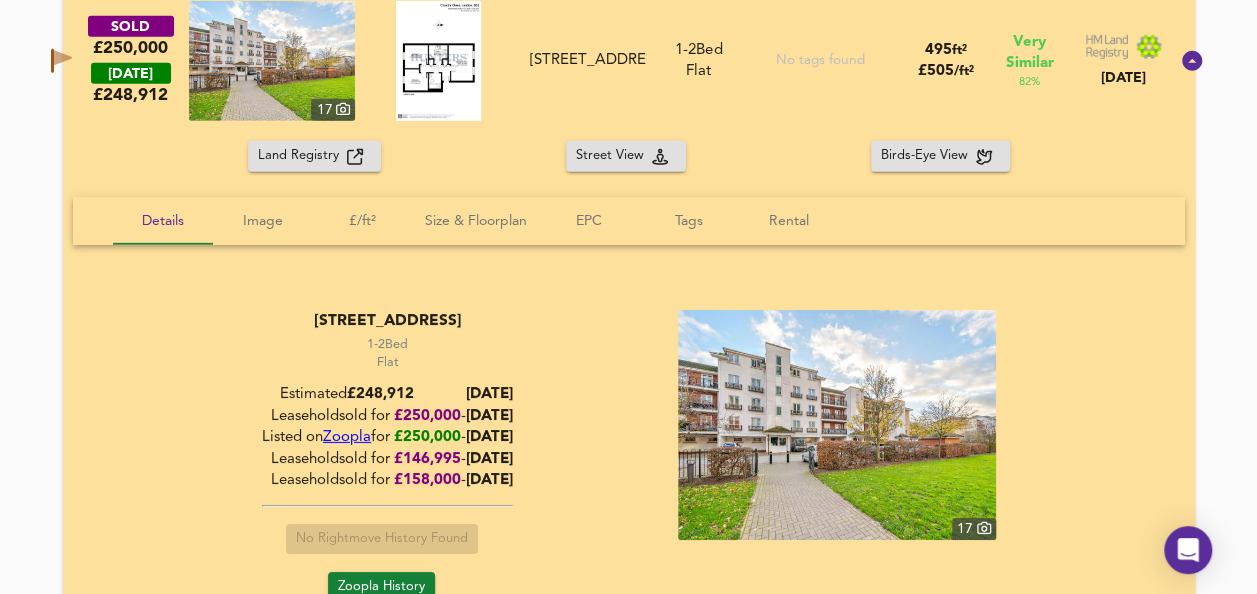 scroll, scrollTop: 3166, scrollLeft: 0, axis: vertical 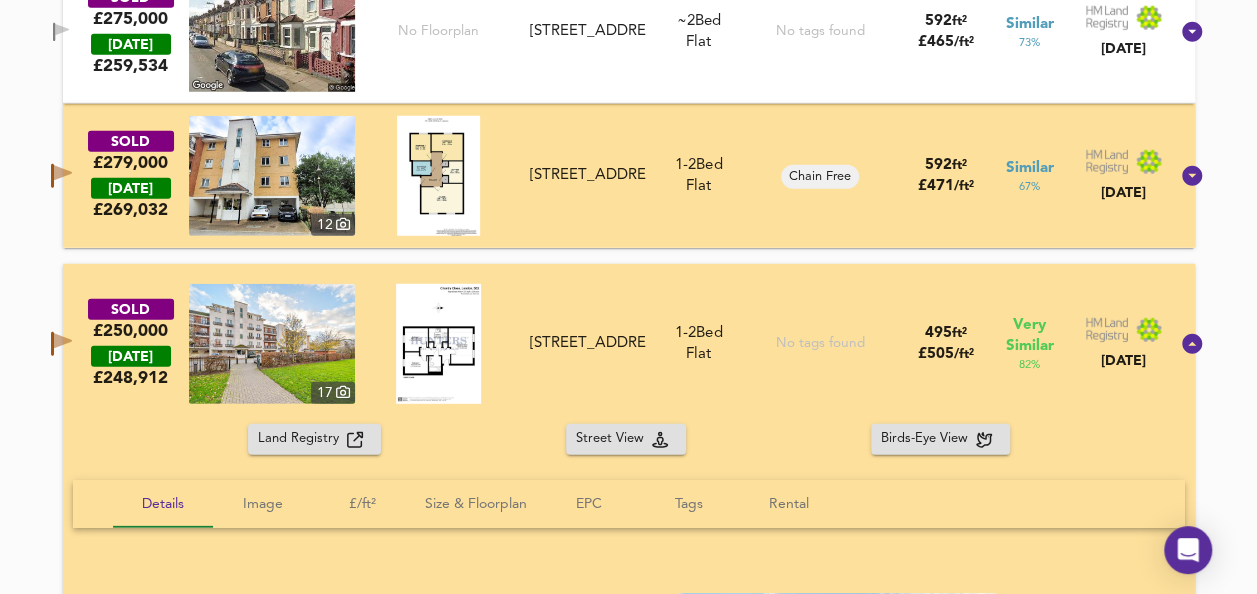 click at bounding box center (438, 344) 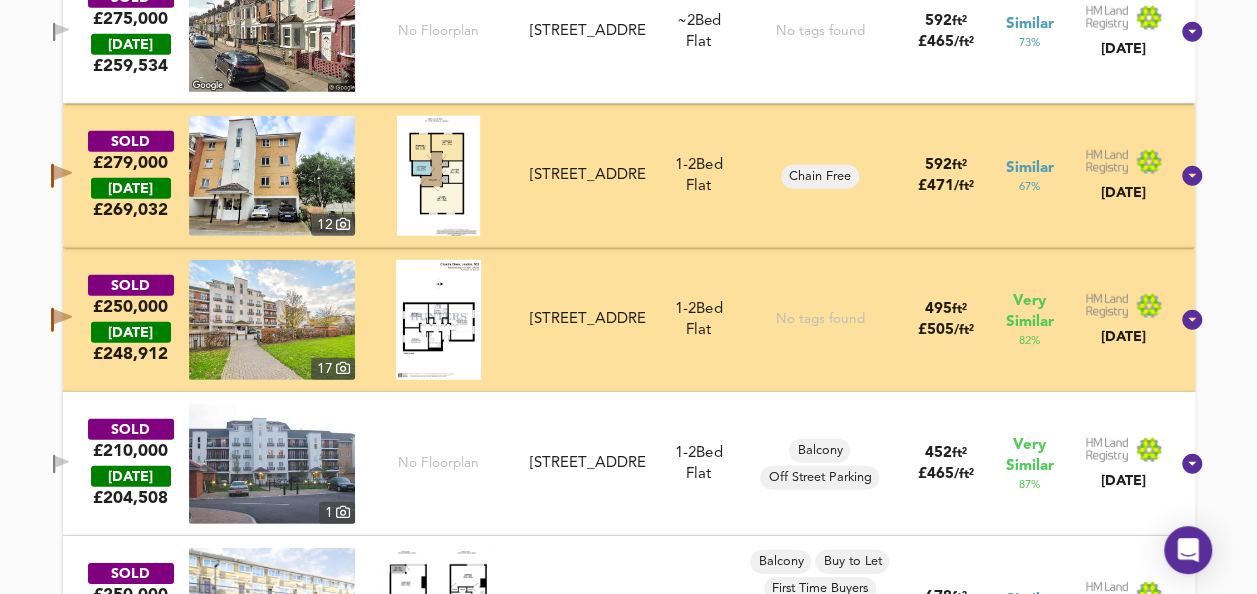 click at bounding box center [438, 176] 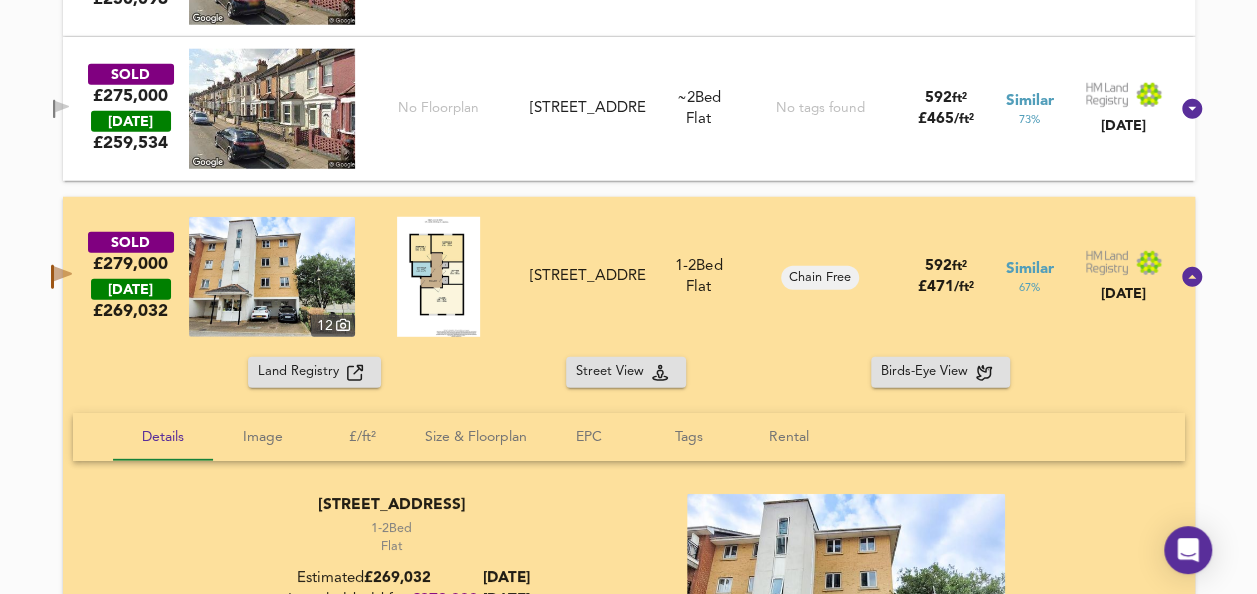 scroll, scrollTop: 2617, scrollLeft: 0, axis: vertical 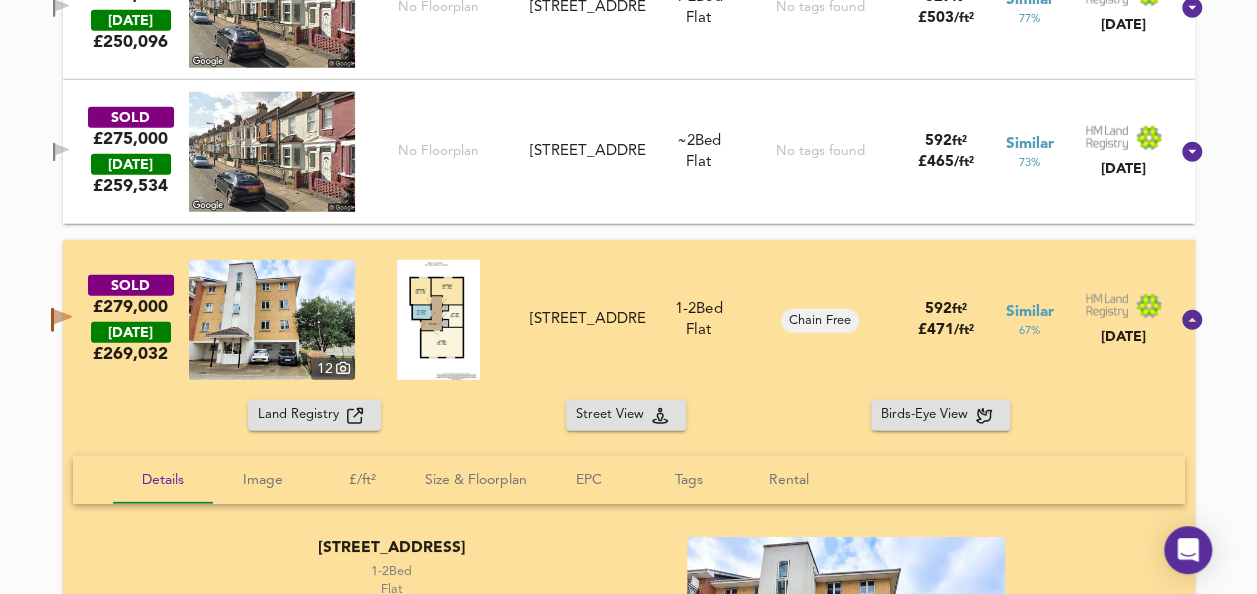 click on "SOLD £279,000   [DATE]  £ 269,032   12     Flat 8, [STREET_ADDRESS] [STREET_ADDRESS] 1-2  Bed We've estimated the total number of bedrooms from EPC data (3 heated rooms)   Flat Chain Free 592 ft² £ 471 / ft² Similar 67 % [DATE]" at bounding box center [629, 320] 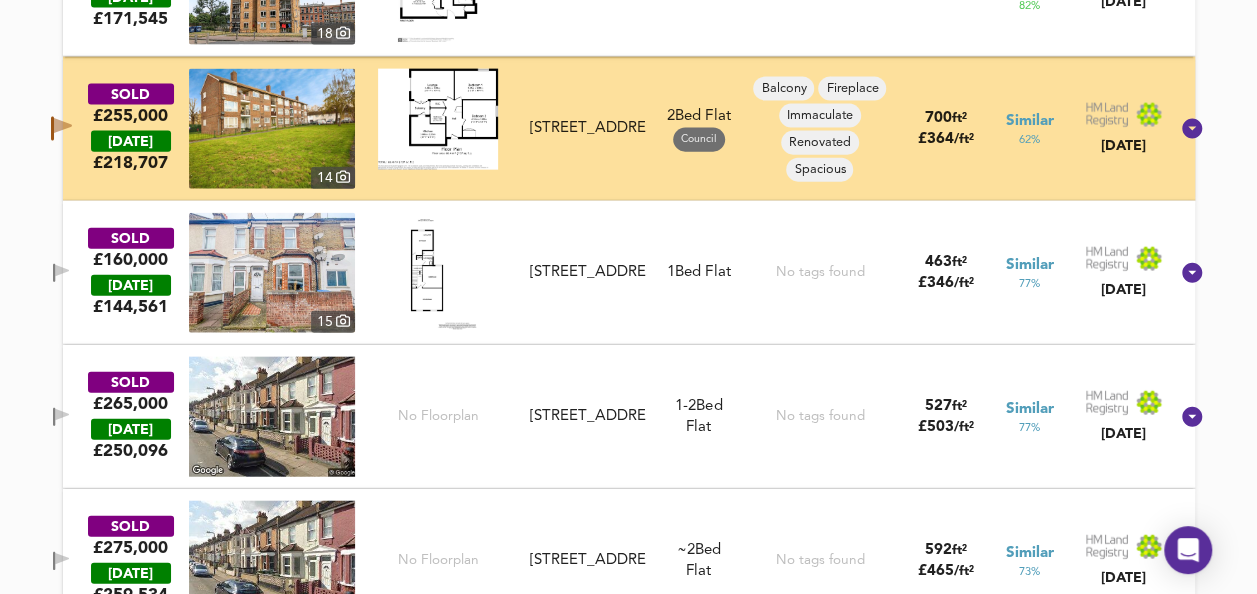 scroll, scrollTop: 2193, scrollLeft: 0, axis: vertical 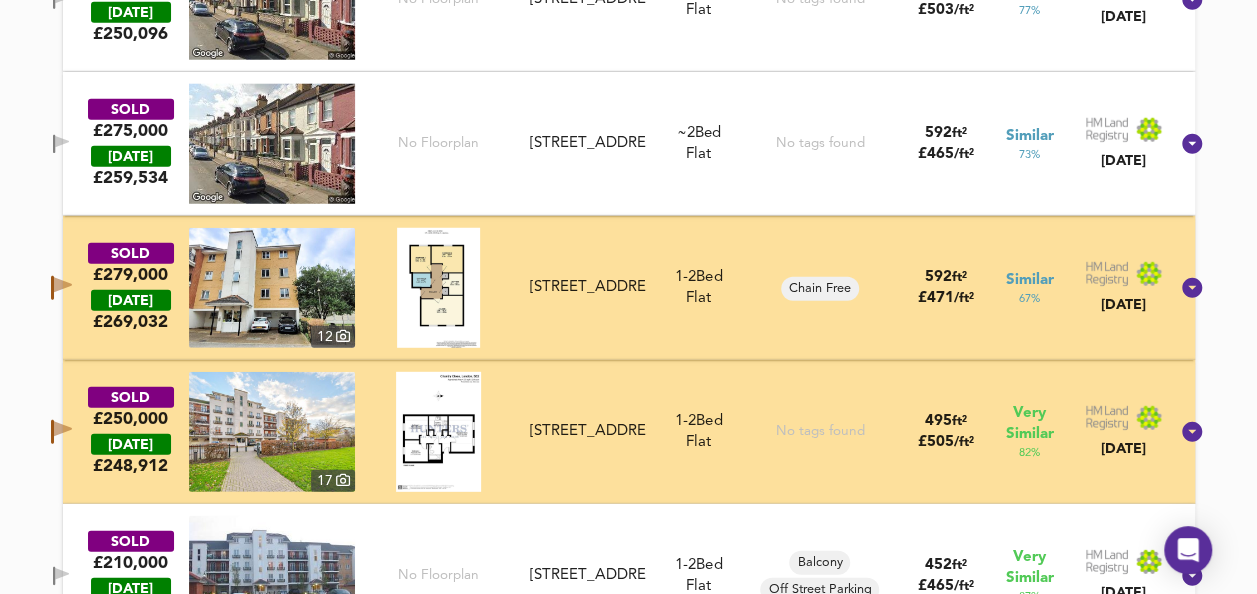 click at bounding box center [438, 288] 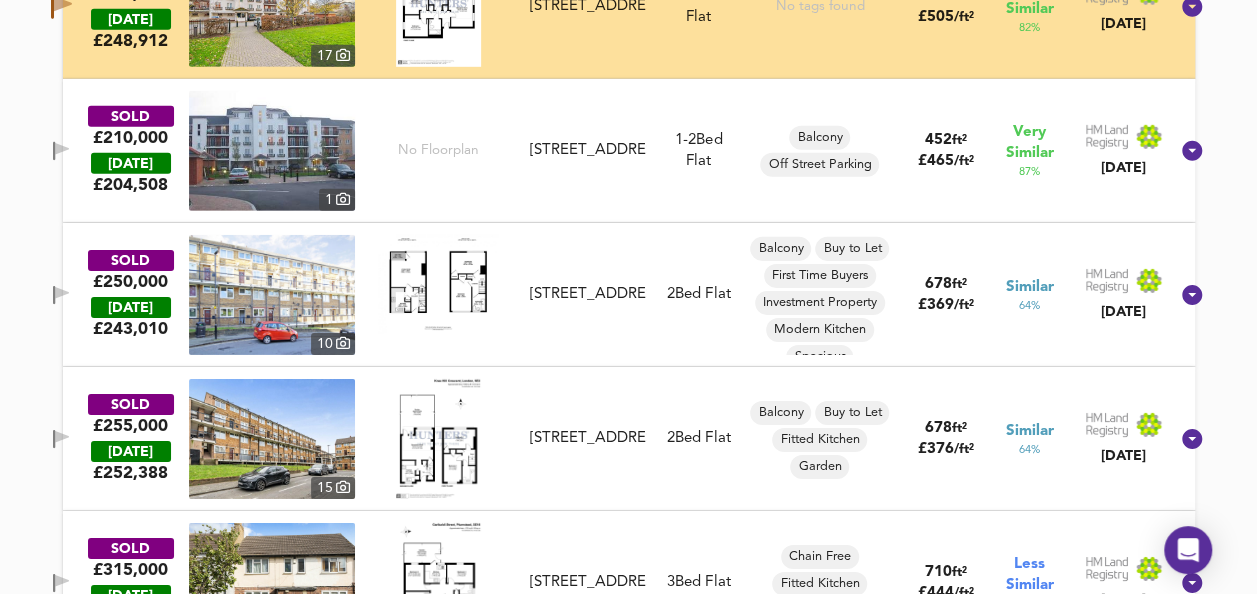 scroll, scrollTop: 3096, scrollLeft: 0, axis: vertical 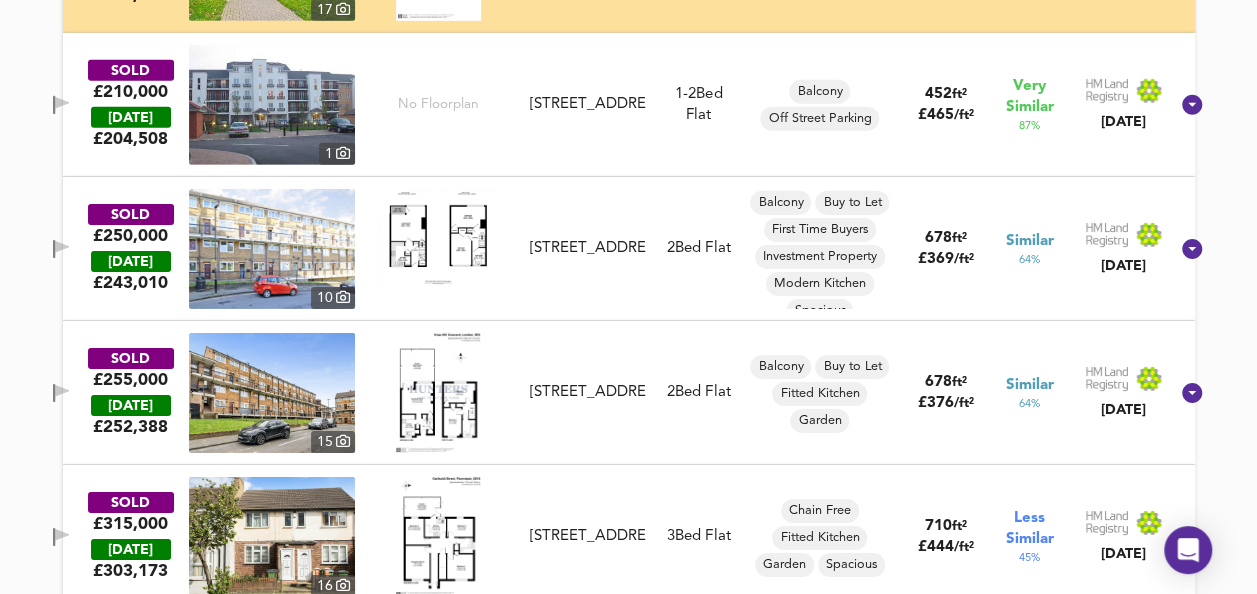 click at bounding box center (438, 238) 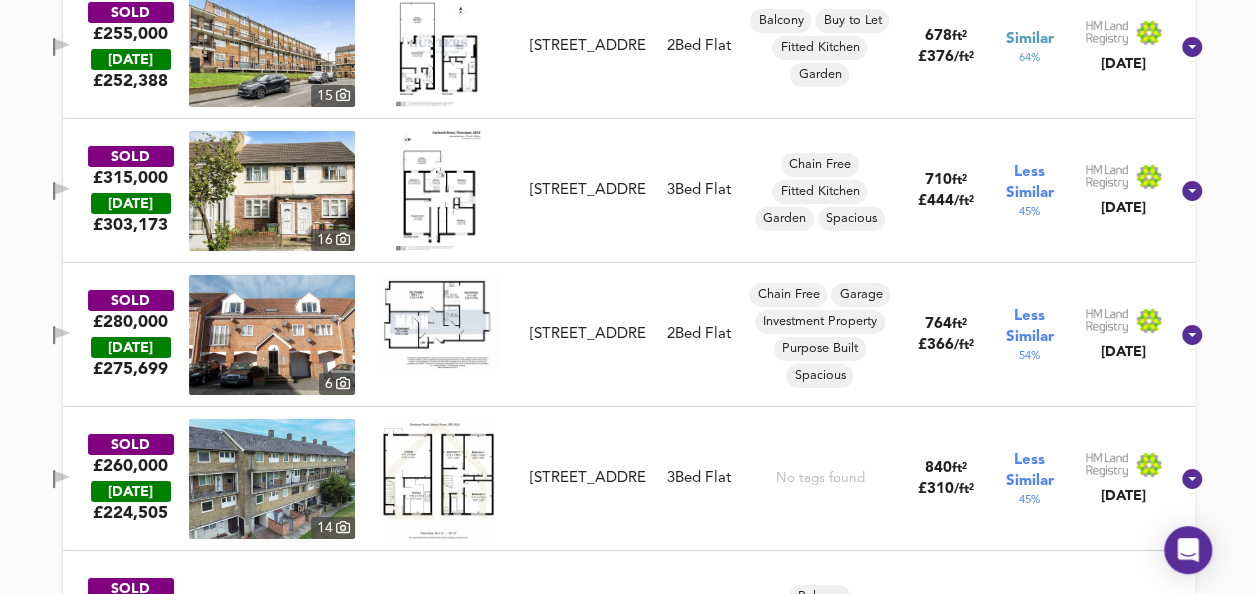 scroll, scrollTop: 3474, scrollLeft: 0, axis: vertical 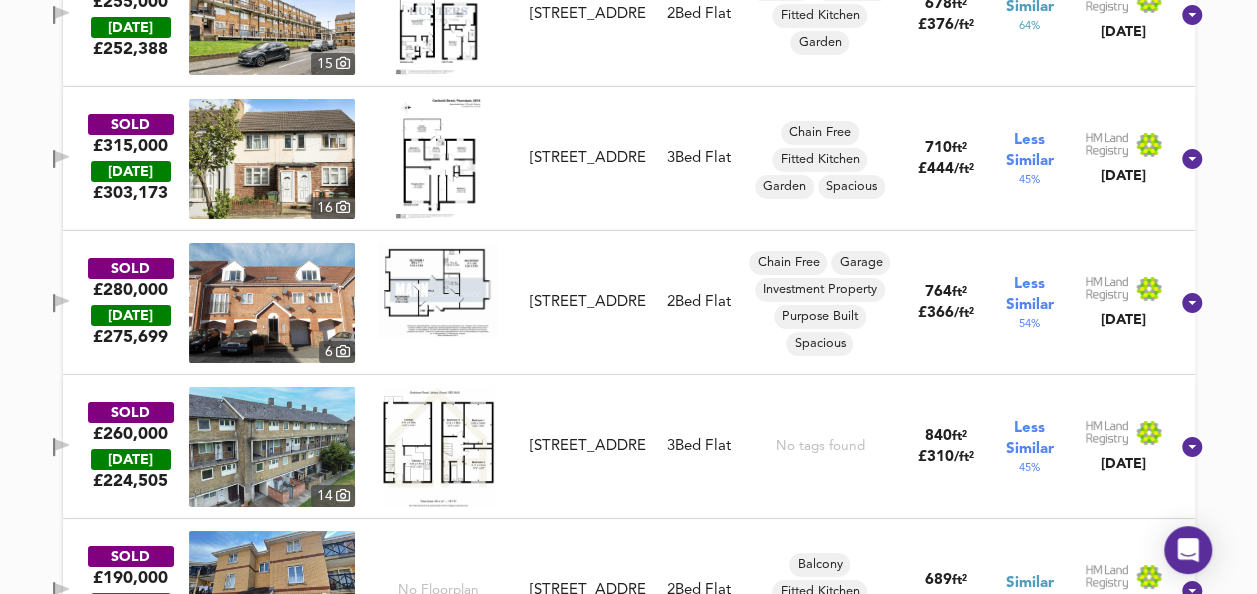 click at bounding box center (438, 290) 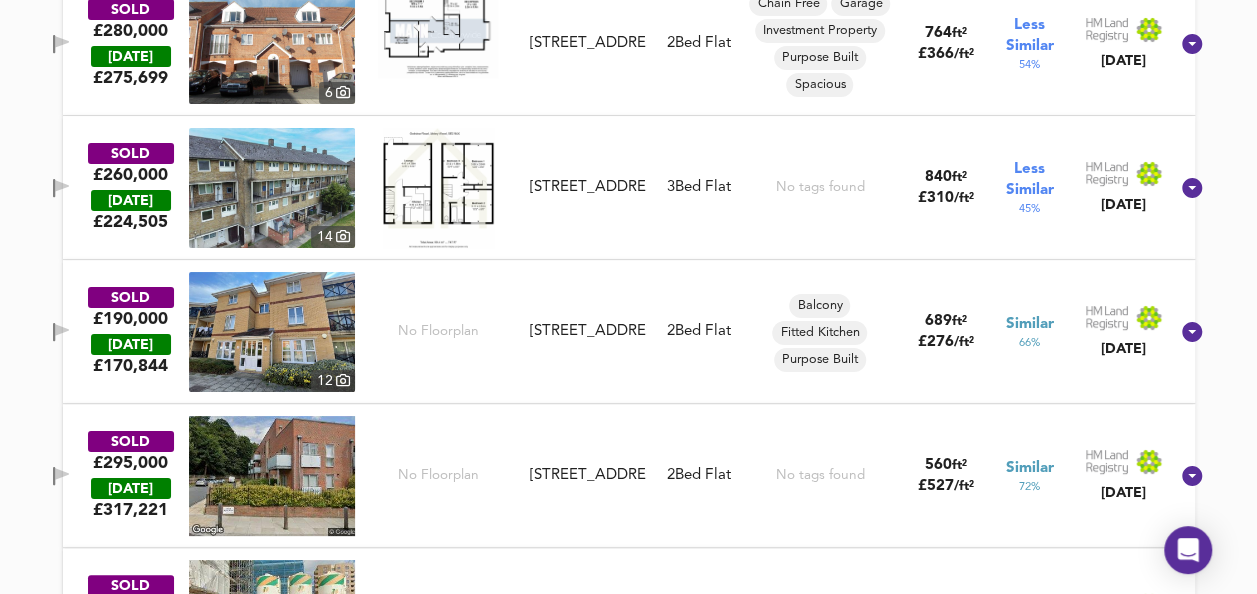 scroll, scrollTop: 3867, scrollLeft: 0, axis: vertical 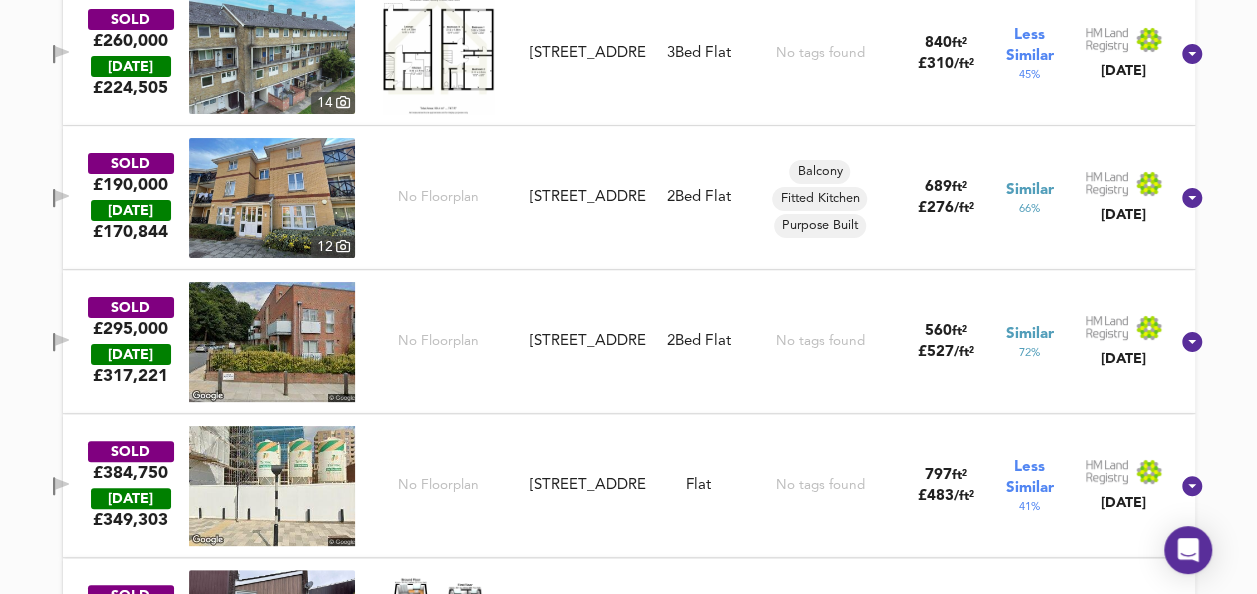 click on "No Floorplan" at bounding box center [438, 341] 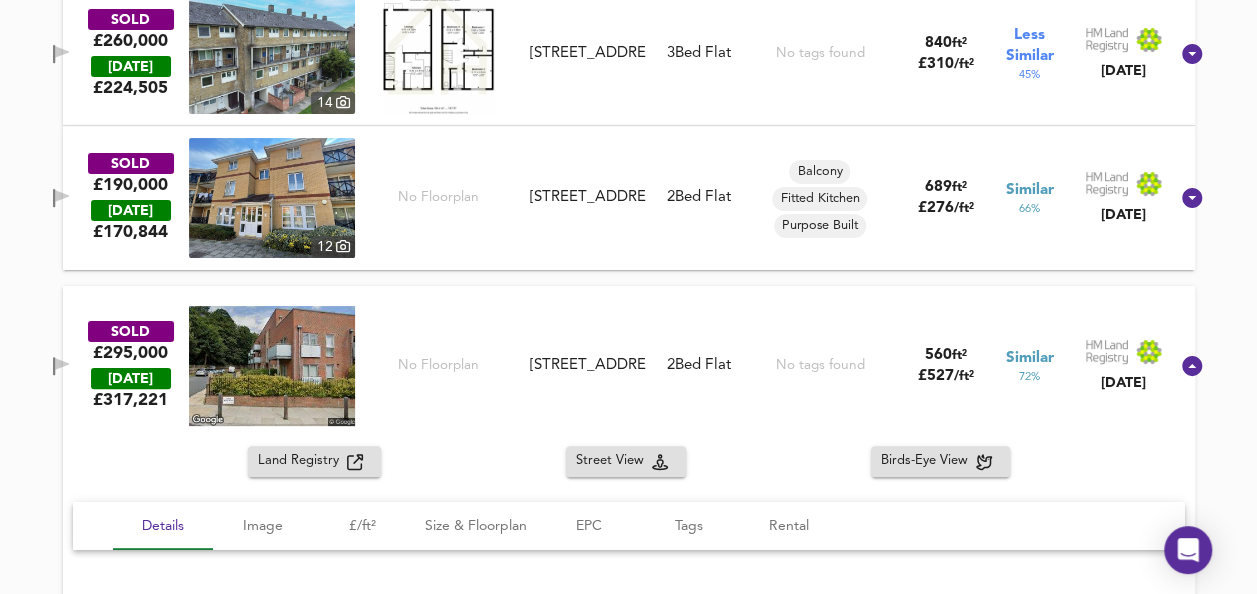 click on "No Floorplan" at bounding box center [438, 366] 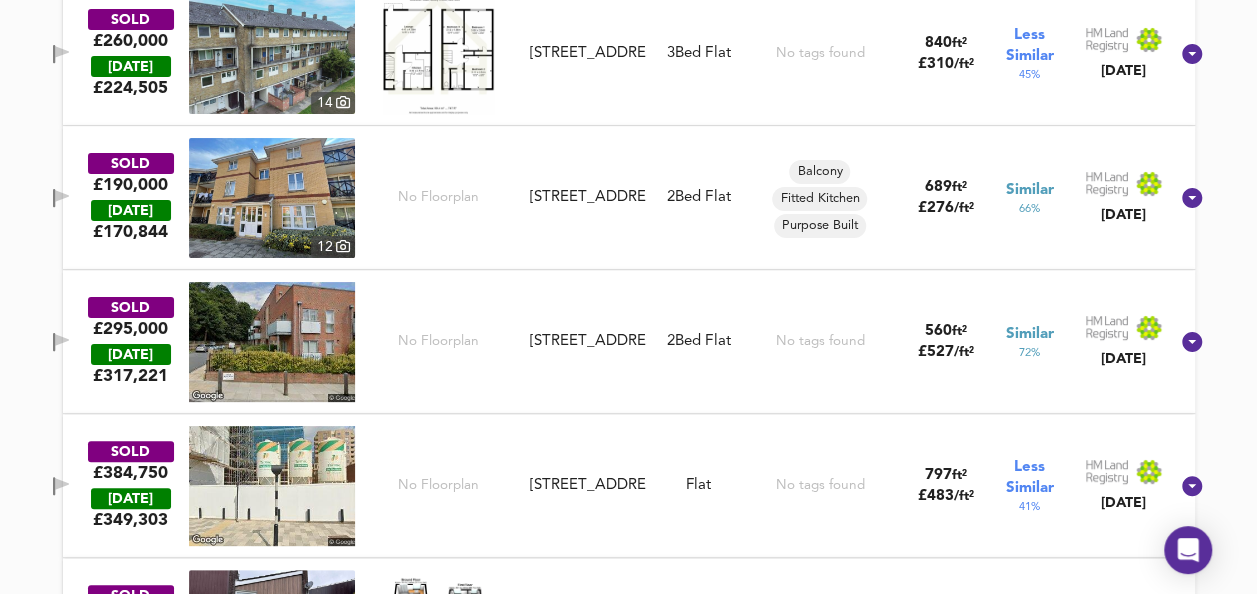 click at bounding box center [272, 342] 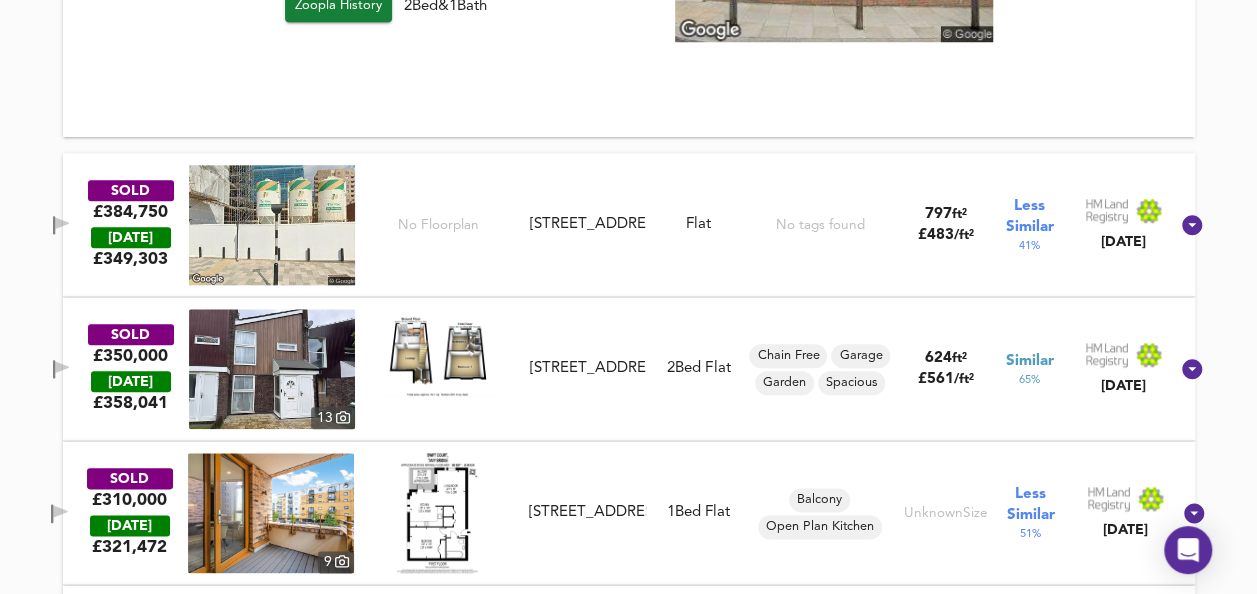 scroll, scrollTop: 4748, scrollLeft: 0, axis: vertical 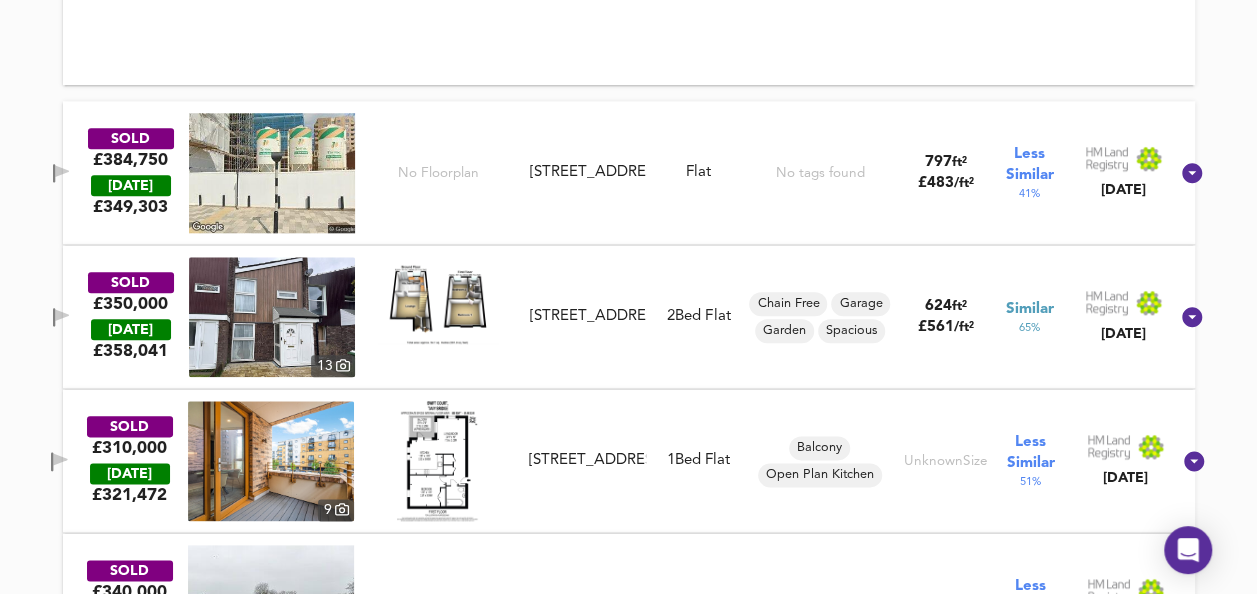 click at bounding box center (272, 317) 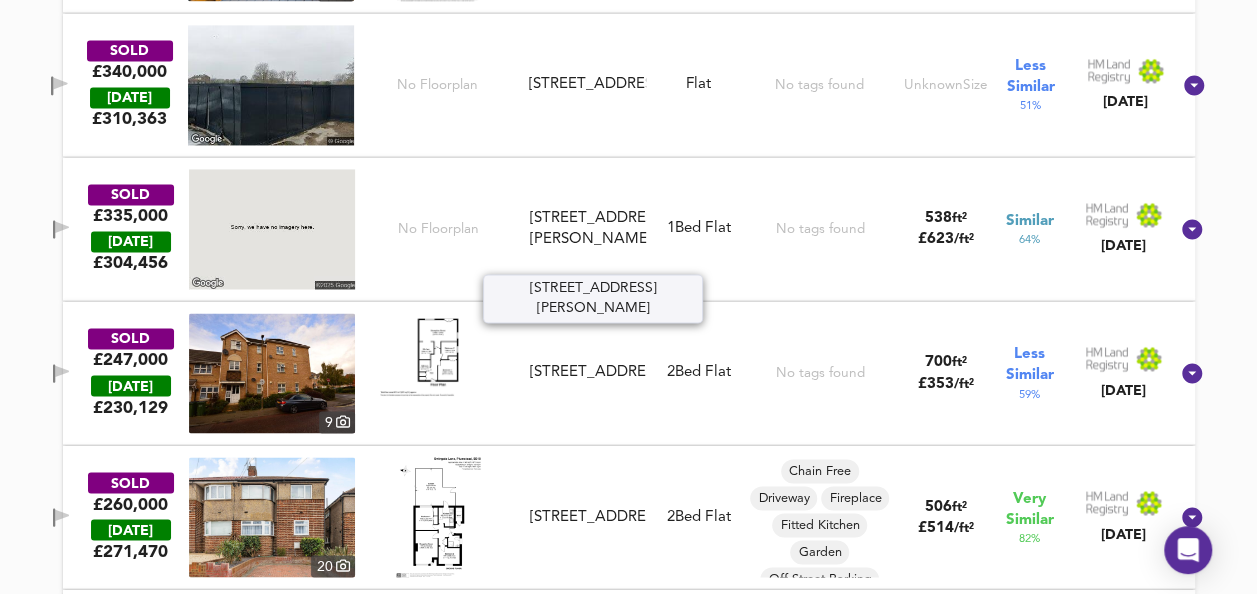 scroll, scrollTop: 5308, scrollLeft: 0, axis: vertical 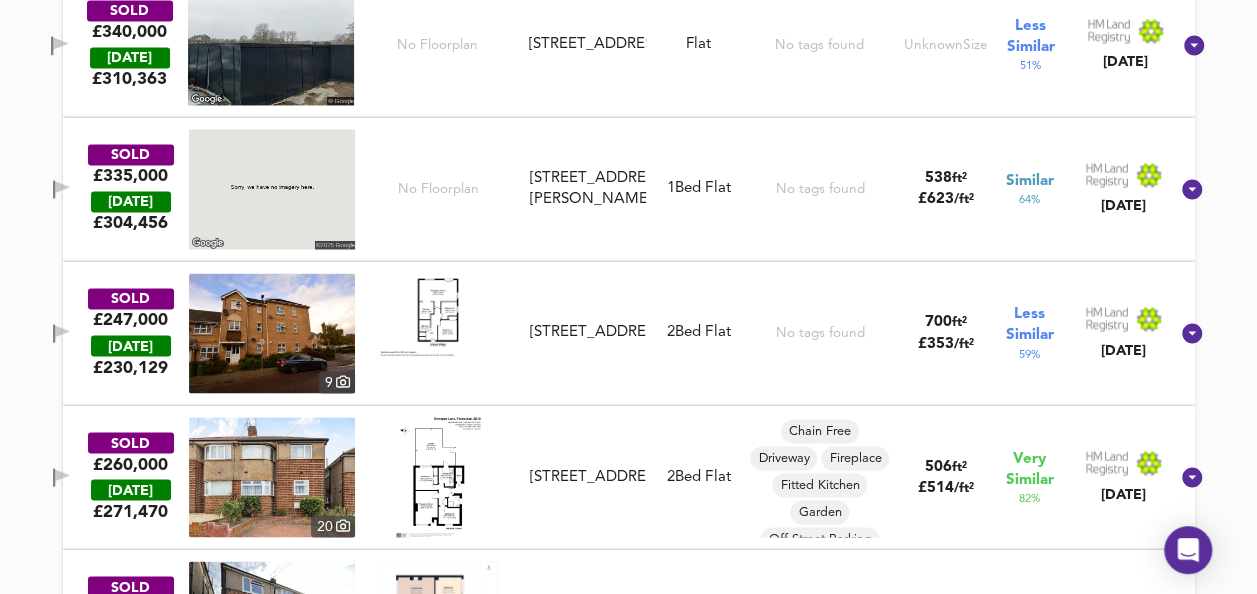 click at bounding box center (438, 315) 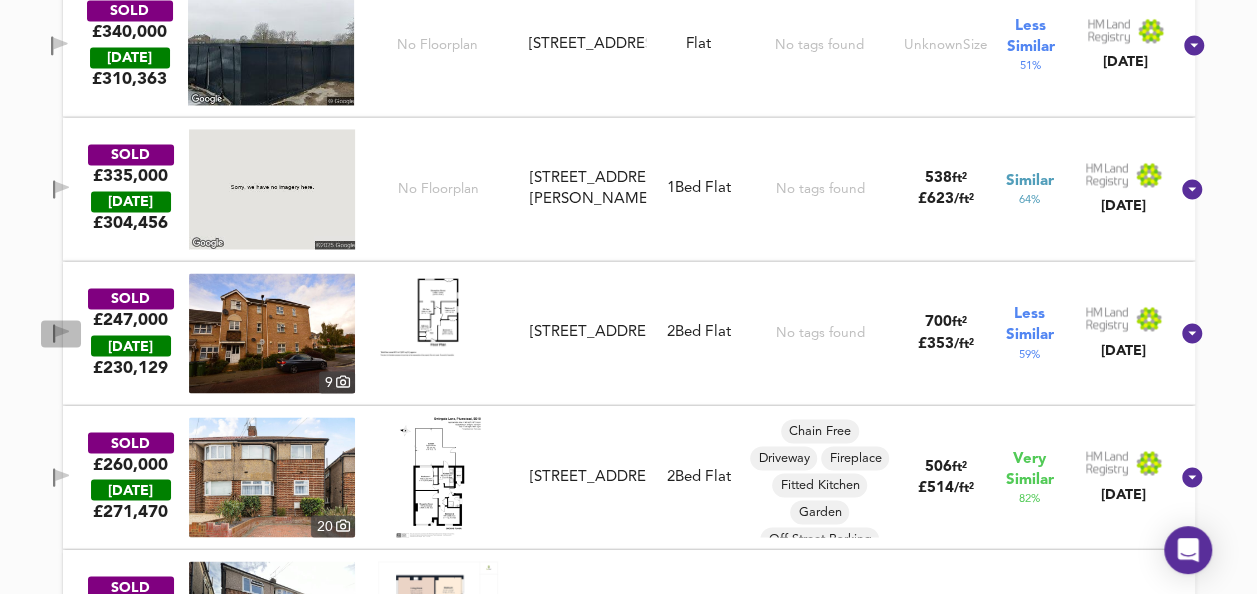 click 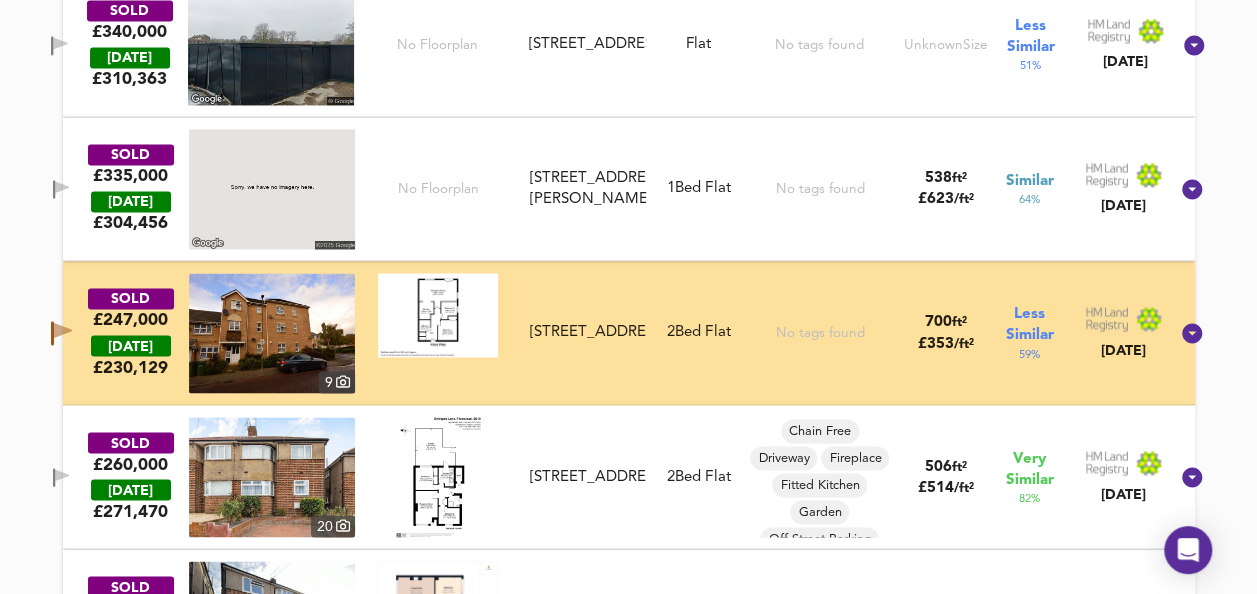 scroll, scrollTop: 5607, scrollLeft: 0, axis: vertical 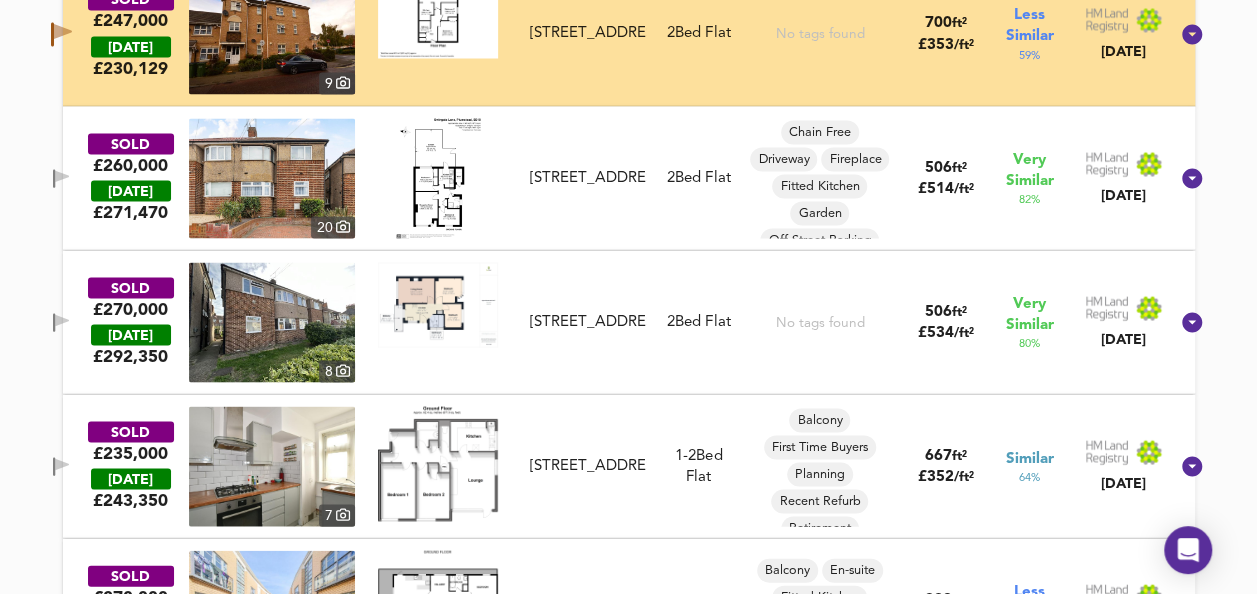 click at bounding box center (439, 178) 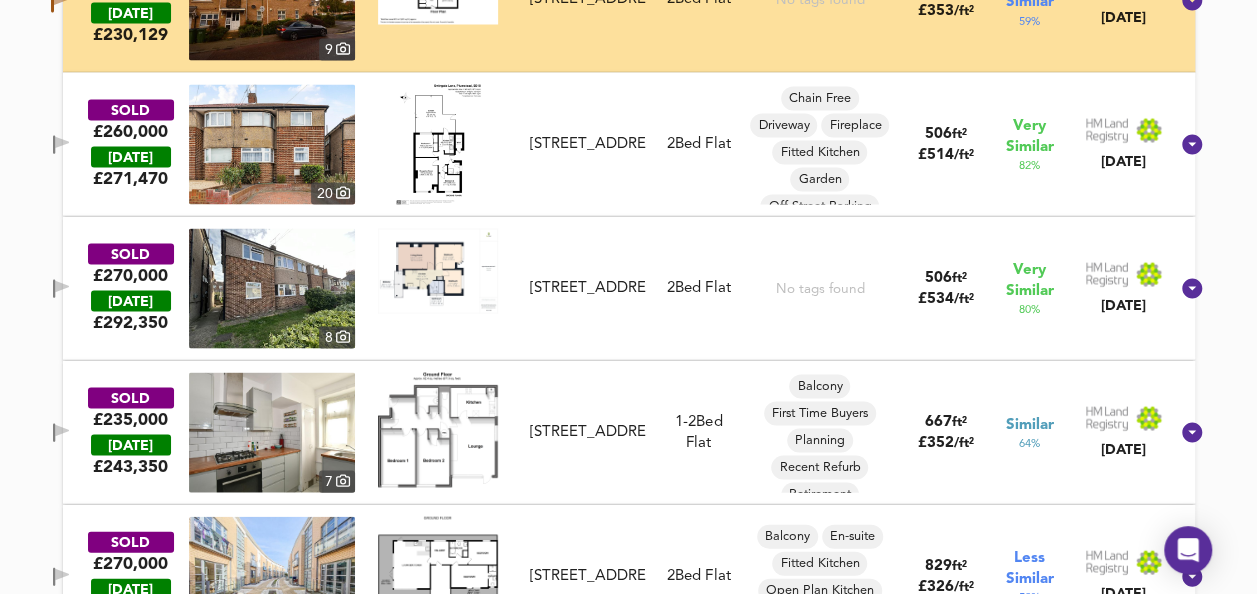 scroll, scrollTop: 5647, scrollLeft: 0, axis: vertical 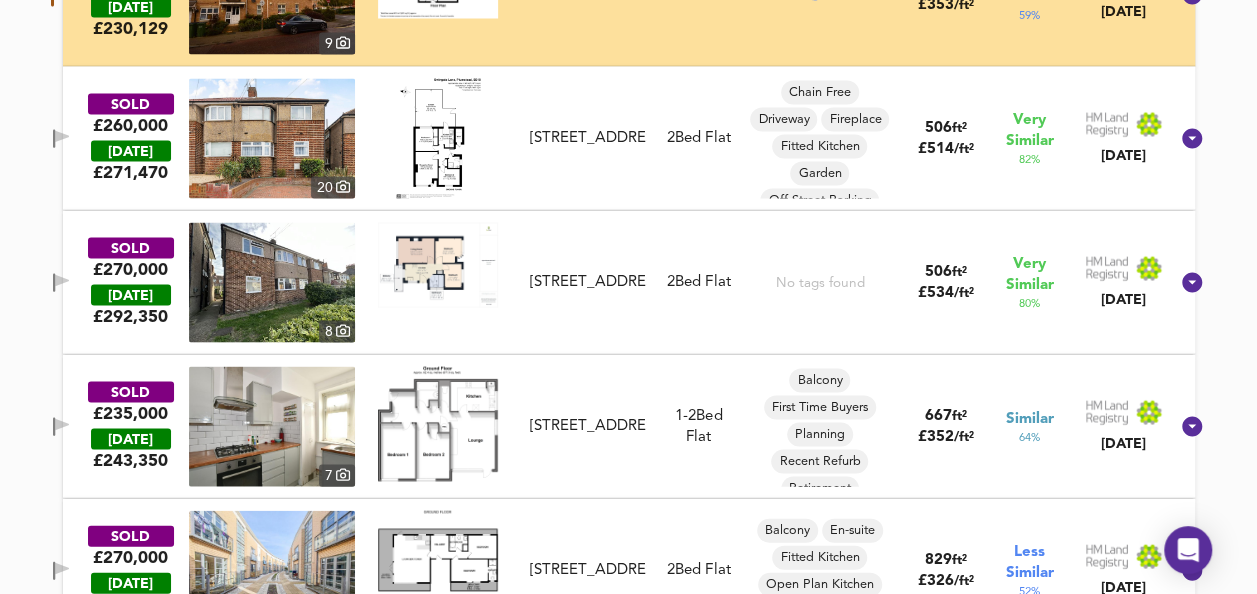 click at bounding box center [438, 264] 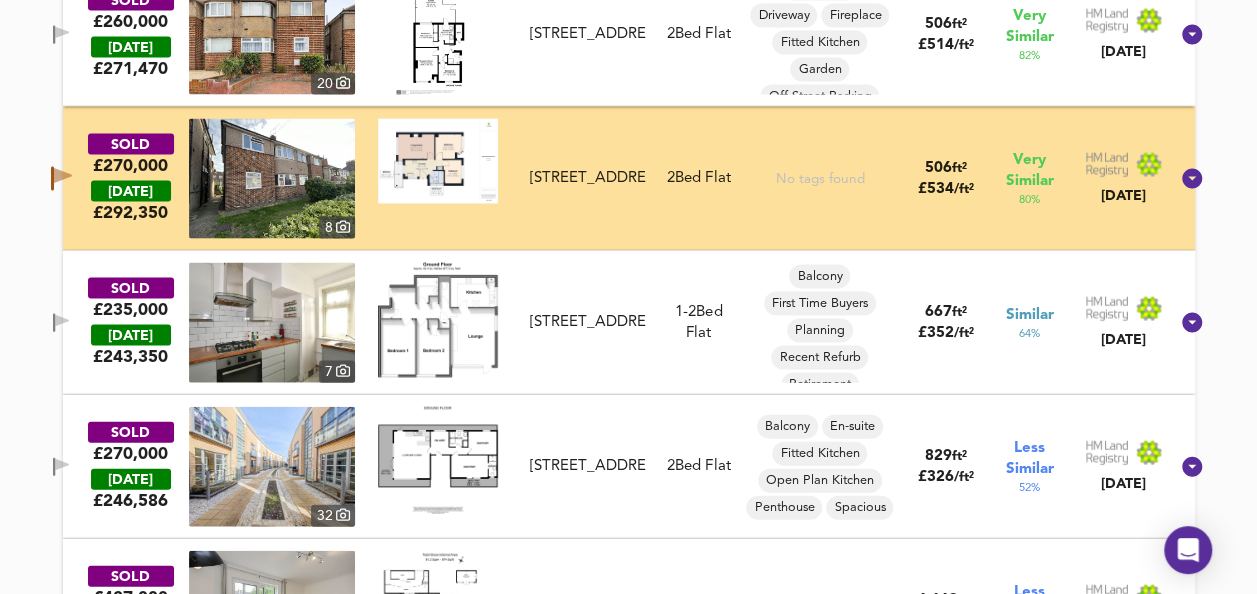 scroll, scrollTop: 5767, scrollLeft: 0, axis: vertical 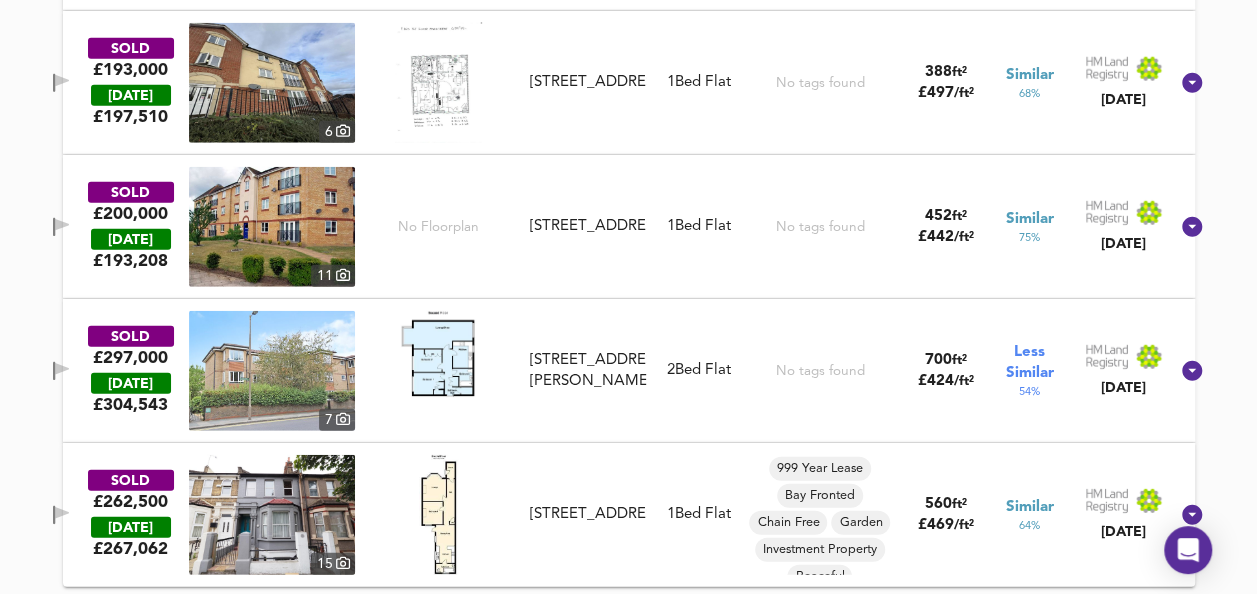 click at bounding box center (438, 354) 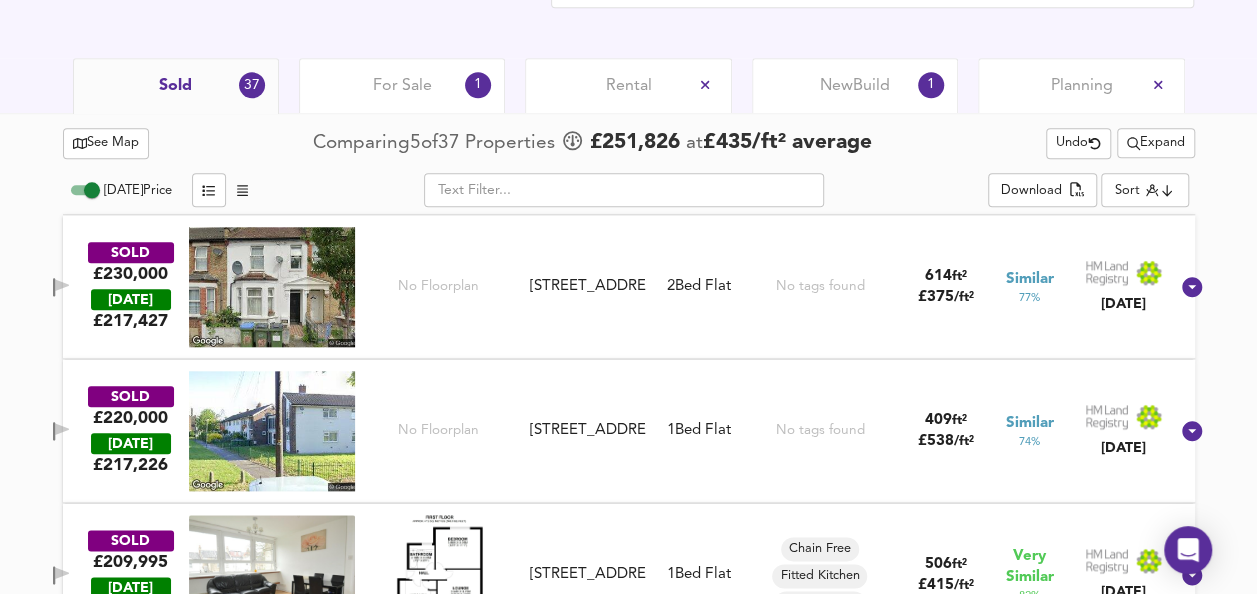 scroll, scrollTop: 906, scrollLeft: 0, axis: vertical 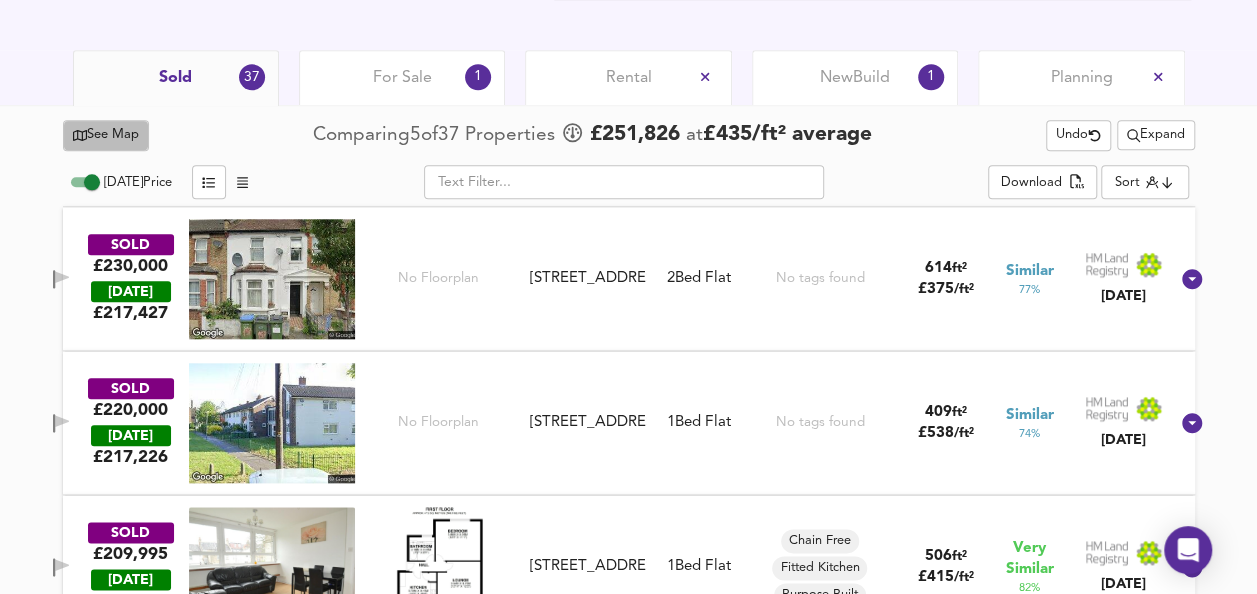 click on "See Map" at bounding box center [106, 135] 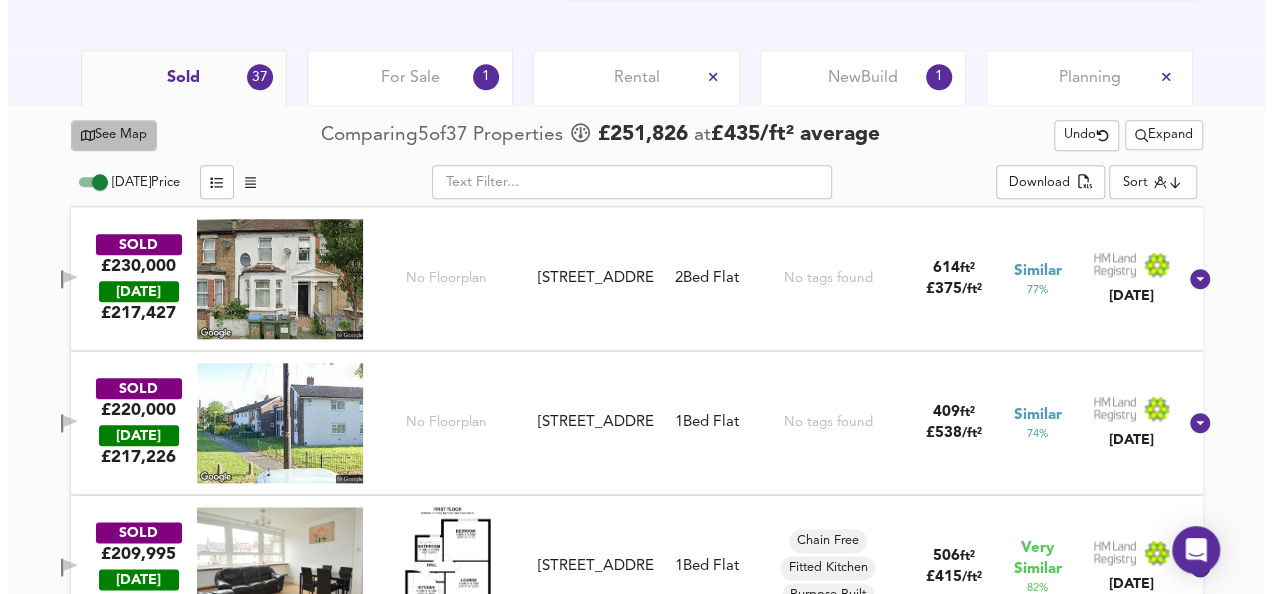 scroll, scrollTop: 0, scrollLeft: 0, axis: both 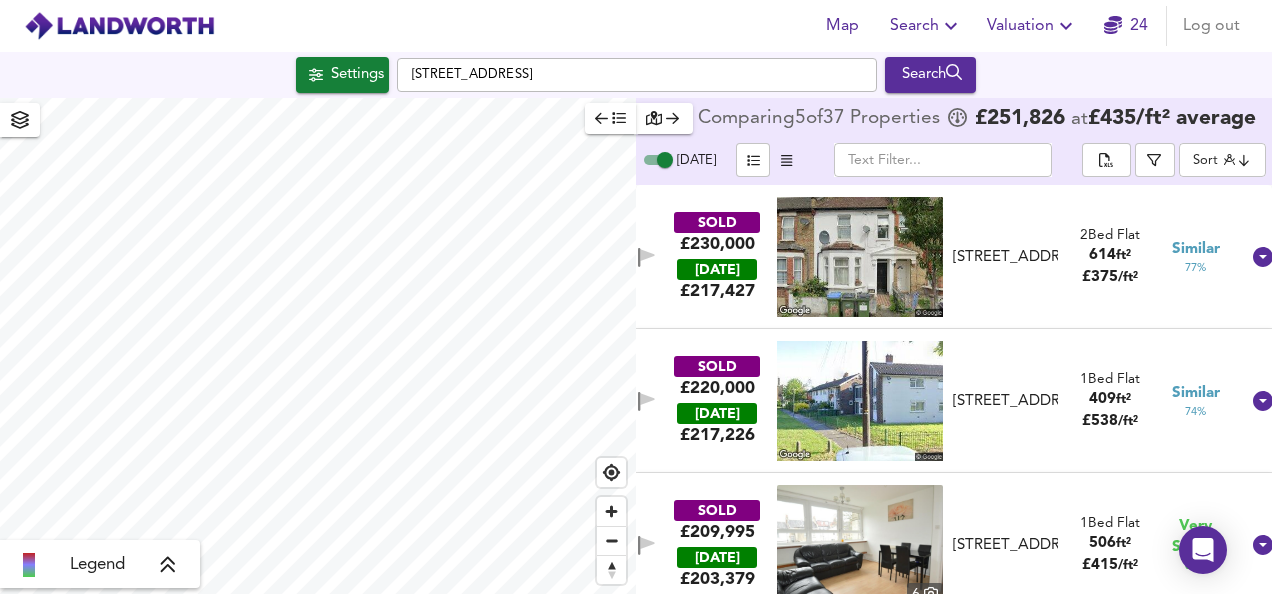 checkbox on "false" 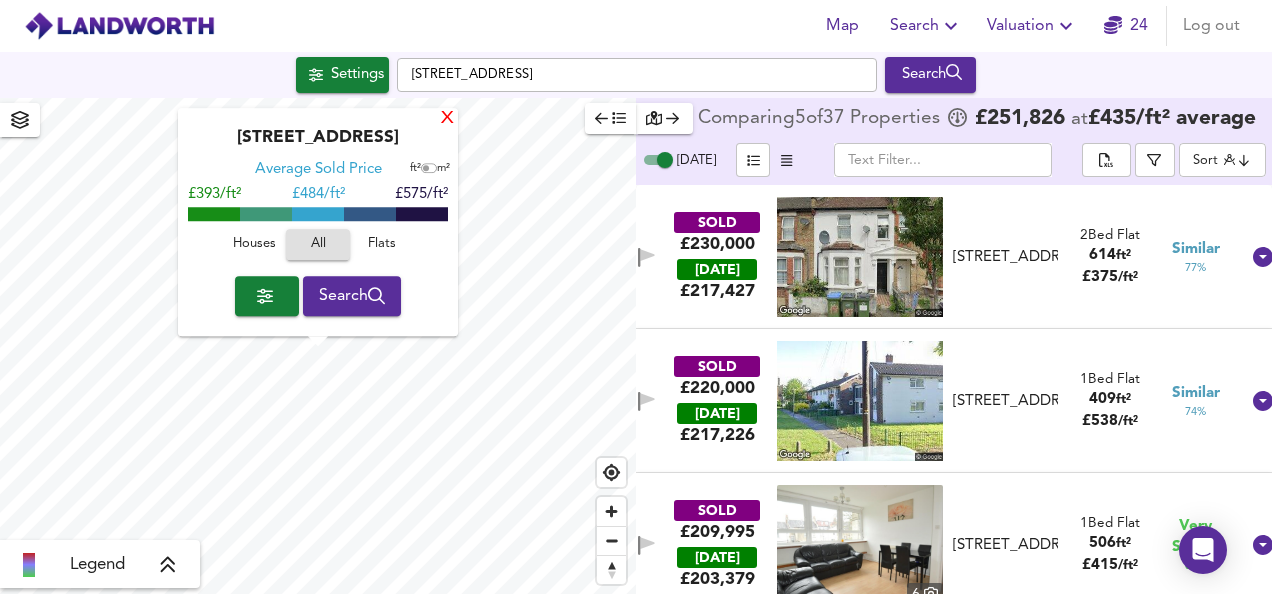 click on "X" at bounding box center [447, 119] 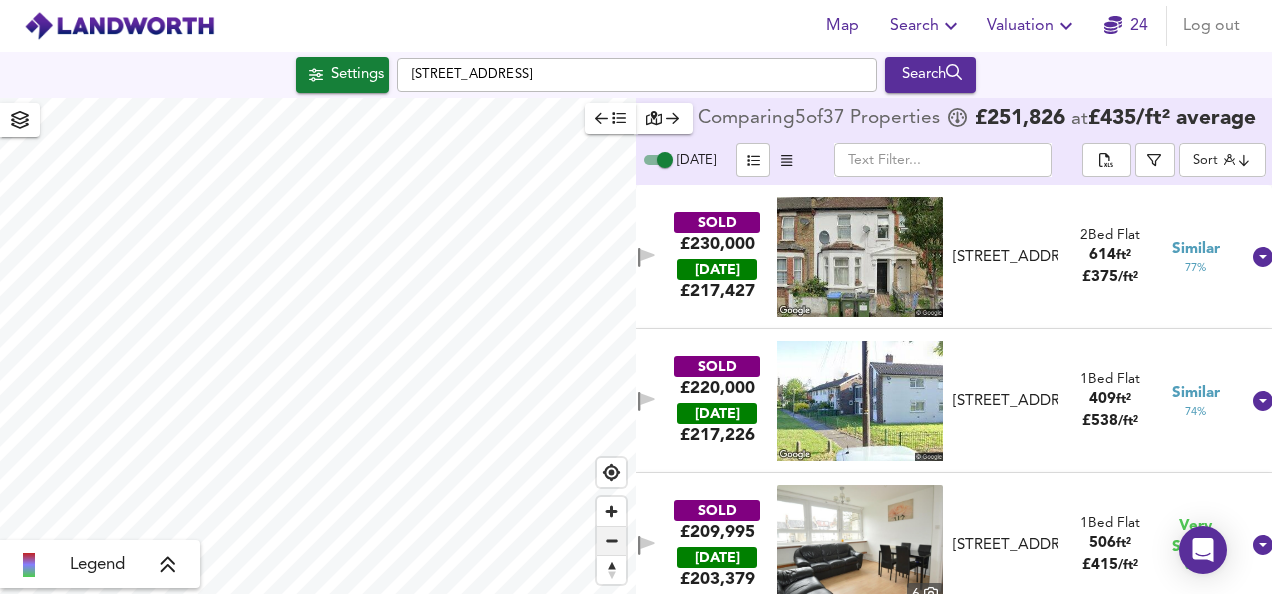 click at bounding box center (611, 541) 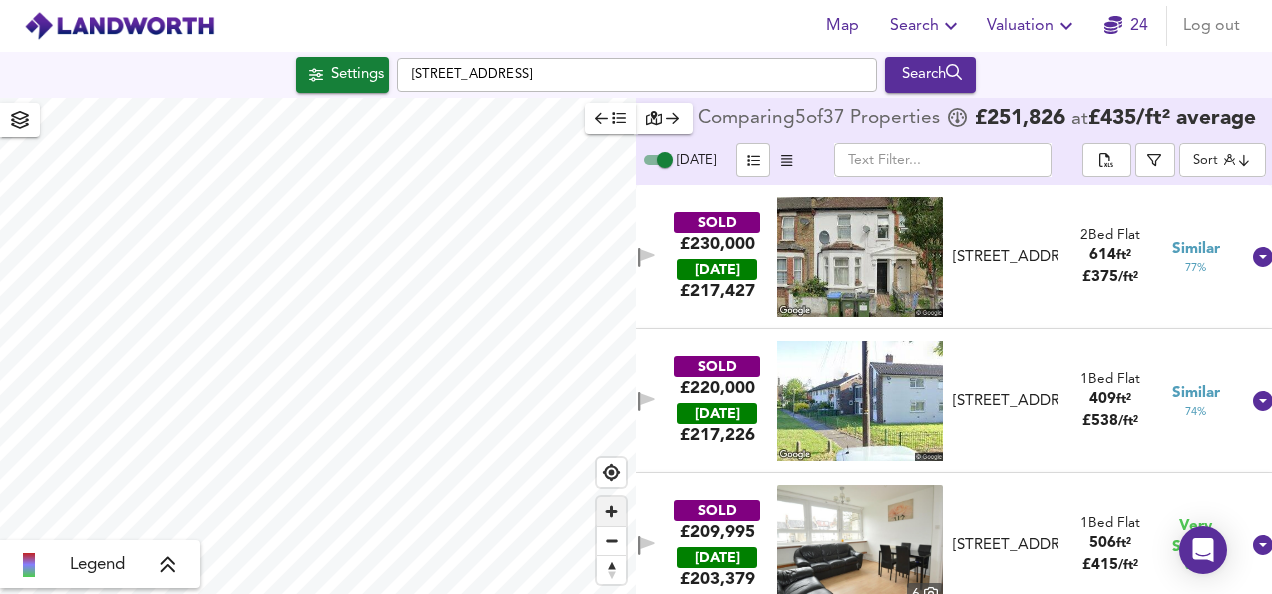 click at bounding box center [611, 511] 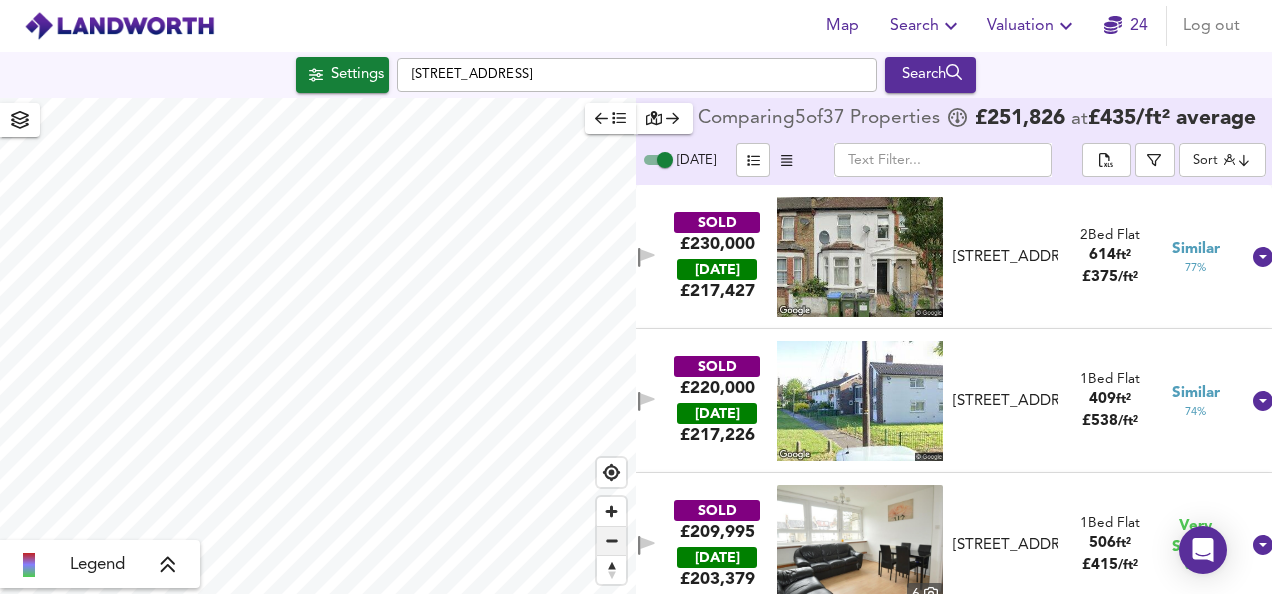 click at bounding box center [611, 541] 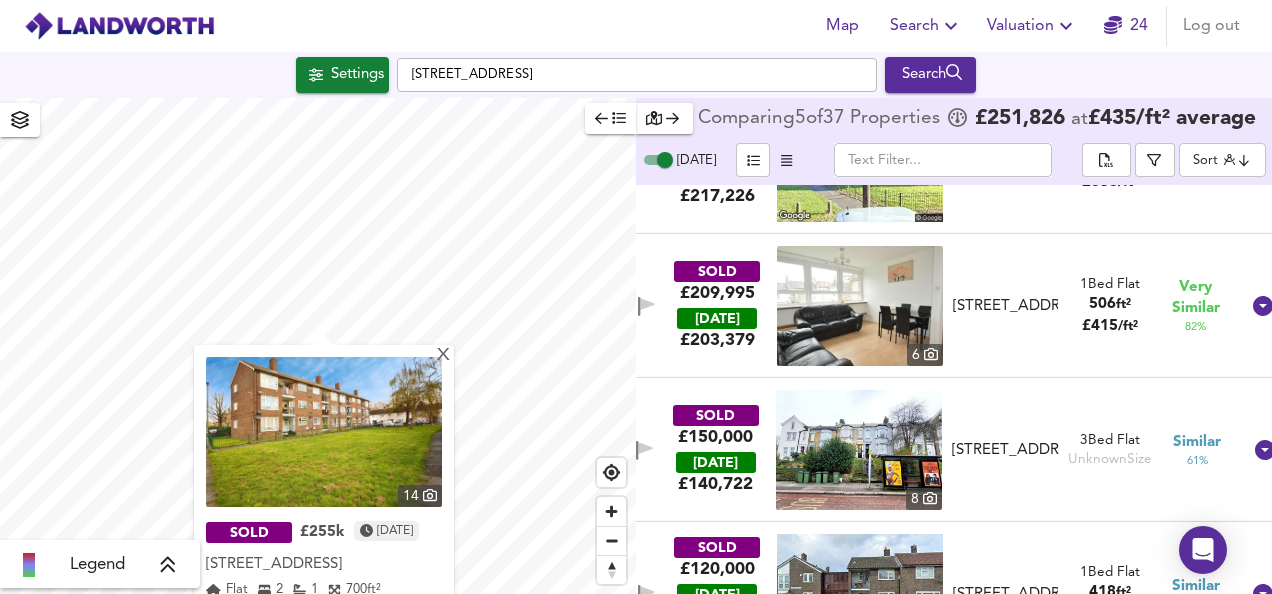 scroll, scrollTop: 0, scrollLeft: 0, axis: both 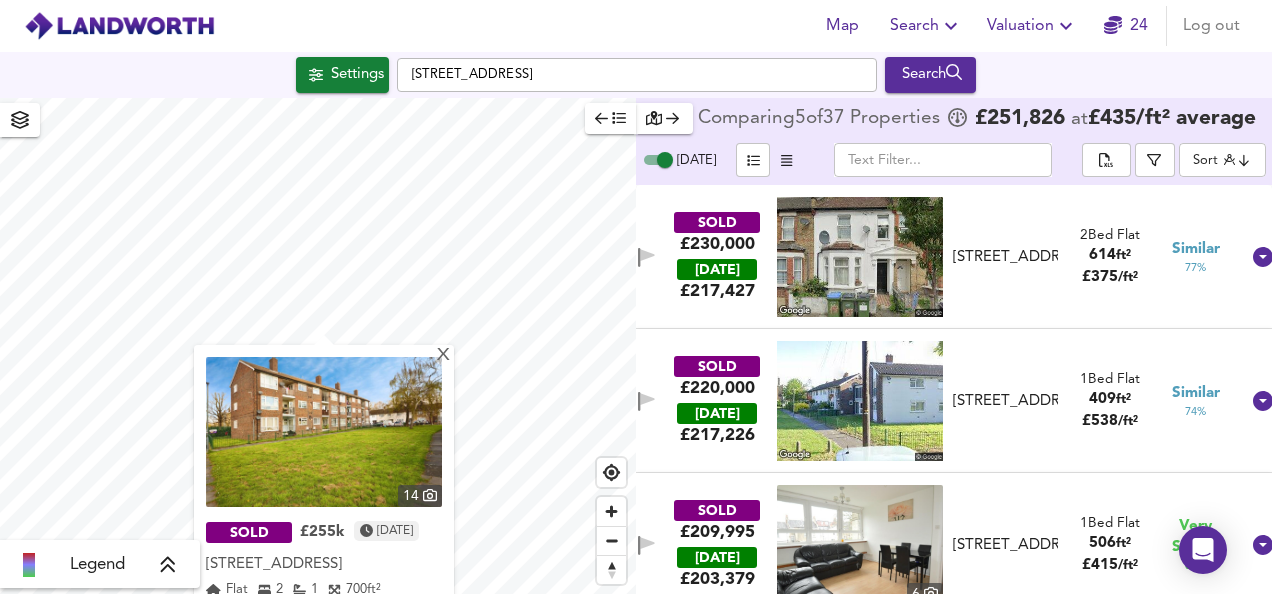click on "Map Search Valuation    24 Log out        Settings     [GEOGRAPHIC_DATA]        Search      X   14     SOLD £255k [DATE] [STREET_ADDRESS][GEOGRAPHIC_DATA][STREET_ADDRESS] Flat 2 1 700 ft² Details        Legend       Comparing  5  of  37   Properties     £ 251,826   at  £ 435 / ft²   average    [DATE]           ​         Sort   distancetocenter ​ SOLD £230,000   [DATE]  £ 217,427 [STREET_ADDRESS][GEOGRAPHIC_DATA][STREET_ADDRESS] 2  Bed   Flat 614 ft² £ 375 / ft²   Similar 77 % SOLD £220,000   [DATE]  £ 217,226 [STREET_ADDRESS][GEOGRAPHIC_DATA][STREET_ADDRESS] 1  Bed   Flat 409 ft² £ 538 / ft²   Similar 74 % SOLD £209,995   [DATE]  £ 203,379   6     [STREET_ADDRESS] [STREET_ADDRESS] 1  Bed   Flat 506 ft² £ 415 / ft²   Very Similar 82 % SOLD £150,000   [DATE]  £ 140,722   8     Flat A, [STREET_ADDRESS] Flat A, [STREET_ADDRESS] 3" at bounding box center (636, 297) 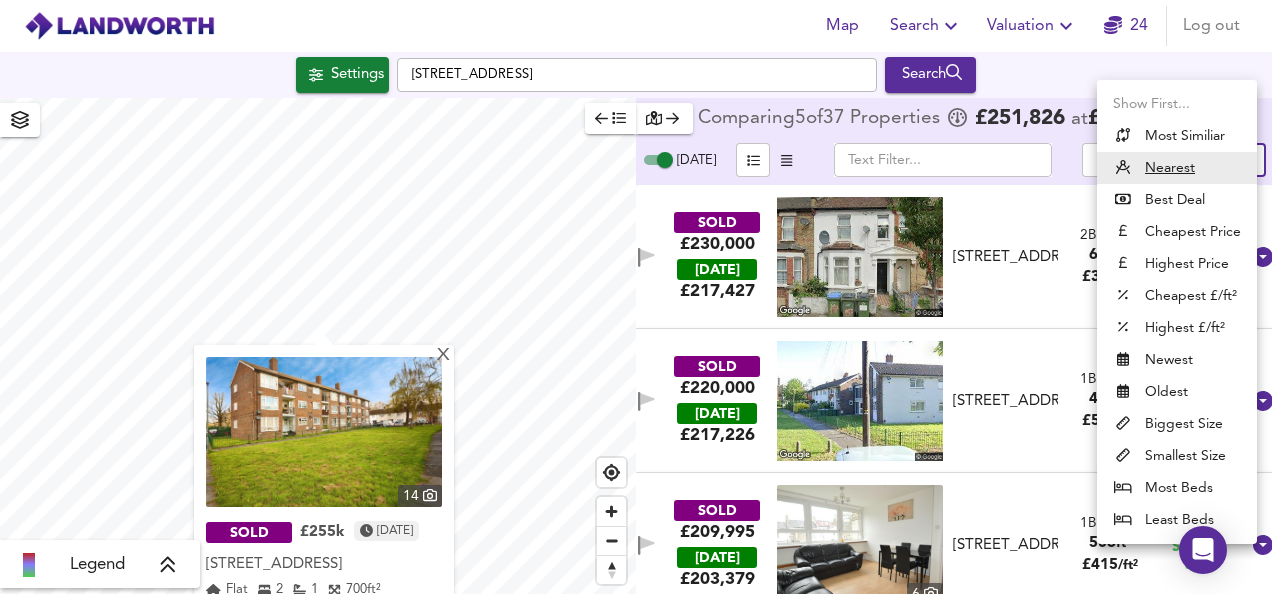 click at bounding box center [636, 297] 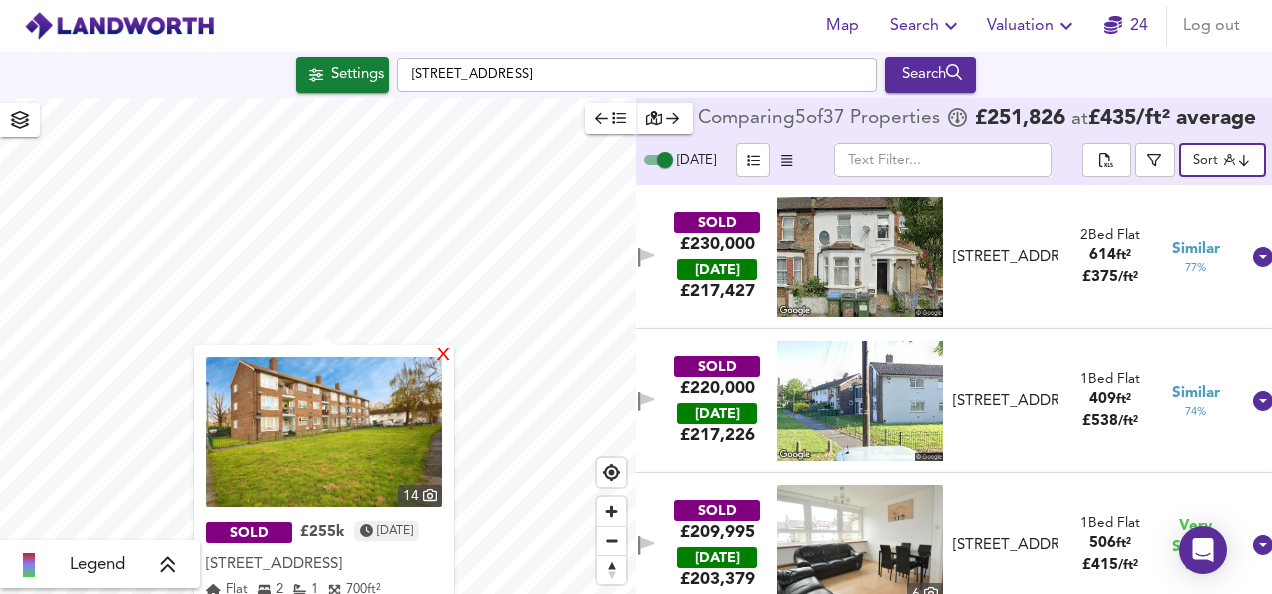 click on "X" at bounding box center [443, 356] 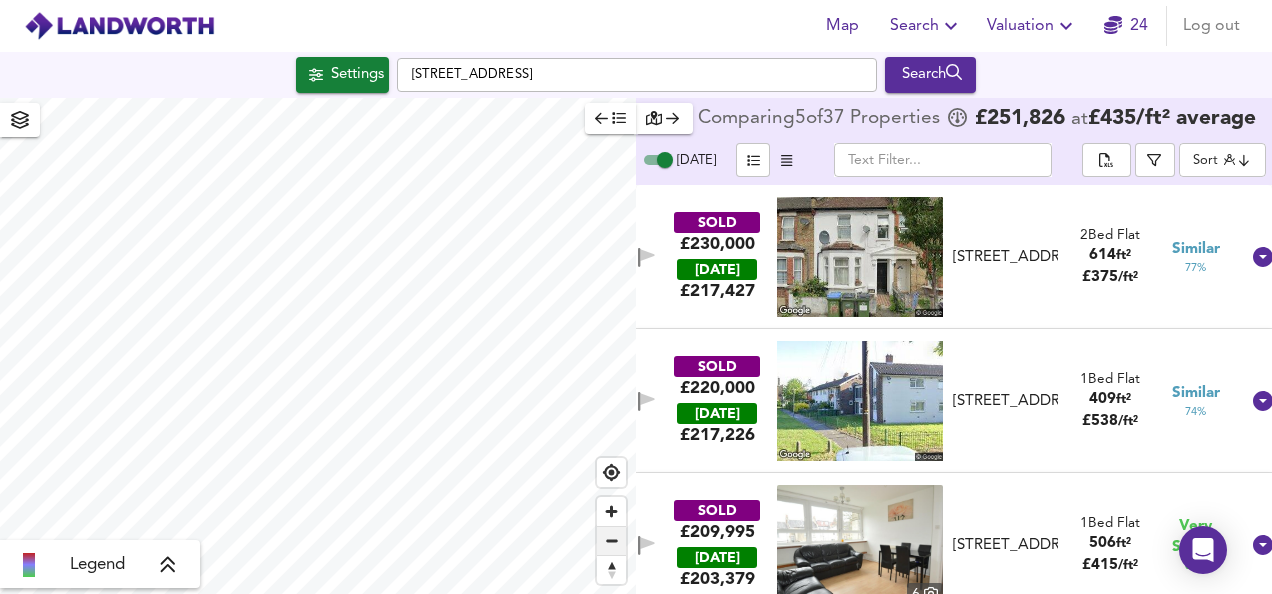 click at bounding box center [611, 541] 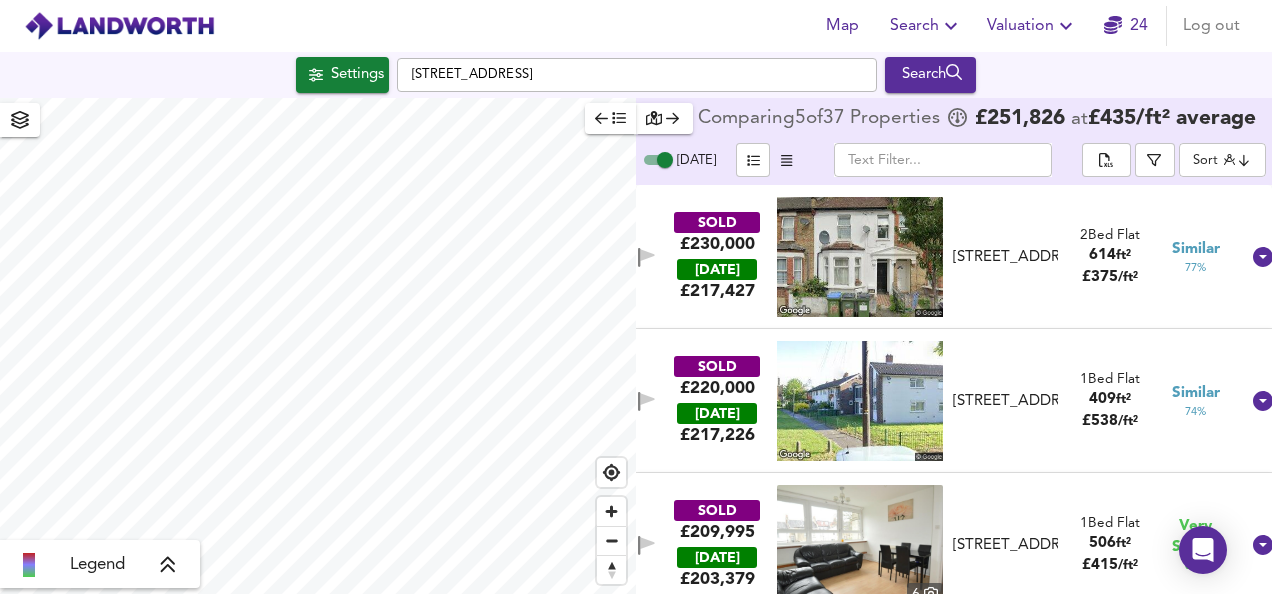 click on "Legend       Comparing  5  of  37   Properties     £ 251,826   at  £ 435 / ft²   average    [DATE]           ​         Sort   distancetocenter ​ SOLD £230,000   [DATE]  £ 217,427 [STREET_ADDRESS][GEOGRAPHIC_DATA][STREET_ADDRESS] 2  Bed   Flat 614 ft² £ 375 / ft²   Similar 77 % SOLD £220,000   [DATE]  £ 217,226 [STREET_ADDRESS][GEOGRAPHIC_DATA][STREET_ADDRESS] 1  Bed   Flat 409 ft² £ 538 / ft²   Similar 74 % SOLD £209,995   [DATE]  £ 203,379   6     [STREET_ADDRESS] [STREET_ADDRESS] 1  Bed   Flat 506 ft² £ 415 / ft²   Very Similar 82 % SOLD £150,000   [DATE]  £ 140,722   8     Flat A, [STREET_ADDRESS] Flat A, [STREET_ADDRESS] 3  Bed   Flat Unknown  Size   Similar 61 % SOLD £120,000   [DATE]  £ 107,407 [STREET_ADDRESS] [STREET_ADDRESS] 1  Bed   Flat 418 ft² £ 287 / ft²   Similar 69 % SOLD £115,000   [DATE]  £ 97,932   16     2  Bed   Flat 581" at bounding box center [636, 346] 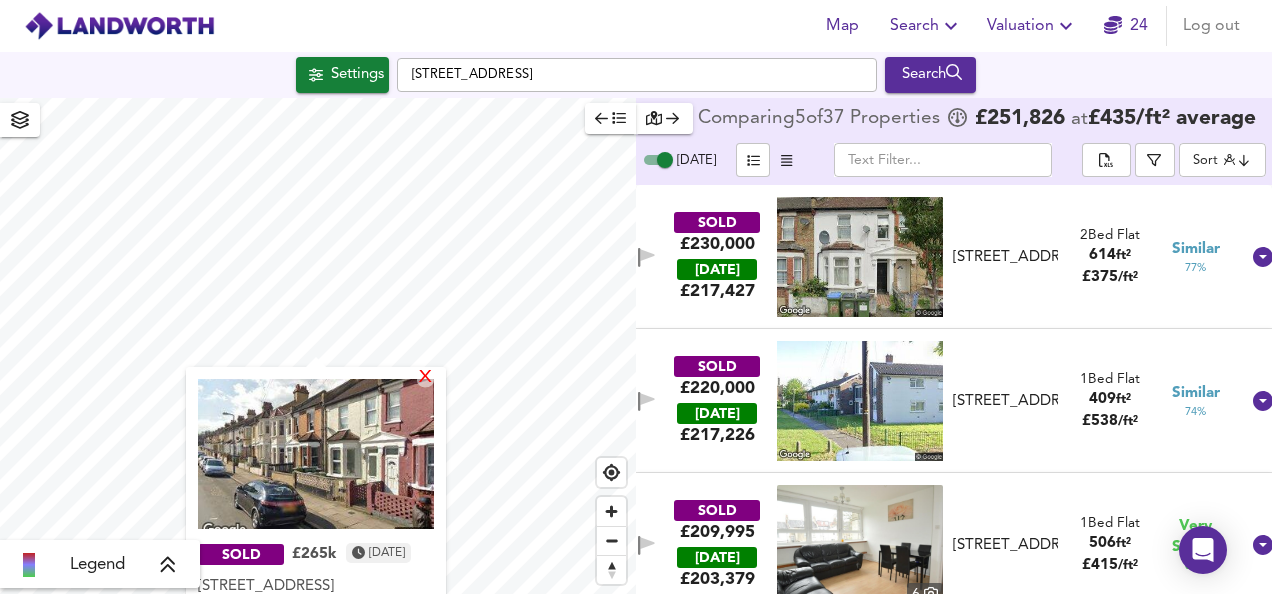 click on "X" at bounding box center [425, 378] 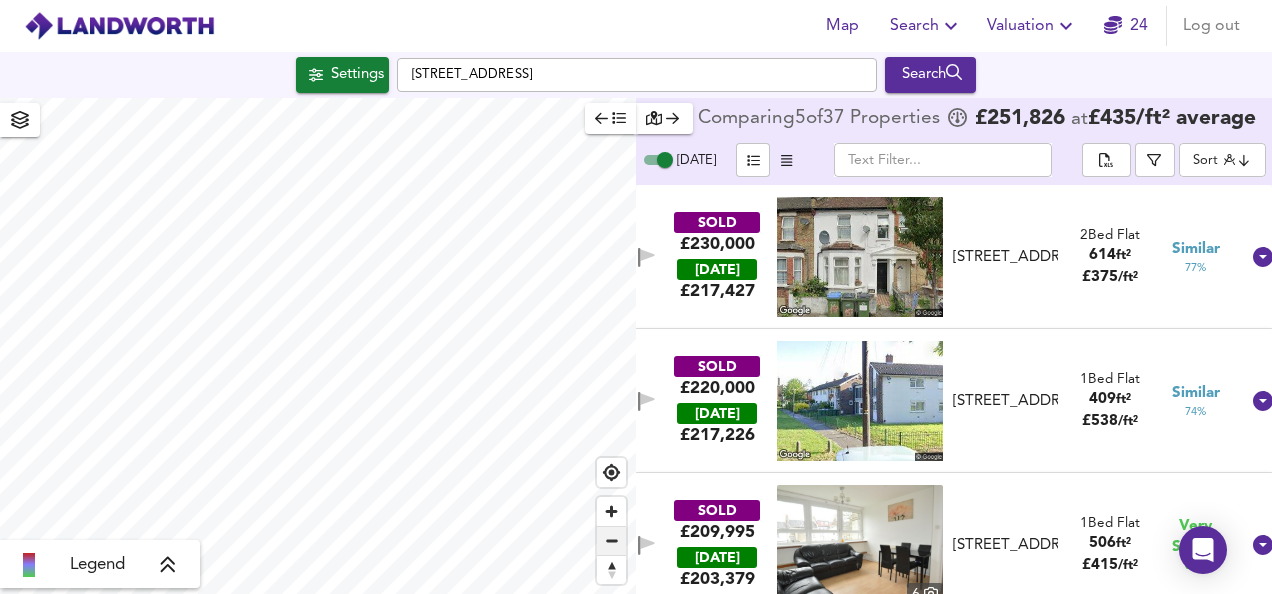 click at bounding box center [611, 541] 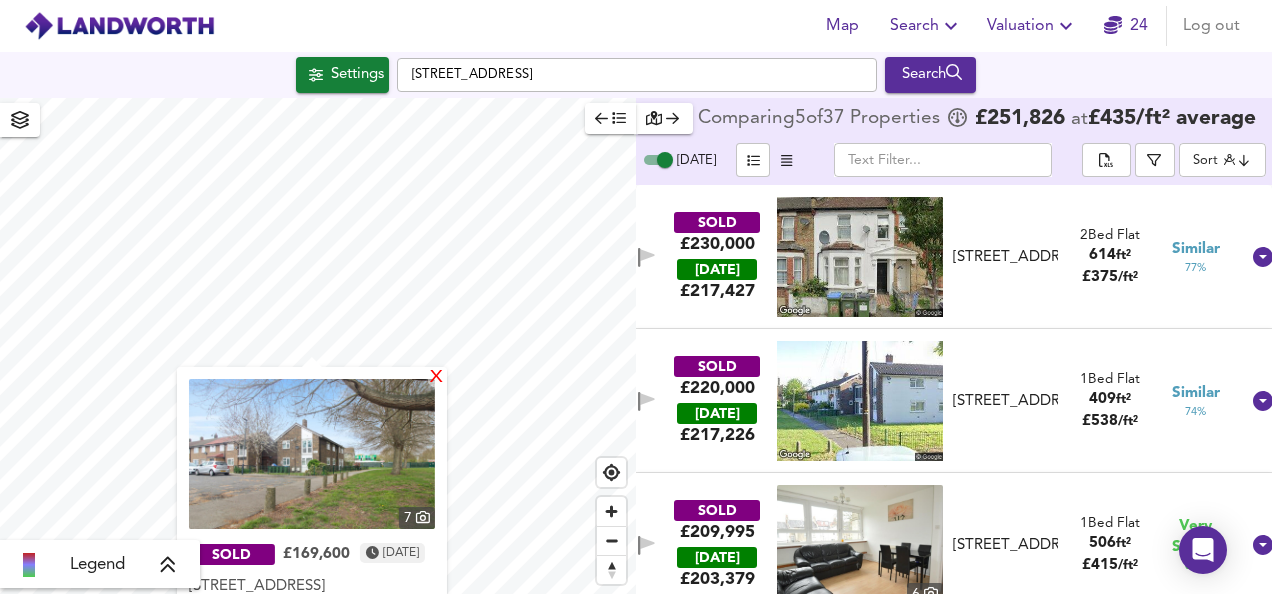 click on "X" at bounding box center (436, 378) 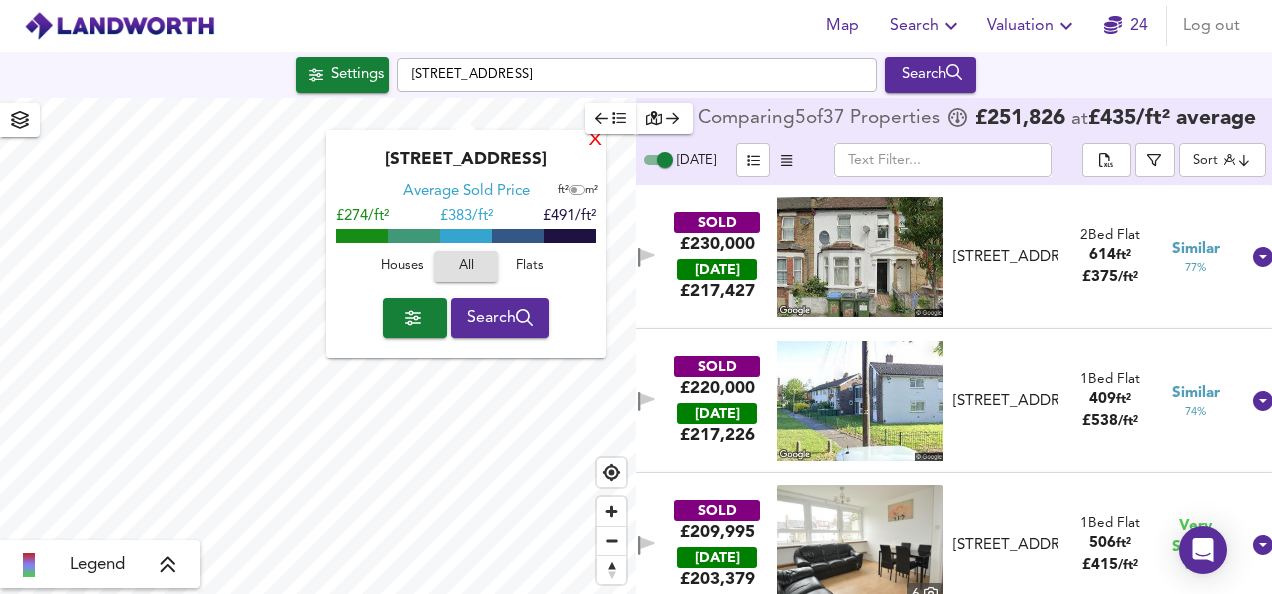 click on "X" at bounding box center (595, 141) 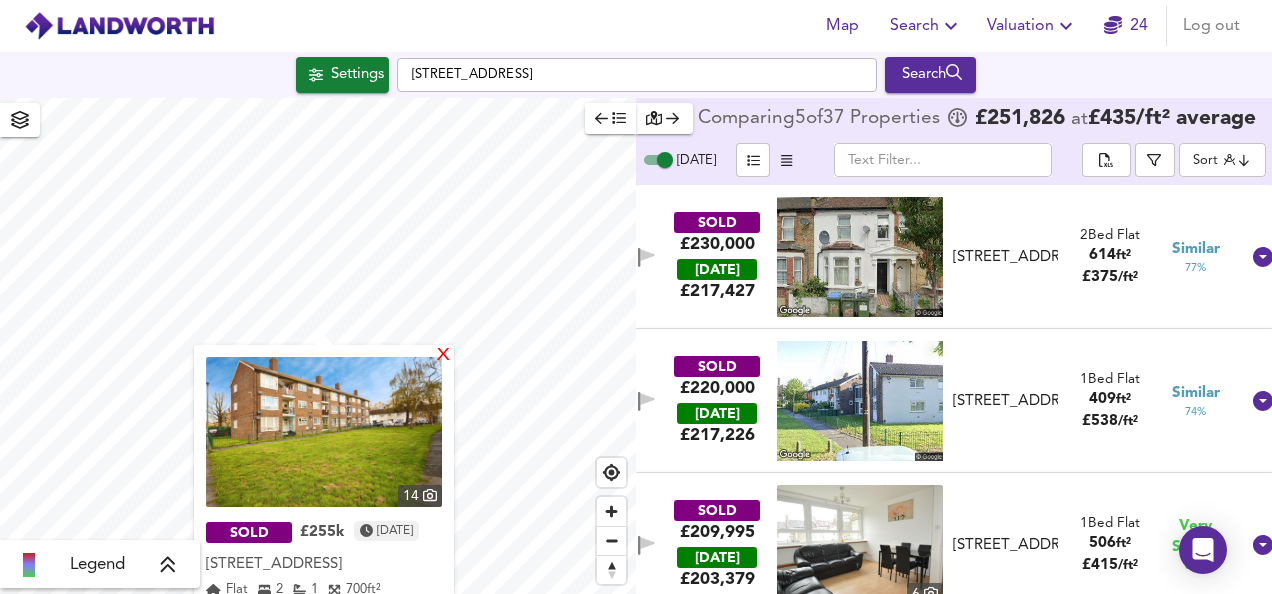 click on "X" at bounding box center (443, 356) 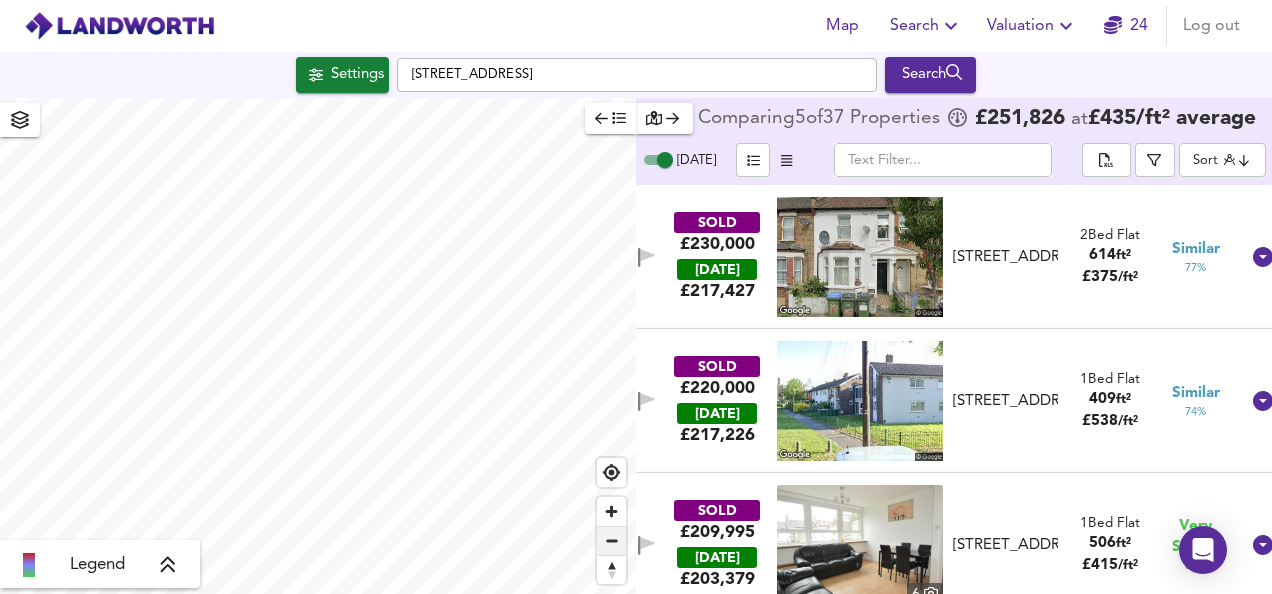 click at bounding box center (611, 541) 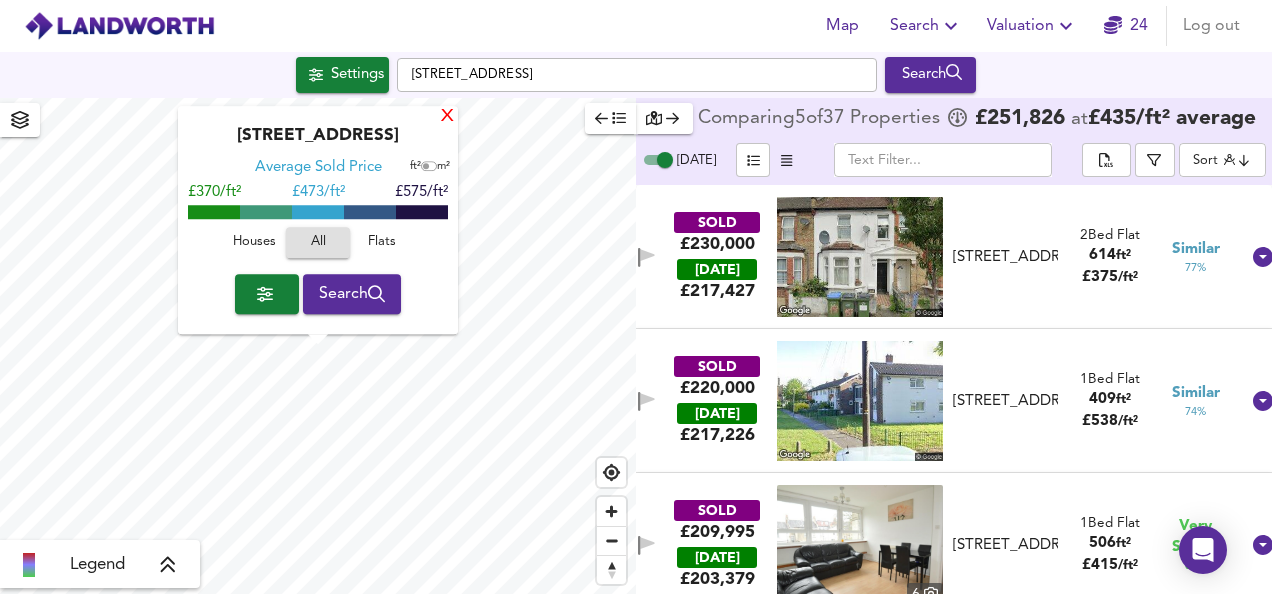 click on "X" at bounding box center (447, 117) 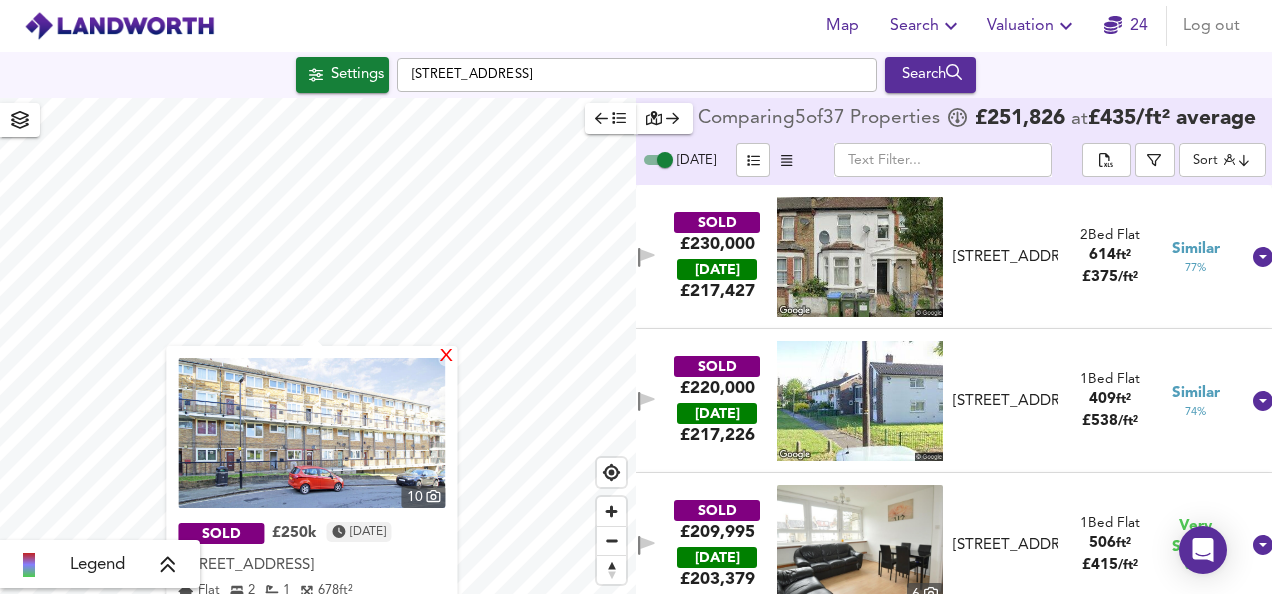 click on "X" at bounding box center [447, 357] 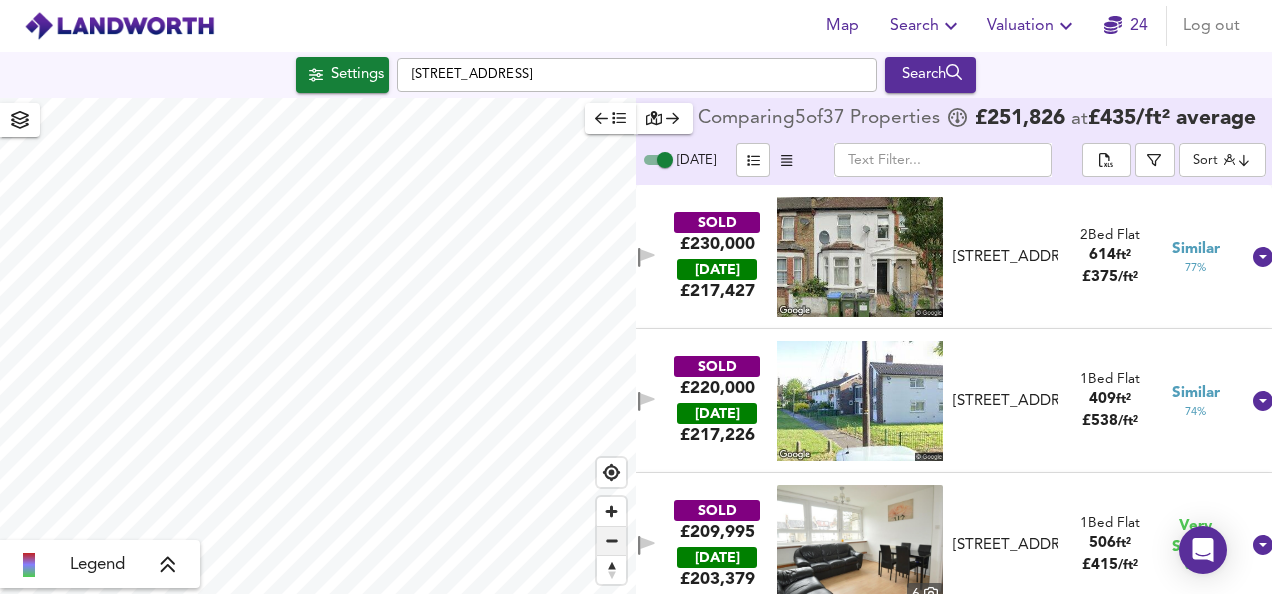 click at bounding box center [611, 541] 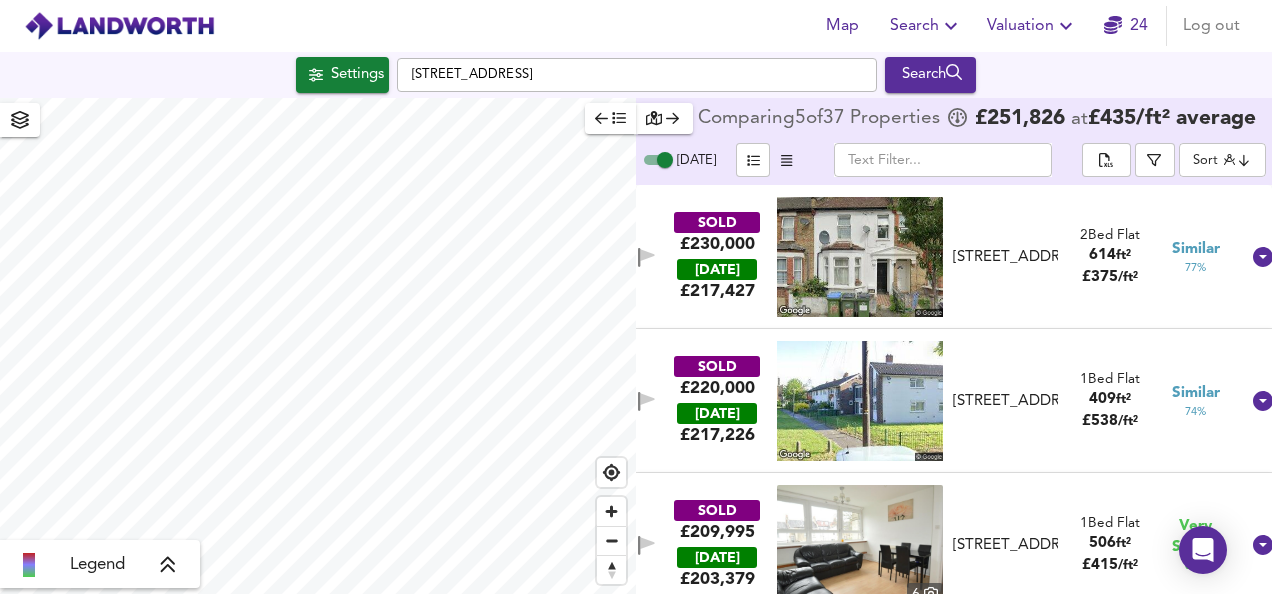 click on "Legend       Comparing  5  of  37   Properties     £ 251,826   at  £ 435 / ft²   average    [DATE]           ​         Sort   distancetocenter ​ SOLD £230,000   [DATE]  £ 217,427 [STREET_ADDRESS][GEOGRAPHIC_DATA][STREET_ADDRESS] 2  Bed   Flat 614 ft² £ 375 / ft²   Similar 77 % SOLD £220,000   [DATE]  £ 217,226 [STREET_ADDRESS][GEOGRAPHIC_DATA][STREET_ADDRESS] 1  Bed   Flat 409 ft² £ 538 / ft²   Similar 74 % SOLD £209,995   [DATE]  £ 203,379   6     [STREET_ADDRESS] [STREET_ADDRESS] 1  Bed   Flat 506 ft² £ 415 / ft²   Very Similar 82 % SOLD £150,000   [DATE]  £ 140,722   8     Flat A, [STREET_ADDRESS] Flat A, [STREET_ADDRESS] 3  Bed   Flat Unknown  Size   Similar 61 % SOLD £120,000   [DATE]  £ 107,407 [STREET_ADDRESS] [STREET_ADDRESS] 1  Bed   Flat 418 ft² £ 287 / ft²   Similar 69 % SOLD £115,000   [DATE]  £ 97,932   16     2  Bed   Flat 581" at bounding box center (636, 346) 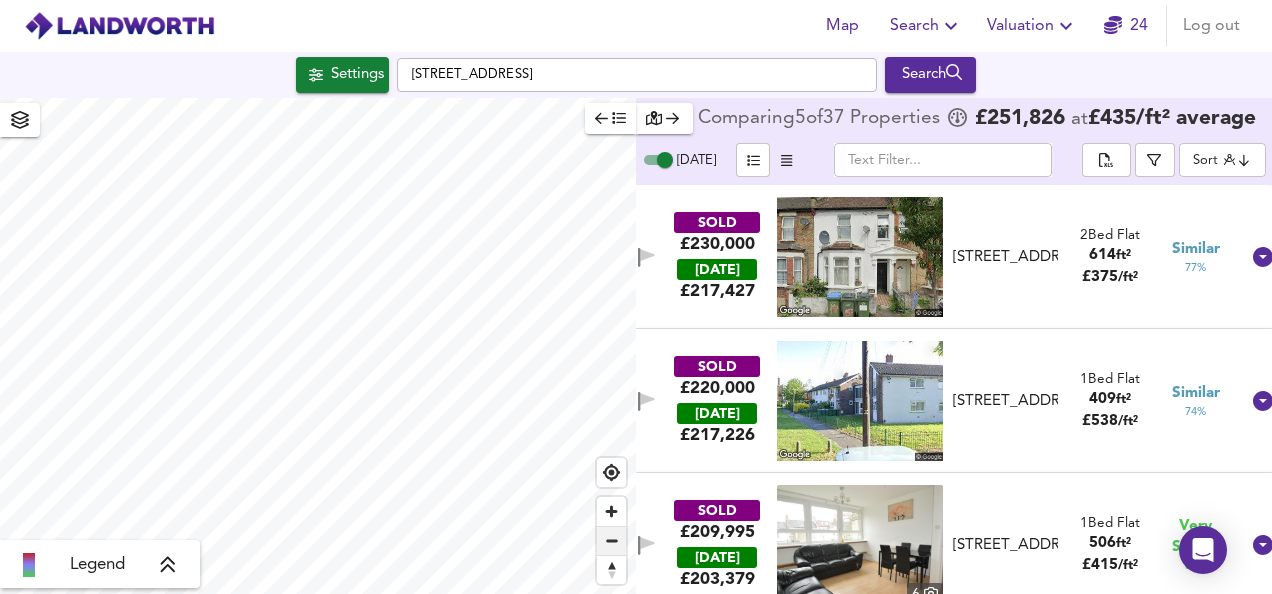 click at bounding box center (611, 541) 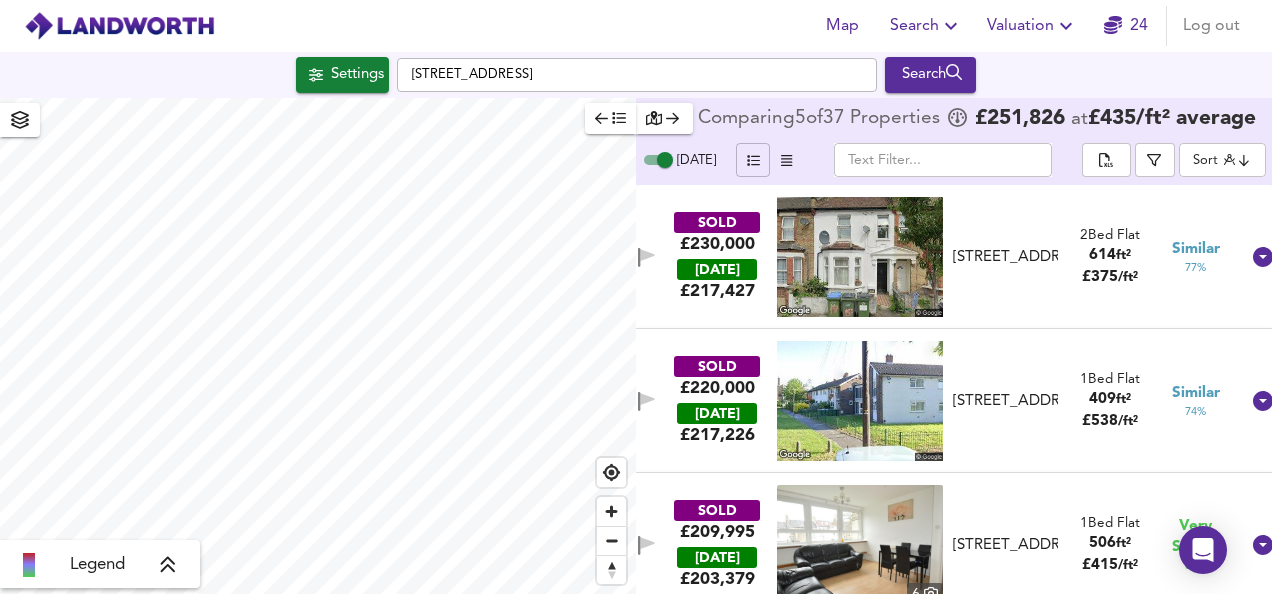 click on "Legend       Comparing  5  of  37   Properties     £ 251,826   at  £ 435 / ft²   average    [DATE]           ​         Sort   distancetocenter ​ SOLD £230,000   [DATE]  £ 217,427 [STREET_ADDRESS][GEOGRAPHIC_DATA][STREET_ADDRESS] 2  Bed   Flat 614 ft² £ 375 / ft²   Similar 77 % SOLD £220,000   [DATE]  £ 217,226 [STREET_ADDRESS][GEOGRAPHIC_DATA][STREET_ADDRESS] 1  Bed   Flat 409 ft² £ 538 / ft²   Similar 74 % SOLD £209,995   [DATE]  £ 203,379   6     [STREET_ADDRESS] [STREET_ADDRESS] 1  Bed   Flat 506 ft² £ 415 / ft²   Very Similar 82 % SOLD £150,000   [DATE]  £ 140,722   8     Flat A, [STREET_ADDRESS] Flat A, [STREET_ADDRESS] 3  Bed   Flat Unknown  Size   Similar 61 % SOLD £120,000   [DATE]  £ 107,407 [STREET_ADDRESS] [STREET_ADDRESS] 1  Bed   Flat 418 ft² £ 287 / ft²   Similar 69 % SOLD £115,000   [DATE]  £ 97,932   16     2  Bed   Flat 581" at bounding box center [636, 346] 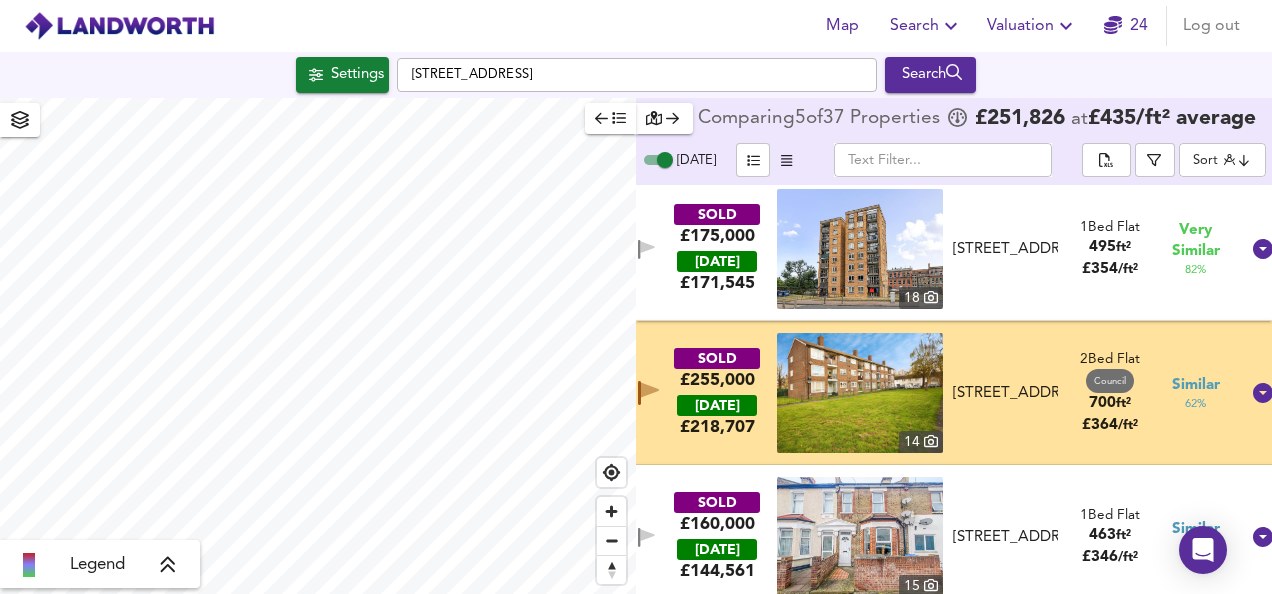 scroll, scrollTop: 1035, scrollLeft: 0, axis: vertical 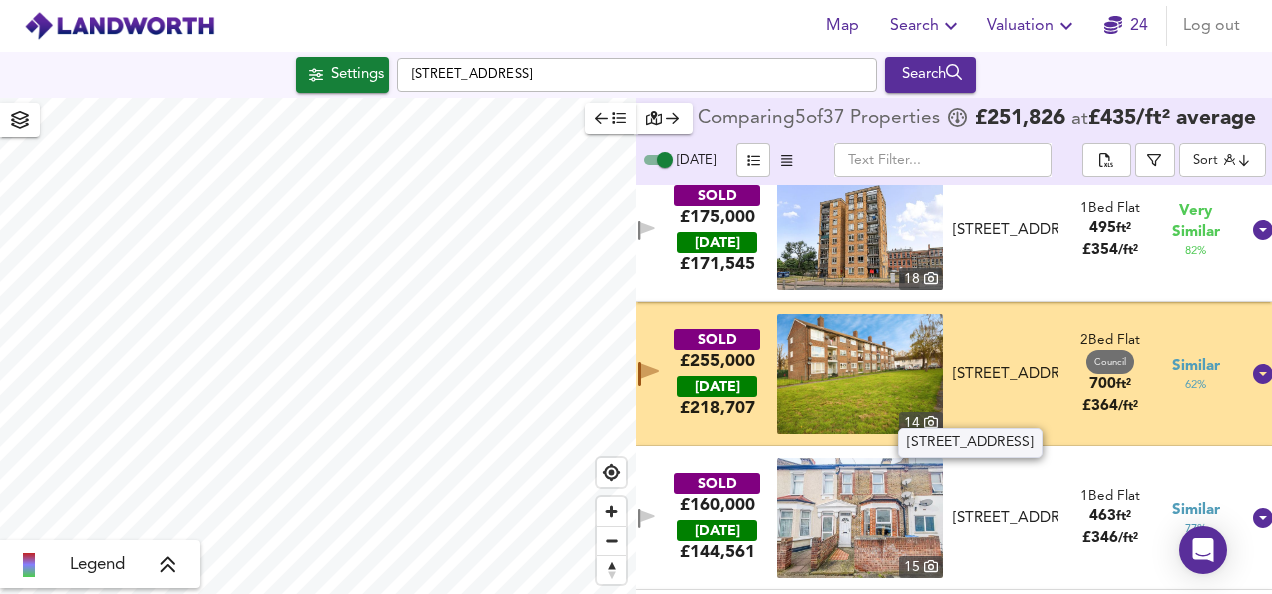 click on "[STREET_ADDRESS]" at bounding box center [1006, 374] 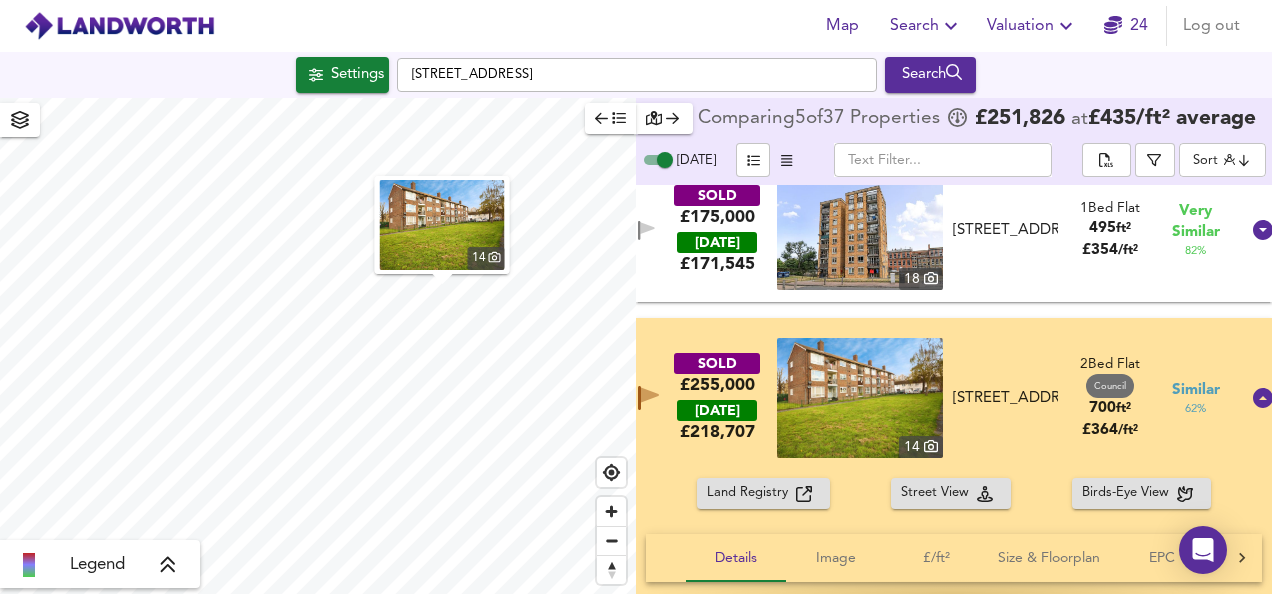 click on "[DATE]" at bounding box center [717, 410] 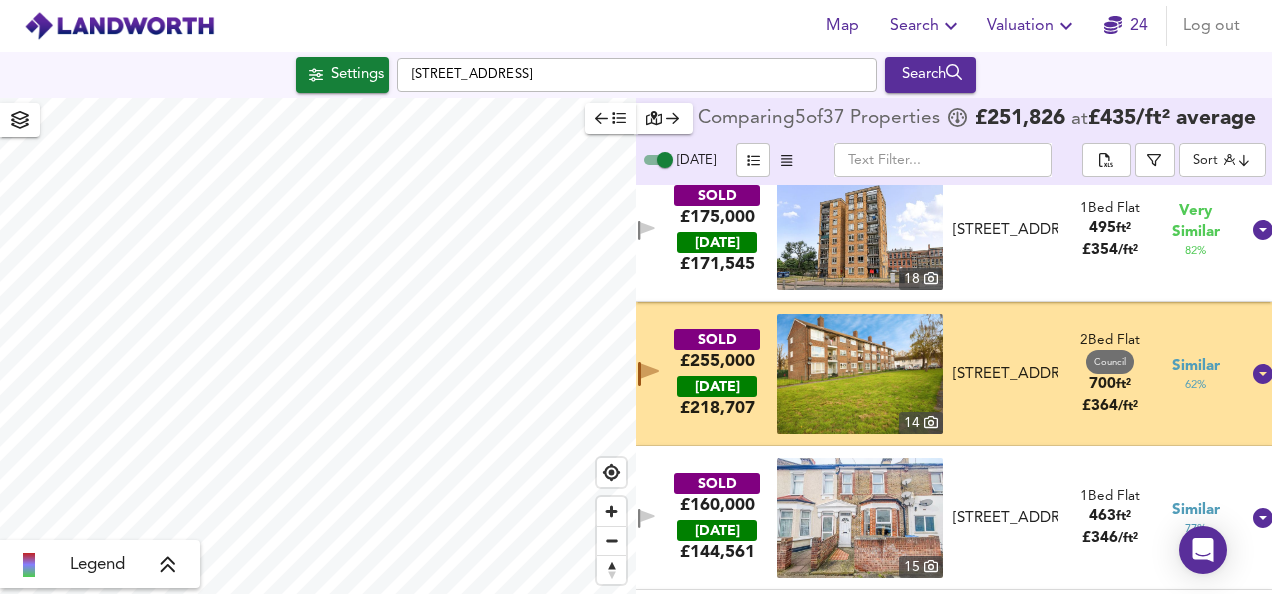 click on "SOLD £255,000   [DATE]  £ 218,707   [GEOGRAPHIC_DATA][STREET_ADDRESS][STREET_ADDRESS] 2  Bed   Flat   Council   700 ft² £ 364 / ft²   Similar 62 %" at bounding box center (930, 374) 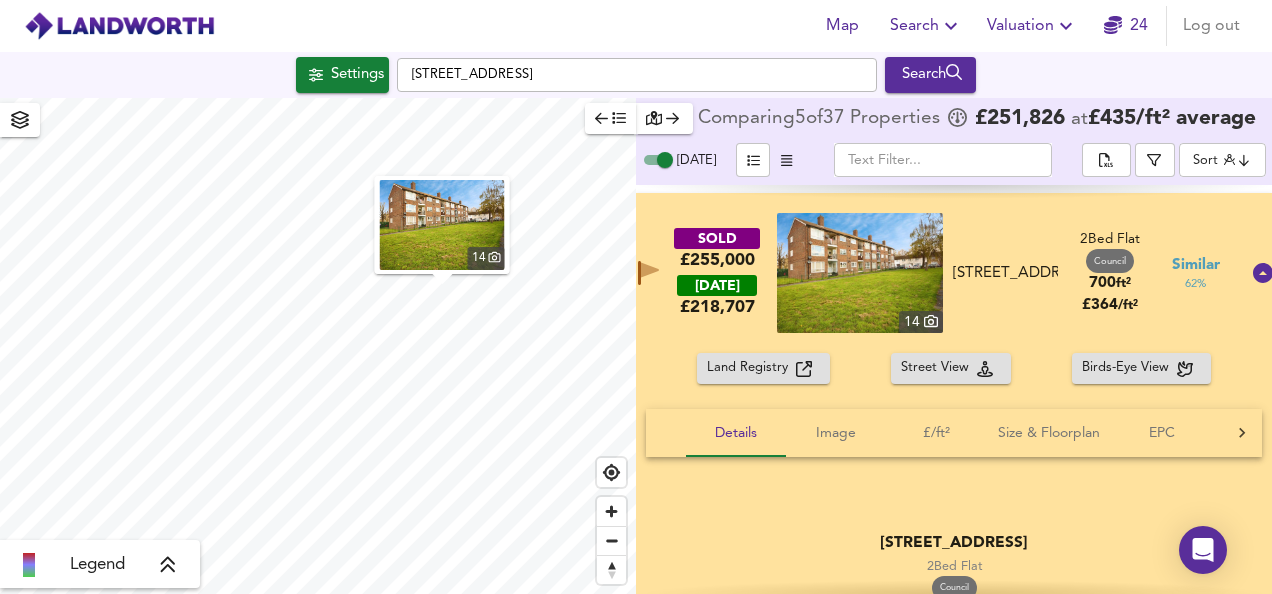 scroll, scrollTop: 1102, scrollLeft: 0, axis: vertical 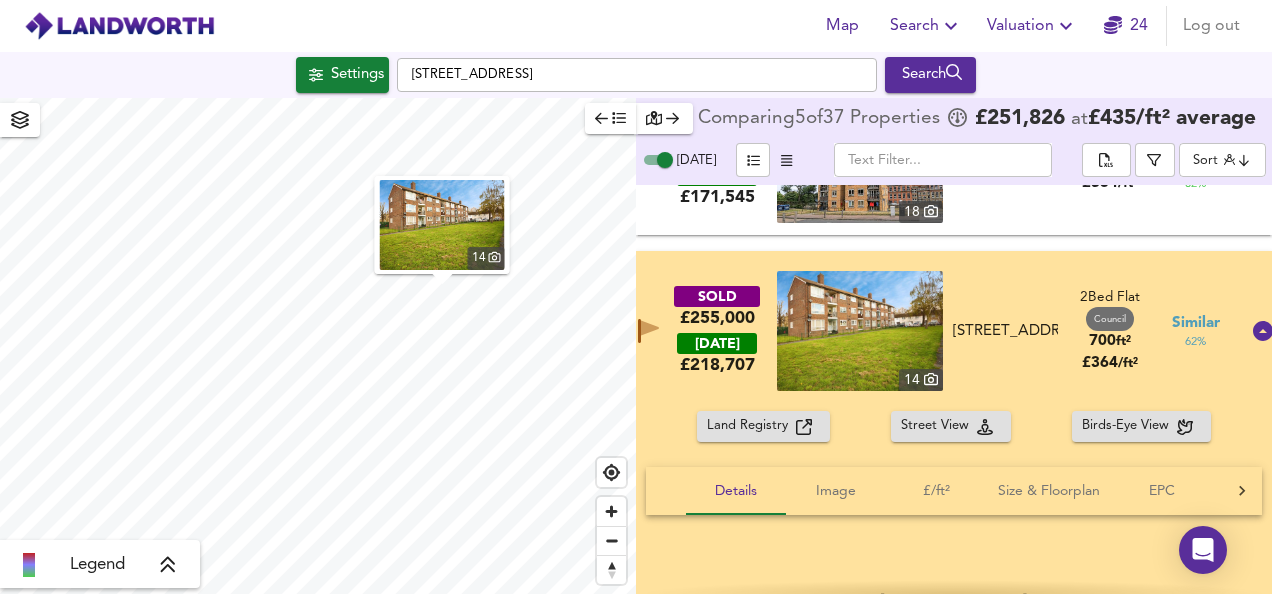 click on "SOLD £255,000   [DATE]  £ 218,707   [GEOGRAPHIC_DATA][STREET_ADDRESS][STREET_ADDRESS] 2  Bed   Flat   Council   700 ft² £ 364 / ft²   Similar 62 %" at bounding box center [930, 331] 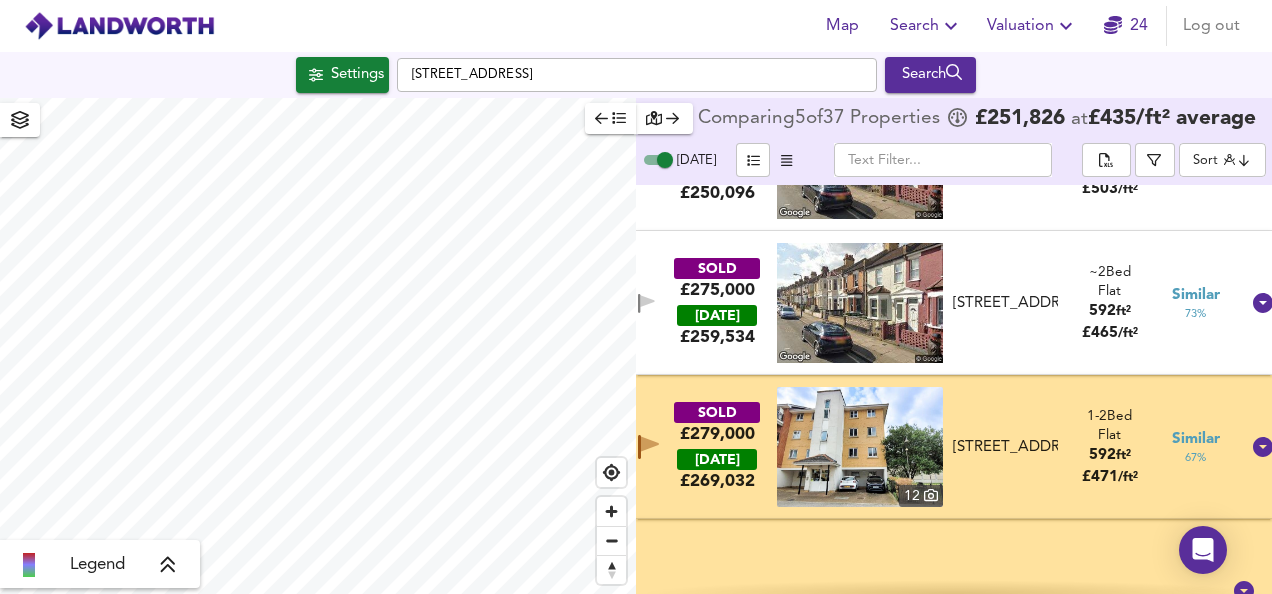 scroll, scrollTop: 1574, scrollLeft: 0, axis: vertical 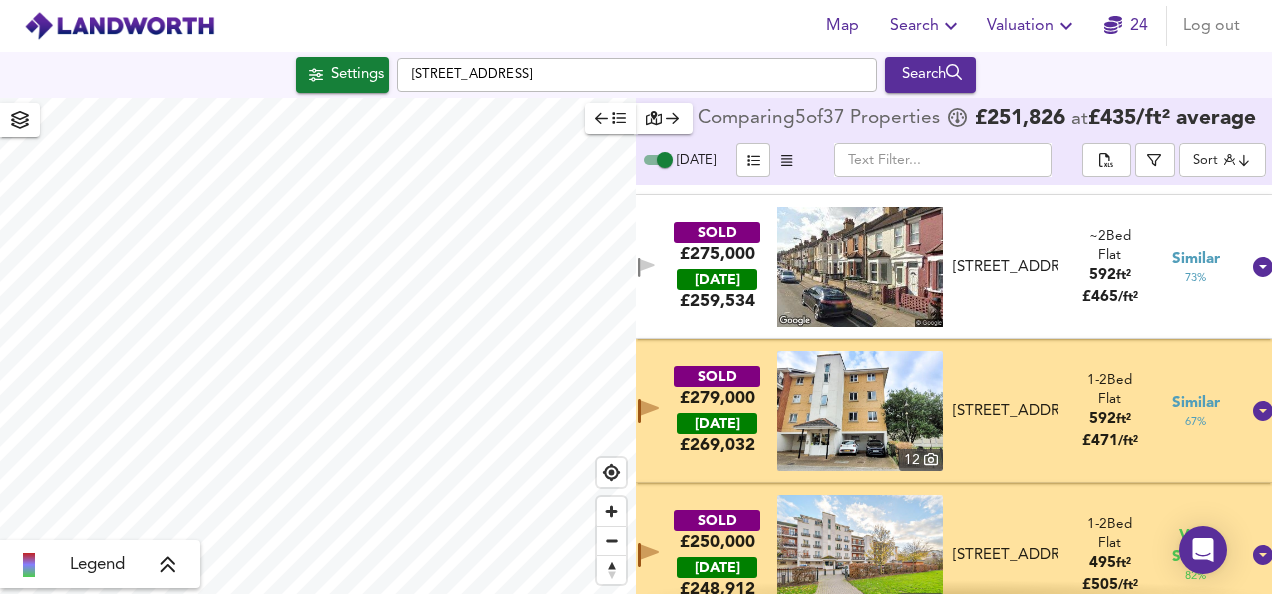 click on "[STREET_ADDRESS]" at bounding box center (1006, 411) 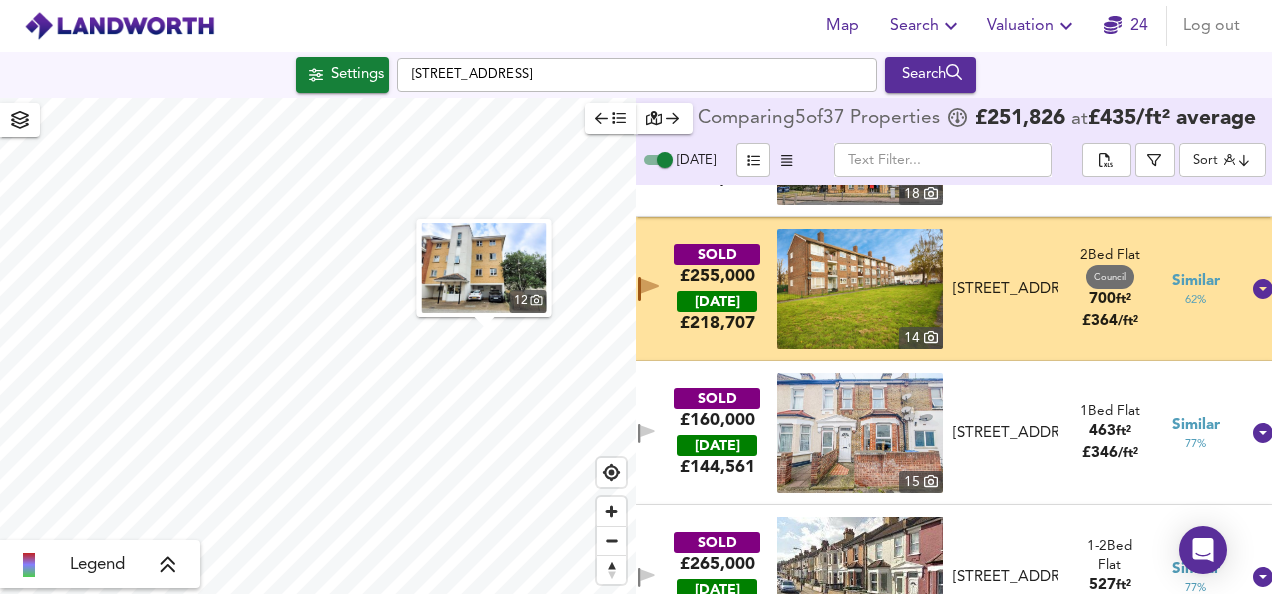 scroll, scrollTop: 1110, scrollLeft: 0, axis: vertical 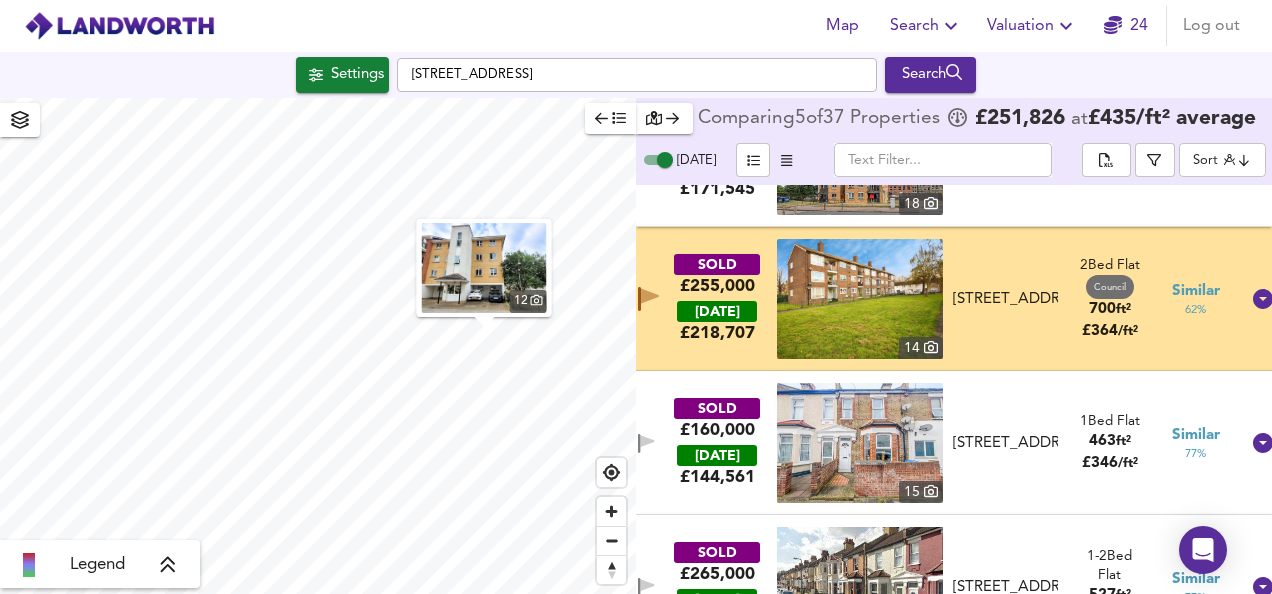 click on "Settings     [STREET_ADDRESS]        Search" at bounding box center [636, 75] 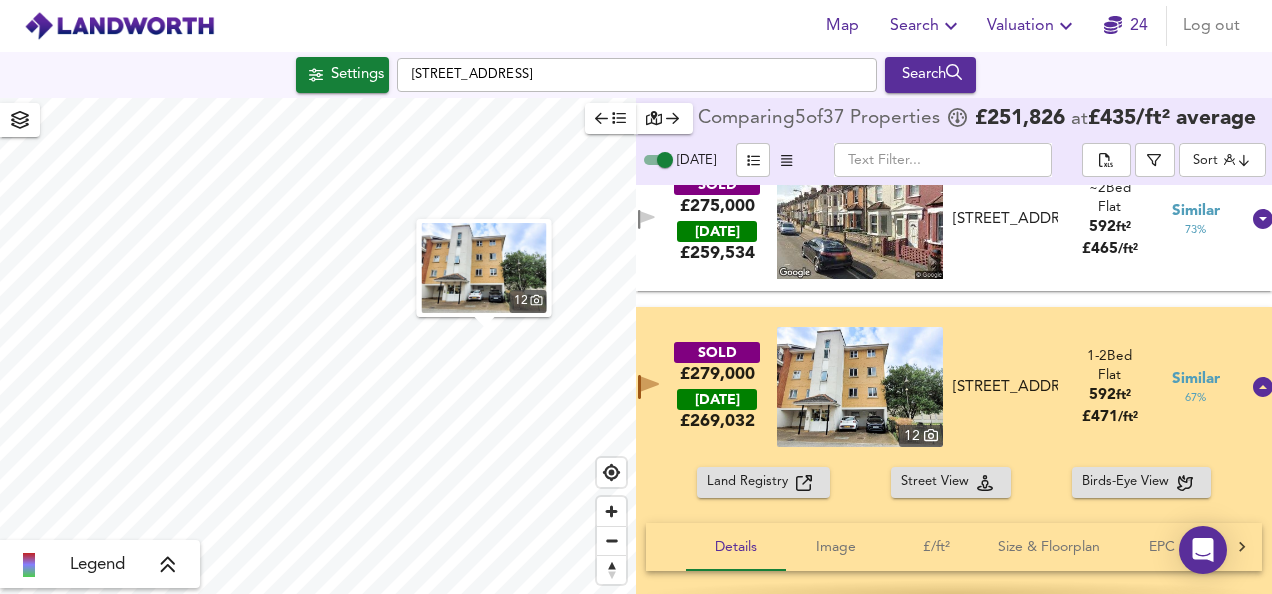 scroll, scrollTop: 1563, scrollLeft: 0, axis: vertical 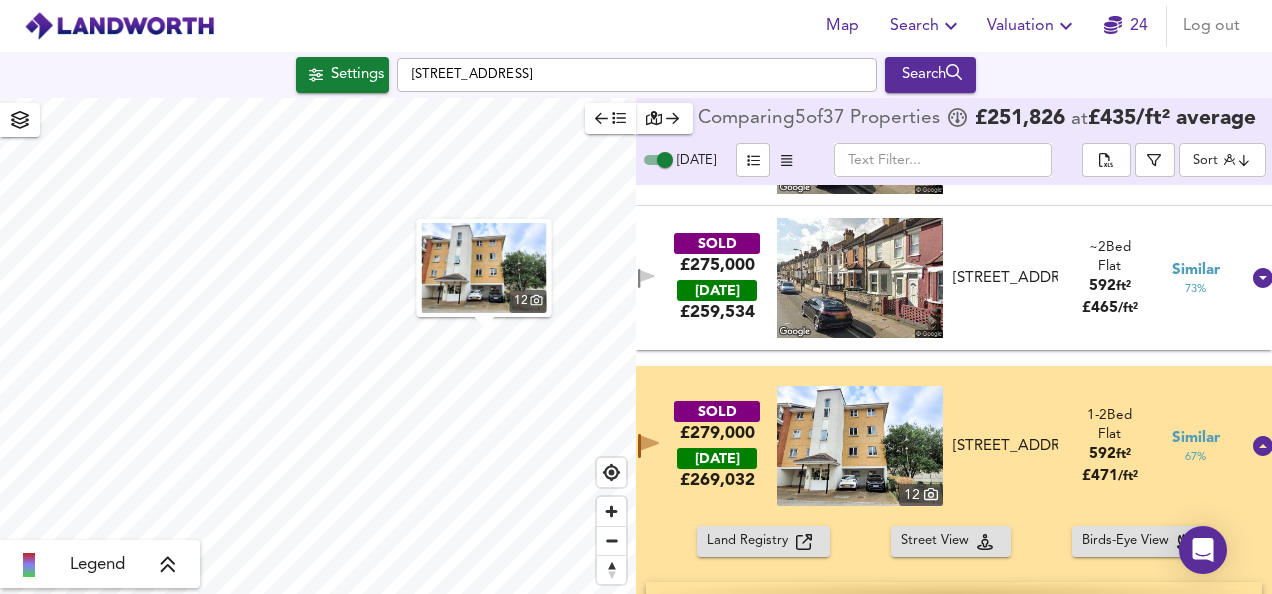 click on "SOLD £279,000   [DATE]  £ 269,032   12     Flat 8, [STREET_ADDRESS] [STREET_ADDRESS] 1-2  Bed We've estimated the total number of bedrooms from EPC data (3 heated rooms)   Flat 592 ft² £ 471 / ft²   Similar 67 %" at bounding box center (954, 446) 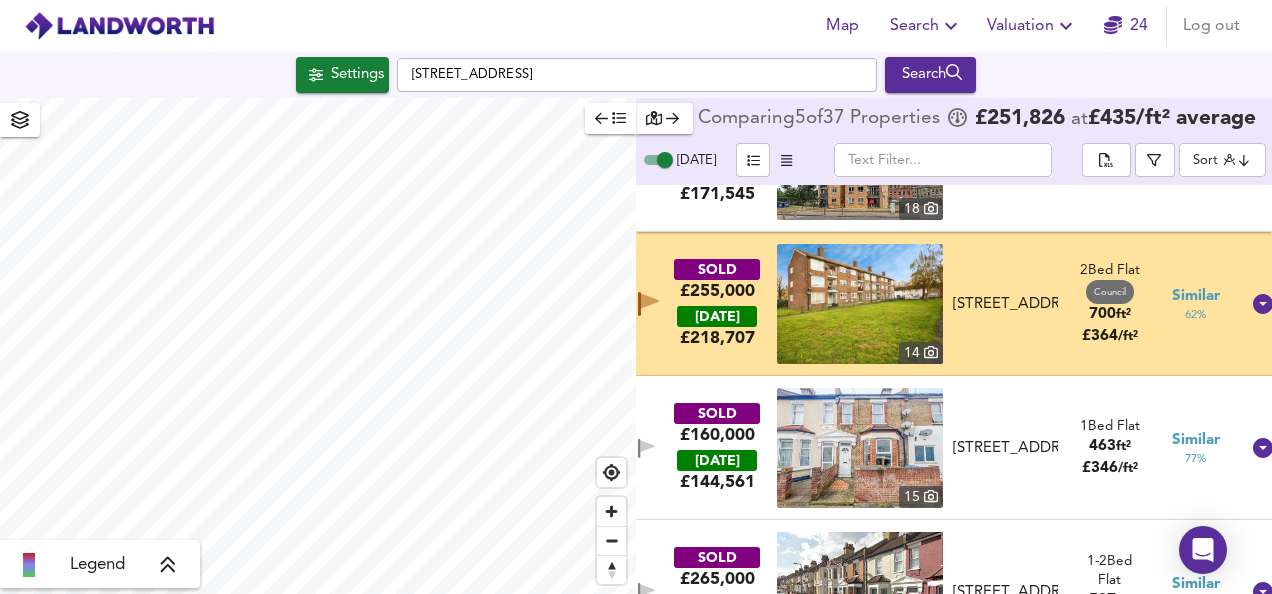 scroll, scrollTop: 1088, scrollLeft: 0, axis: vertical 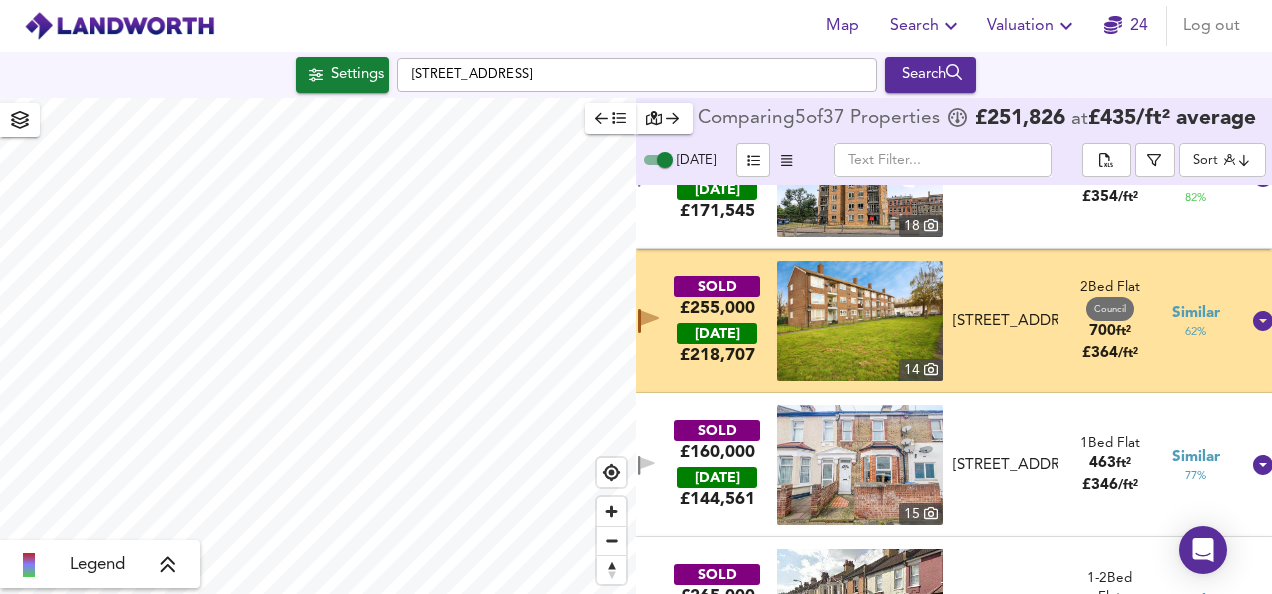 click at bounding box center (860, 321) 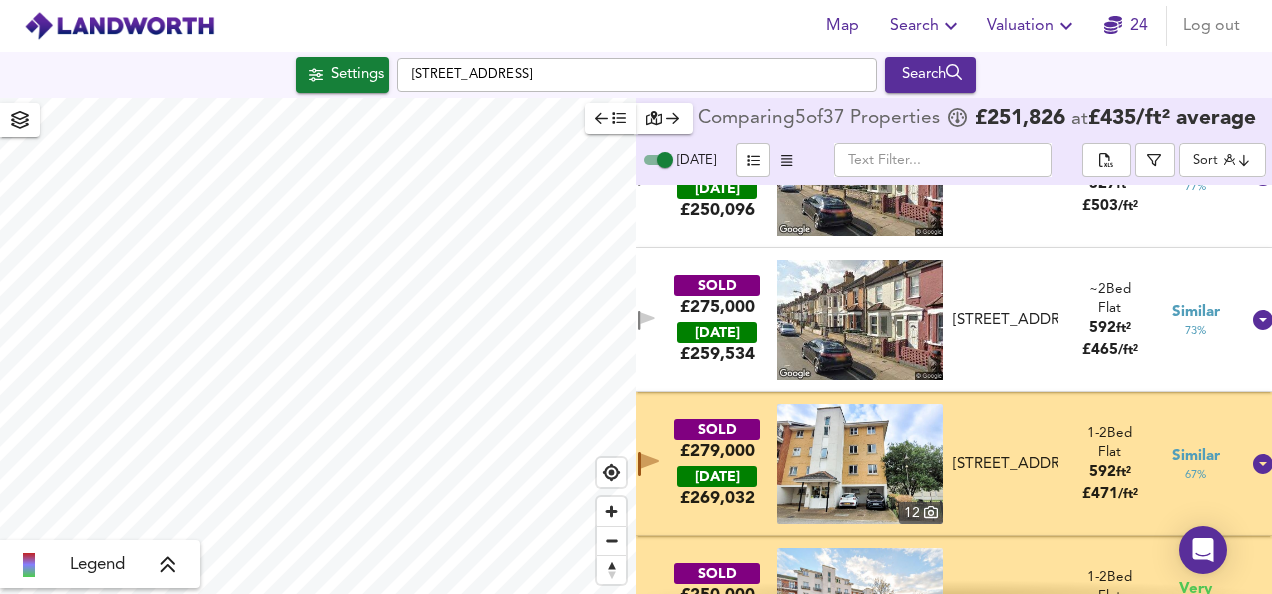 scroll, scrollTop: 1583, scrollLeft: 0, axis: vertical 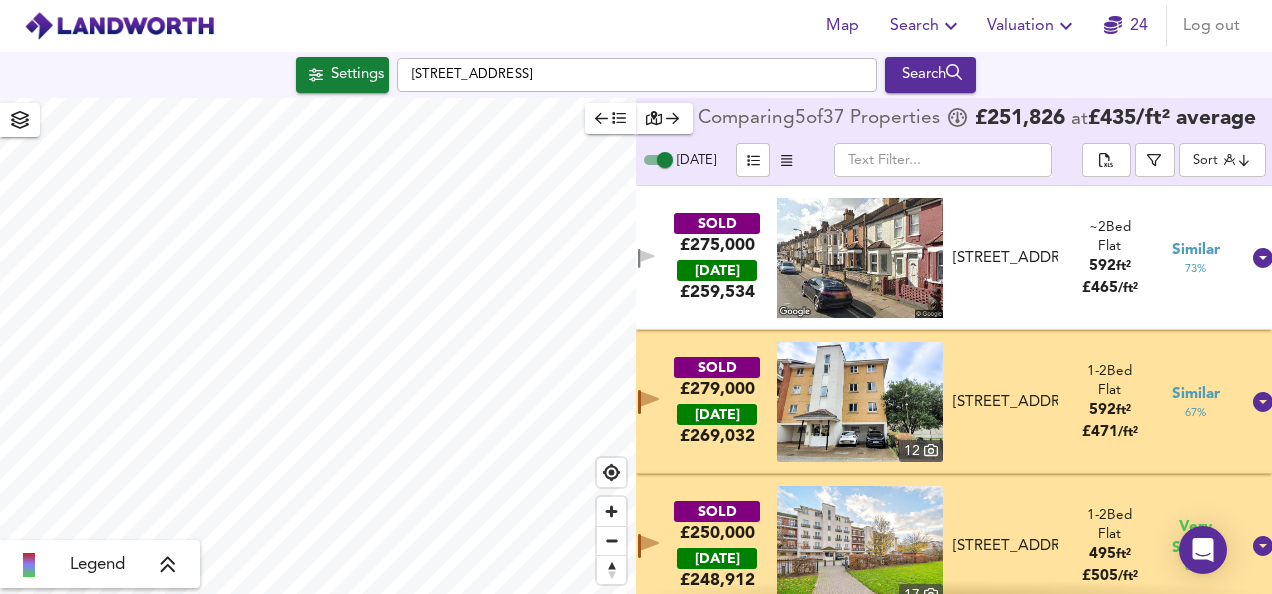 click at bounding box center [860, 402] 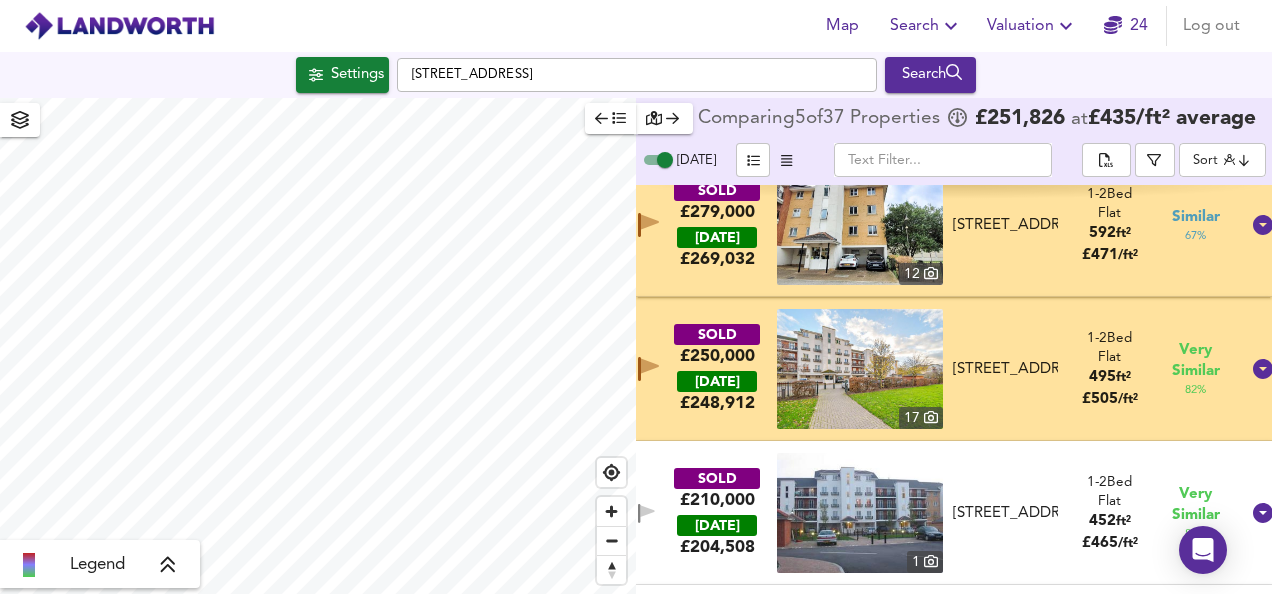 scroll, scrollTop: 1796, scrollLeft: 0, axis: vertical 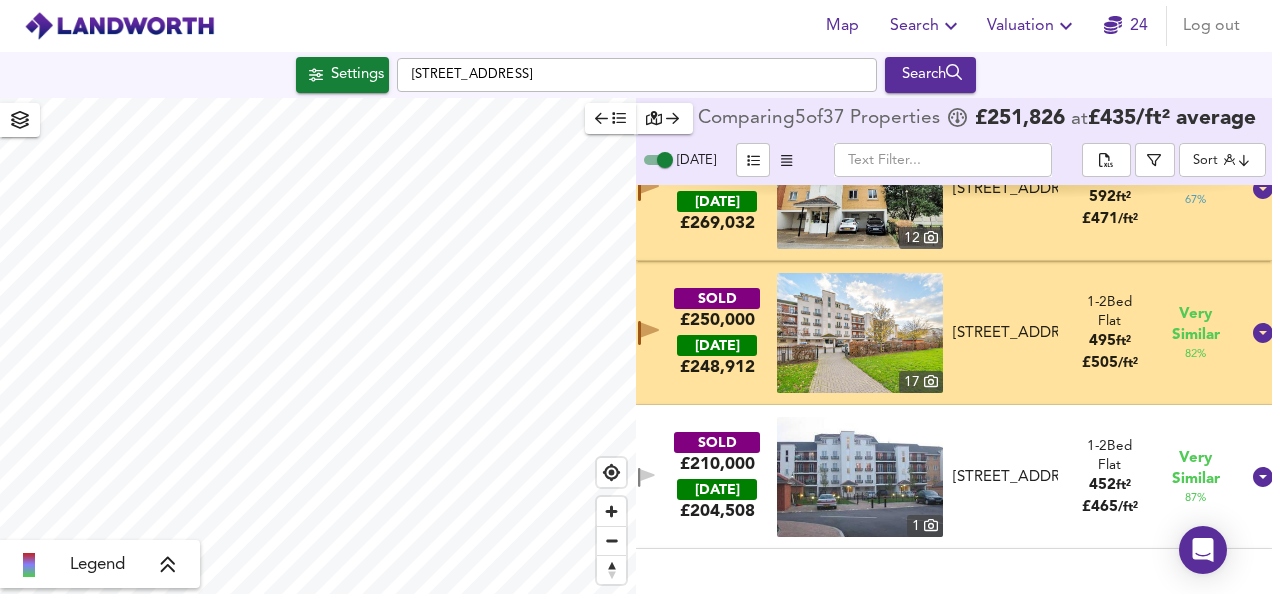 click at bounding box center (860, 333) 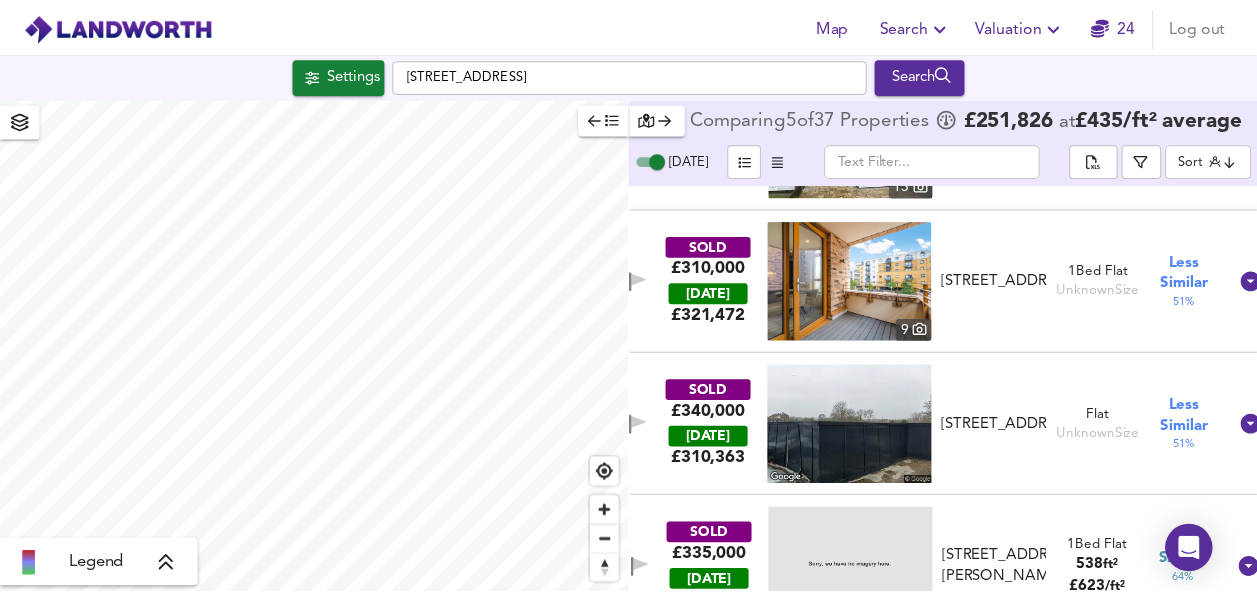 scroll, scrollTop: 3467, scrollLeft: 0, axis: vertical 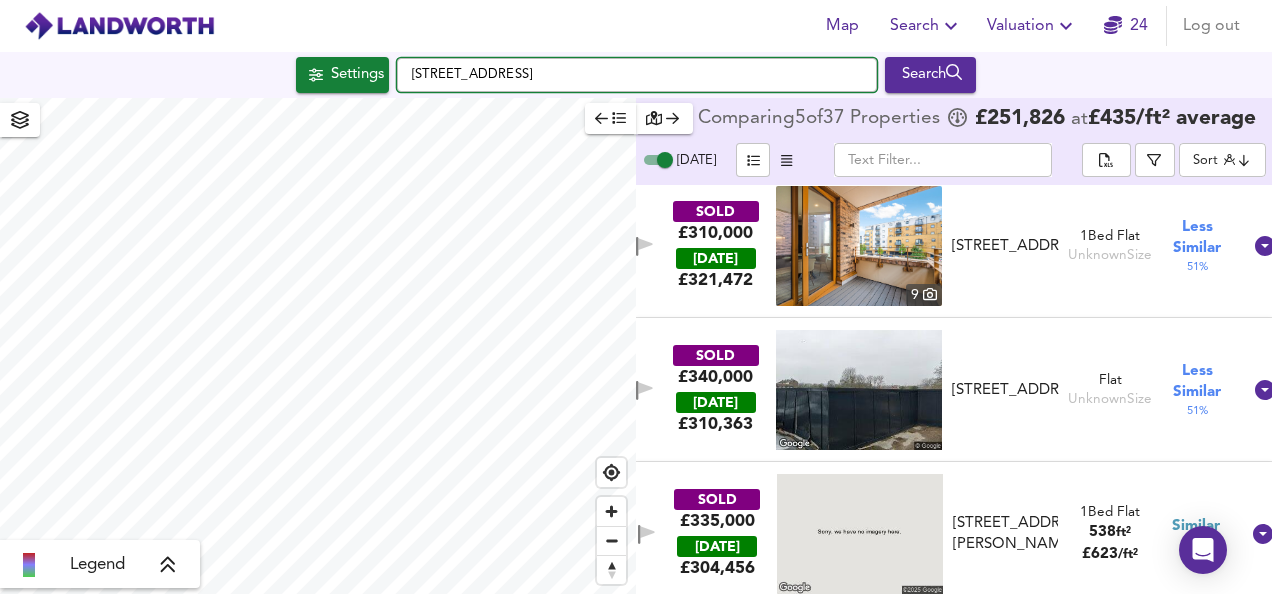drag, startPoint x: 570, startPoint y: 73, endPoint x: 348, endPoint y: 52, distance: 222.99103 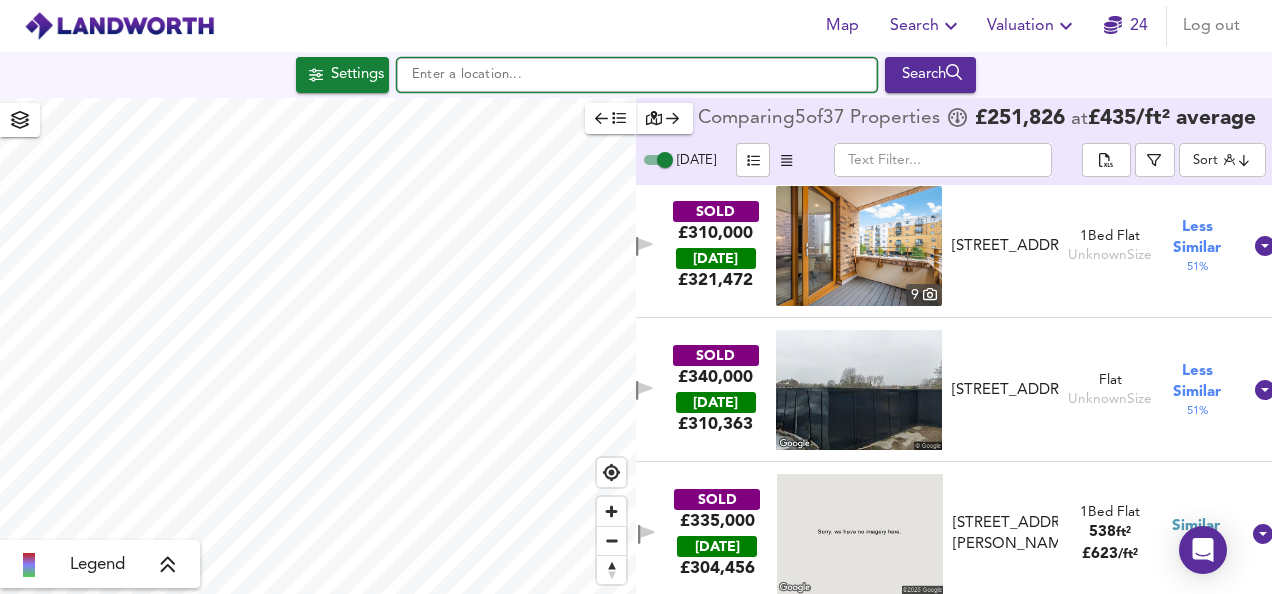 type 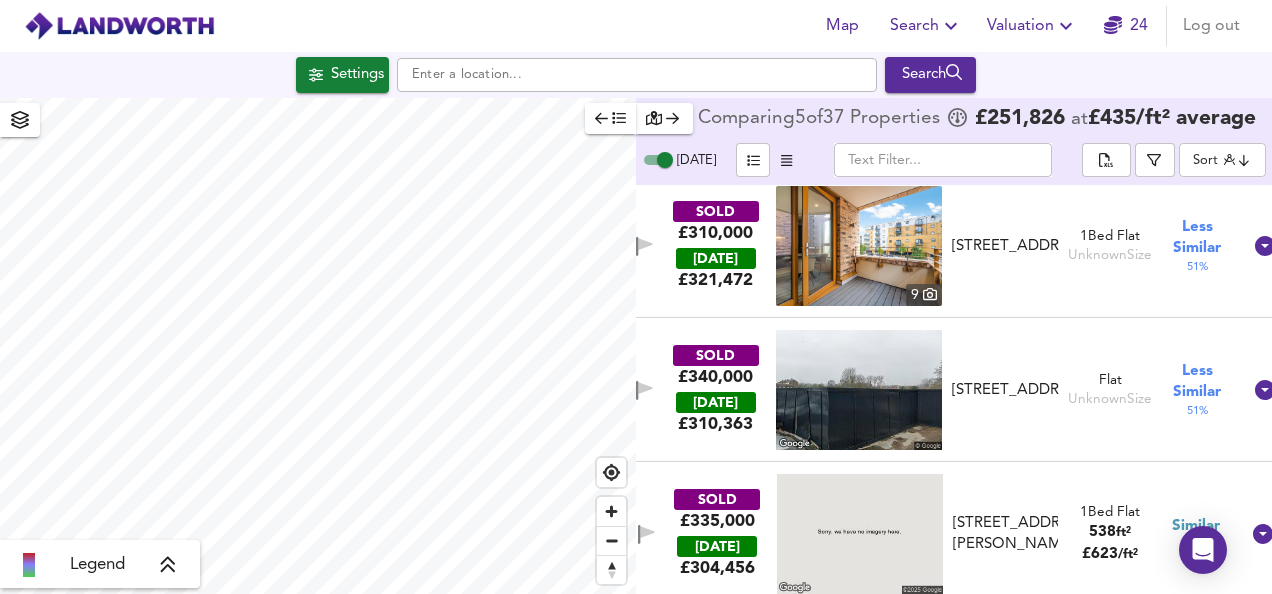 click on "Valuation" at bounding box center [1032, 26] 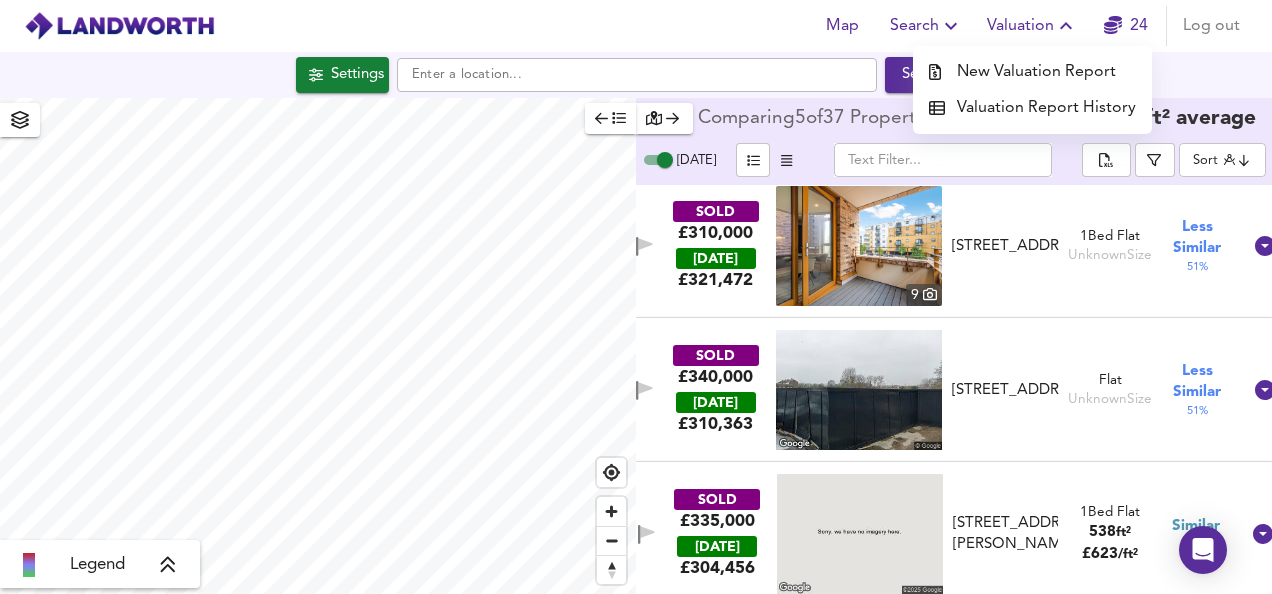 click on "New Valuation Report" at bounding box center [1032, 72] 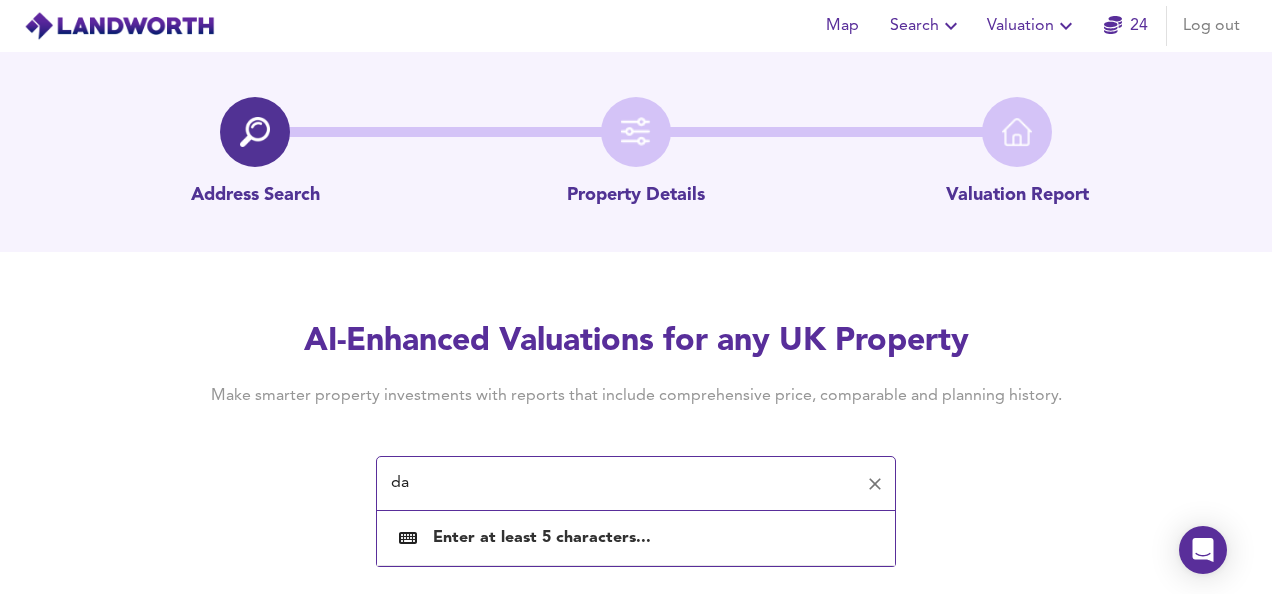 type on "d" 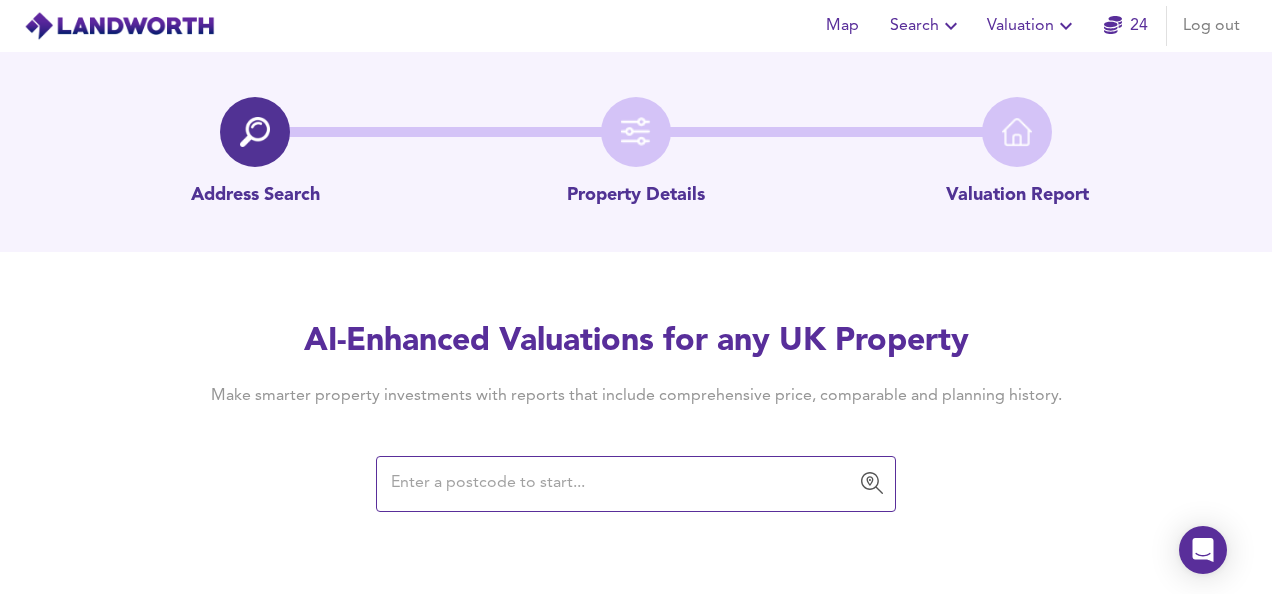 click at bounding box center (621, 484) 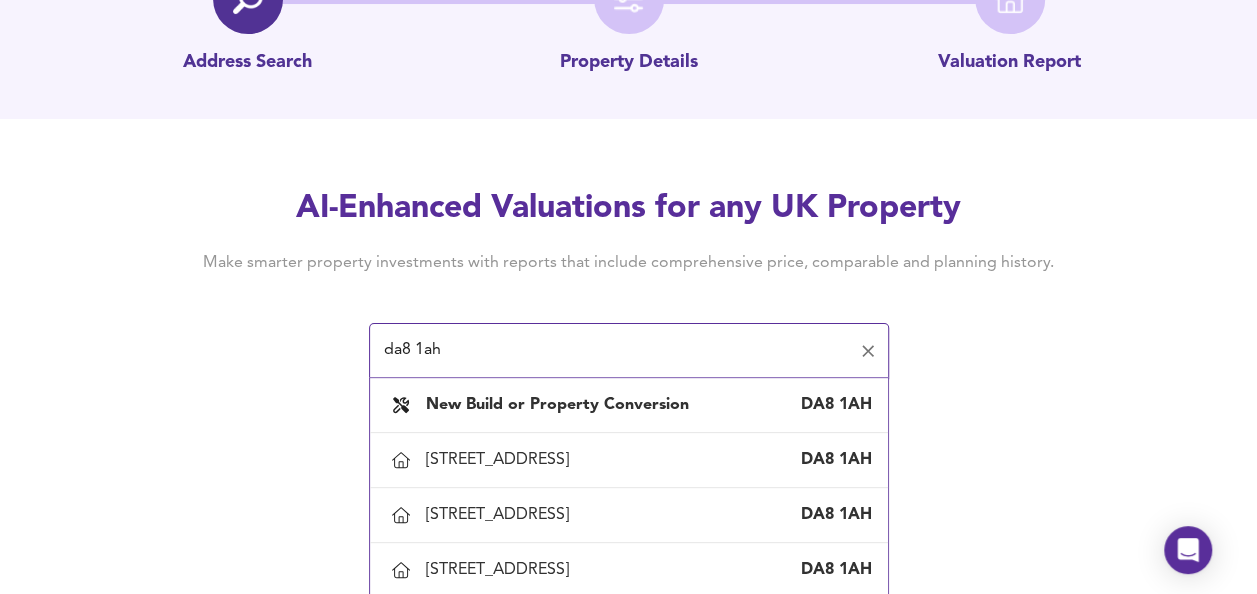 scroll, scrollTop: 154, scrollLeft: 0, axis: vertical 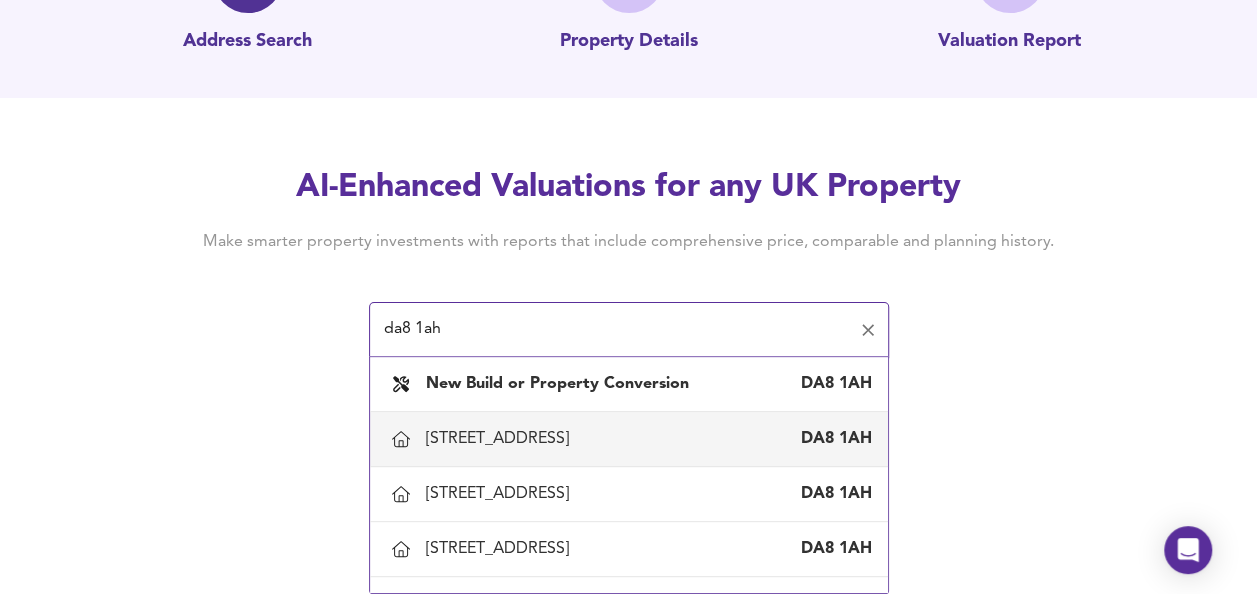click on "[STREET_ADDRESS]" at bounding box center (501, 439) 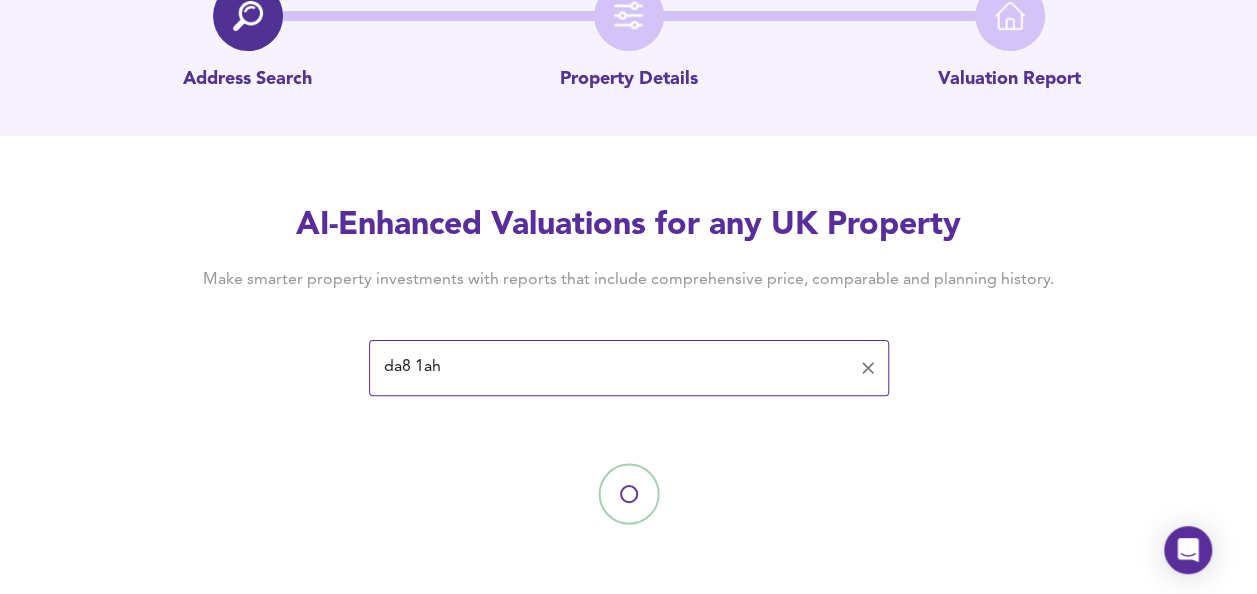 type on "[STREET_ADDRESS]" 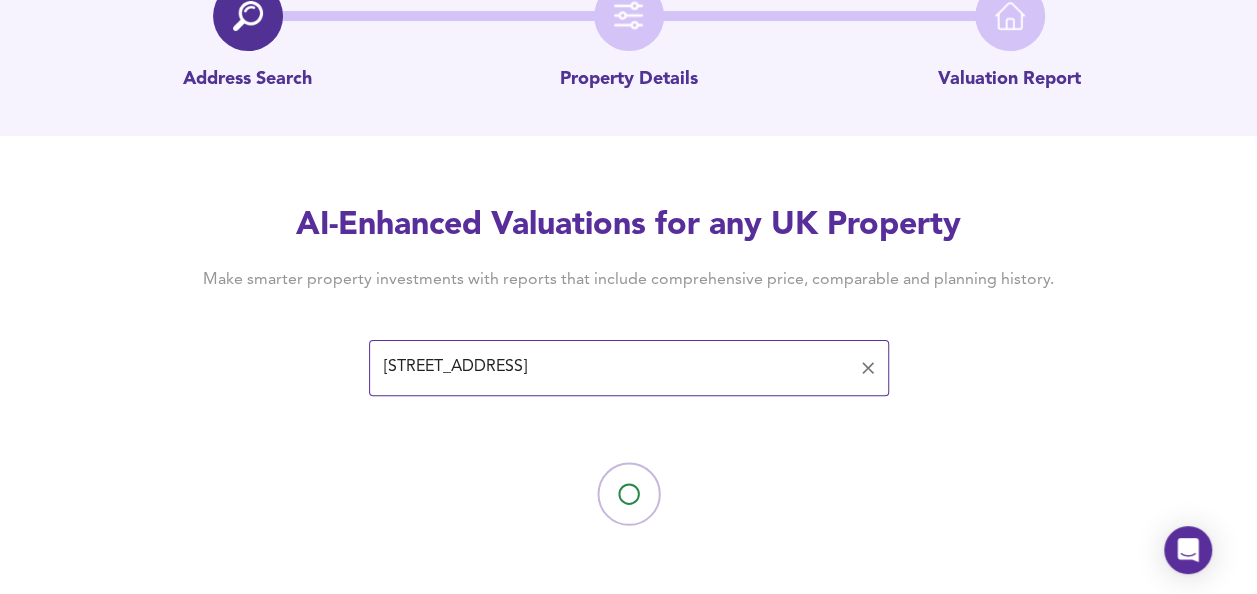 scroll, scrollTop: 0, scrollLeft: 0, axis: both 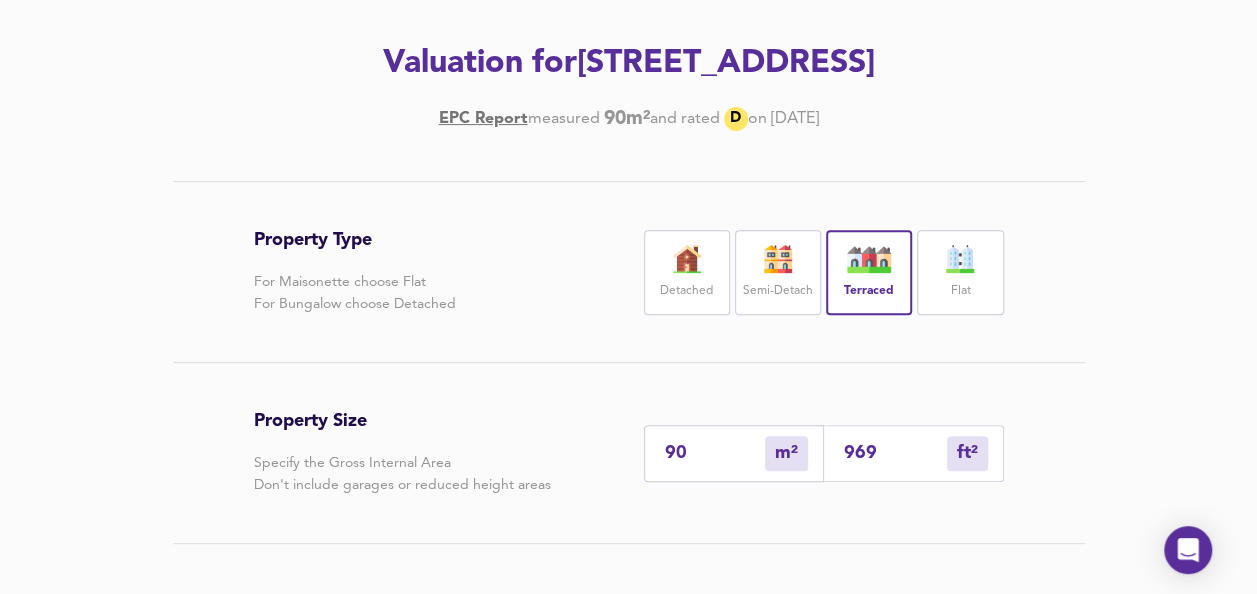 click on "Flat" at bounding box center (960, 272) 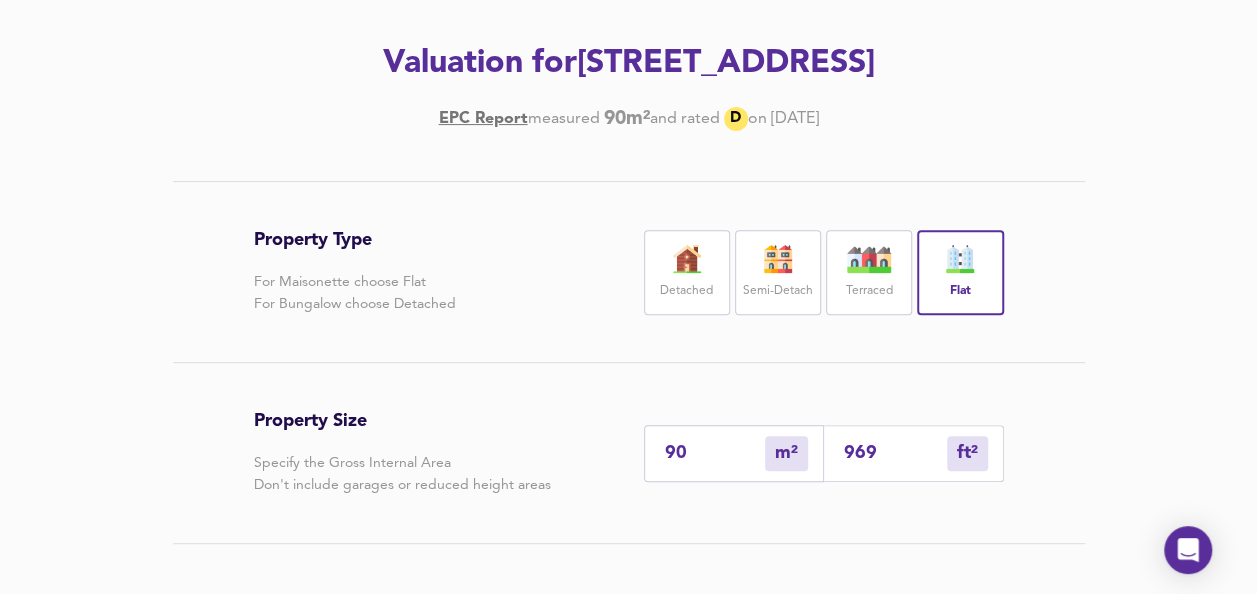 click on "969" at bounding box center [895, 453] 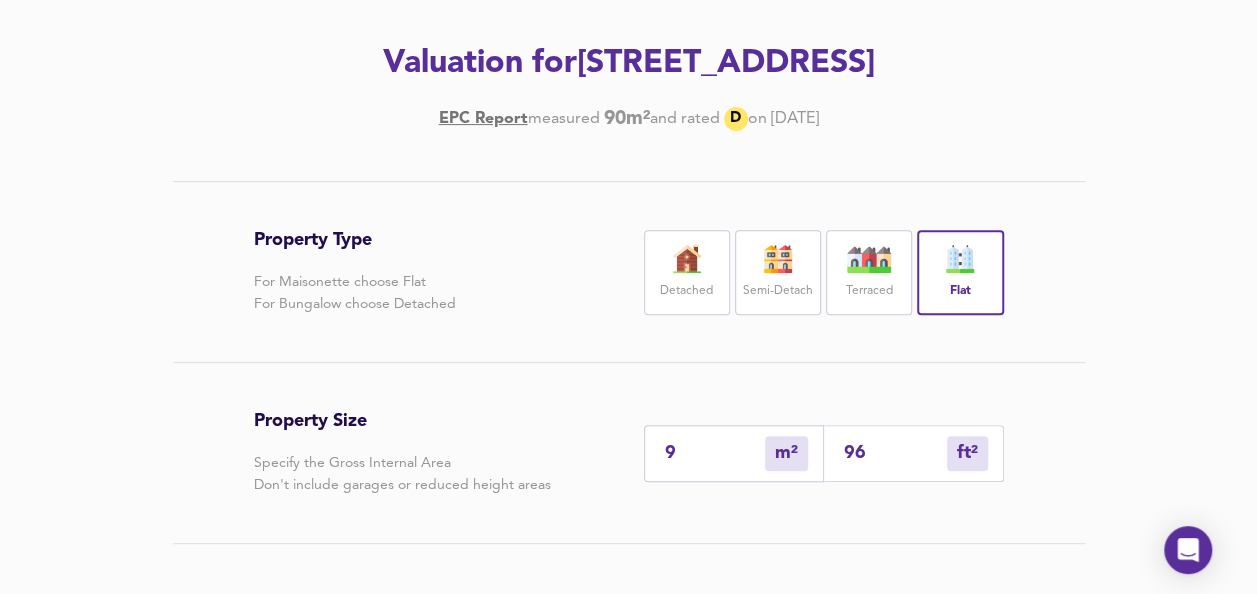 type on "1" 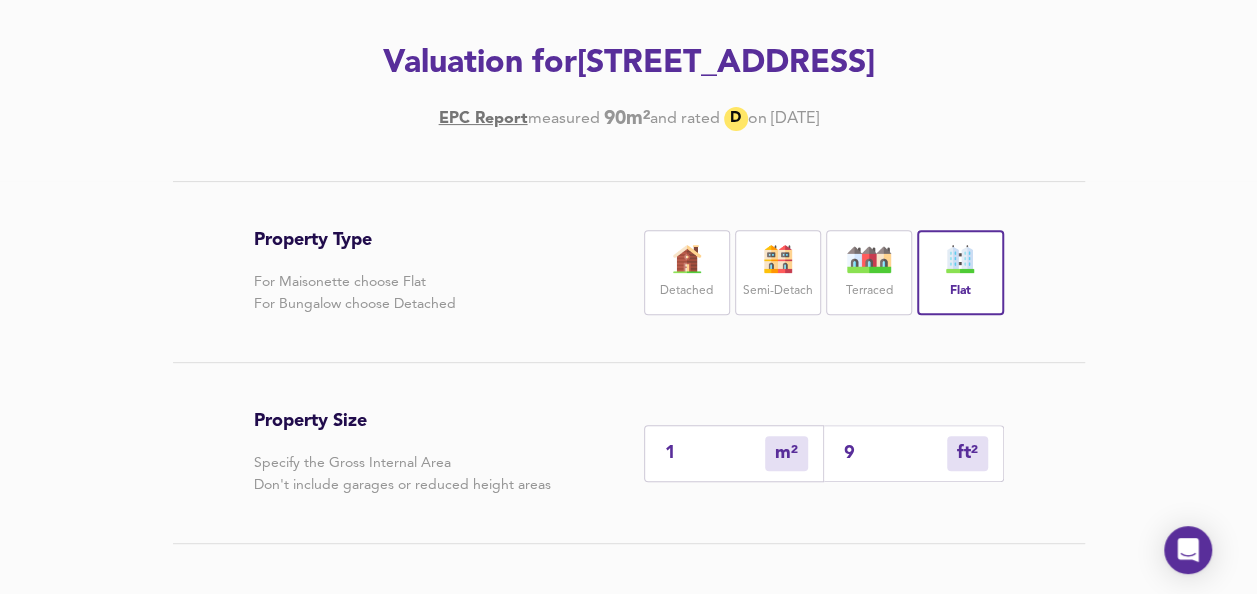 type 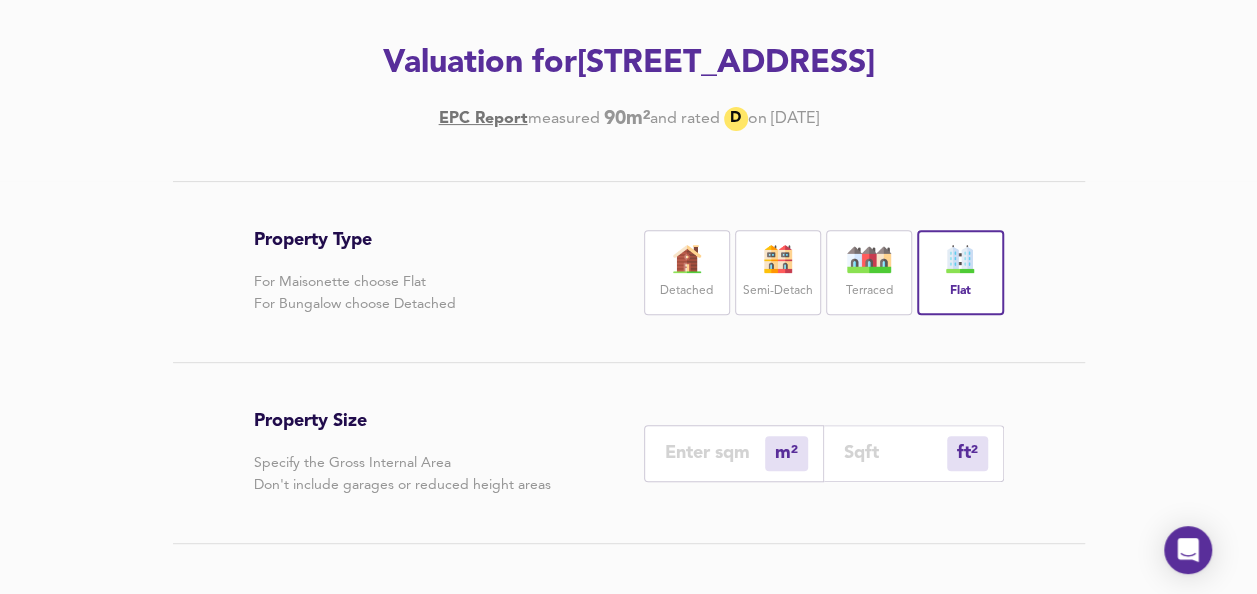 type on "0" 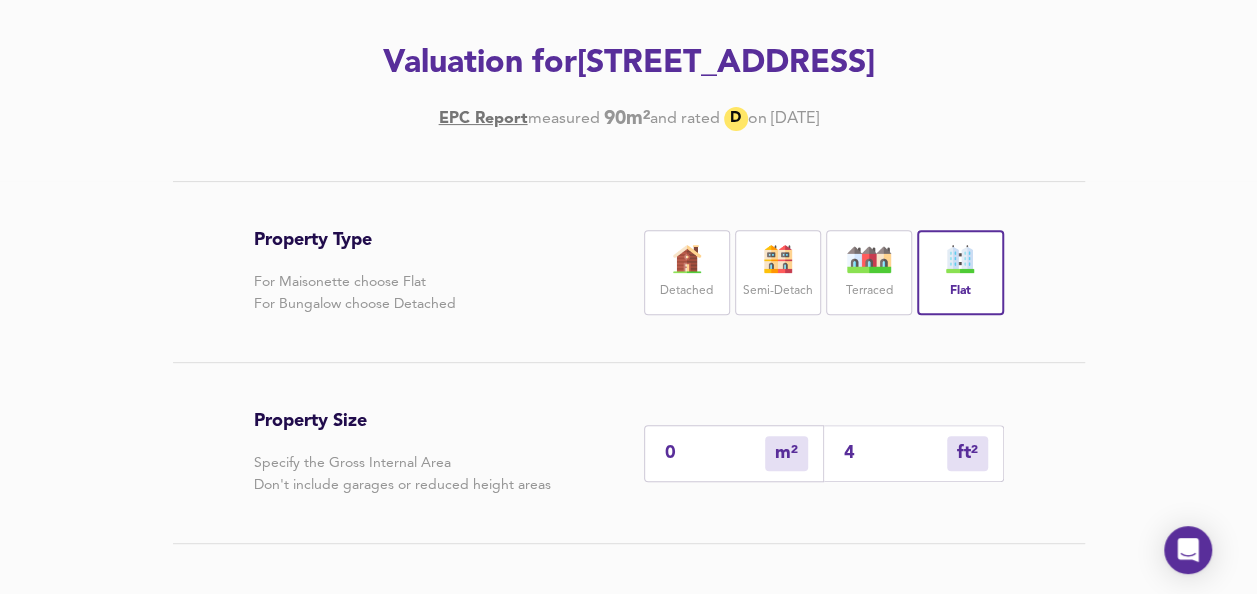 type on "4" 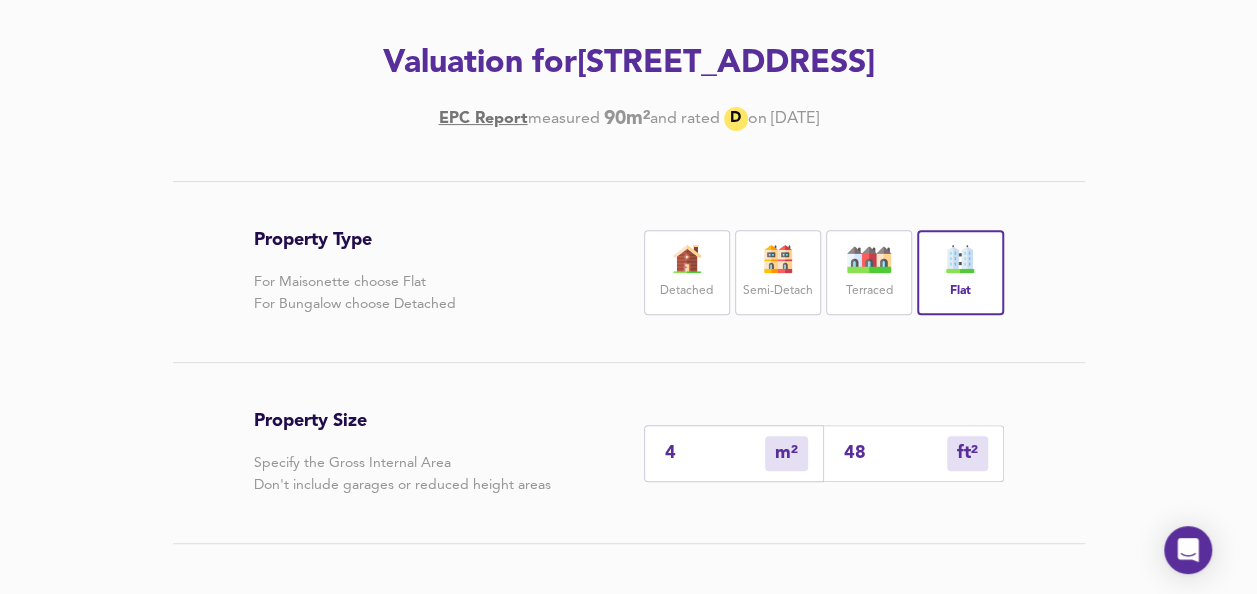 type on "45" 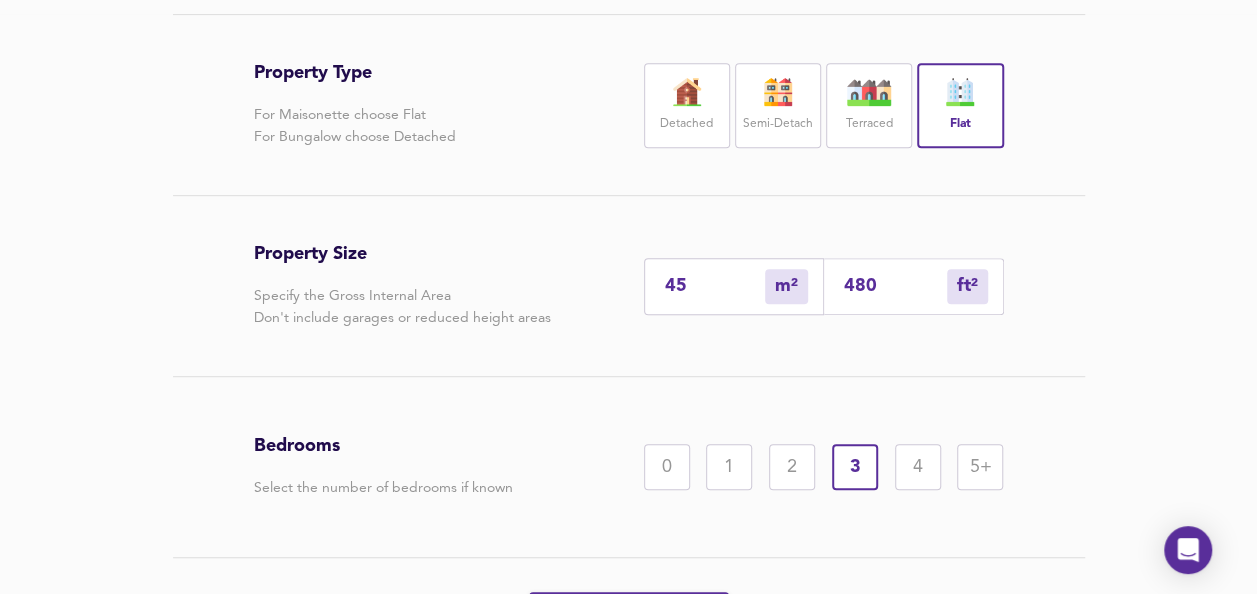 scroll, scrollTop: 447, scrollLeft: 0, axis: vertical 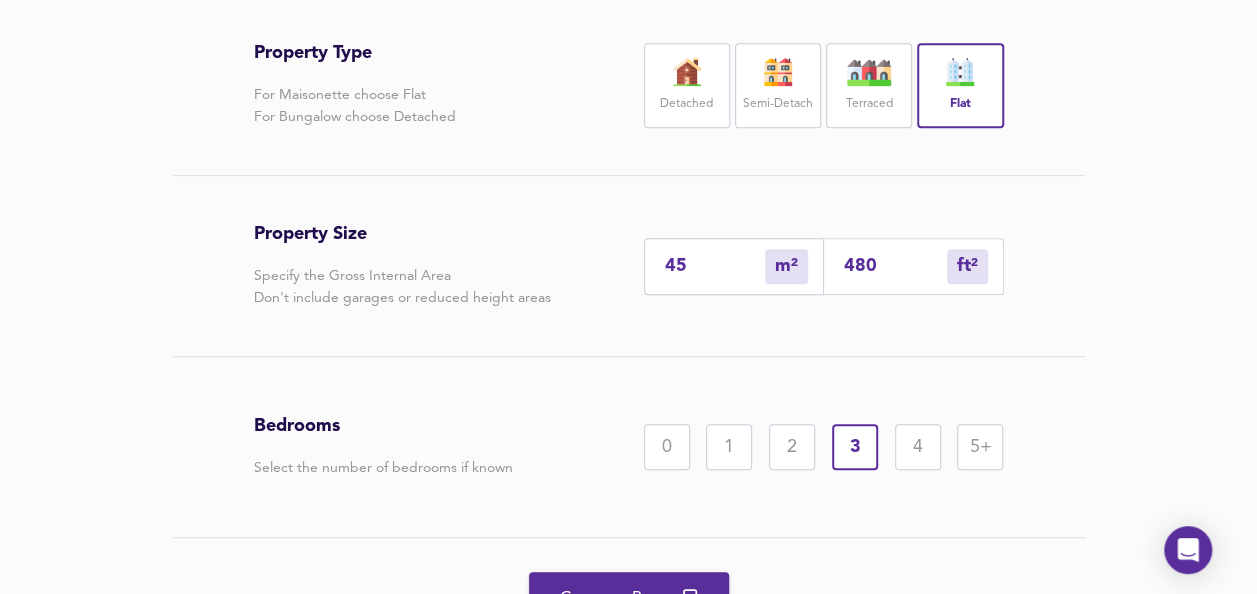 type on "480" 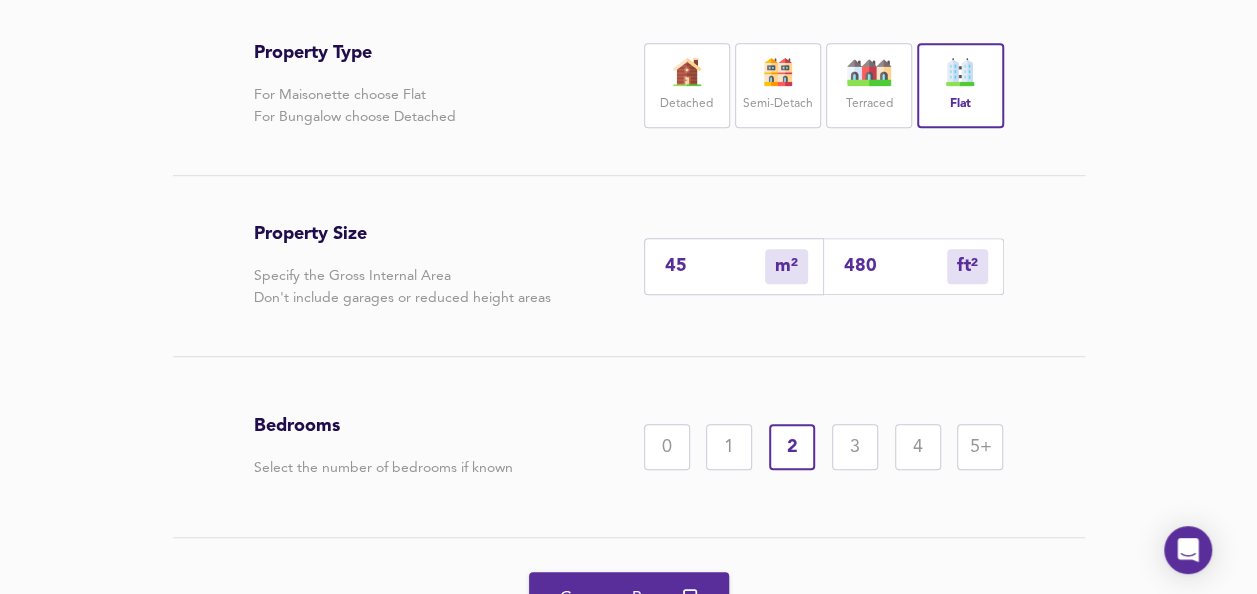 scroll, scrollTop: 552, scrollLeft: 0, axis: vertical 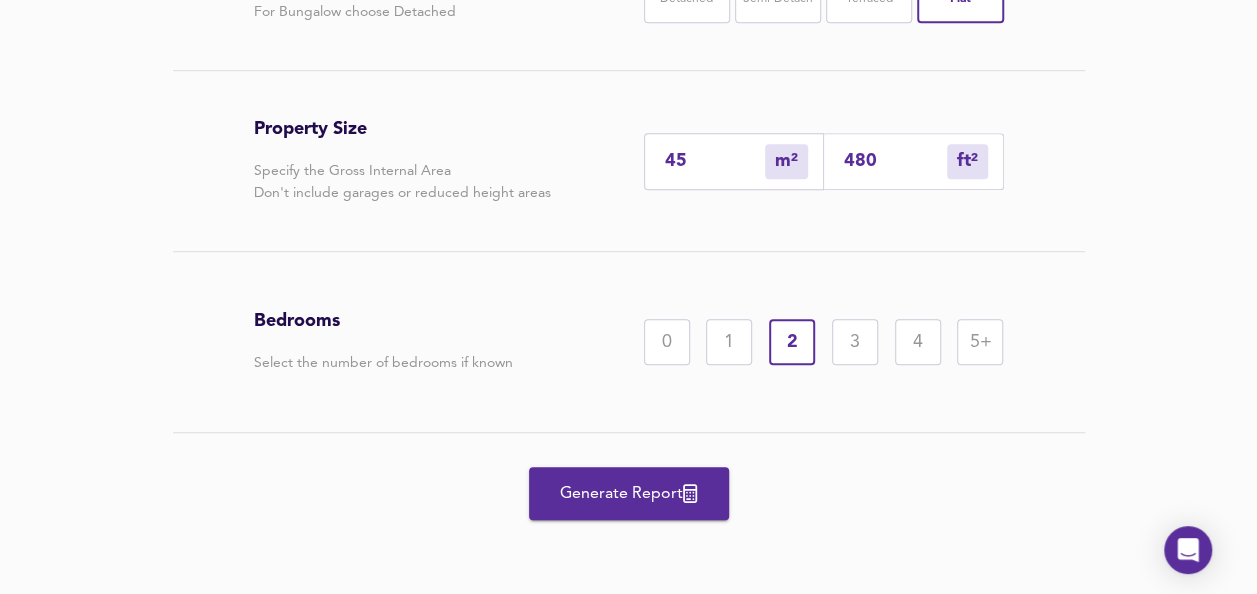 click on "Generate Report" at bounding box center [629, 494] 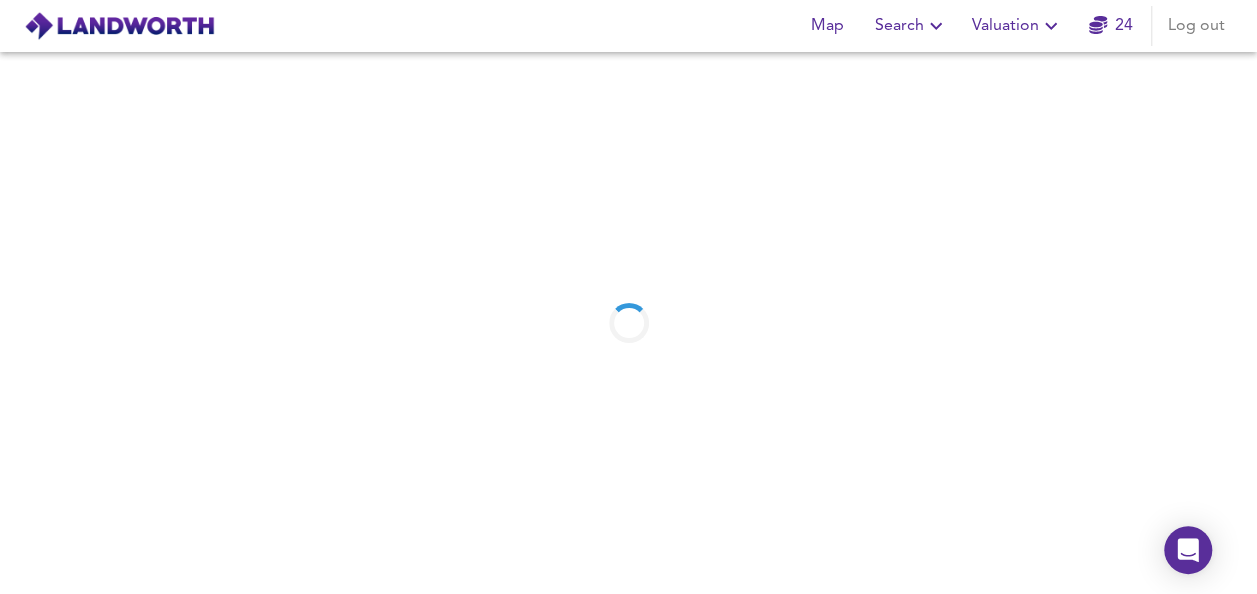 scroll, scrollTop: 0, scrollLeft: 0, axis: both 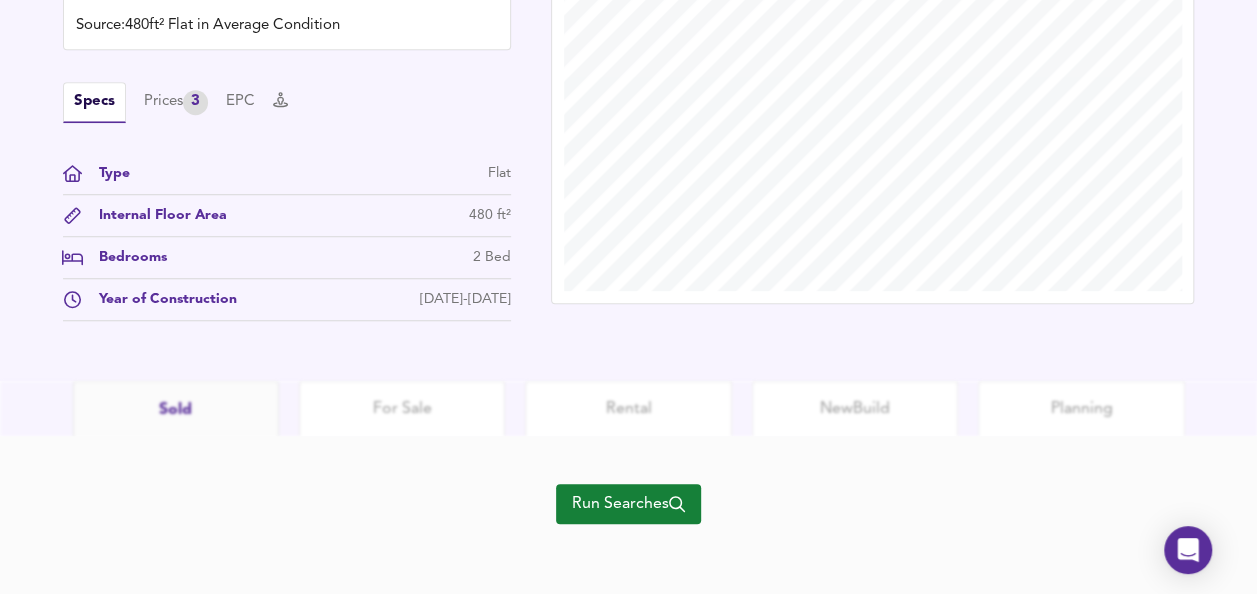 click on "Run Searches" at bounding box center [628, 504] 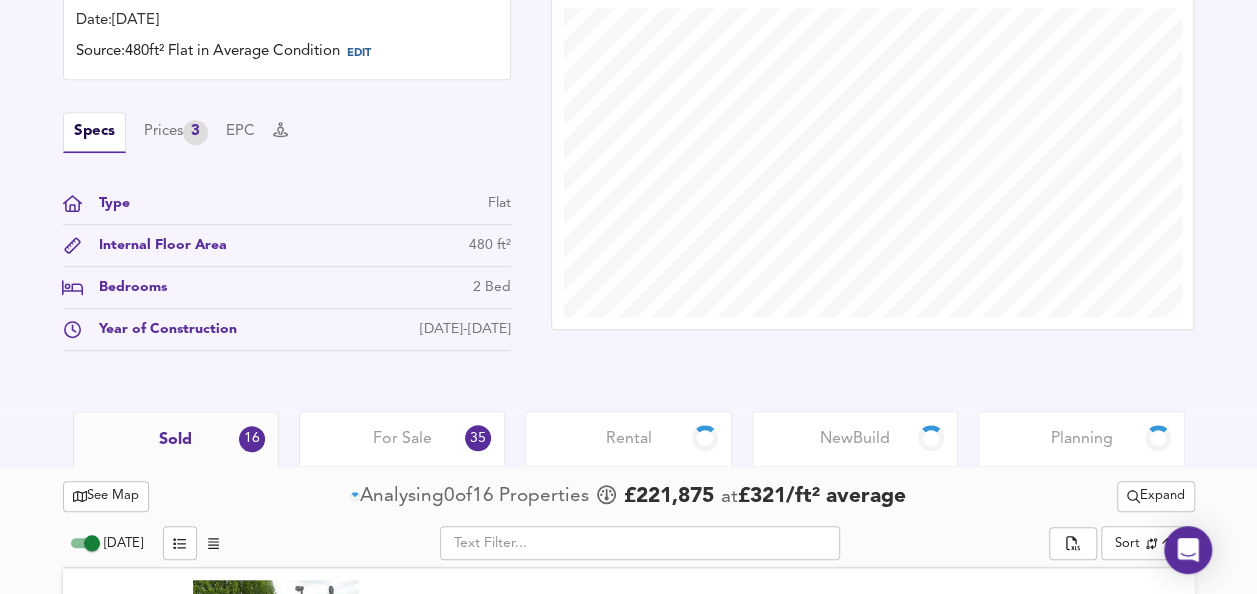 scroll, scrollTop: 603, scrollLeft: 0, axis: vertical 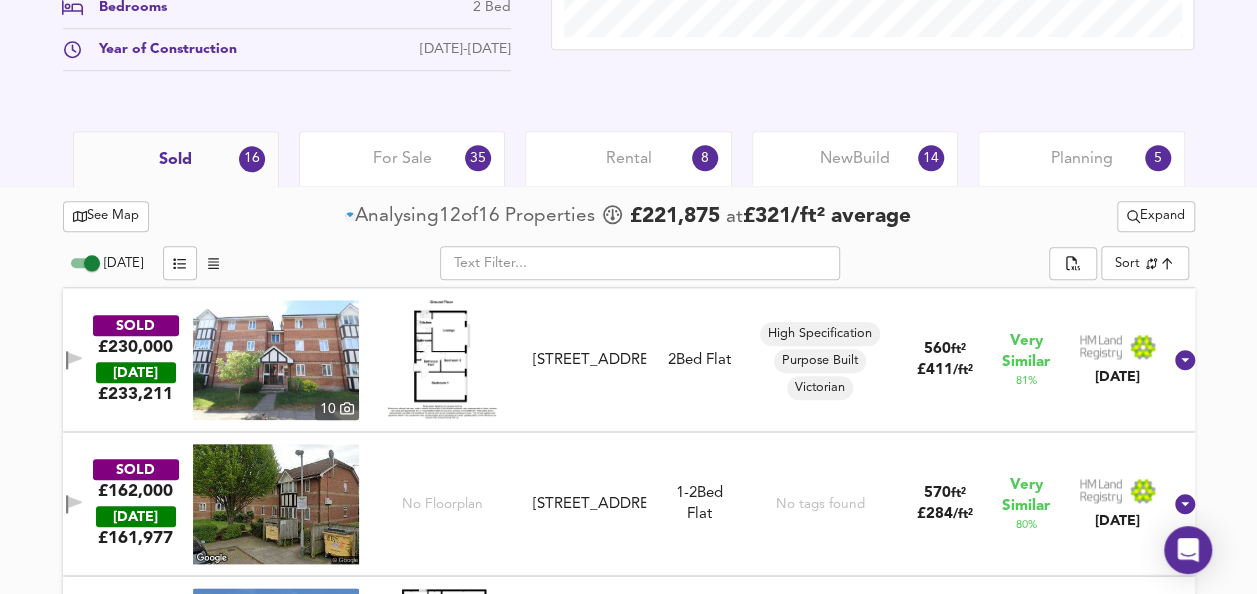 click on "Map Search Valuation    23 Log out [STREET_ADDRESS] Download Share £ 170,136   £354/ft²   Date:  [DATE] Source:  480ft² Flat in Average Condition EDIT Specs Prices   3 EPC Type Flat Internal Floor Area 480 ft² Bedrooms 2 Bed Year of Construction [DATE]-[DATE]   Local Market Price History   Sold 16 For Sale 35 Rental 8 New  Build 14 Planning 5   See Map   Analysing  12  of  16   Propert ies     £ 221,875   at  £ 321 / ft²   average      Expand [DATE]           ​       Sort   similarityscore ​ SOLD £230,000   [DATE]  £ 233,211   [GEOGRAPHIC_DATA][STREET_ADDRESS][STREET_ADDRESS] 2  Bed   Flat High Specification Purpose Built Victorian 560 ft² £ 411 / ft² Very Similar 81 % [DATE] SOLD £162,000   [DATE]  £ 161,977 No Floorplan [STREET_ADDRESS] [STREET_ADDRESS] 1-2  Bed We've estimated the total number of bedrooms from EPC data (3 heated rooms)   Flat No tags found 570 ft² £ 284 / ft² Very Similar 80" at bounding box center [628, -559] 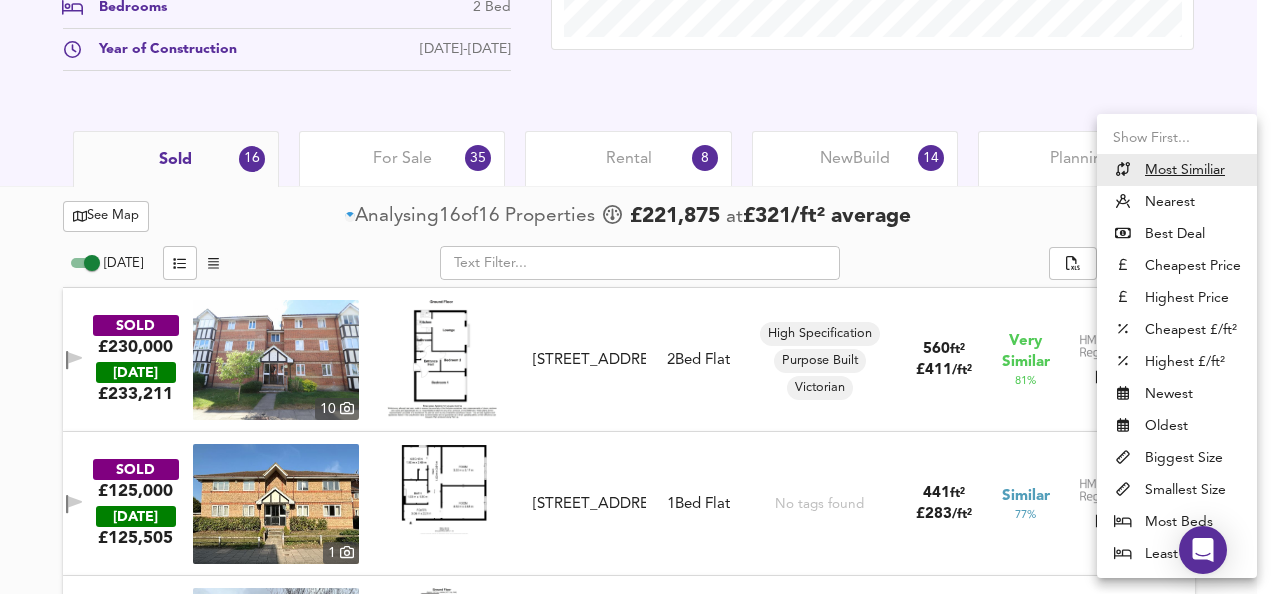 click on "Nearest" at bounding box center [1177, 202] 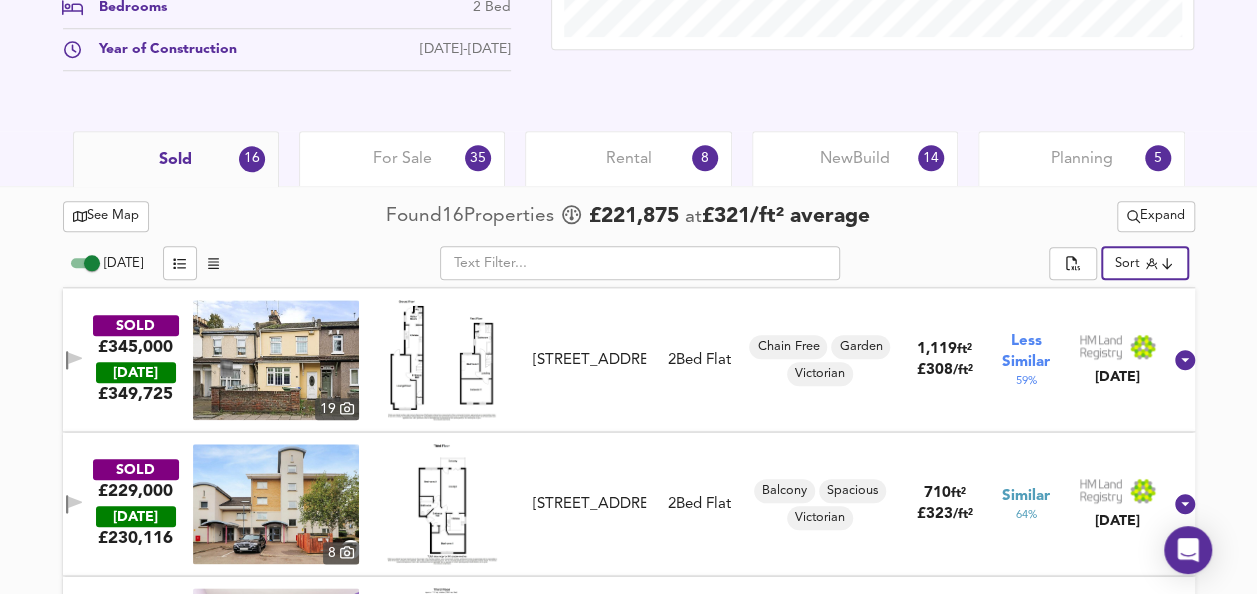click at bounding box center (442, 360) 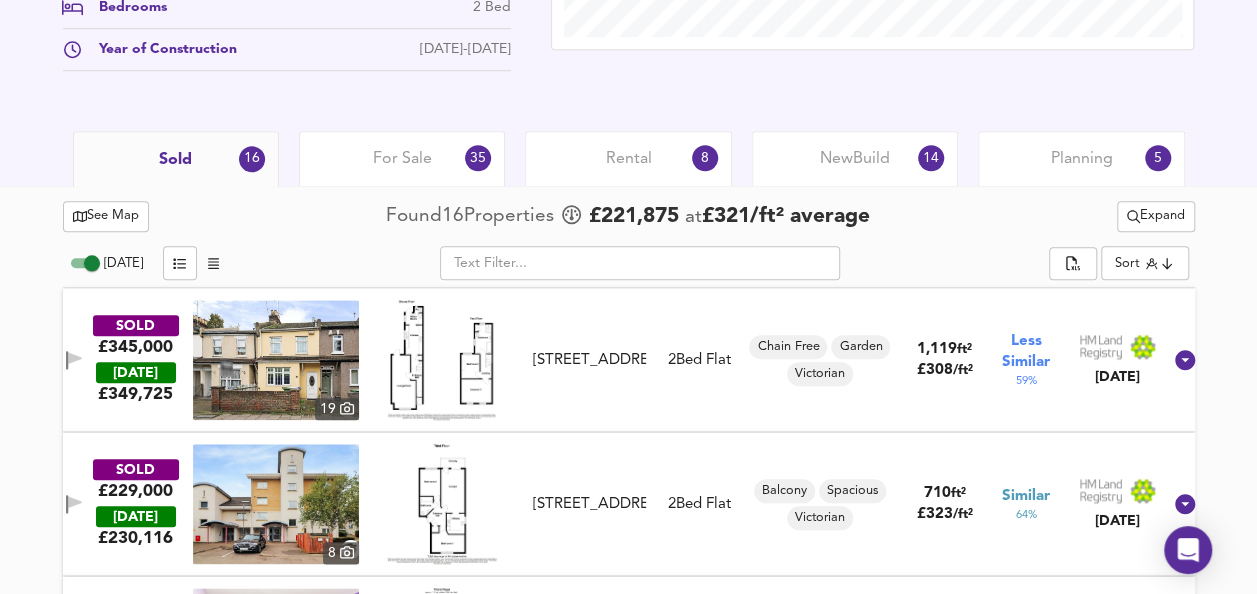 click at bounding box center (276, 360) 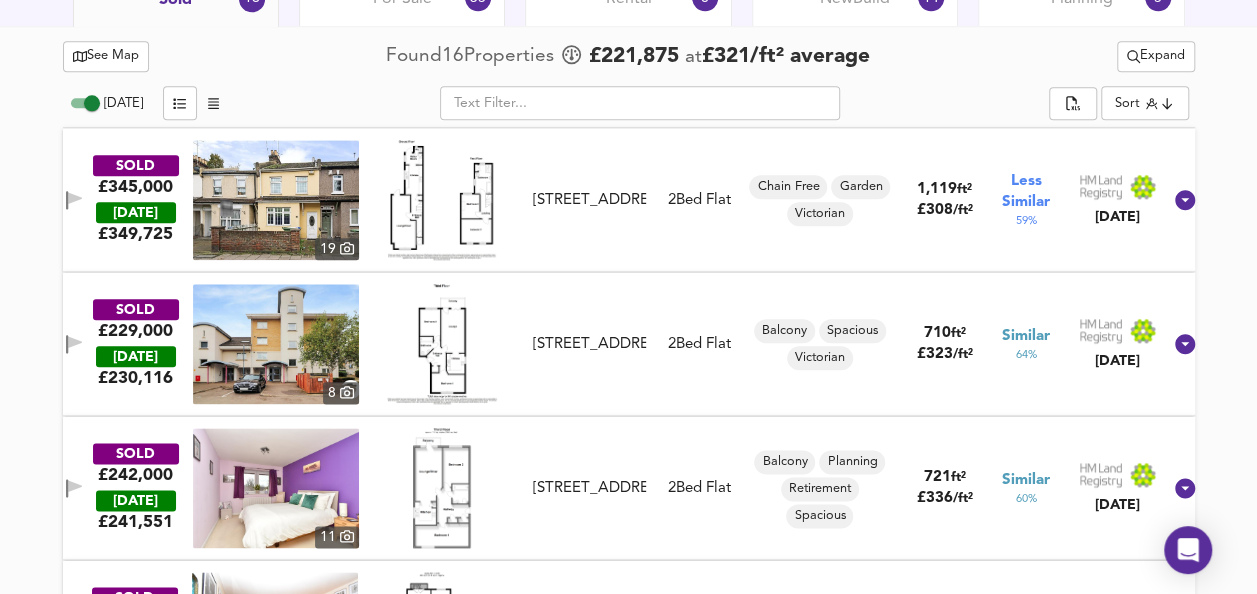 scroll, scrollTop: 1045, scrollLeft: 0, axis: vertical 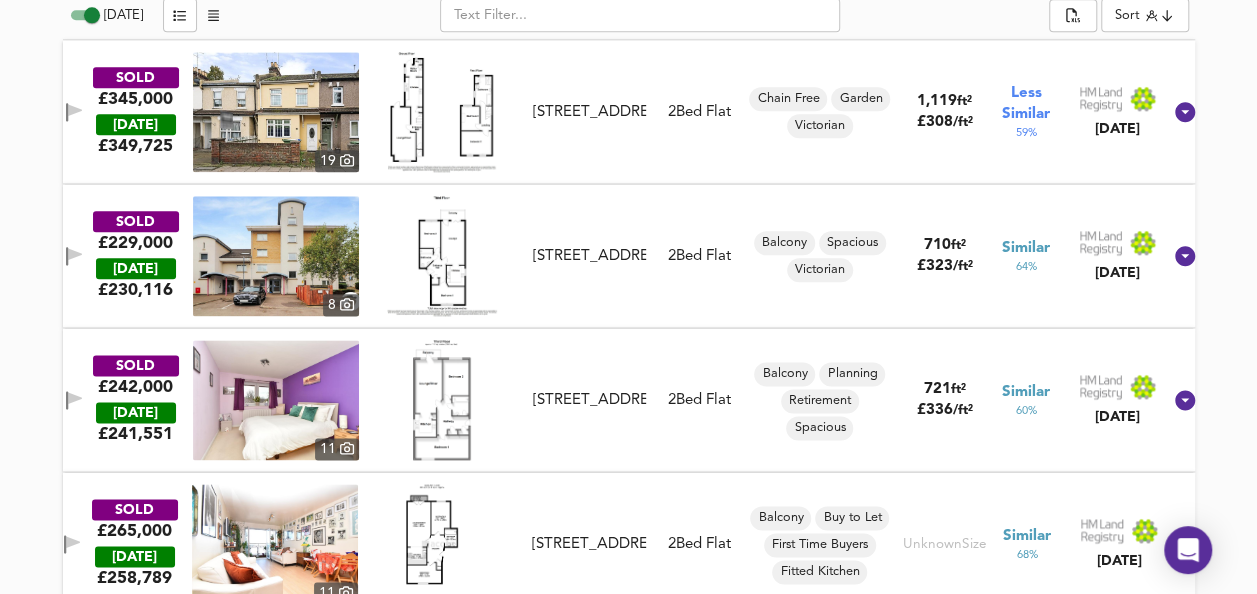 click at bounding box center [442, 256] 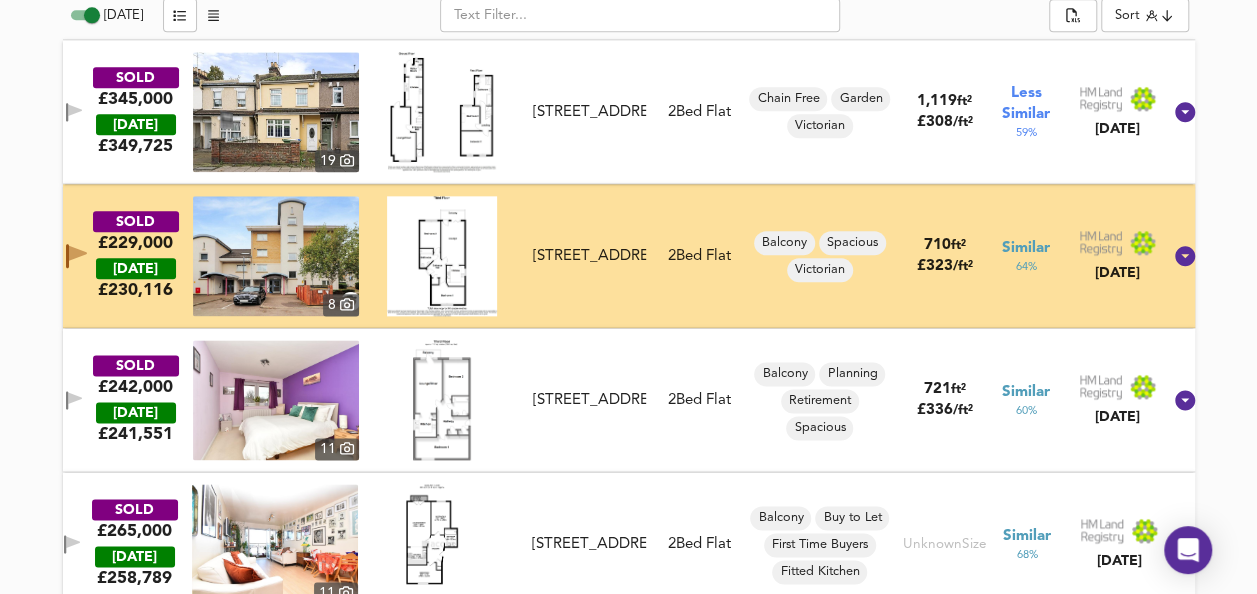 click at bounding box center [442, 400] 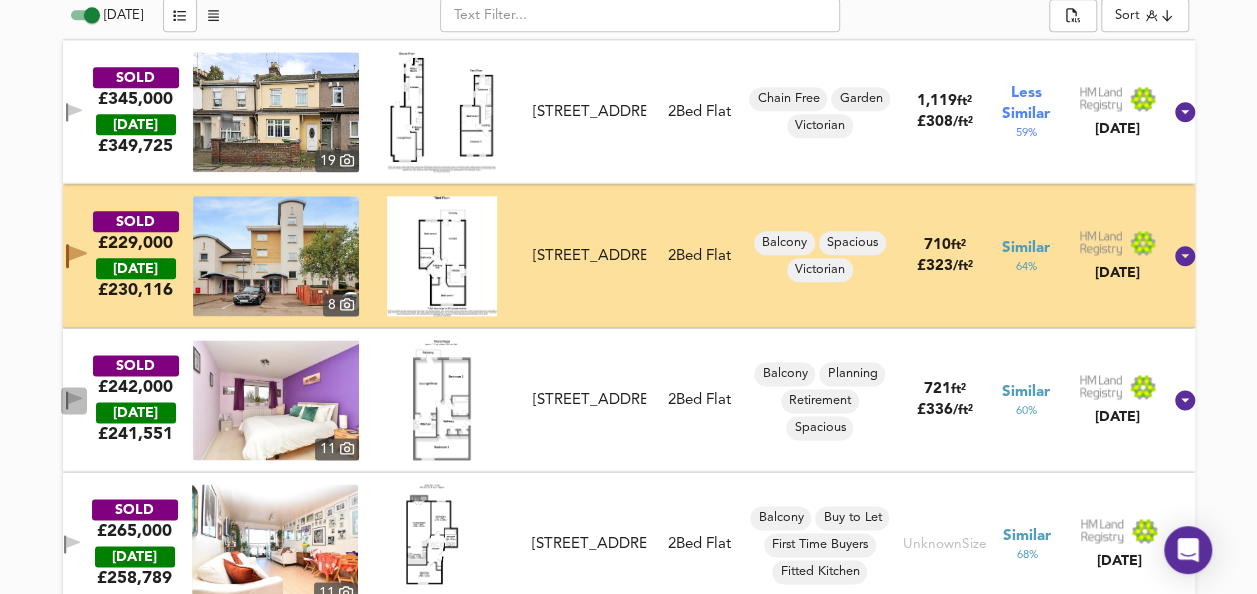 click 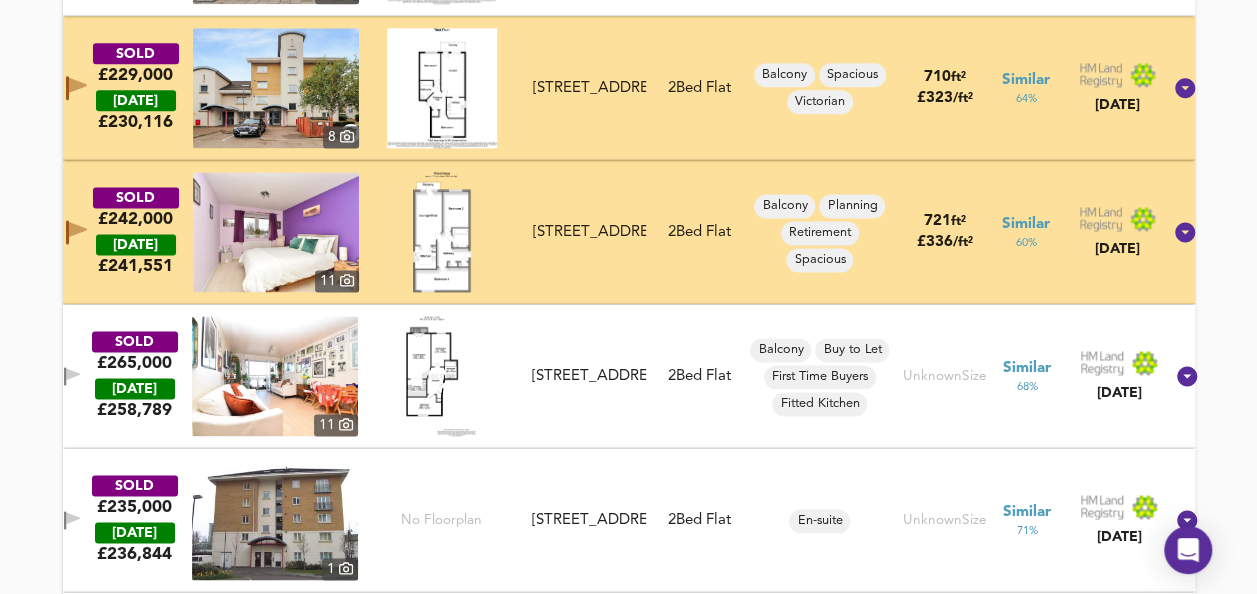 scroll, scrollTop: 1280, scrollLeft: 0, axis: vertical 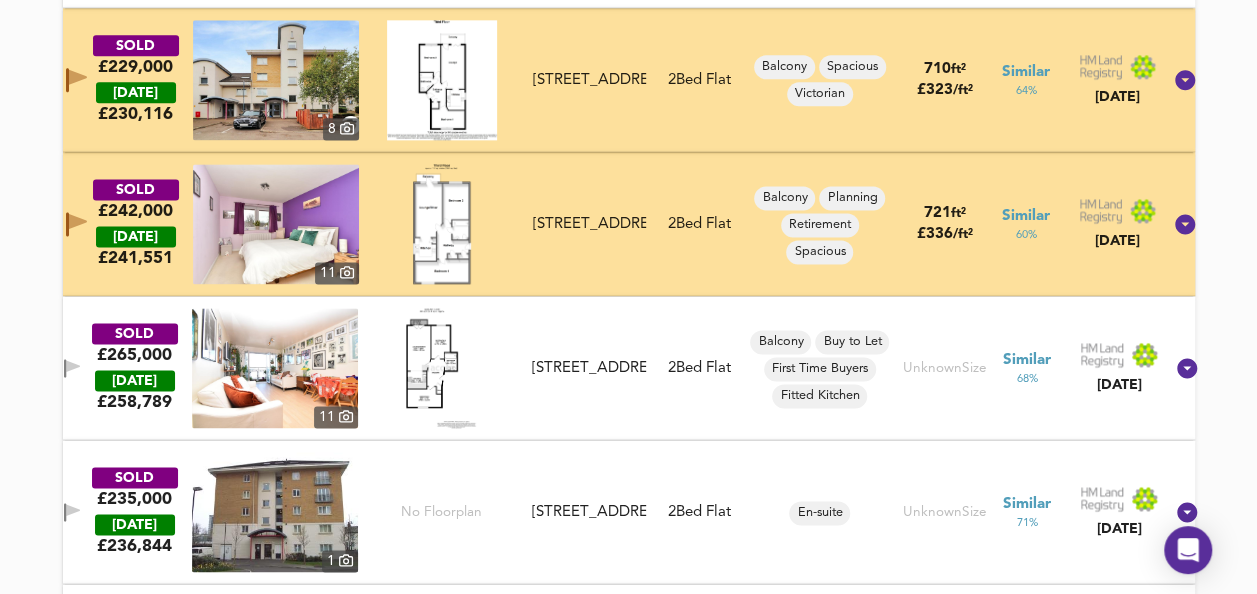 click at bounding box center (441, 368) 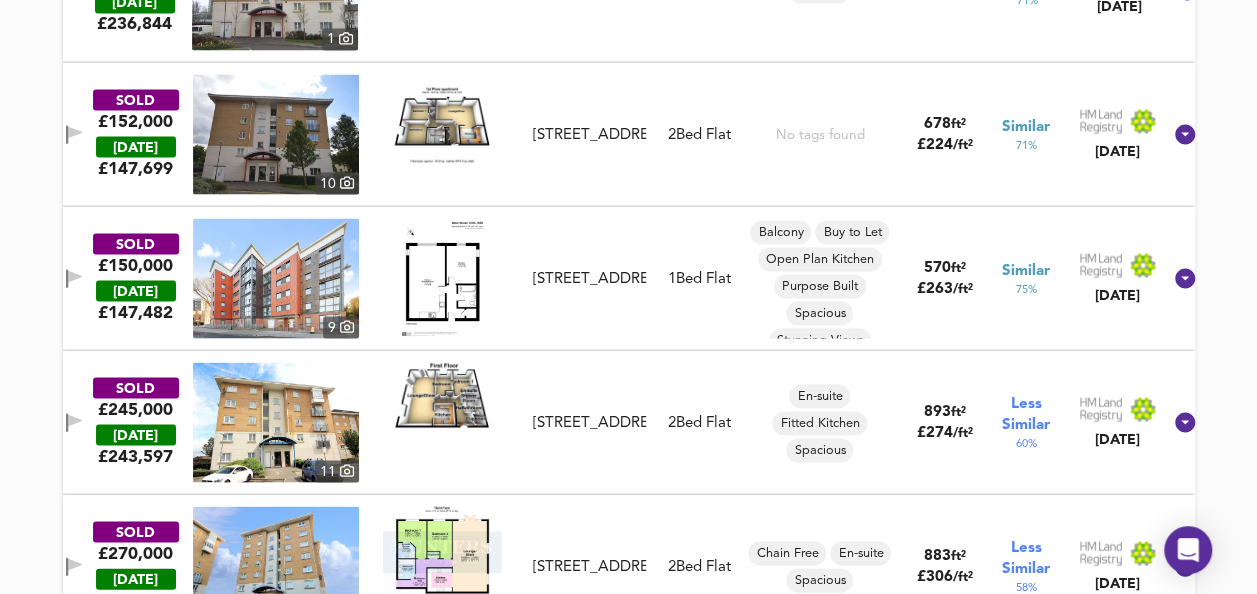 scroll, scrollTop: 1824, scrollLeft: 0, axis: vertical 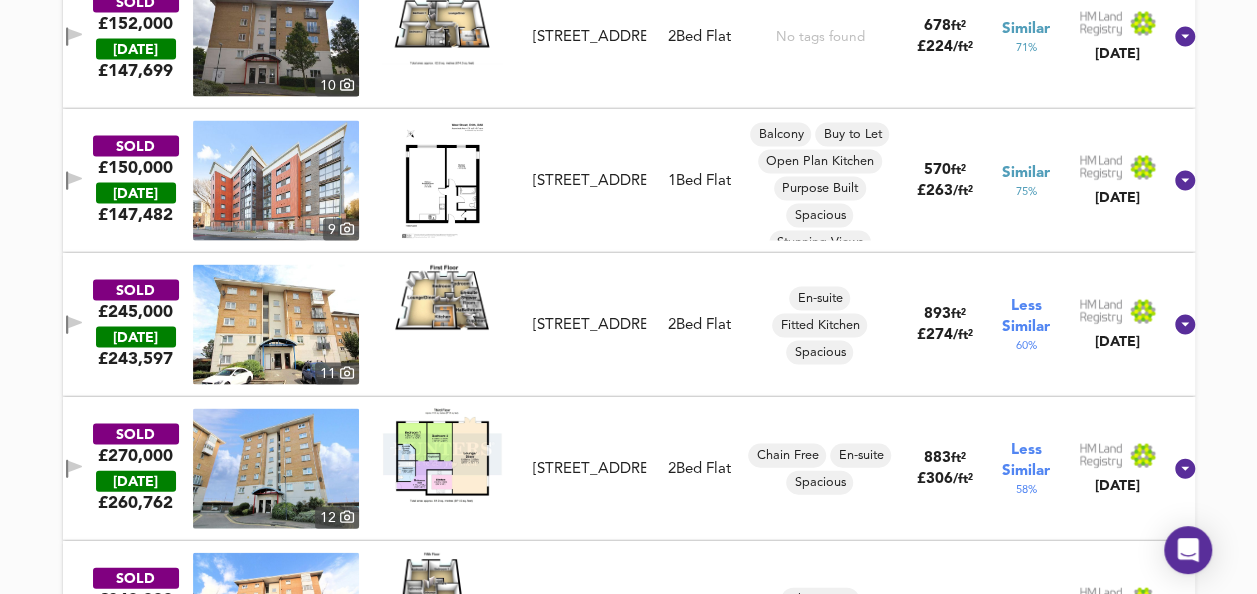 click at bounding box center [442, 301] 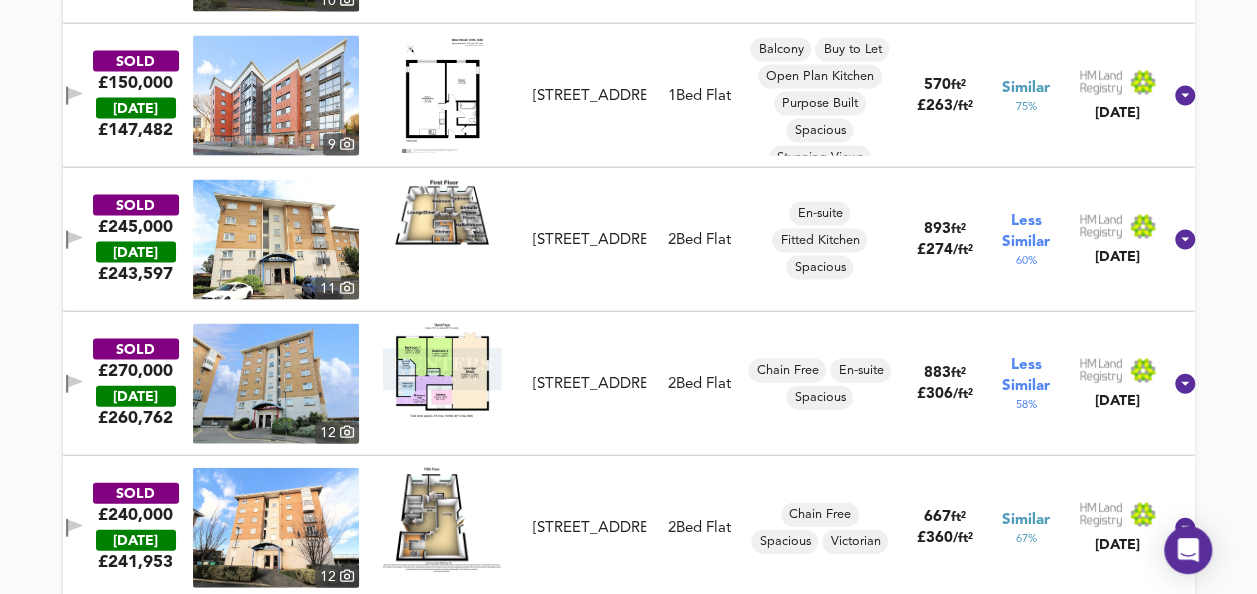 scroll, scrollTop: 2017, scrollLeft: 0, axis: vertical 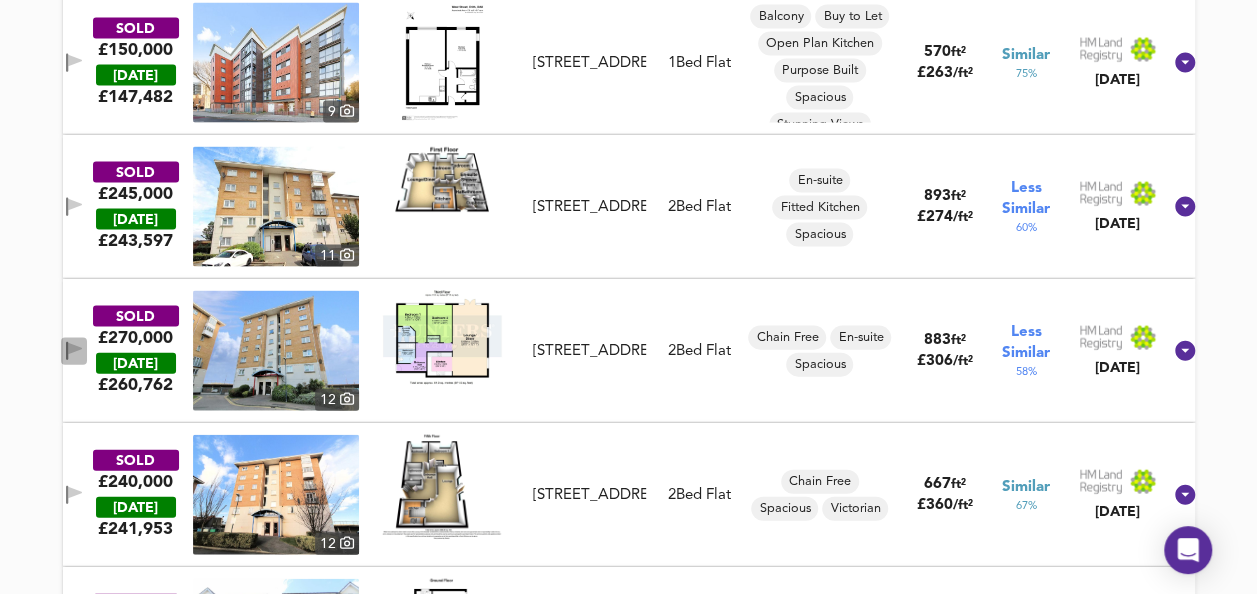 click 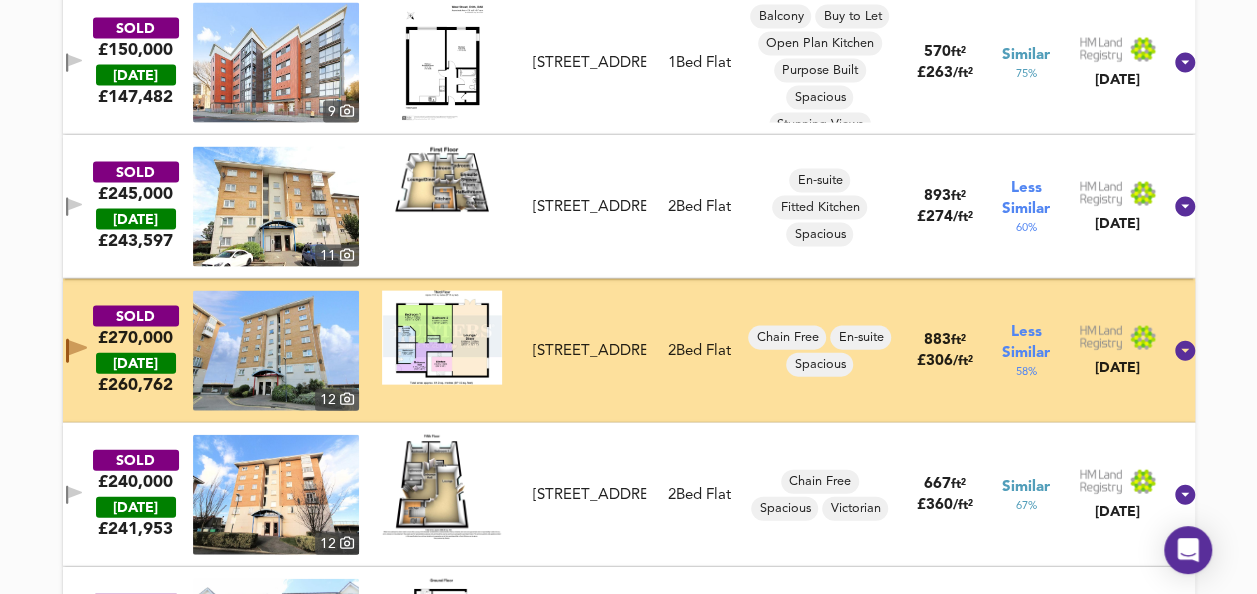 click at bounding box center [442, 487] 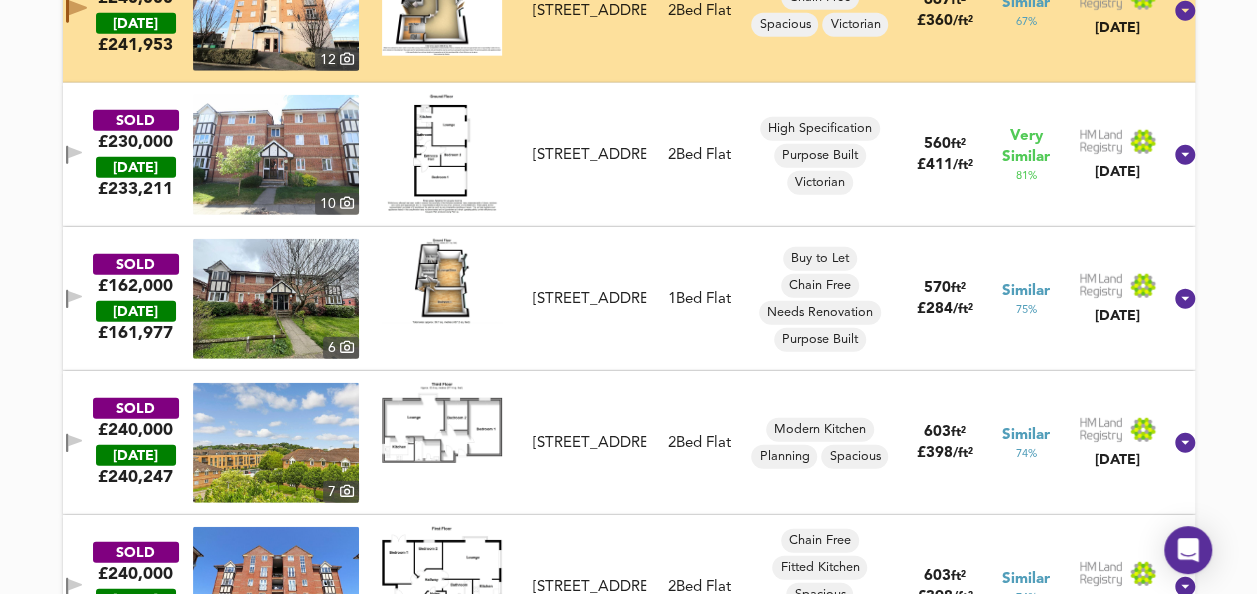 scroll, scrollTop: 2577, scrollLeft: 0, axis: vertical 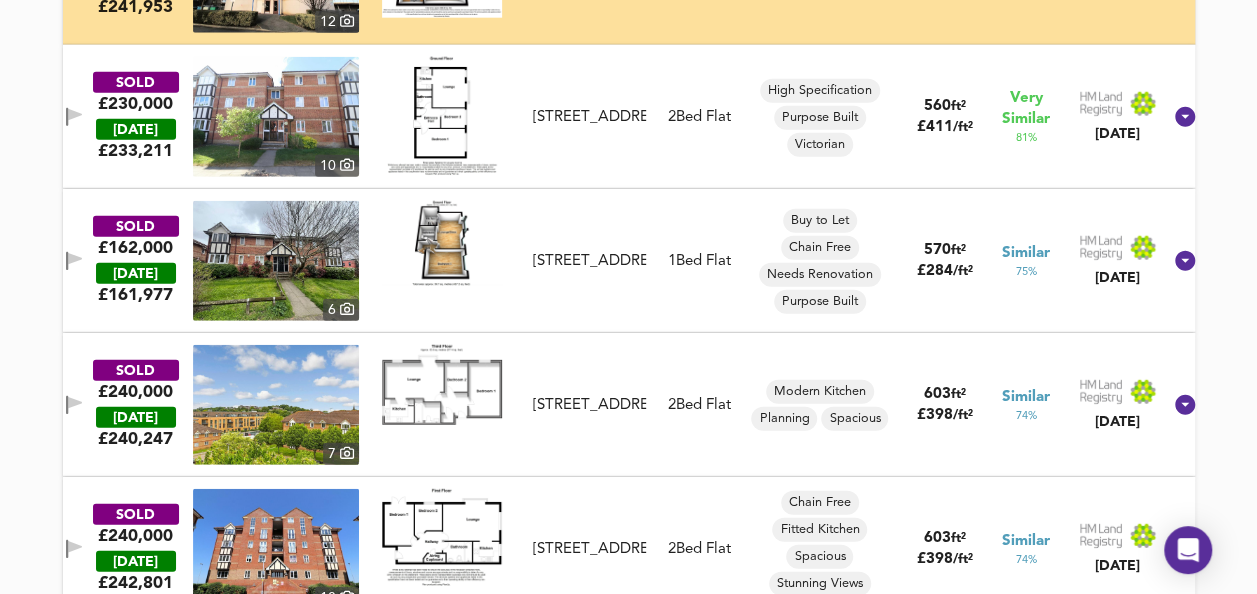 click at bounding box center [442, 384] 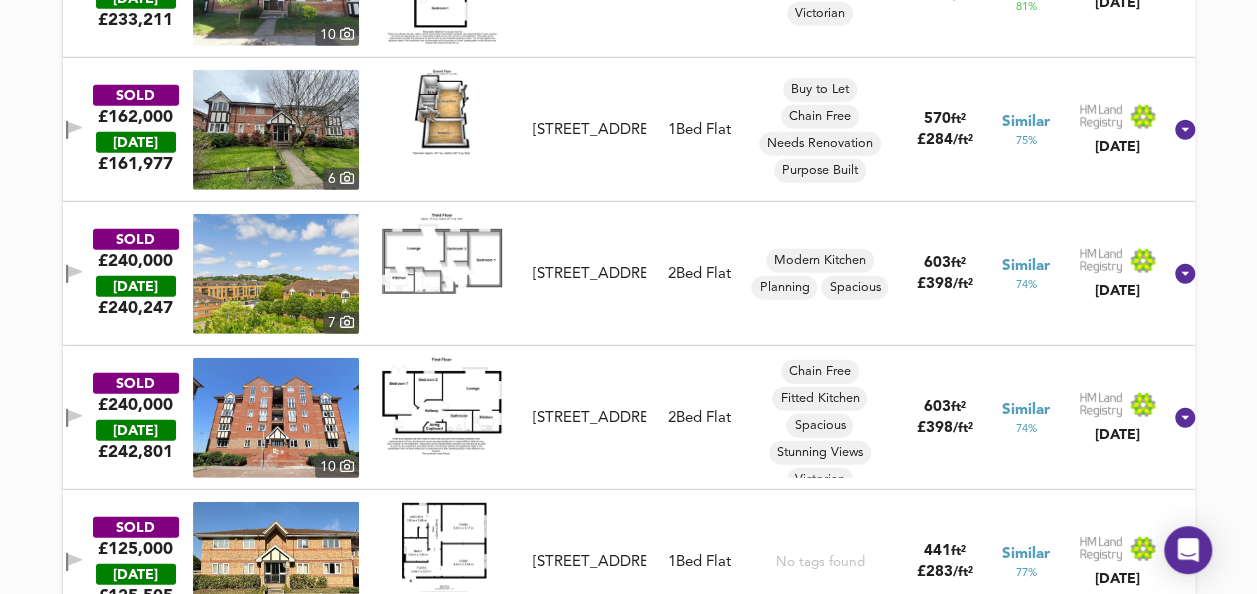 click 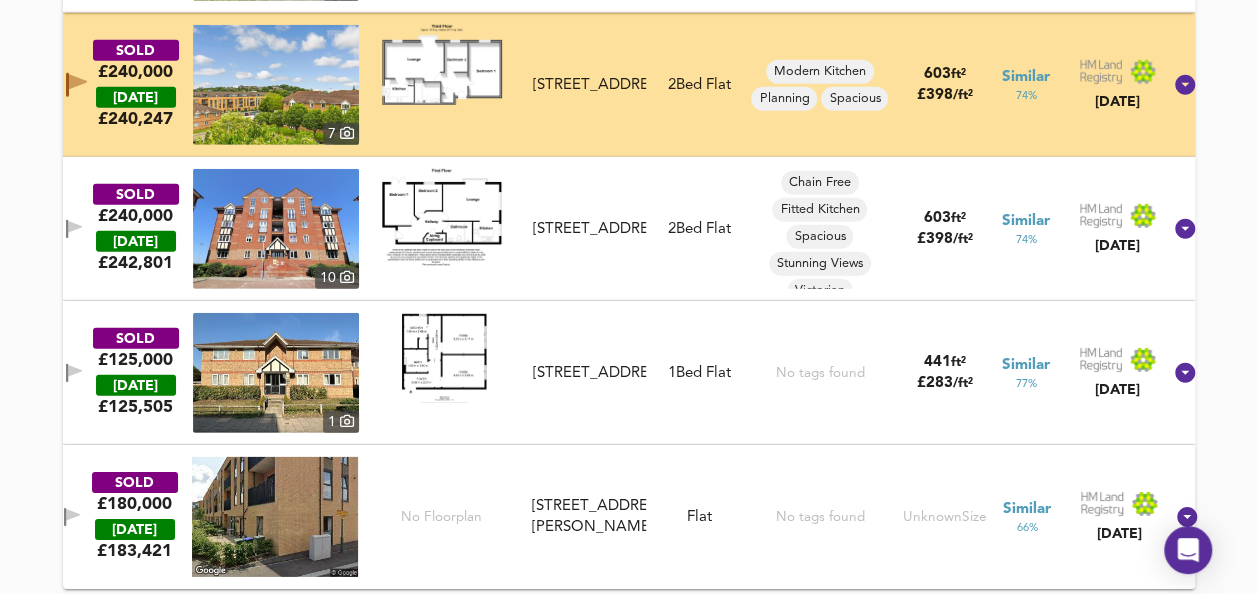 scroll, scrollTop: 2862, scrollLeft: 0, axis: vertical 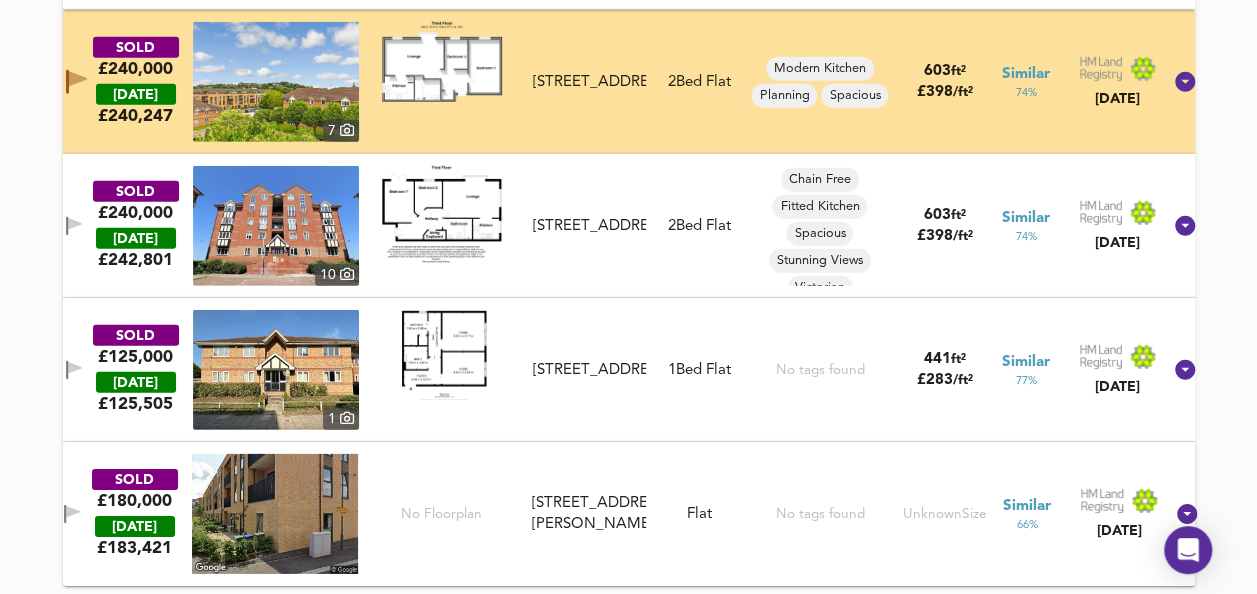 click at bounding box center [442, 214] 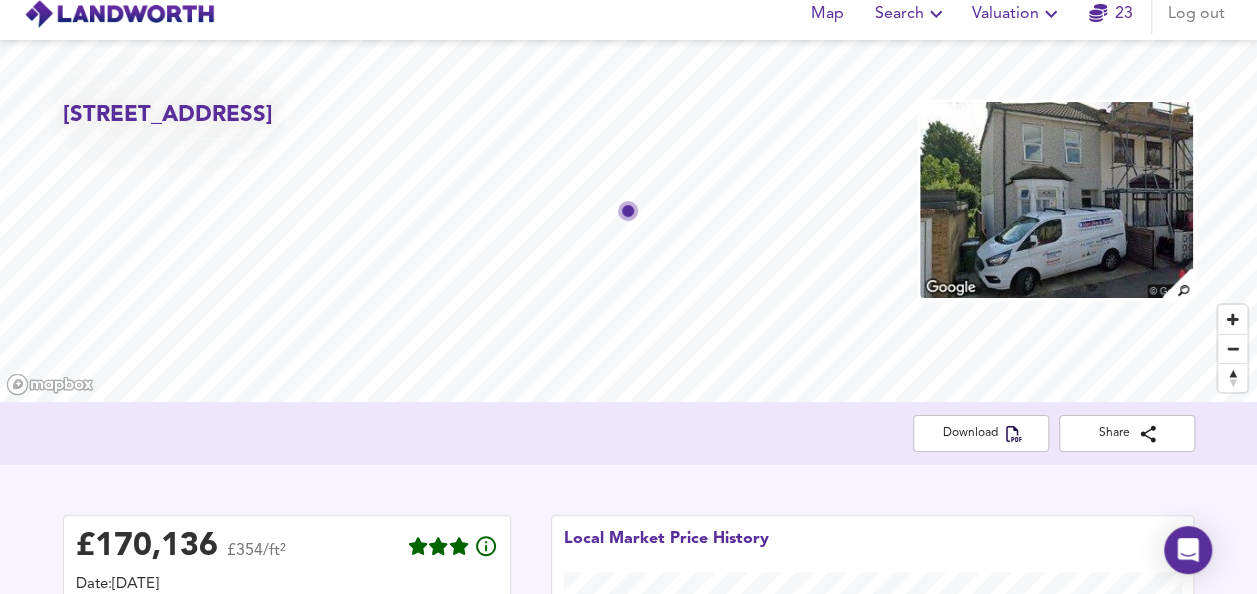 scroll, scrollTop: 0, scrollLeft: 0, axis: both 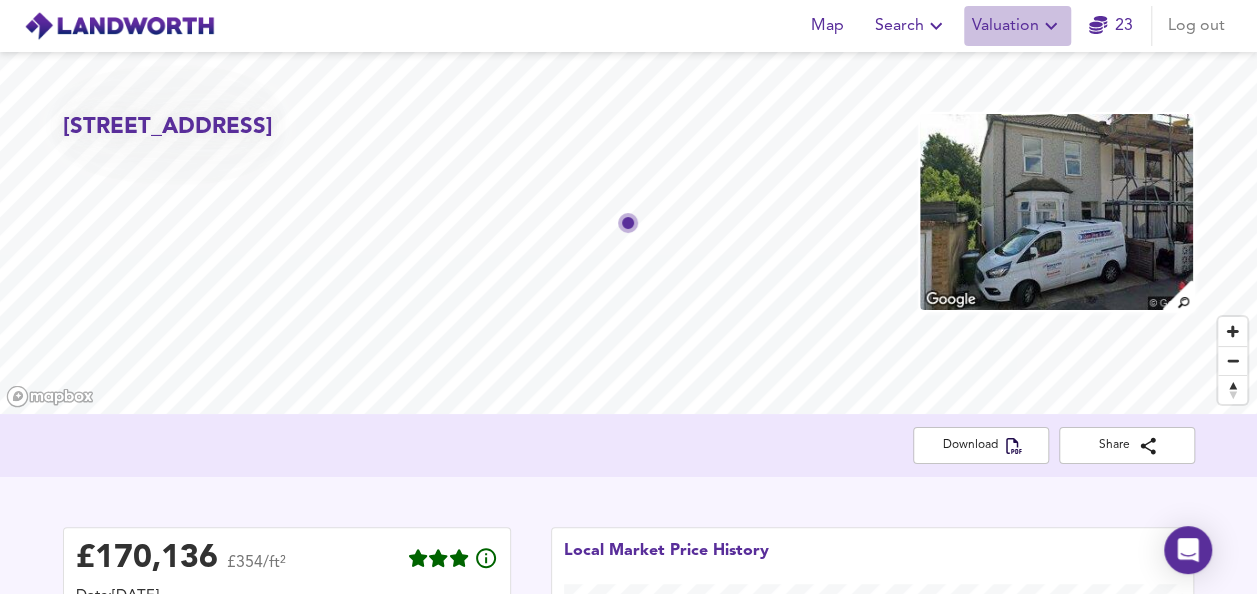 click on "Valuation" at bounding box center [1017, 26] 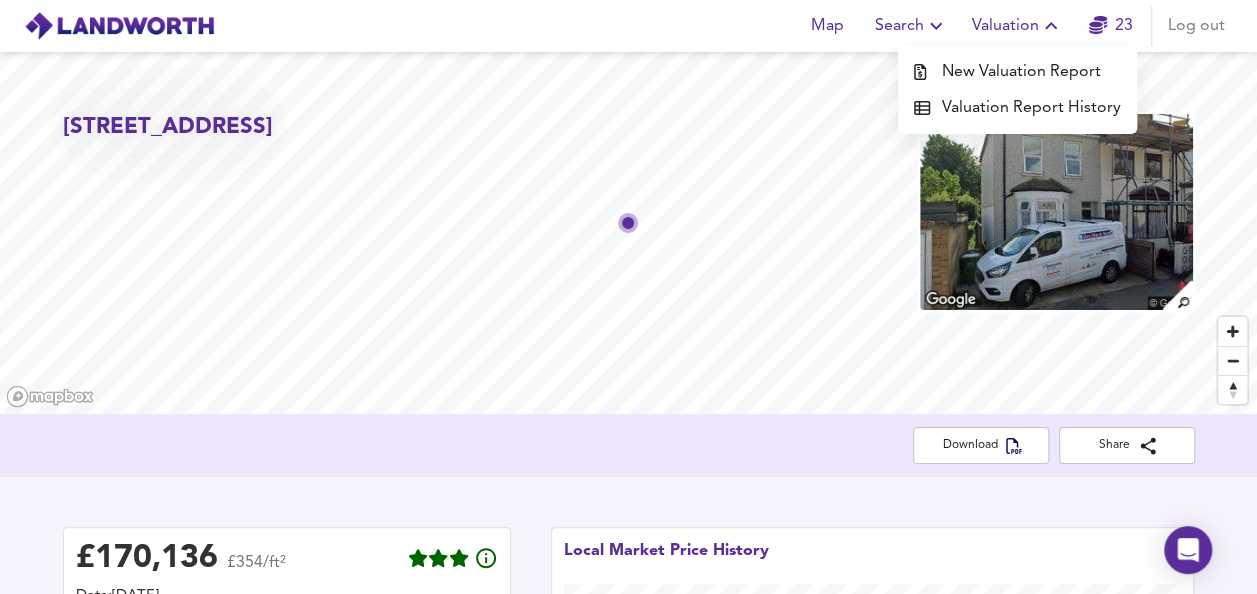 click on "New Valuation Report" at bounding box center (1017, 72) 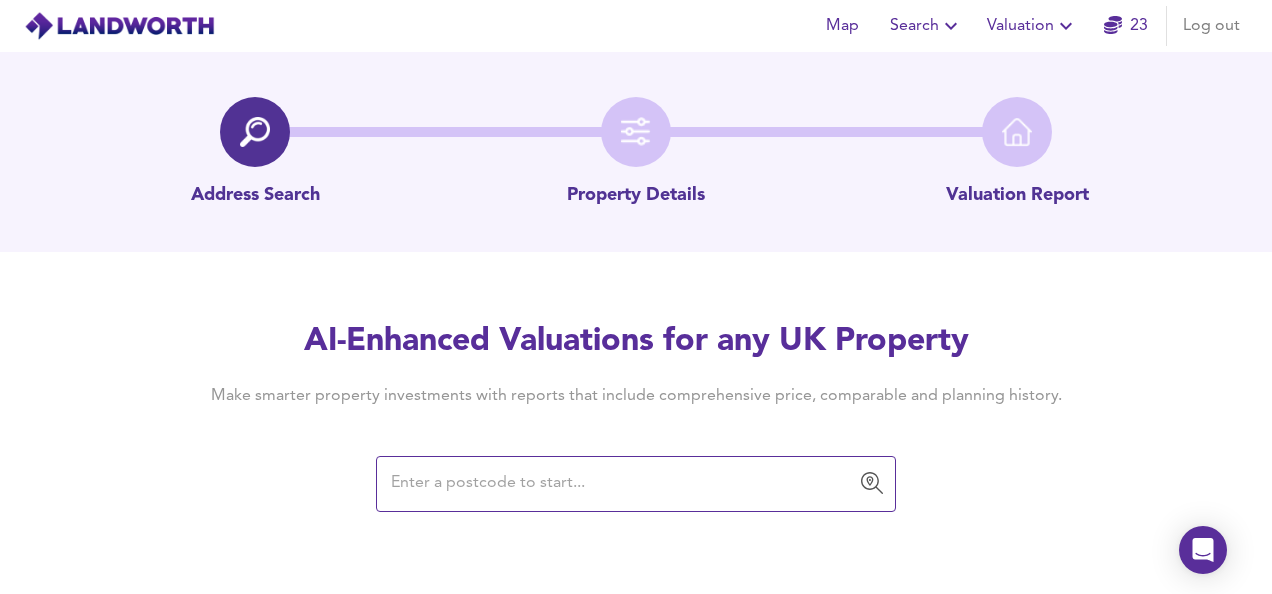 click at bounding box center [621, 484] 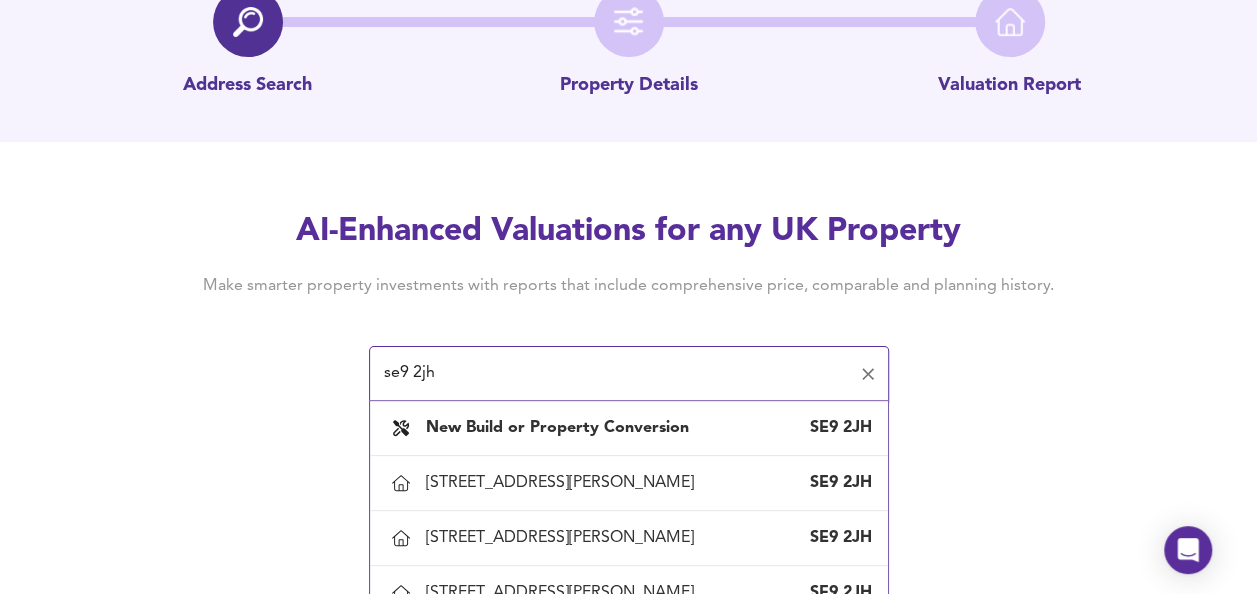 scroll, scrollTop: 121, scrollLeft: 0, axis: vertical 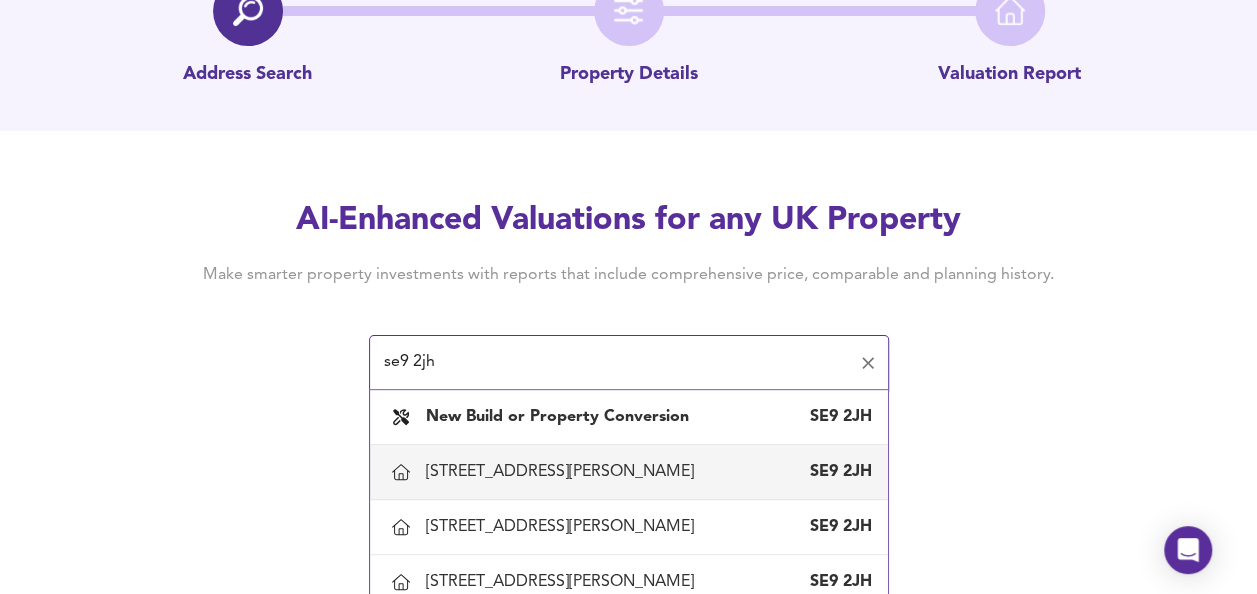 click on "[STREET_ADDRESS][PERSON_NAME]" at bounding box center [564, 472] 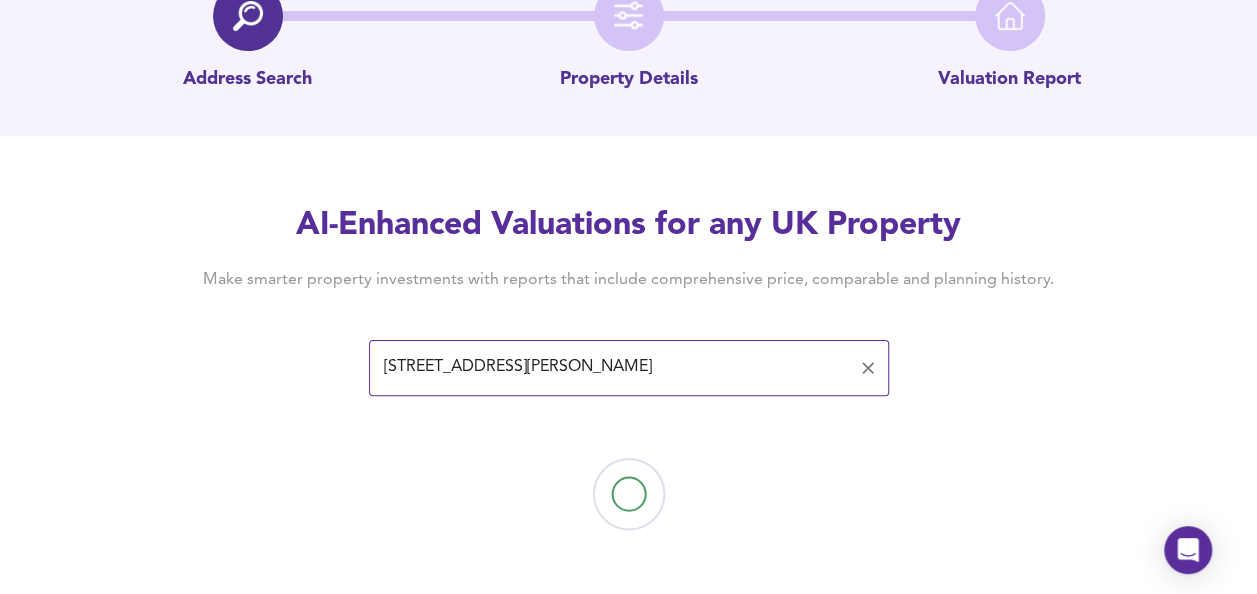 scroll, scrollTop: 0, scrollLeft: 0, axis: both 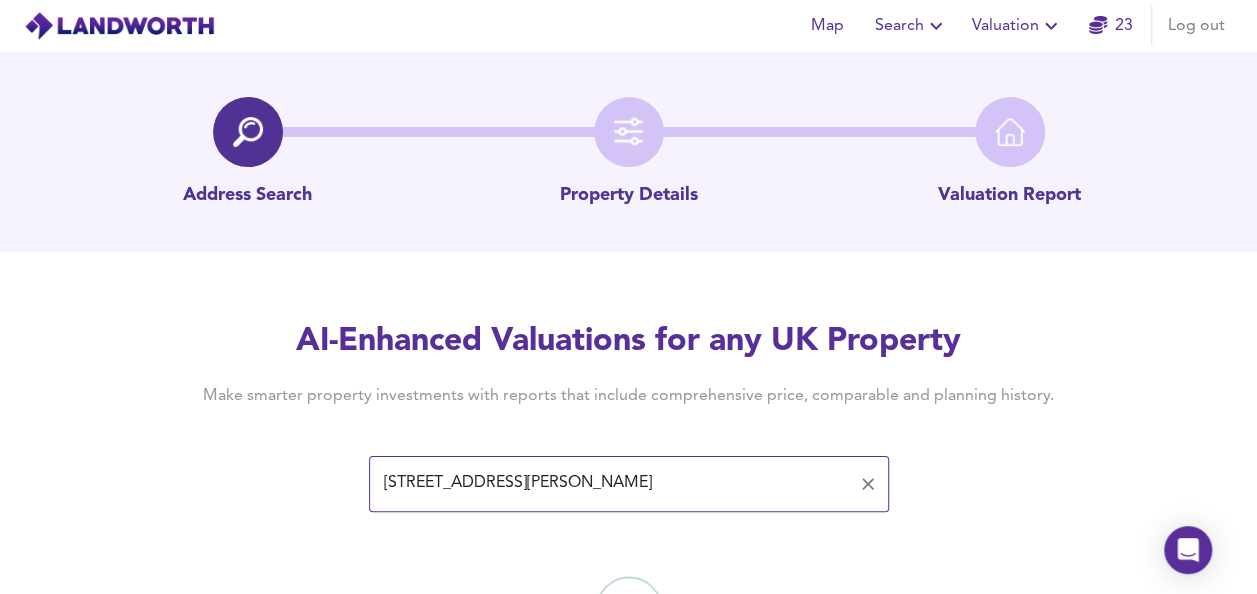 type on "[STREET_ADDRESS][PERSON_NAME]" 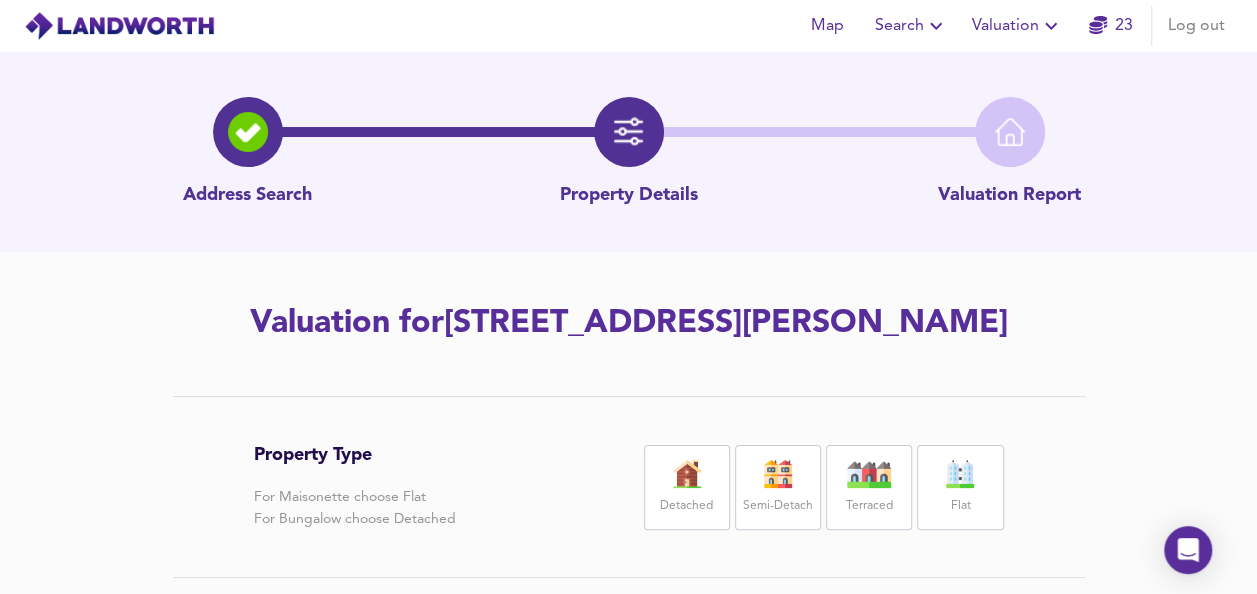 click at bounding box center (960, 474) 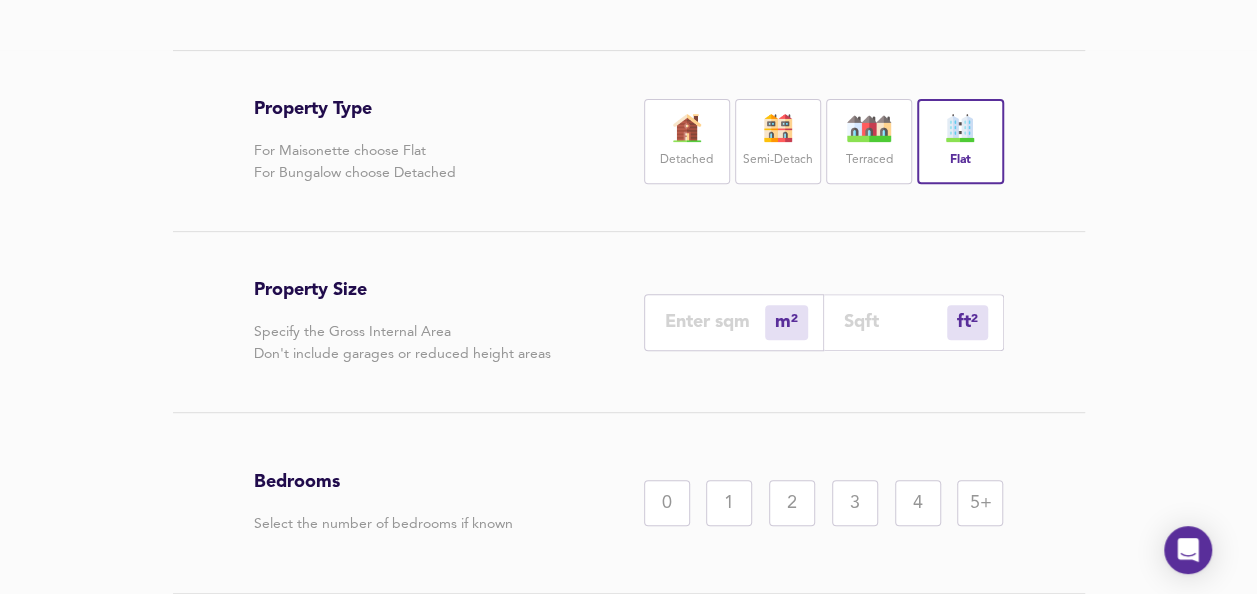 scroll, scrollTop: 413, scrollLeft: 0, axis: vertical 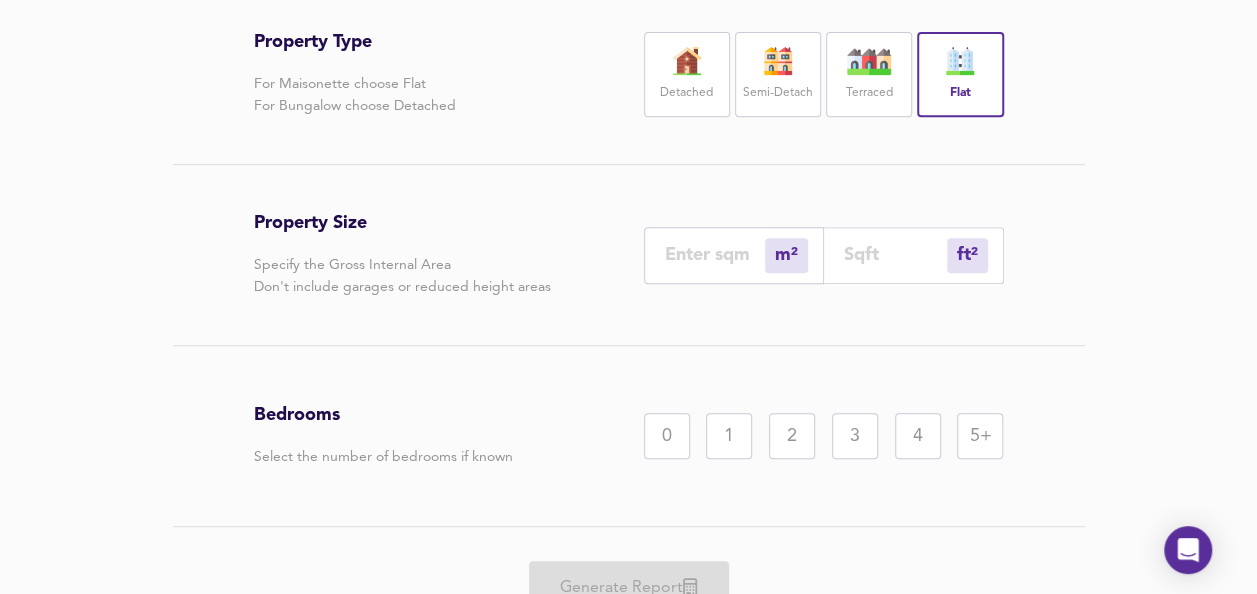 click at bounding box center [895, 254] 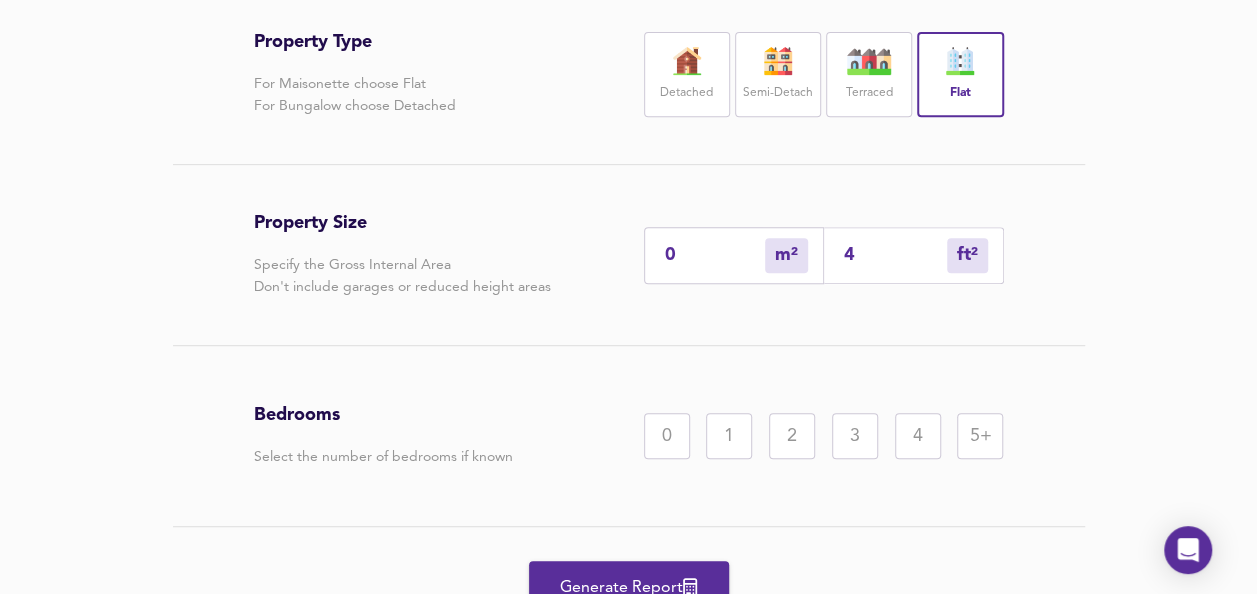 type on "4" 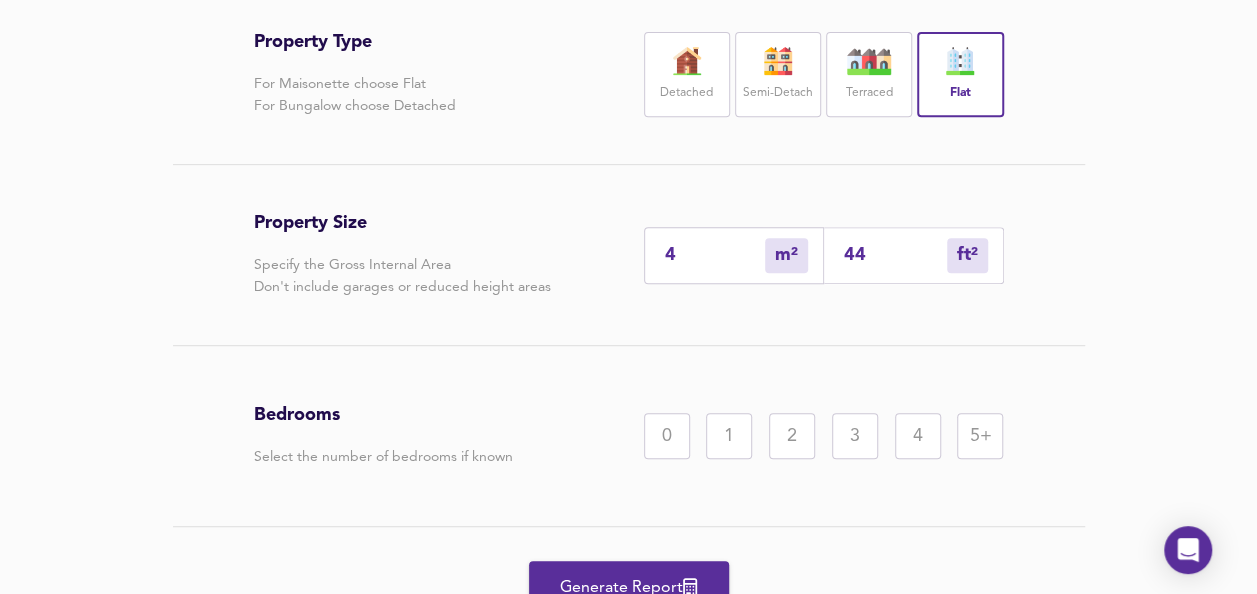 type on "41" 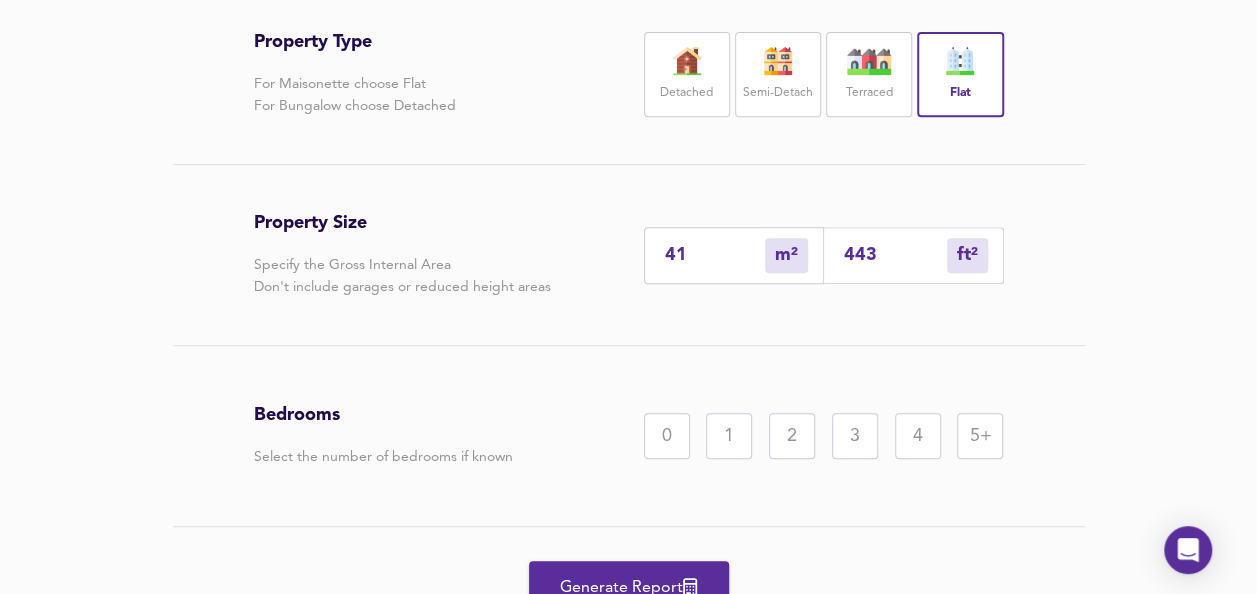 type on "443" 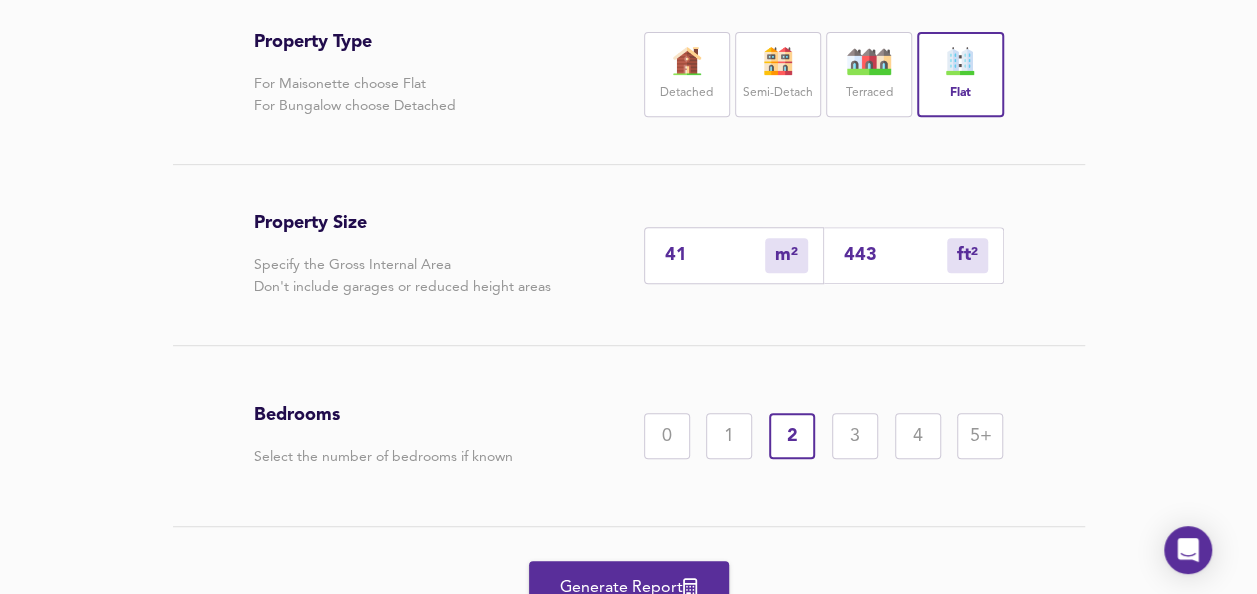 scroll, scrollTop: 507, scrollLeft: 0, axis: vertical 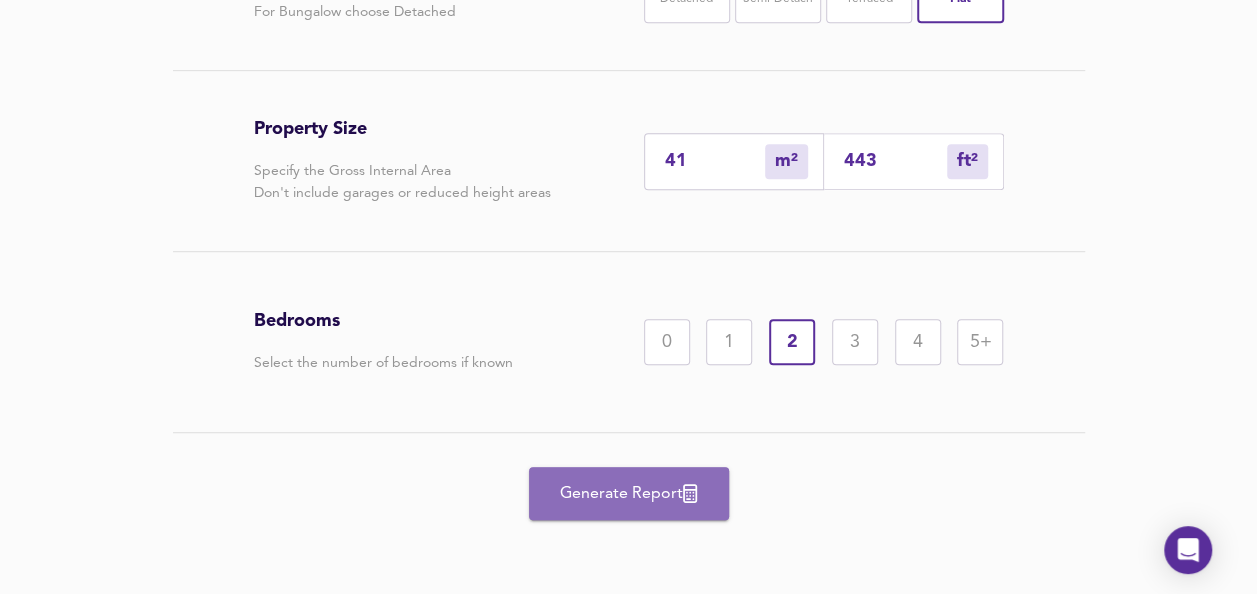 click on "Generate Report" at bounding box center (629, 494) 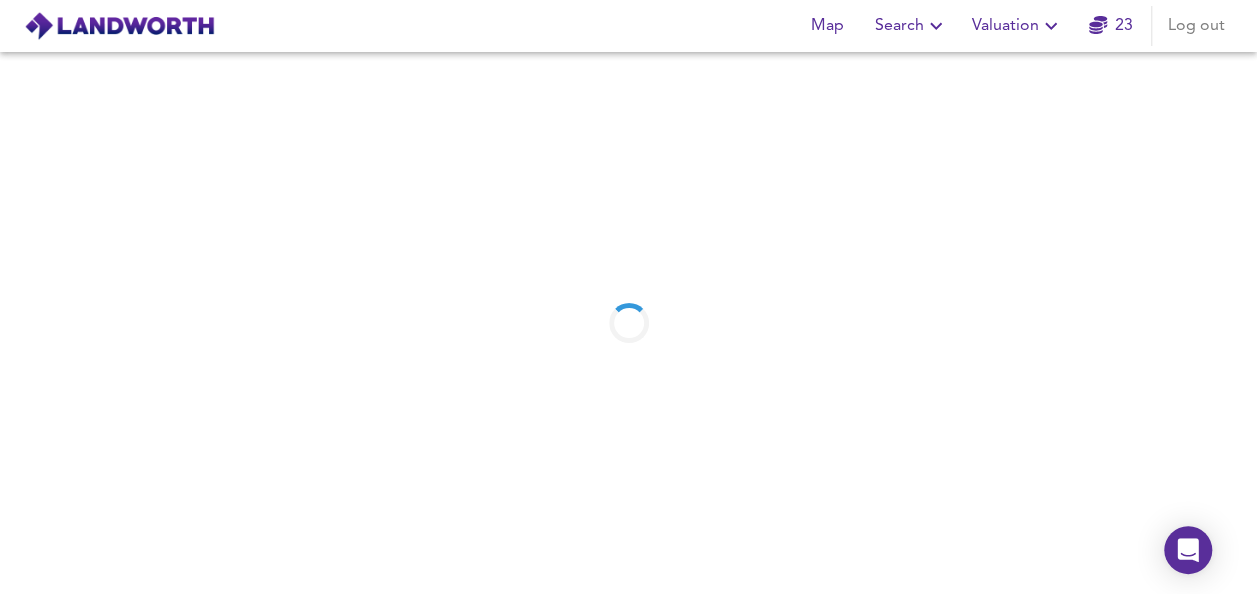 scroll, scrollTop: 0, scrollLeft: 0, axis: both 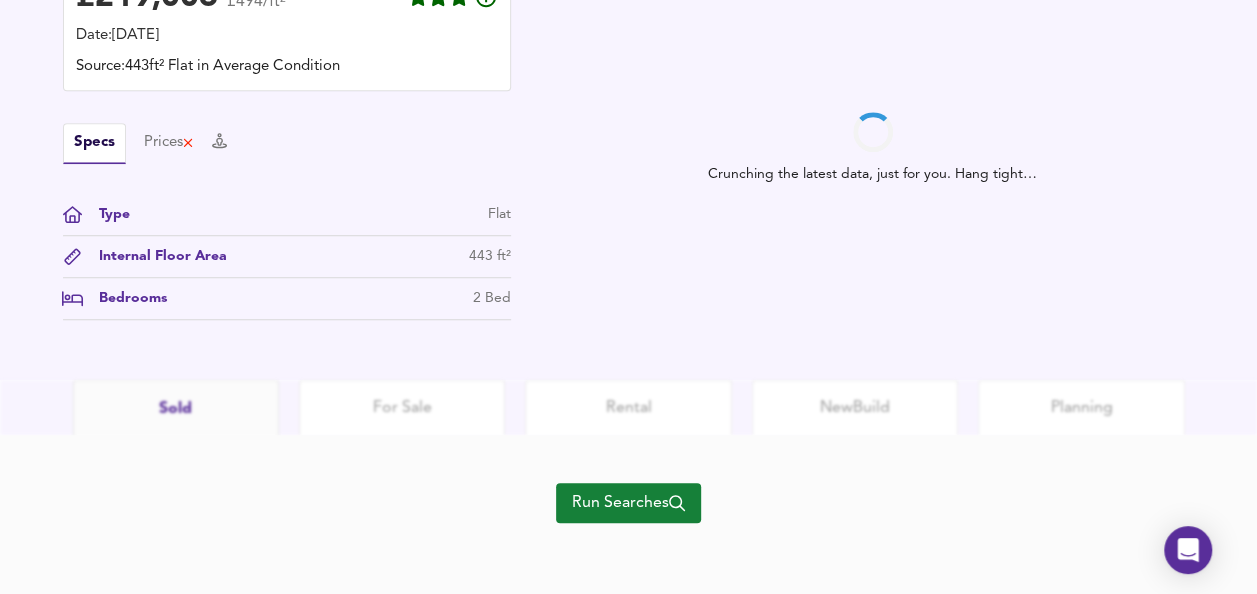 click on "Run Searches" at bounding box center (628, 515) 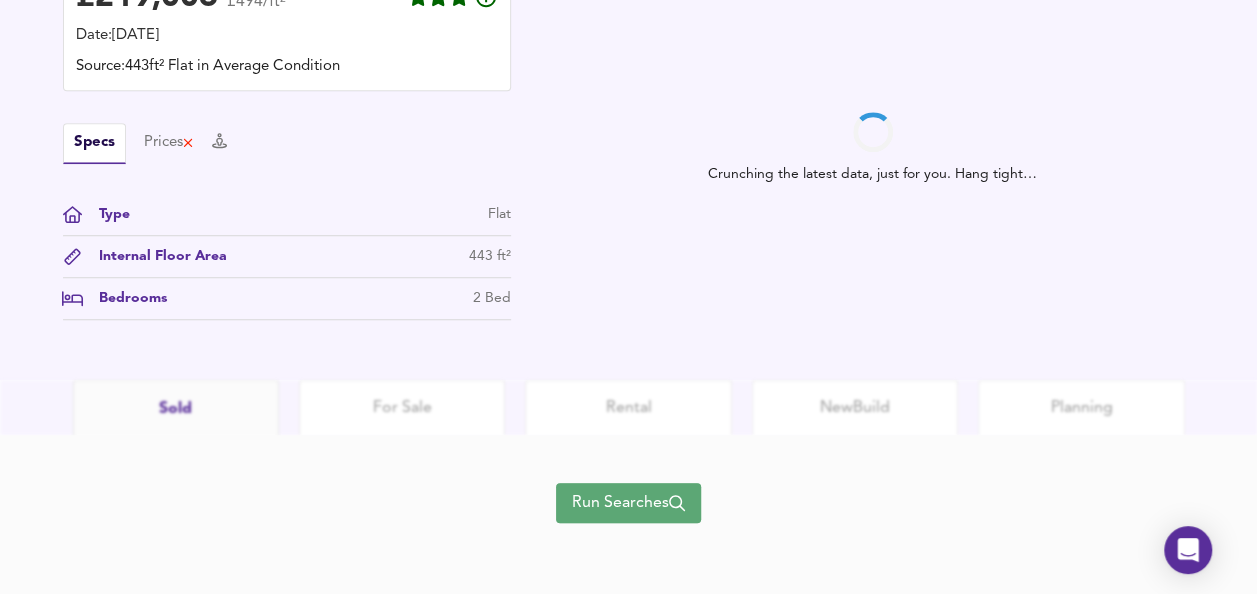 click on "Run Searches" at bounding box center [628, 503] 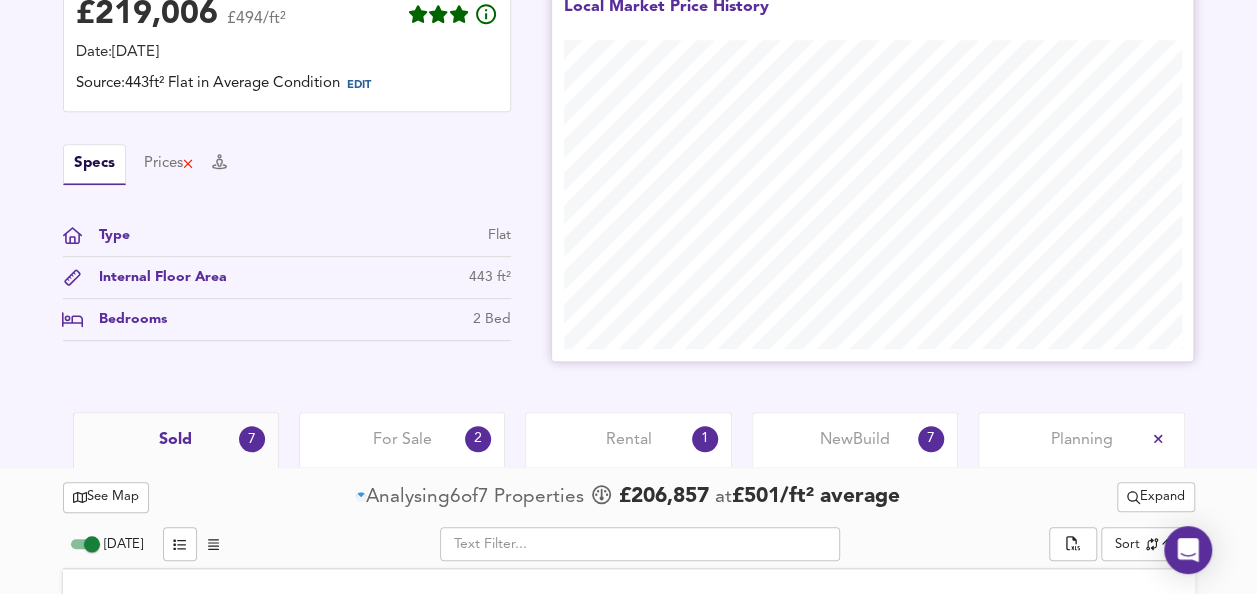 scroll, scrollTop: 562, scrollLeft: 0, axis: vertical 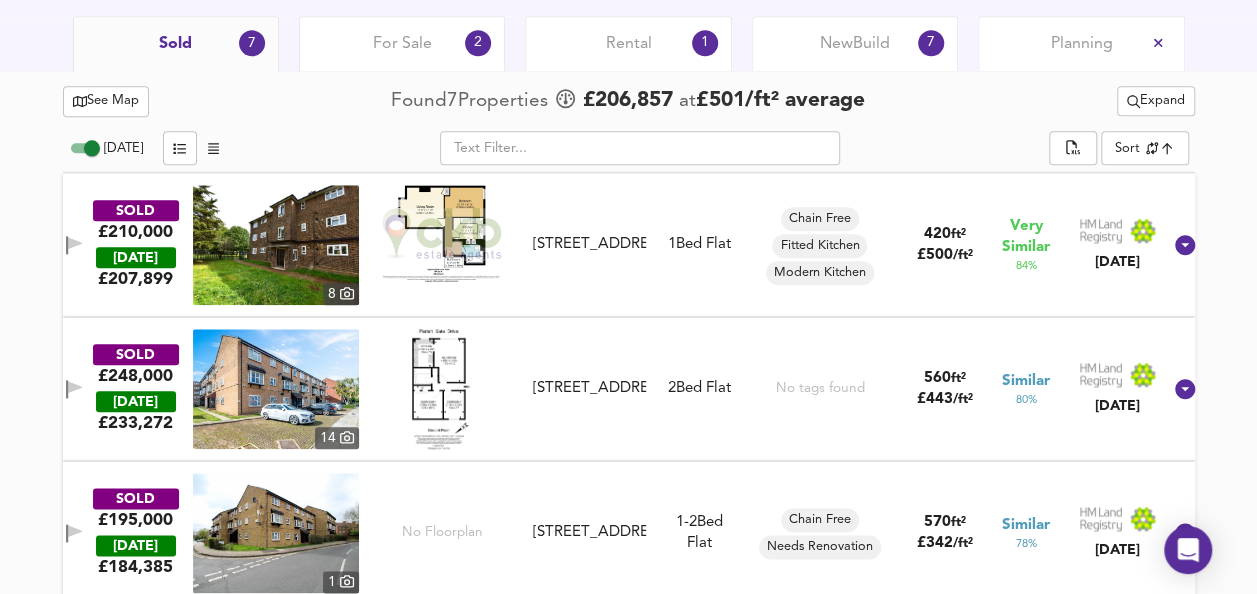 click on "Expand" at bounding box center (1156, 101) 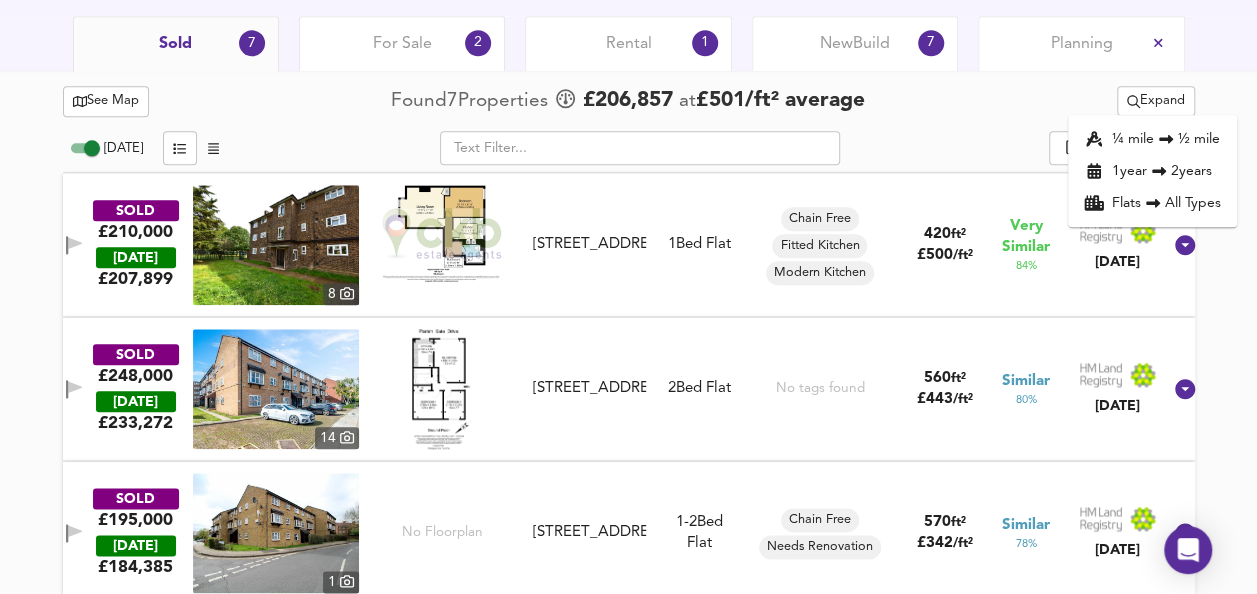 click on "1  year 2  years" at bounding box center [1152, 171] 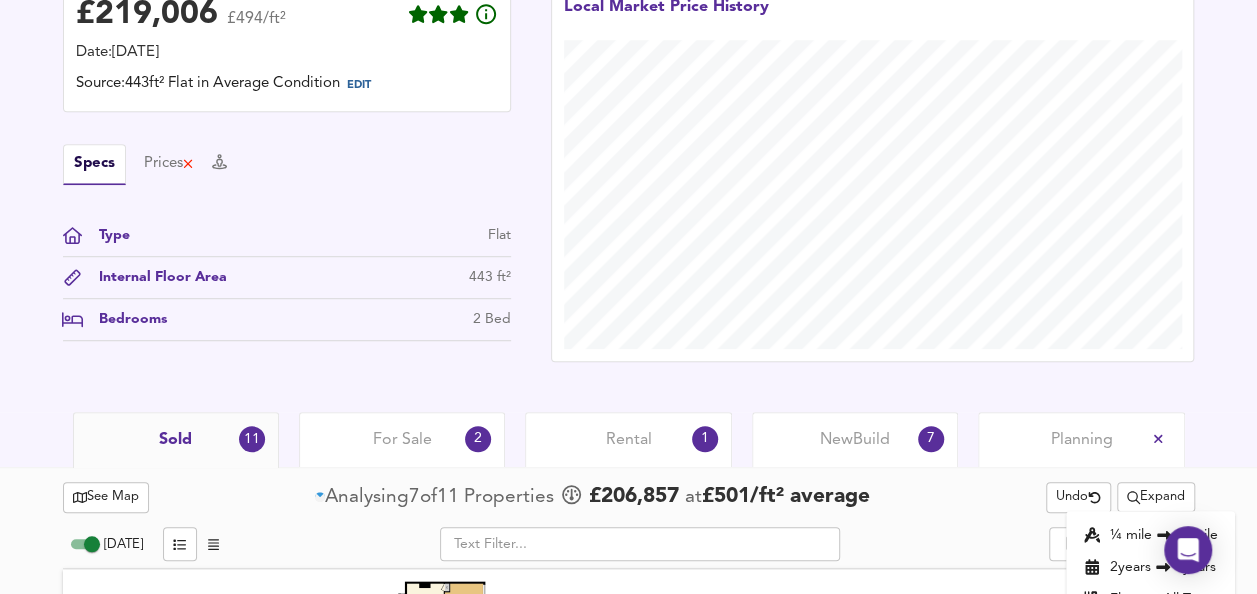 scroll, scrollTop: 940, scrollLeft: 0, axis: vertical 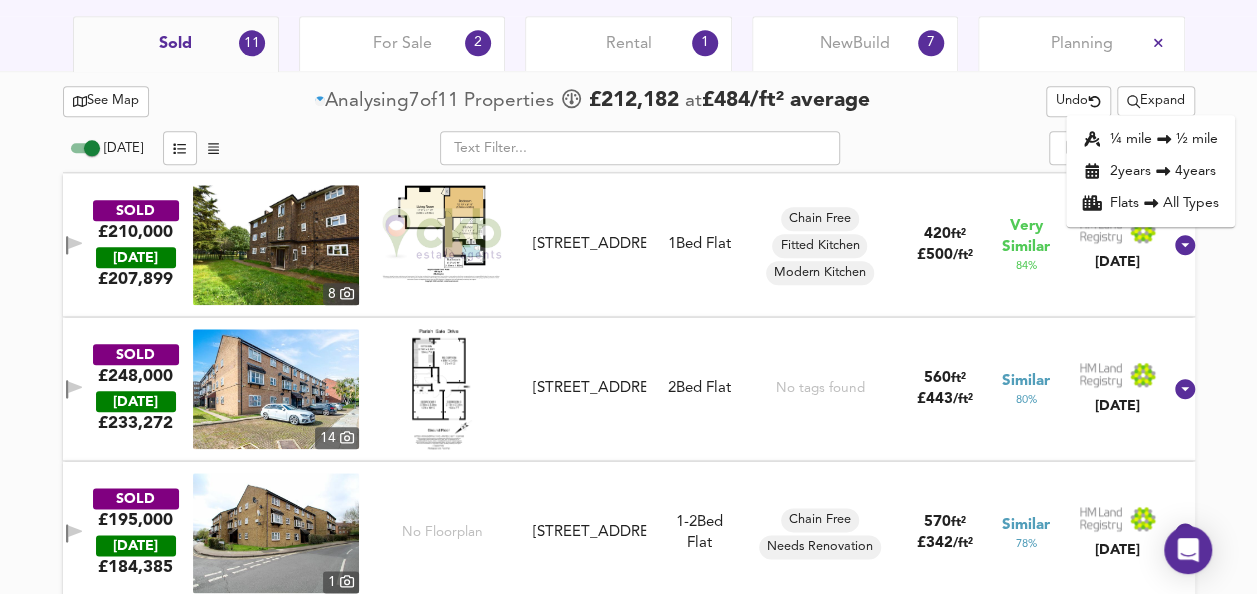 click 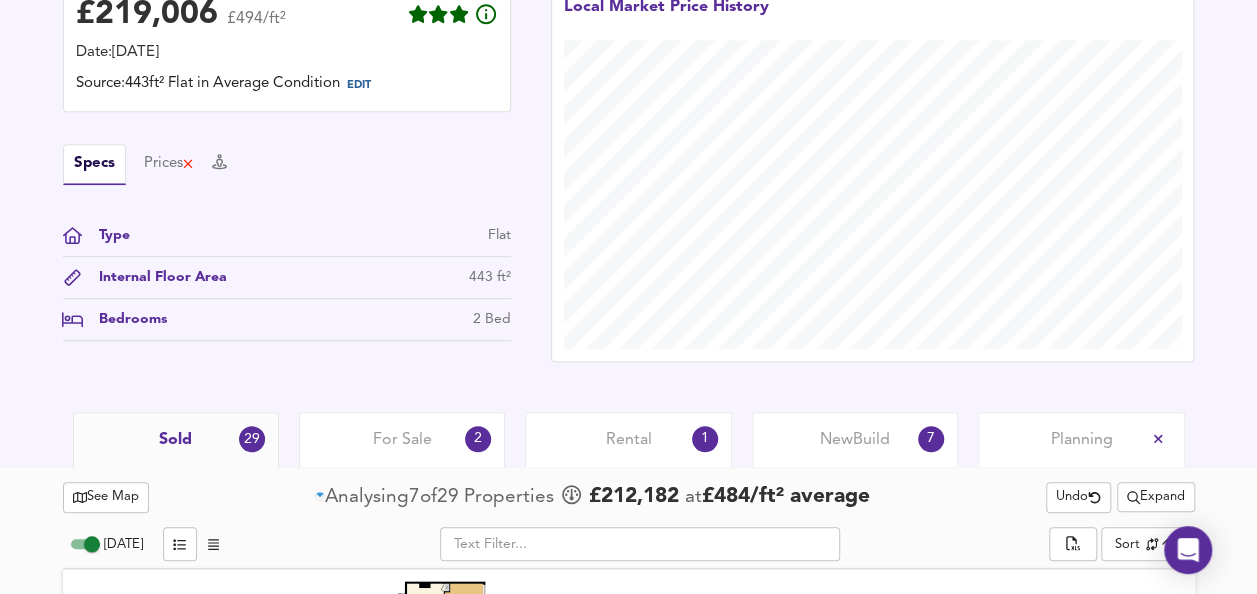scroll, scrollTop: 940, scrollLeft: 0, axis: vertical 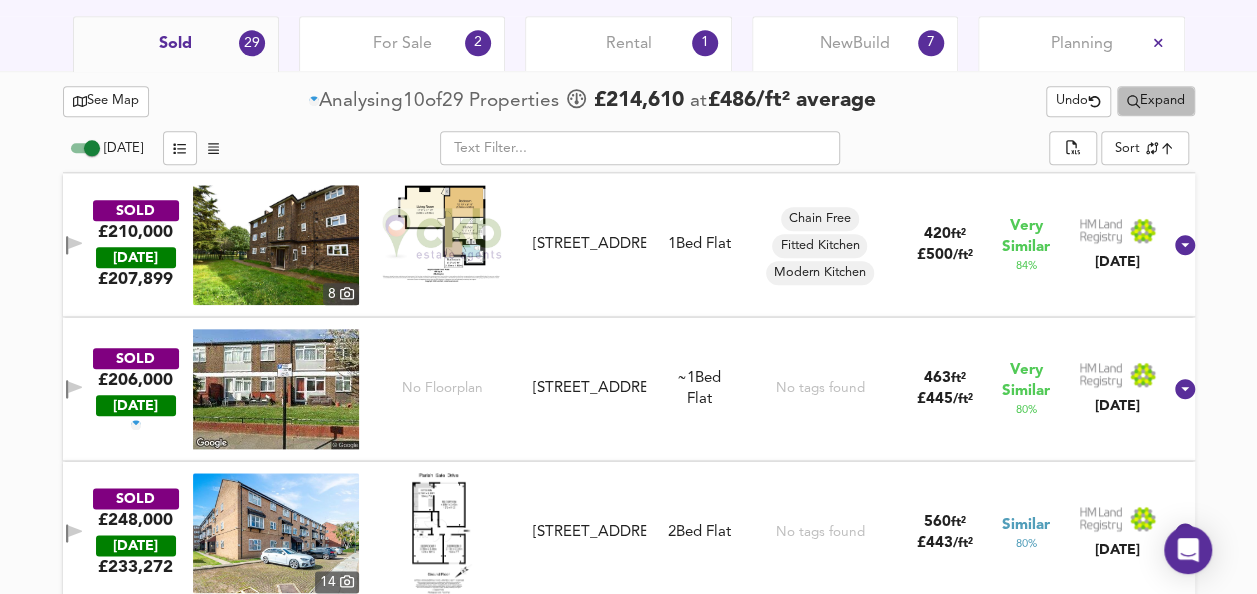 click on "Expand" at bounding box center (1156, 101) 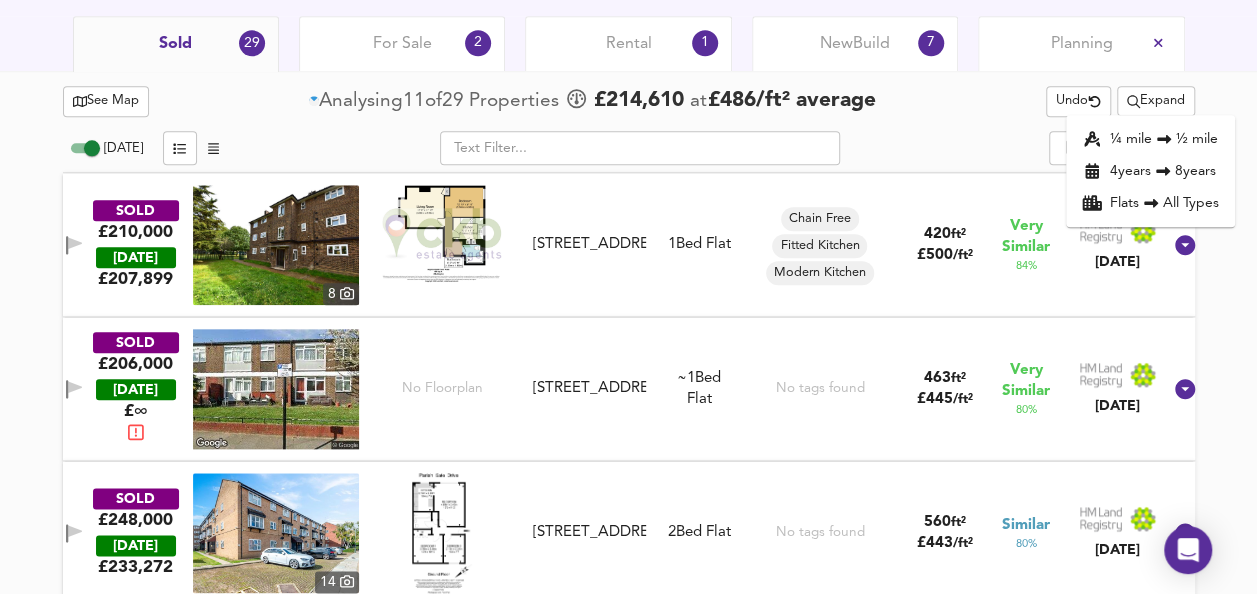 click on "Undo" at bounding box center (1078, 101) 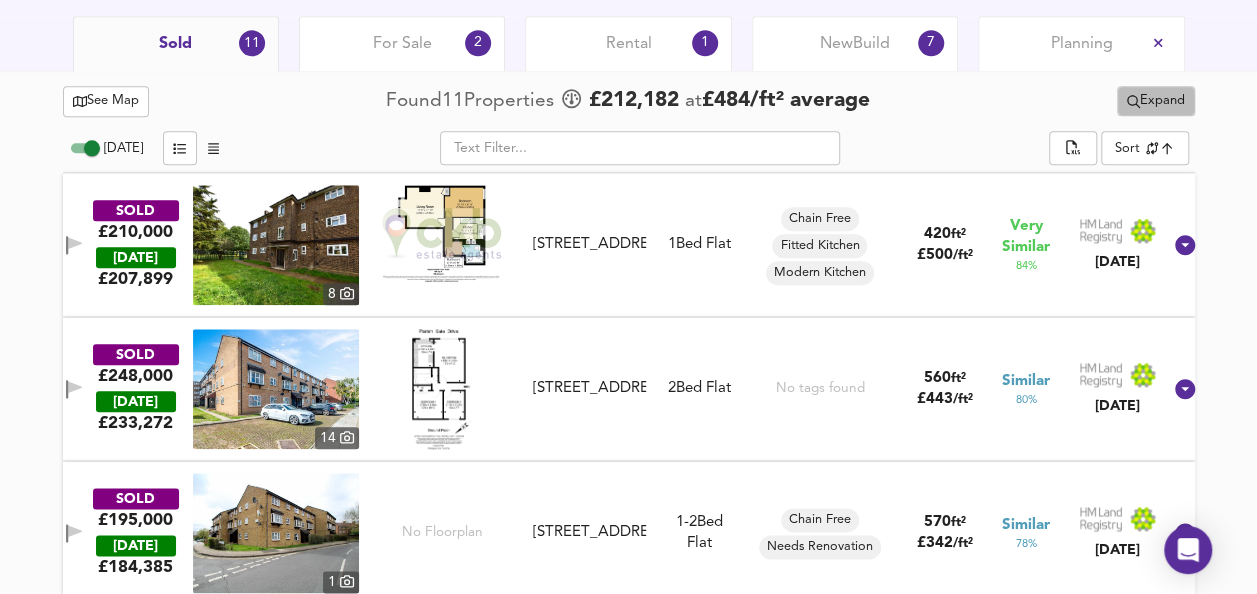 click on "Expand" at bounding box center (1156, 101) 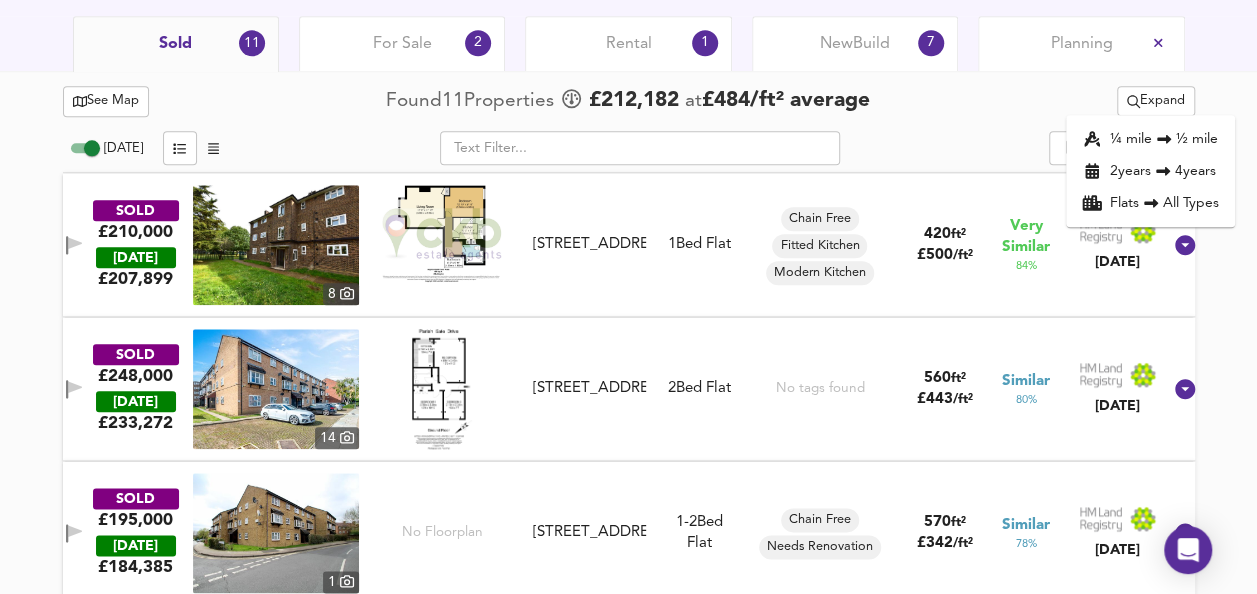 click at bounding box center [629, 125] 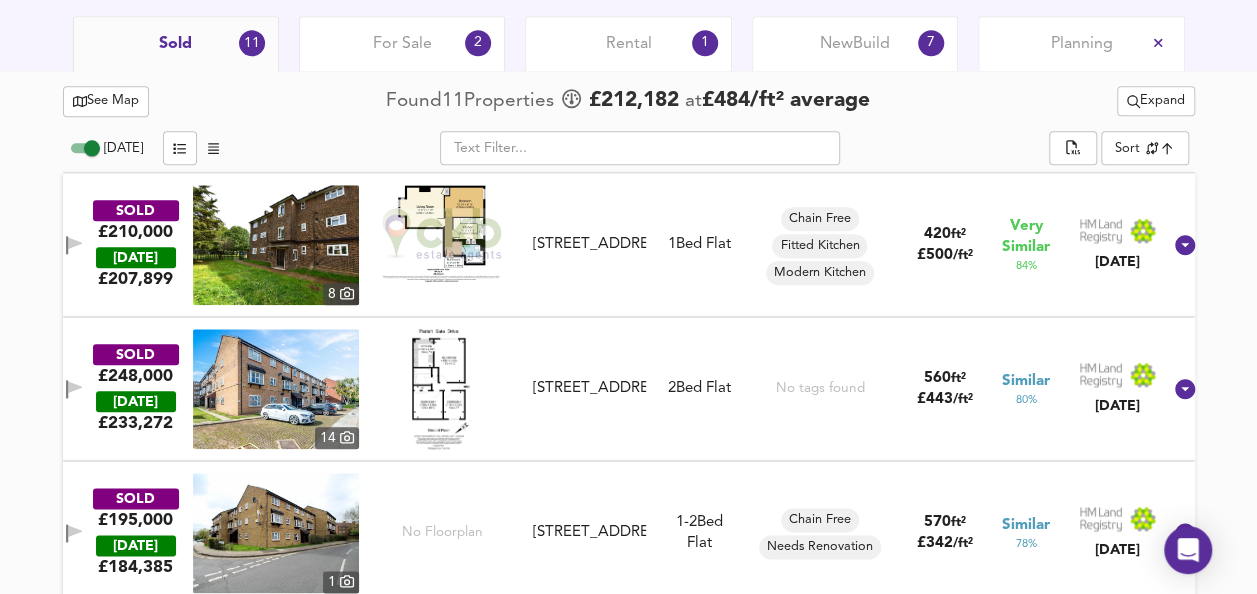 click on "See Map Found  11  Propert ies     £ 212,182   at  £ 484 / ft²   average      Expand" at bounding box center (629, 101) 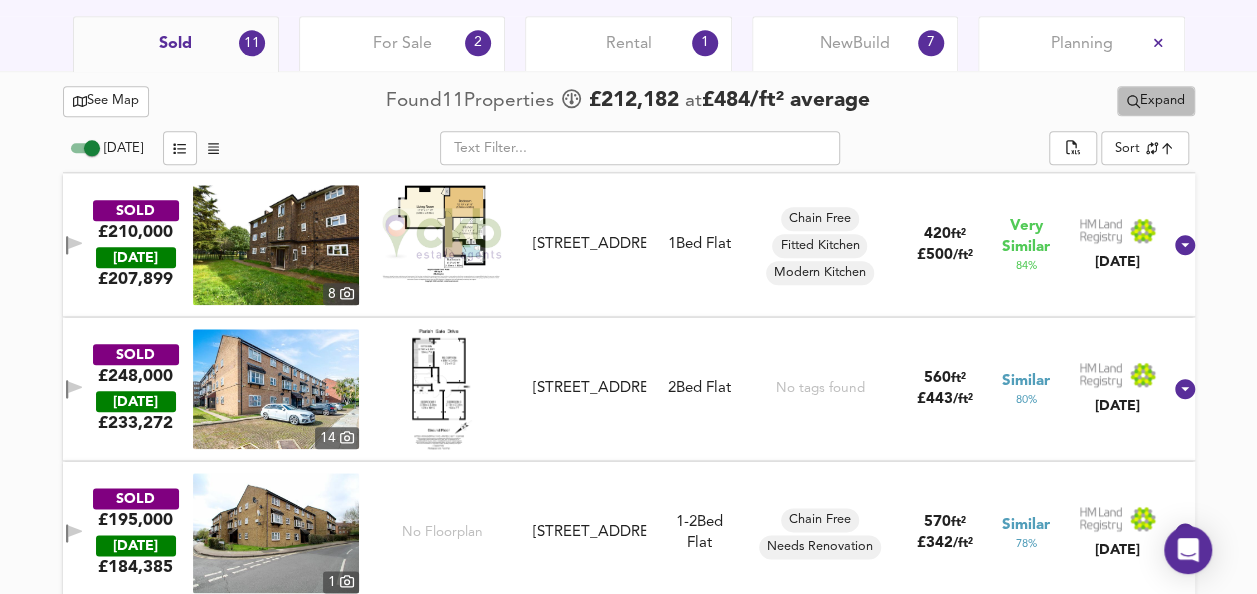 click on "Expand" at bounding box center (1156, 101) 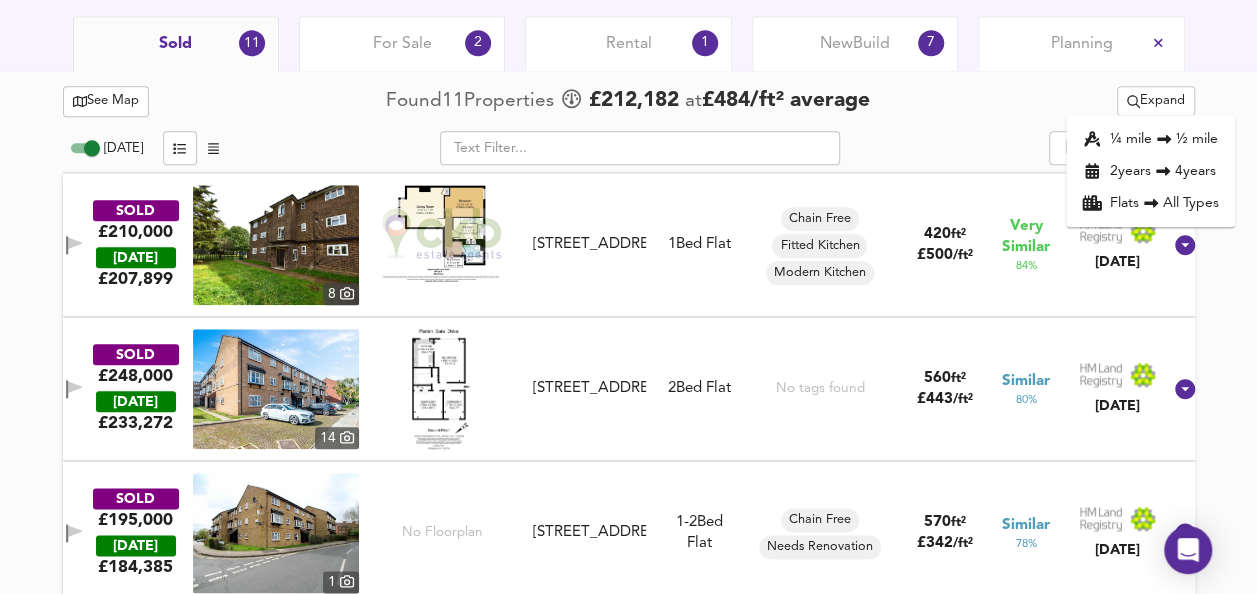 click on "¼ mile ½ mile" at bounding box center [1150, 139] 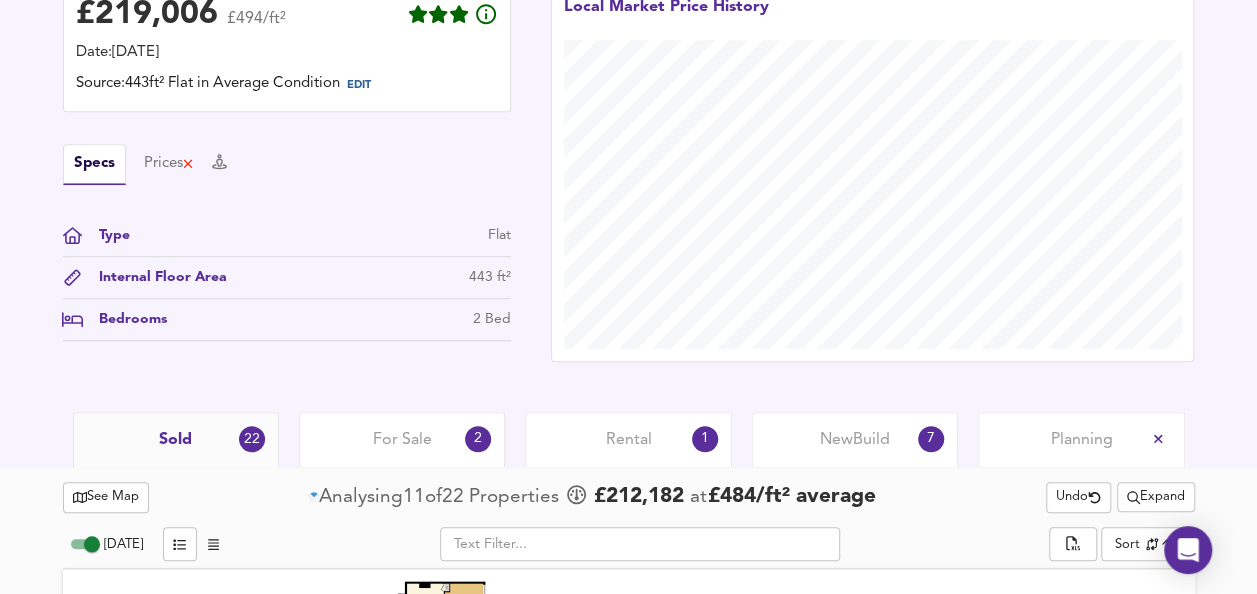 scroll, scrollTop: 940, scrollLeft: 0, axis: vertical 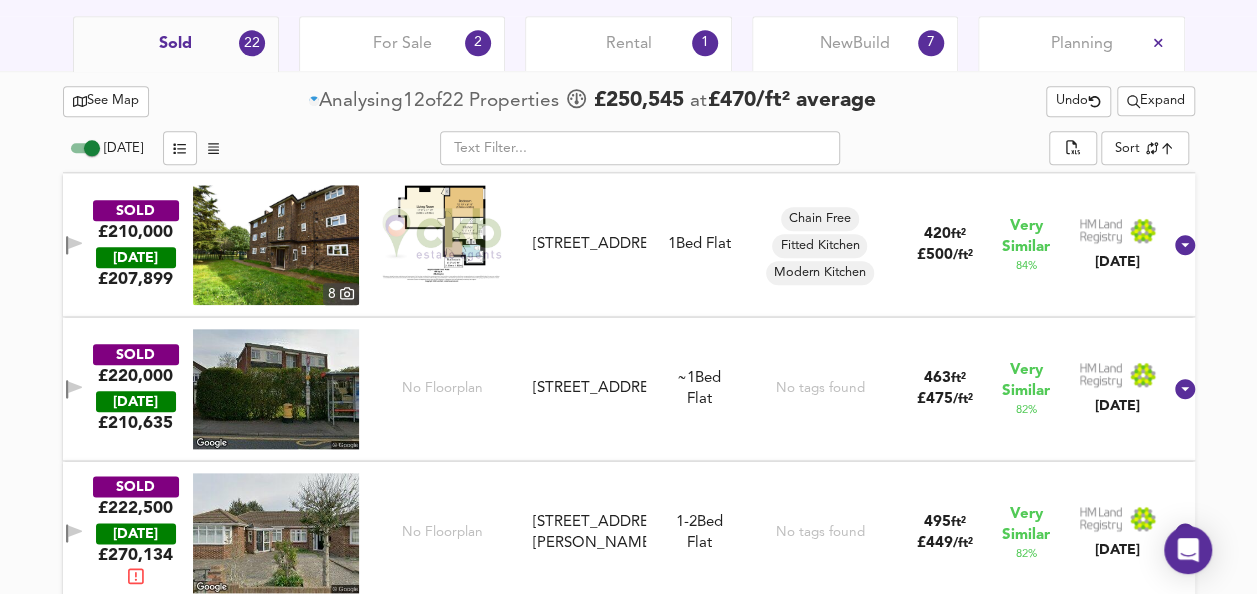 click on "Expand" at bounding box center (1156, 101) 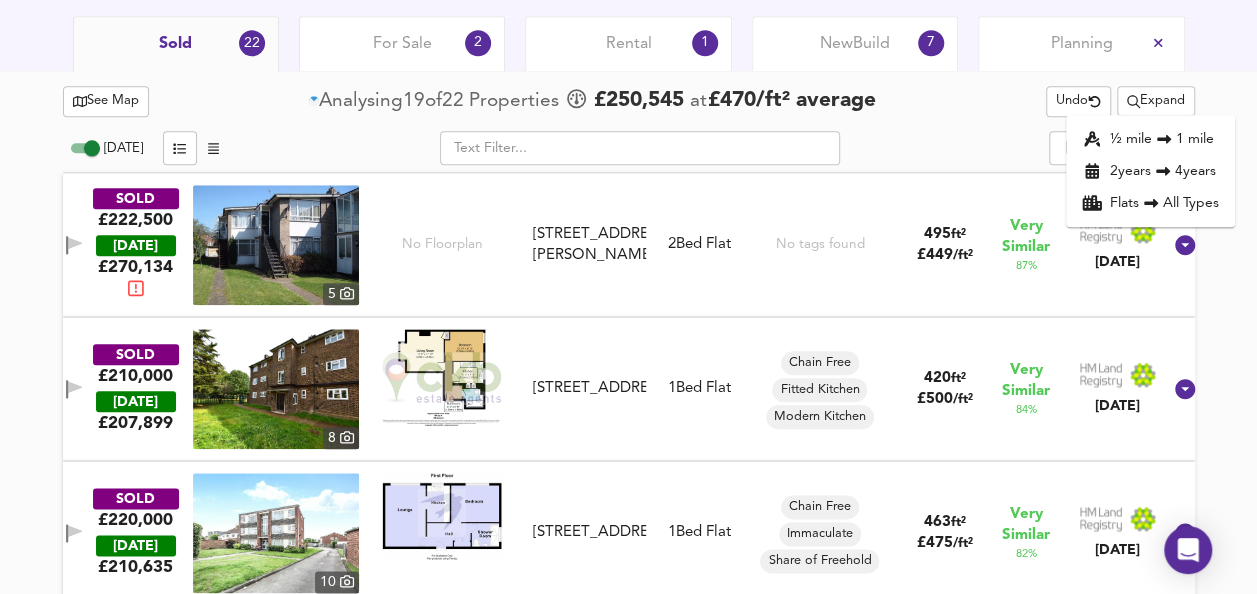 click on "​" at bounding box center [640, 148] 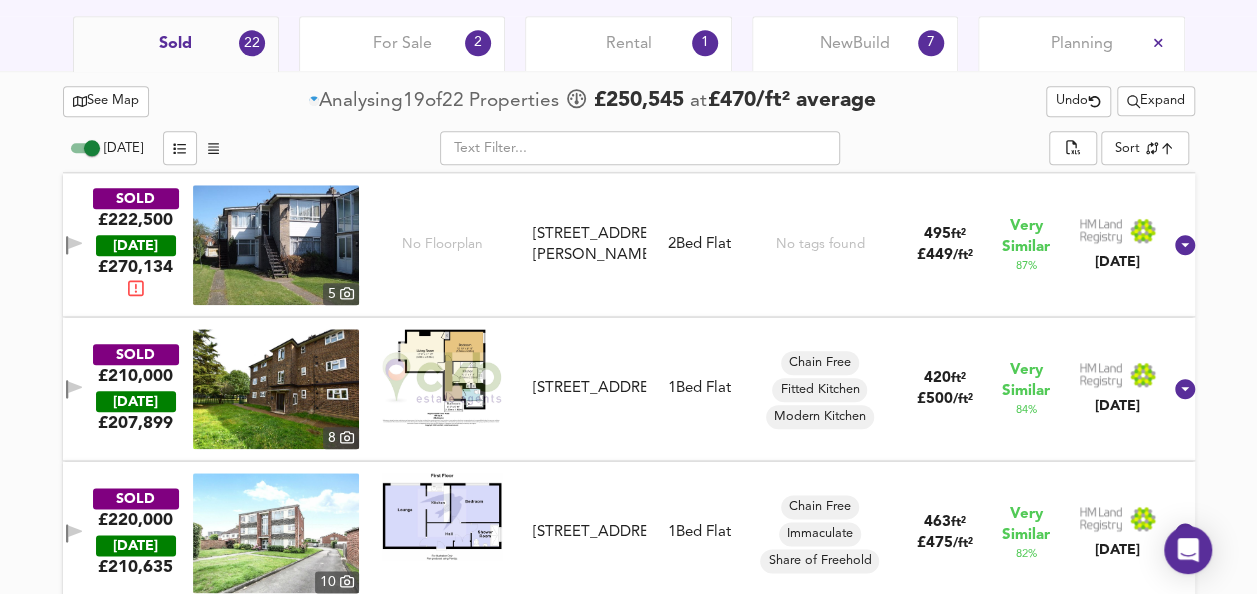 click on "Expand" at bounding box center (1156, 101) 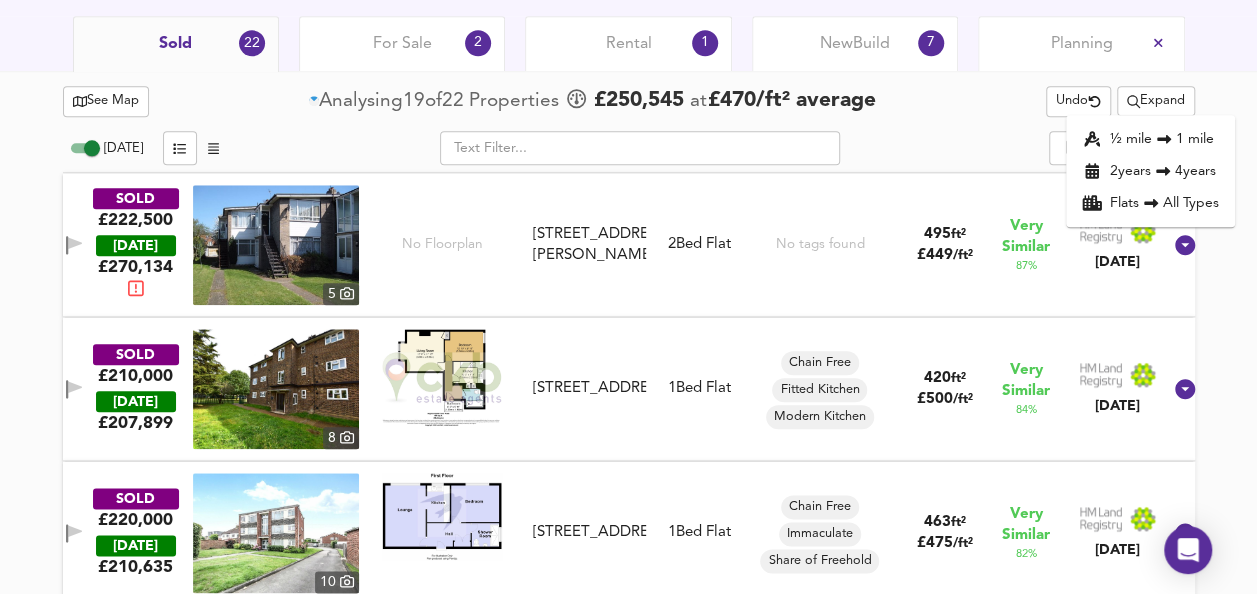 click at bounding box center (629, 125) 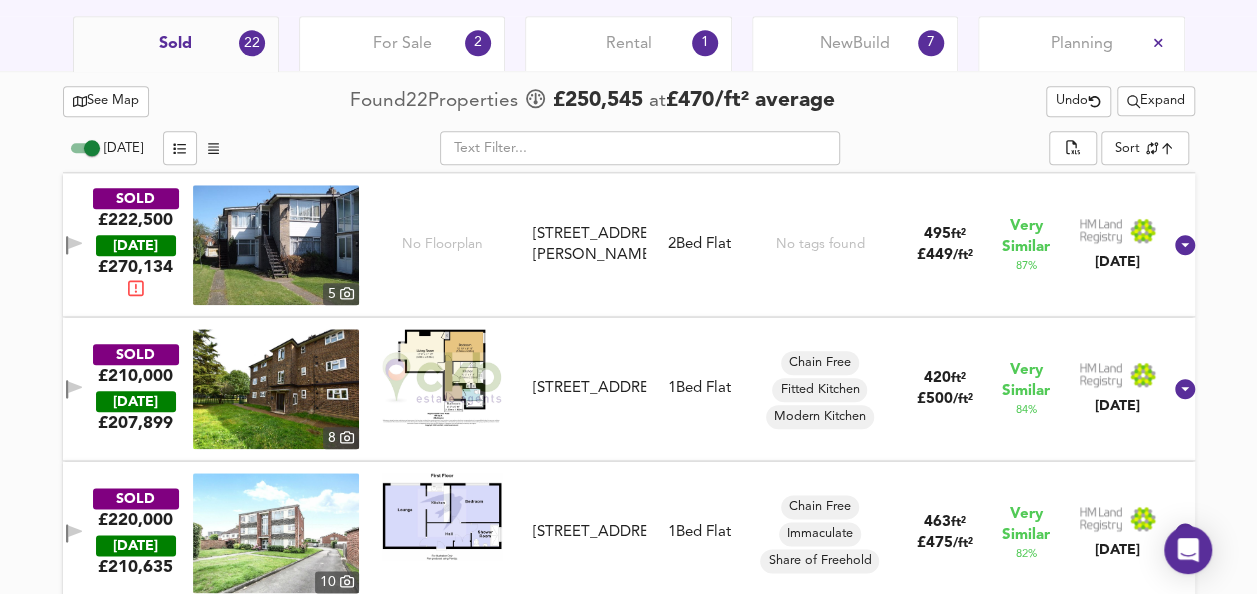 click at bounding box center [276, 245] 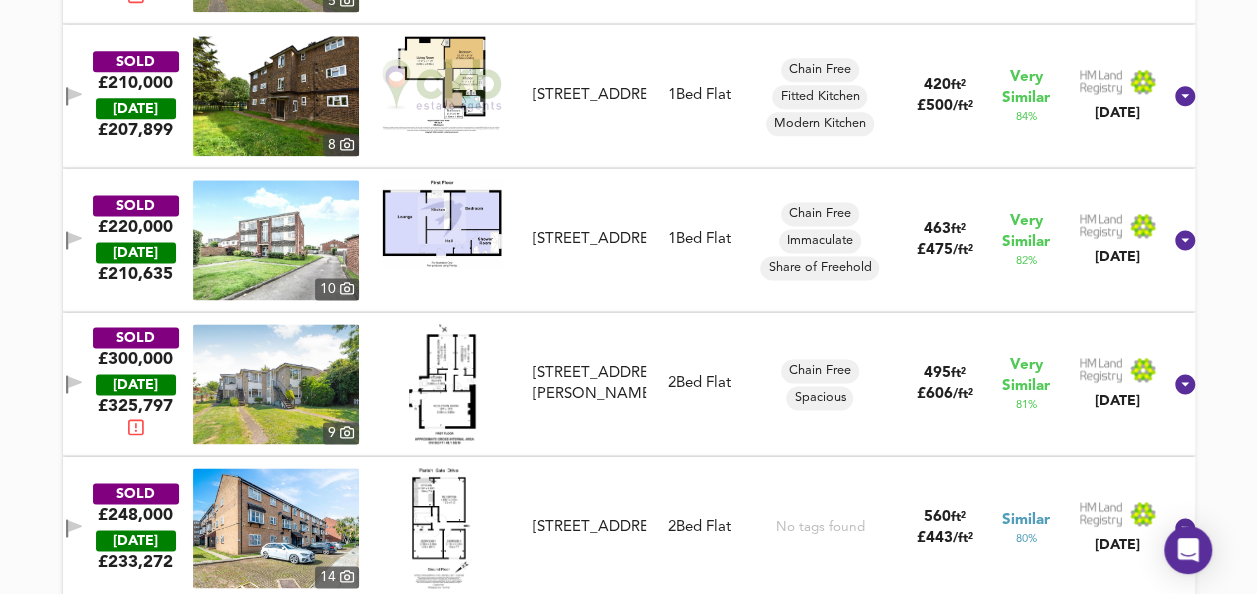 scroll, scrollTop: 1384, scrollLeft: 0, axis: vertical 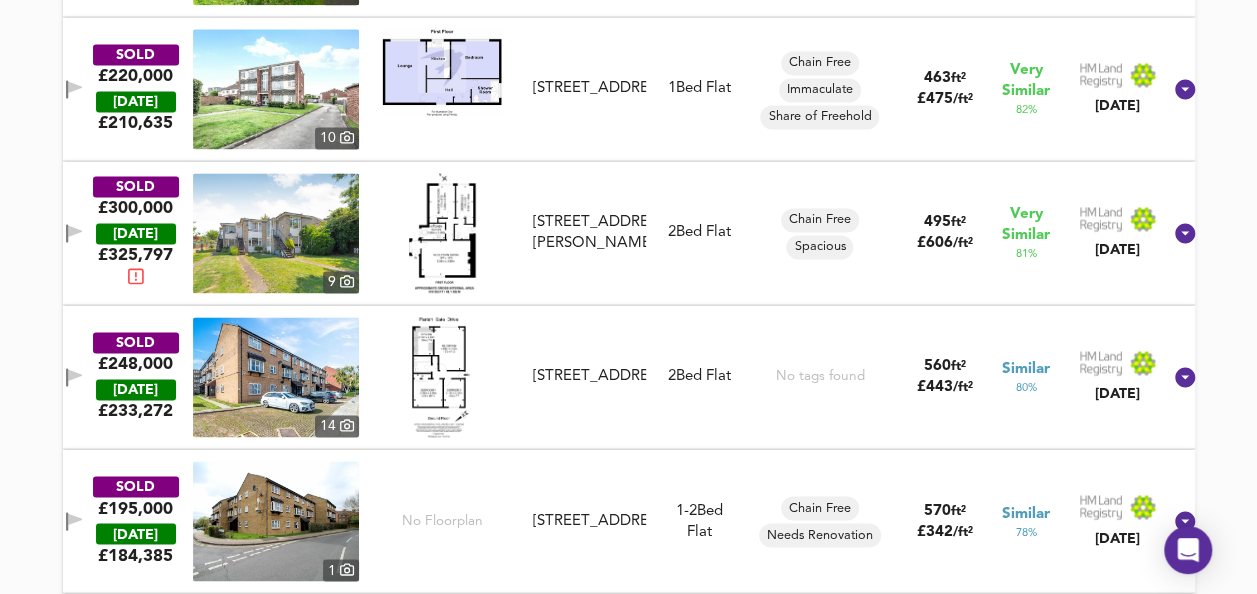click at bounding box center (442, 233) 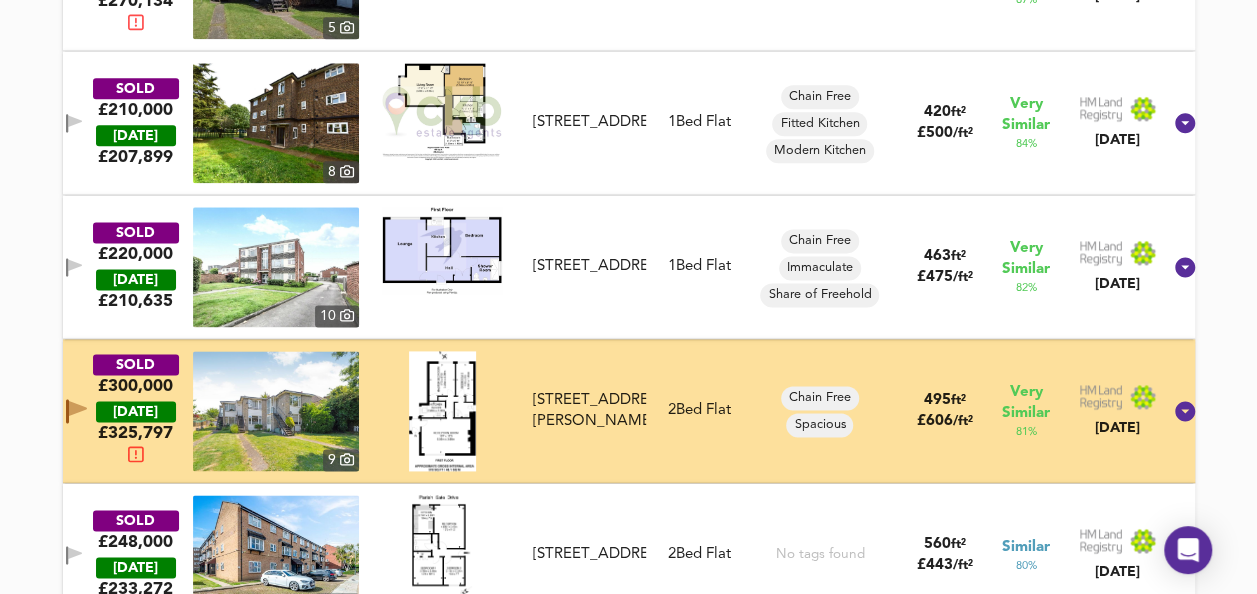 scroll, scrollTop: 1018, scrollLeft: 0, axis: vertical 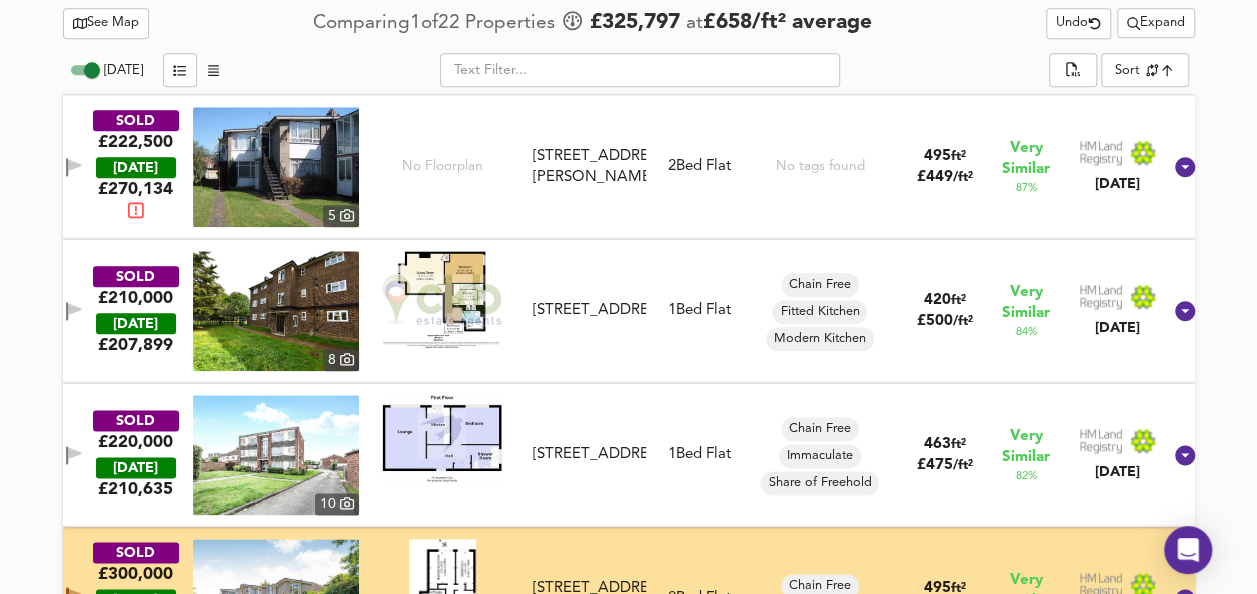 click at bounding box center [74, 167] 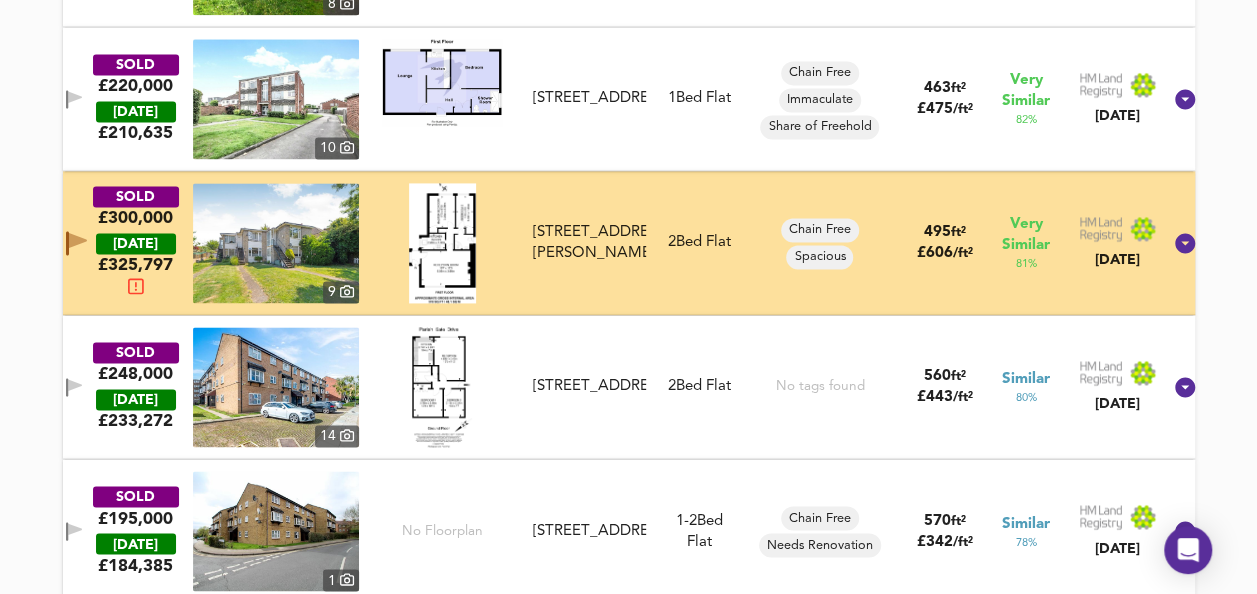 scroll, scrollTop: 1400, scrollLeft: 0, axis: vertical 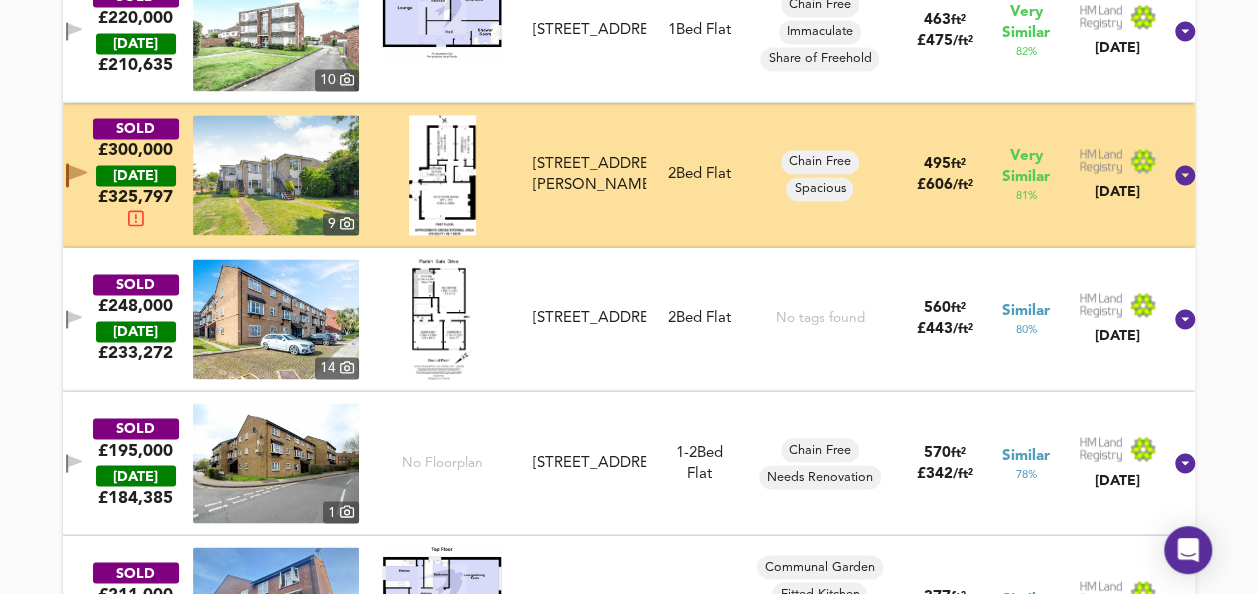 click at bounding box center [442, 319] 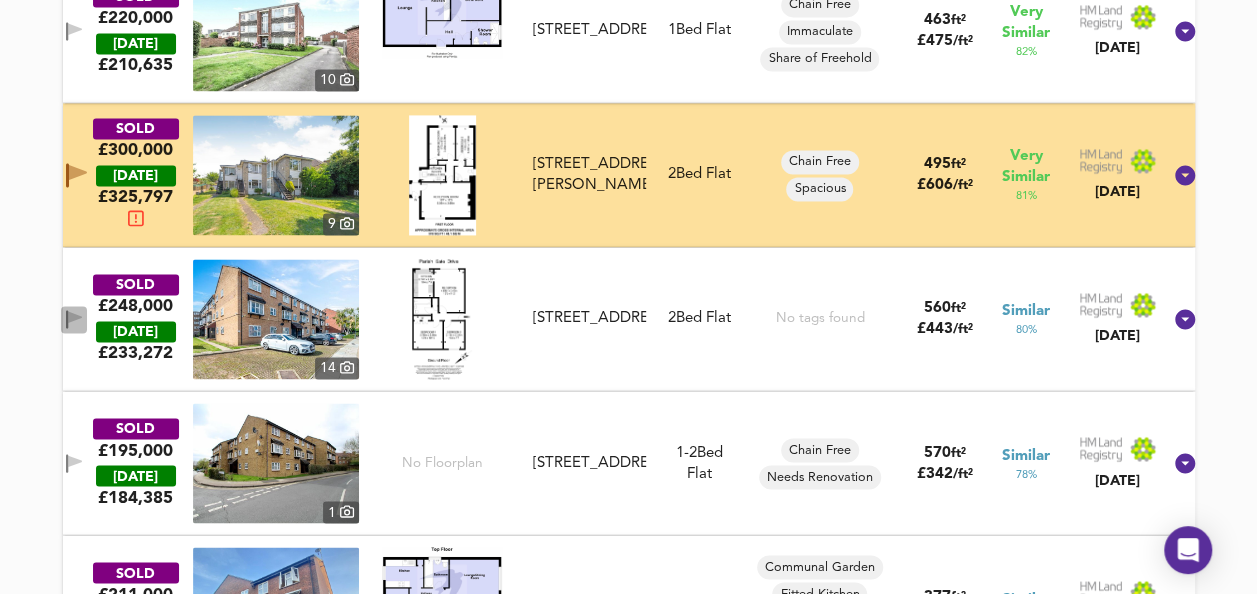 click 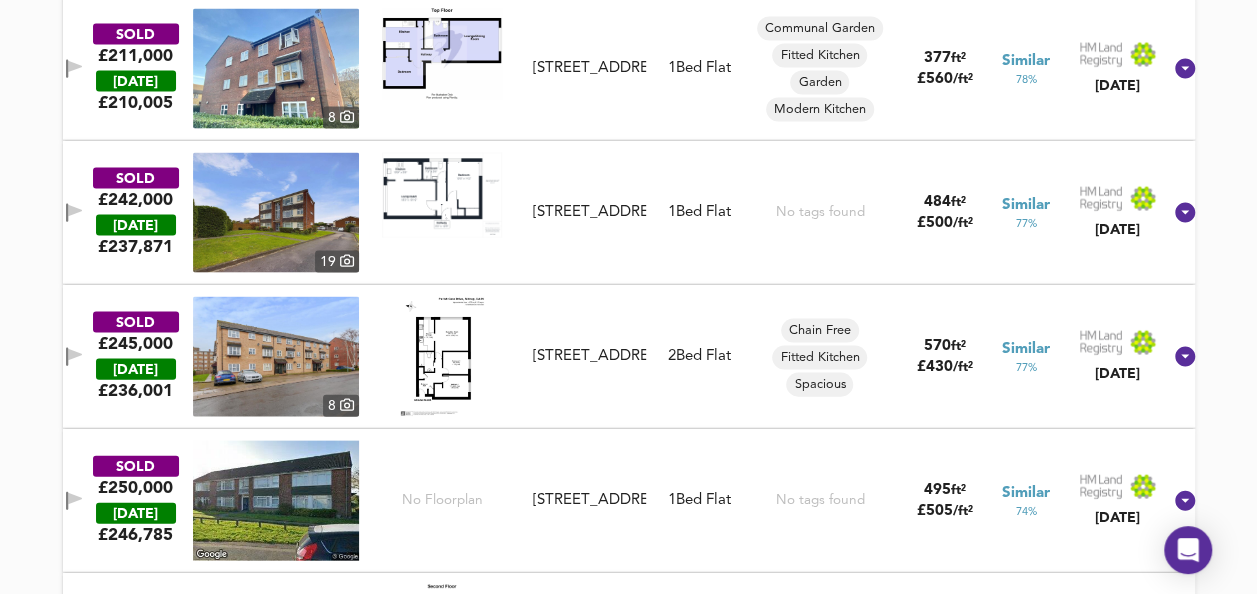 scroll, scrollTop: 2001, scrollLeft: 0, axis: vertical 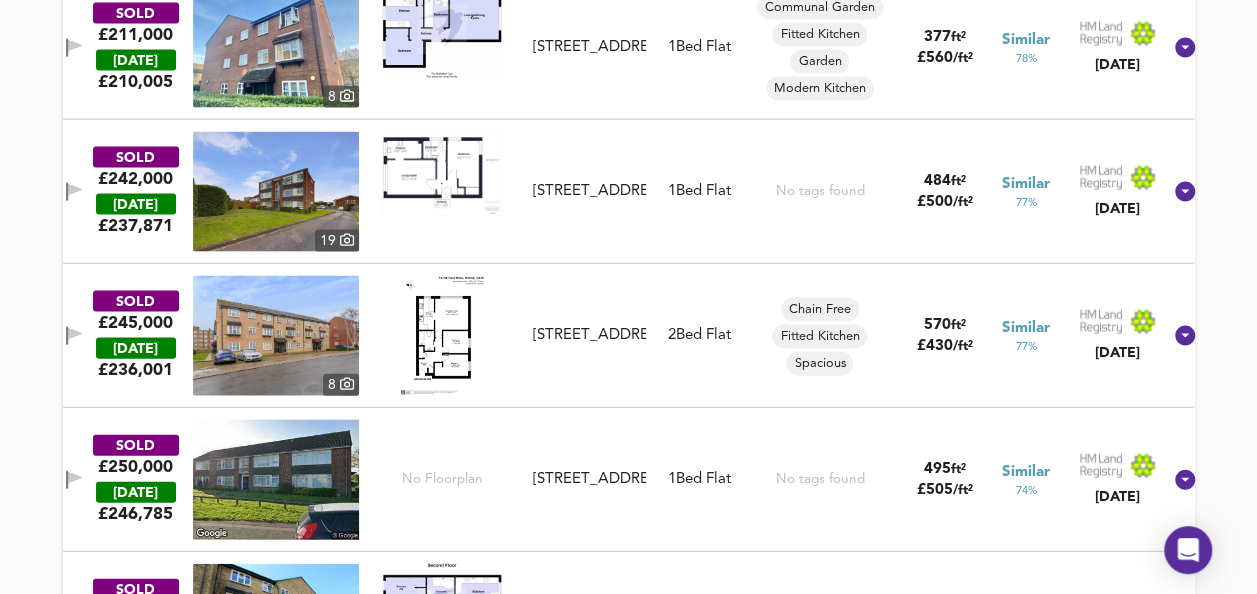 click at bounding box center [442, 336] 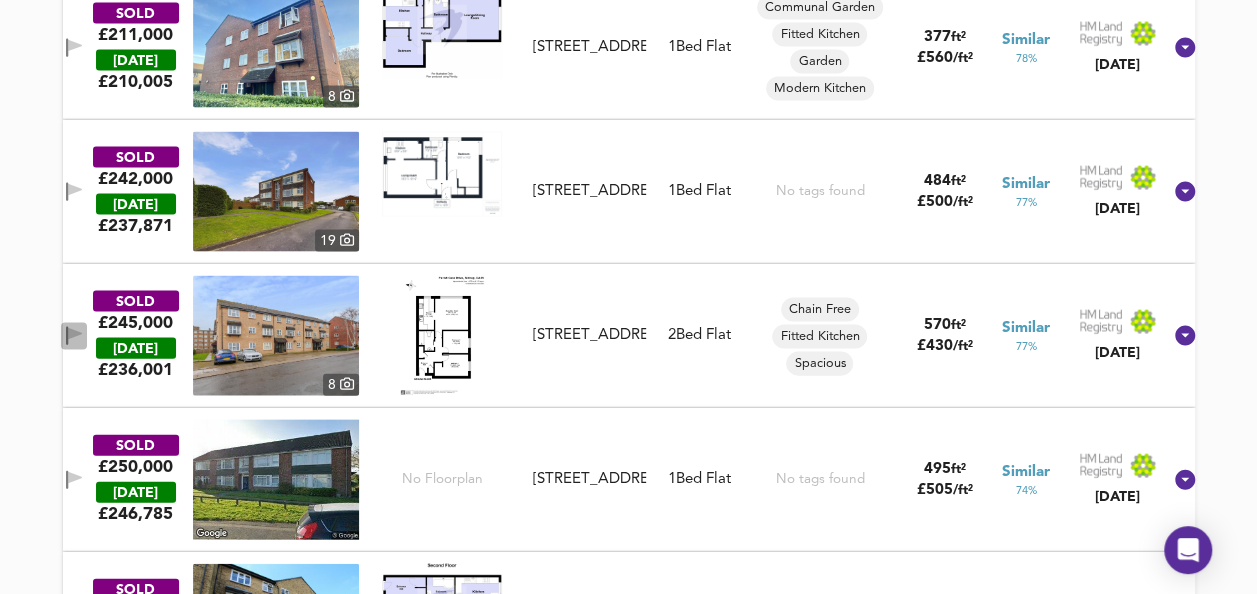 click 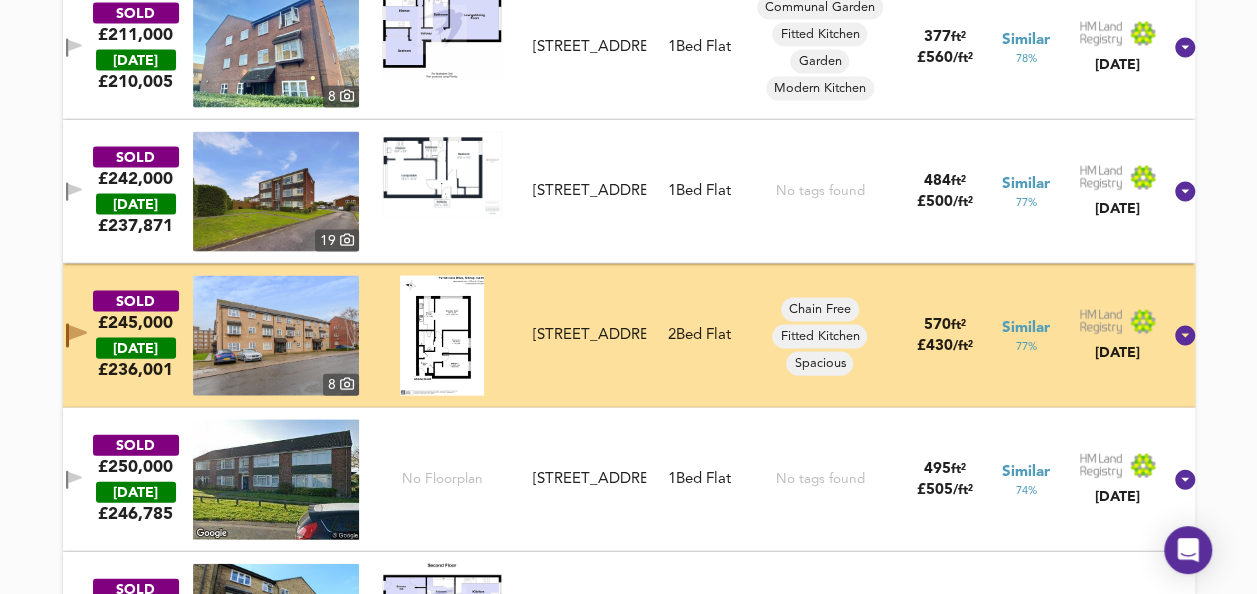 drag, startPoint x: 1262, startPoint y: 307, endPoint x: -3, endPoint y: 340, distance: 1265.4304 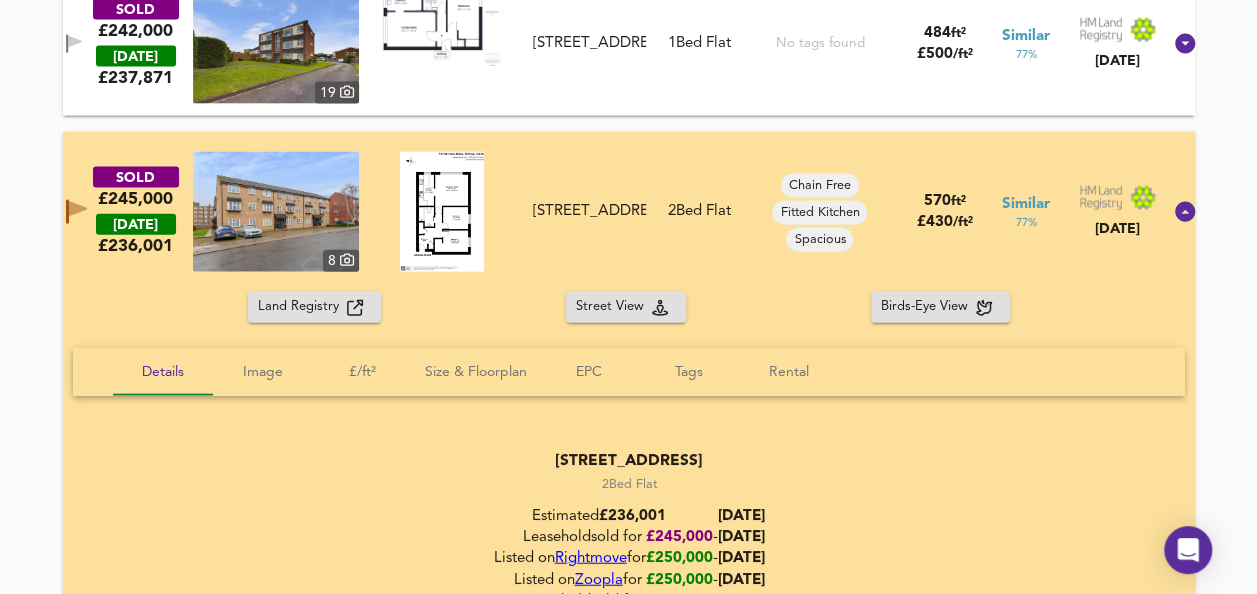 scroll, scrollTop: 2143, scrollLeft: 0, axis: vertical 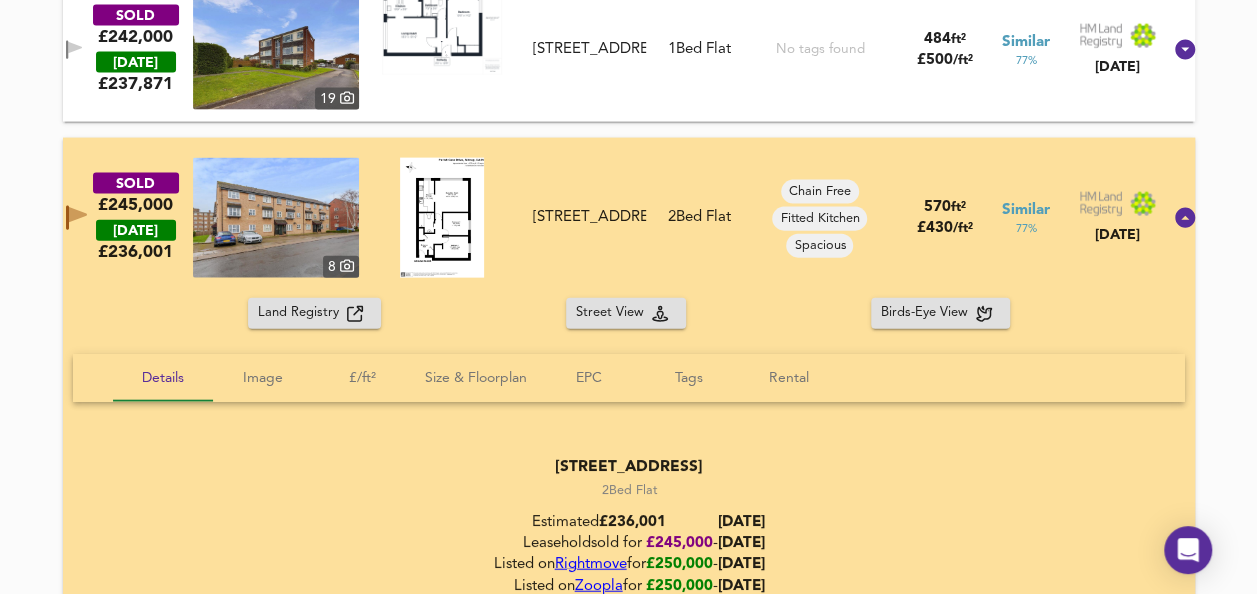 click on "SOLD £245,000   [DATE]  £ 236,001   [GEOGRAPHIC_DATA][STREET_ADDRESS][STREET_ADDRESS] 2  Bed   Flat Chain Free Fitted Kitchen Spacious 570 ft² £ 430 / ft² Similar 77 % [DATE]" at bounding box center [604, 218] 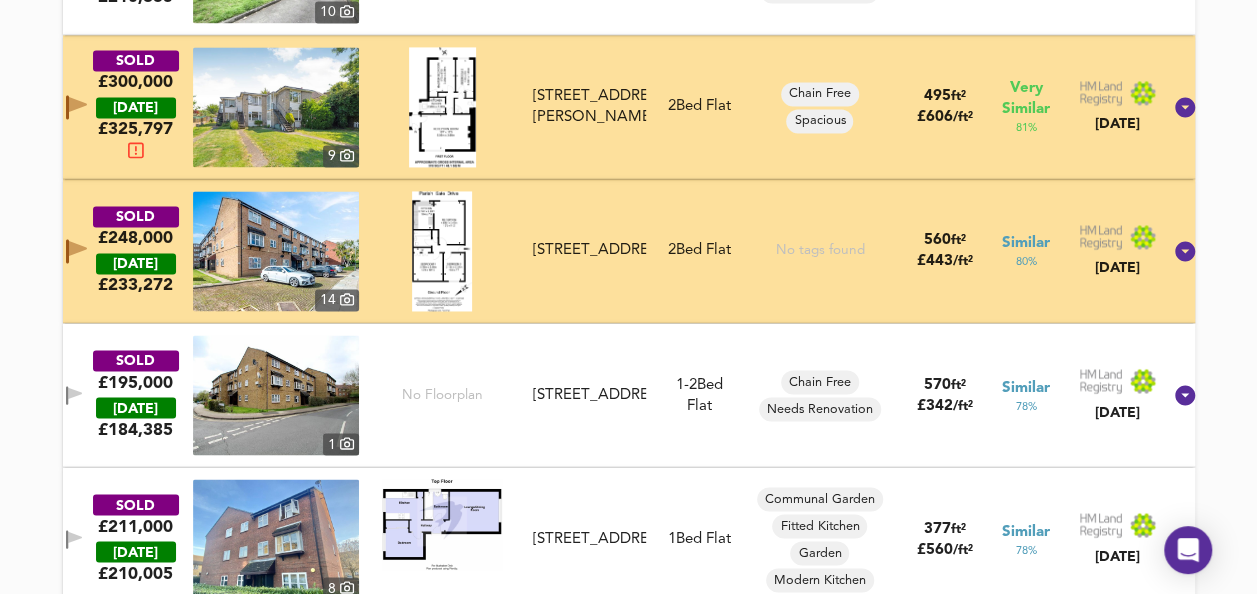 scroll, scrollTop: 1438, scrollLeft: 0, axis: vertical 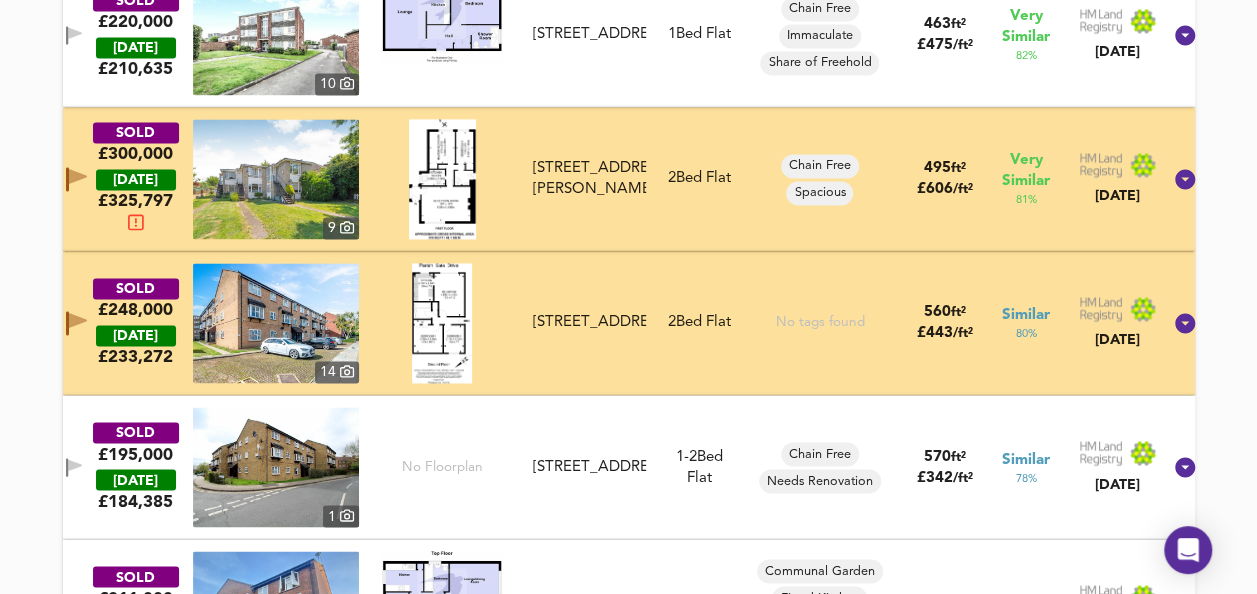 click at bounding box center [442, 323] 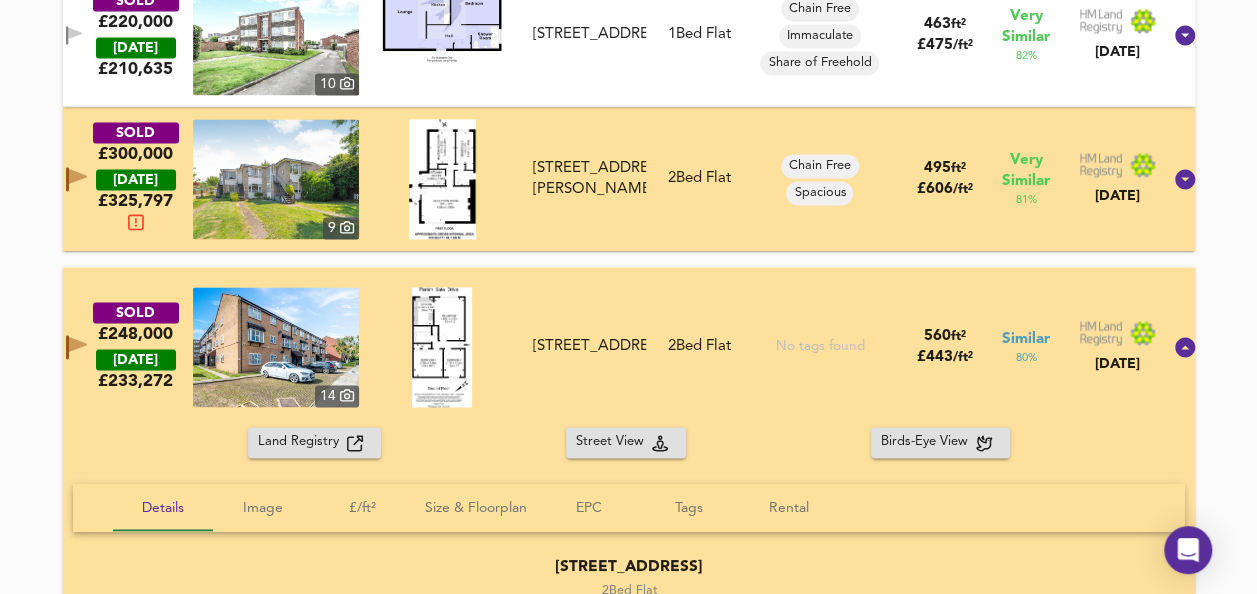 scroll, scrollTop: 1704, scrollLeft: 0, axis: vertical 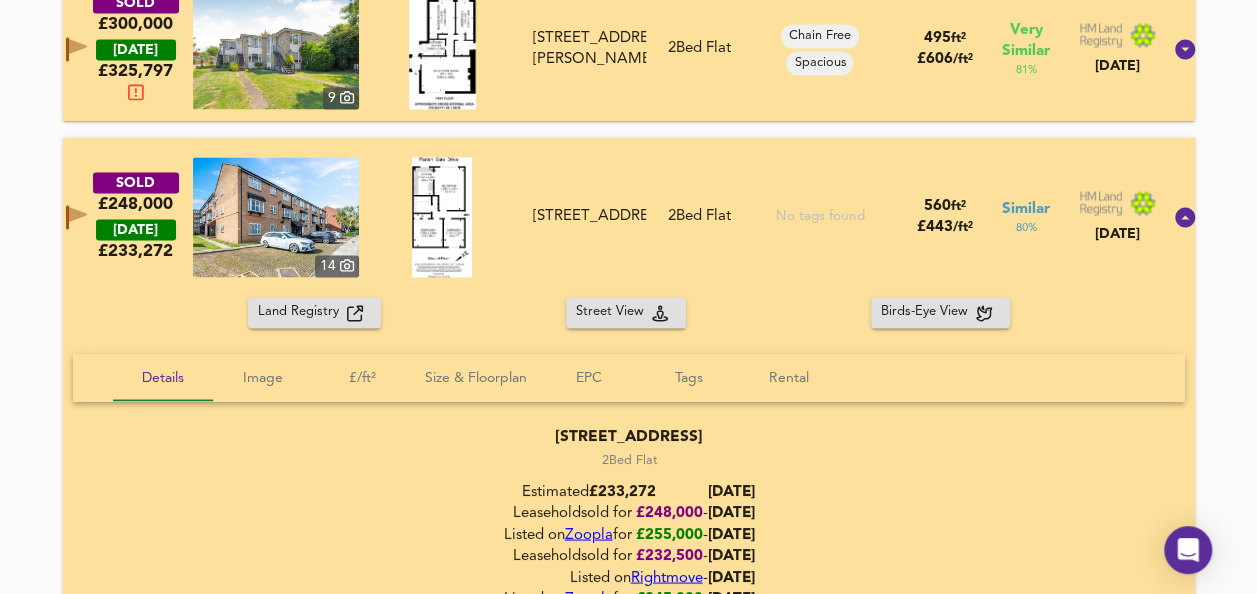 click on "SOLD £248,000   [DATE]  £ 233,272   14     [STREET_ADDRESS][GEOGRAPHIC_DATA][STREET_ADDRESS] 2  Bed   Flat No tags found 560 ft² £ 443 / ft² Similar 80 % [DATE]" at bounding box center (604, 217) 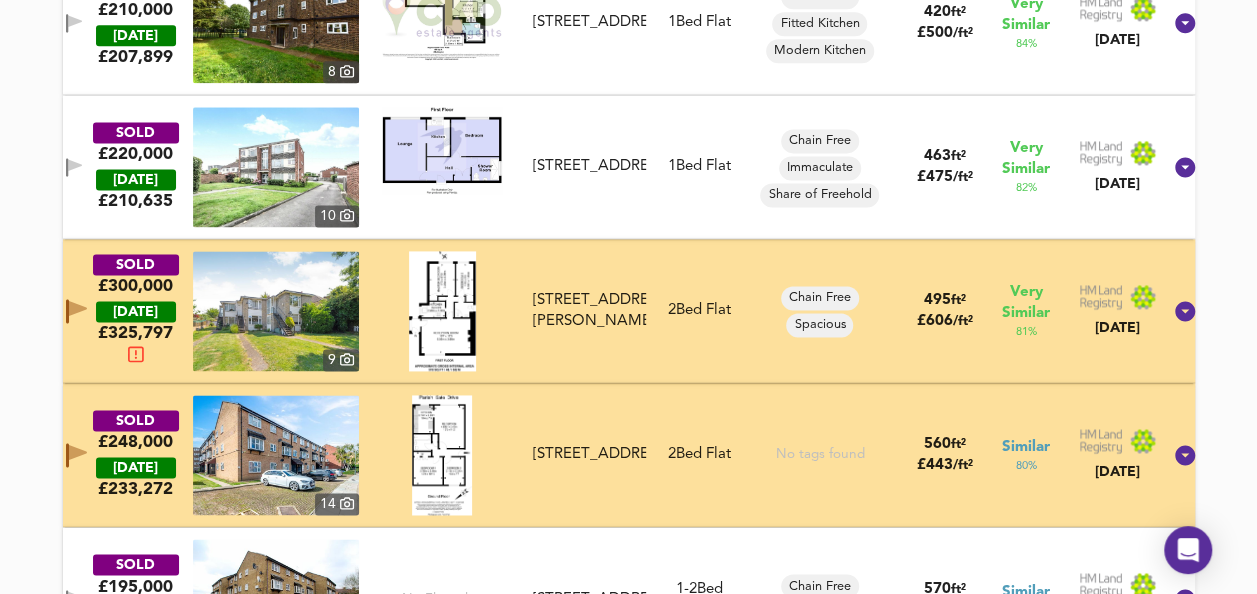 scroll, scrollTop: 1301, scrollLeft: 0, axis: vertical 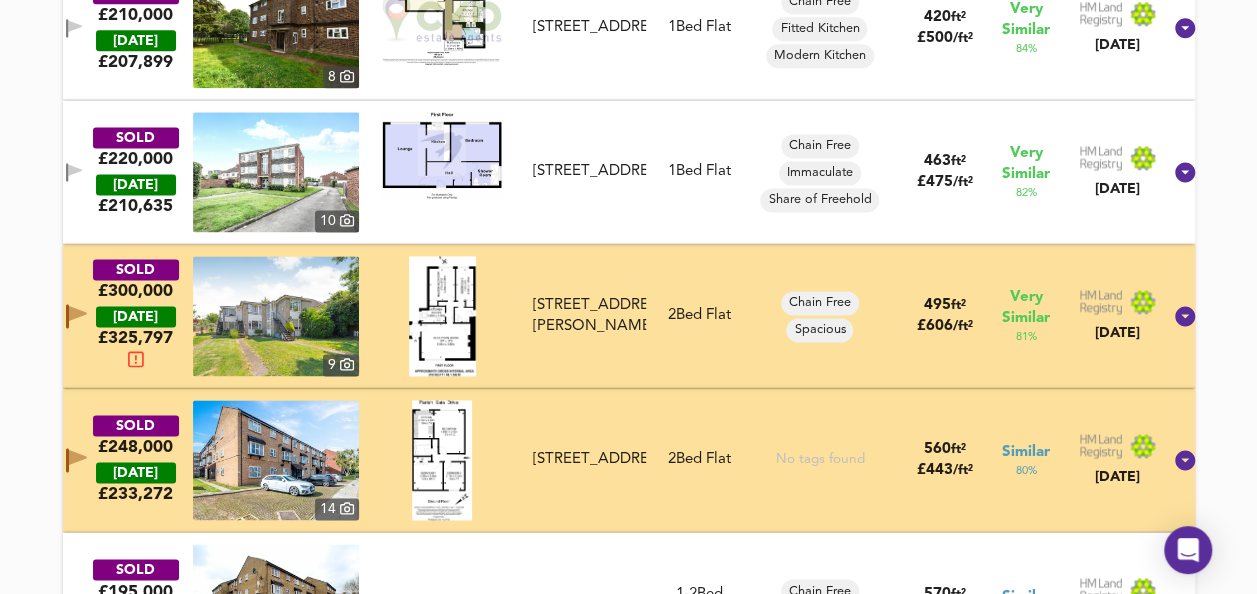 click at bounding box center [442, 316] 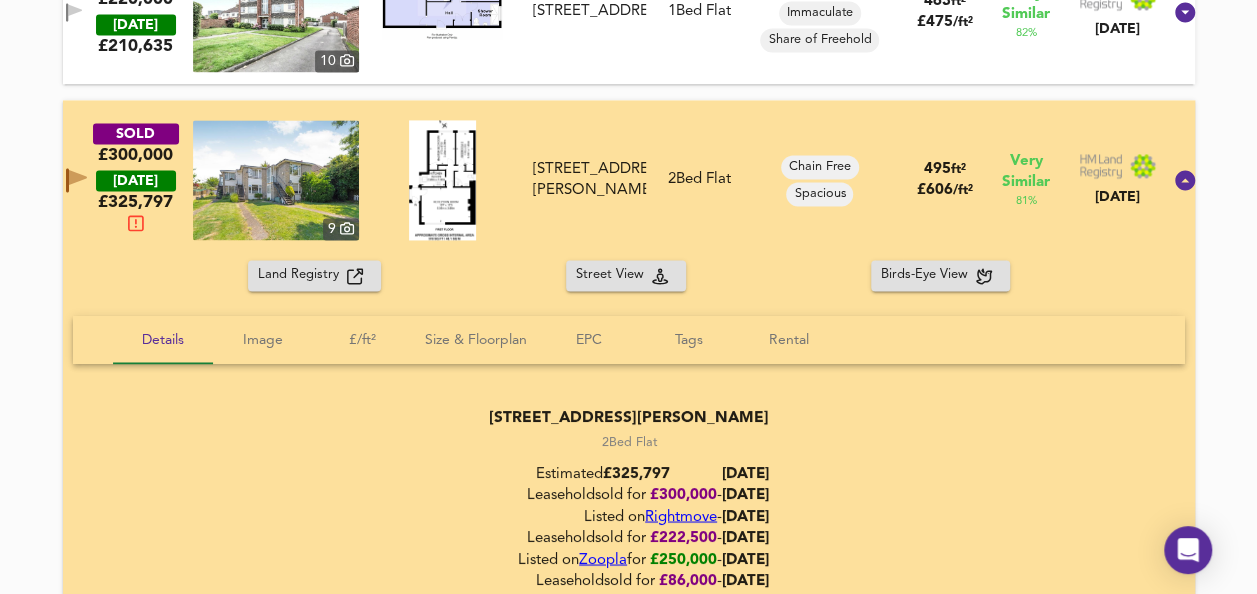 scroll, scrollTop: 1478, scrollLeft: 0, axis: vertical 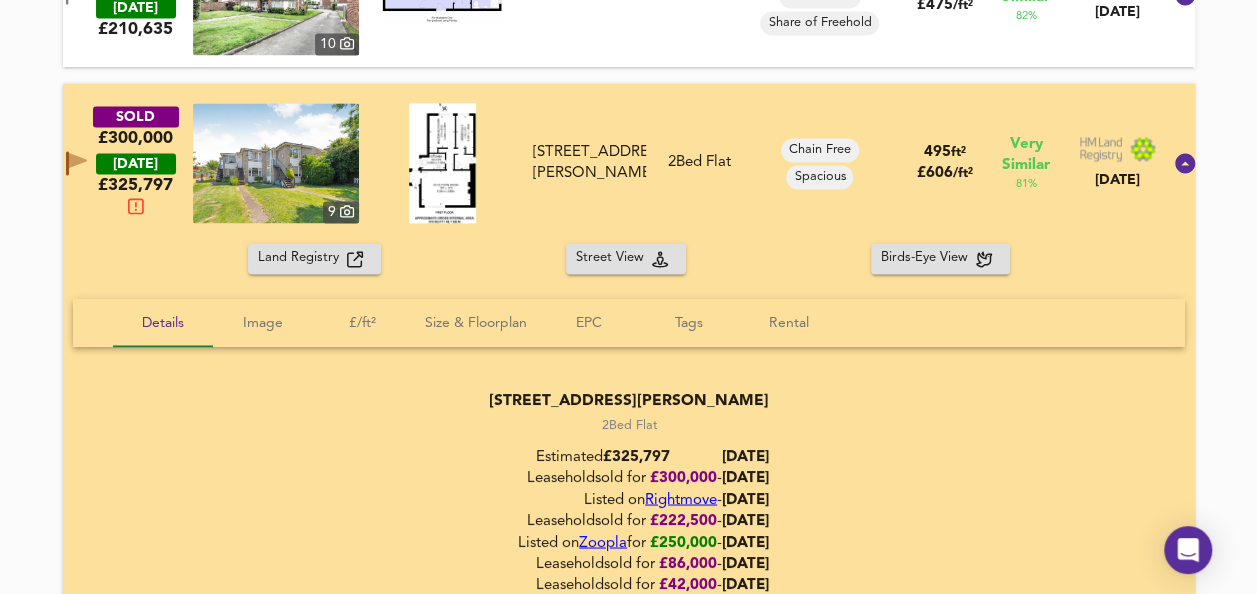 click at bounding box center (442, 163) 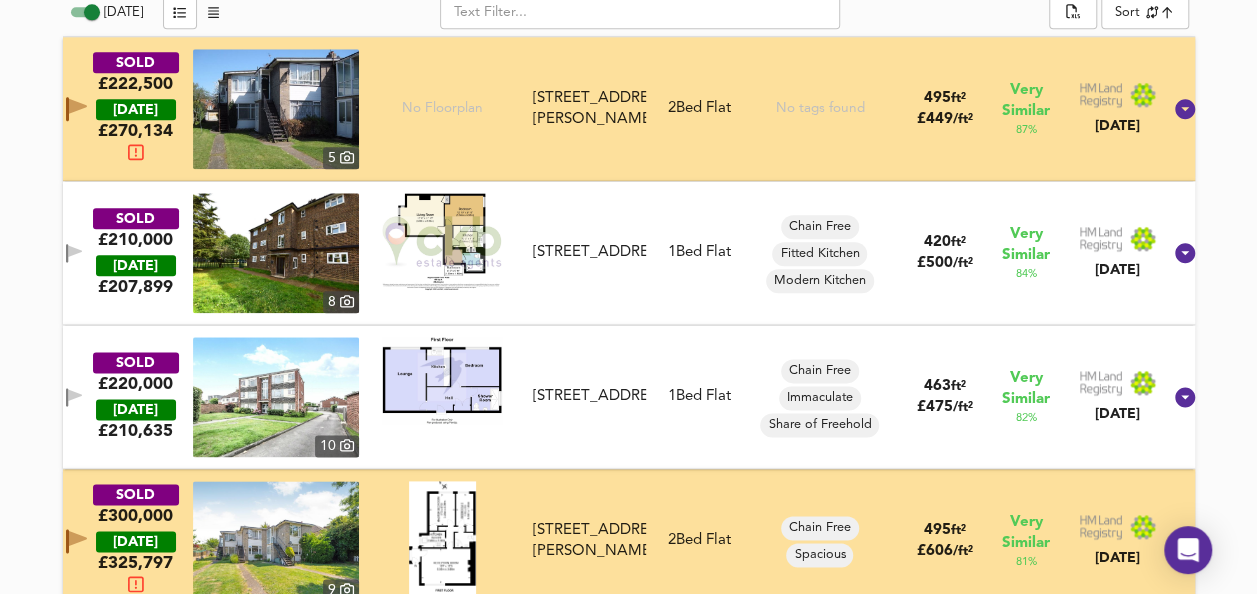 scroll, scrollTop: 1055, scrollLeft: 0, axis: vertical 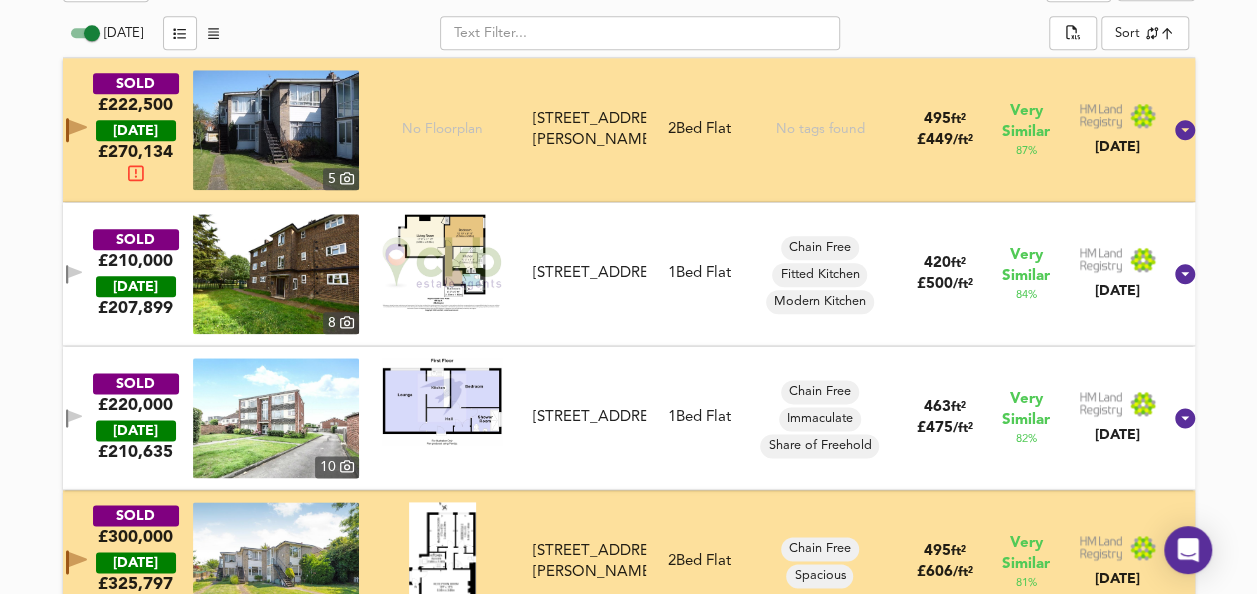 click on "No Floorplan" at bounding box center [442, 130] 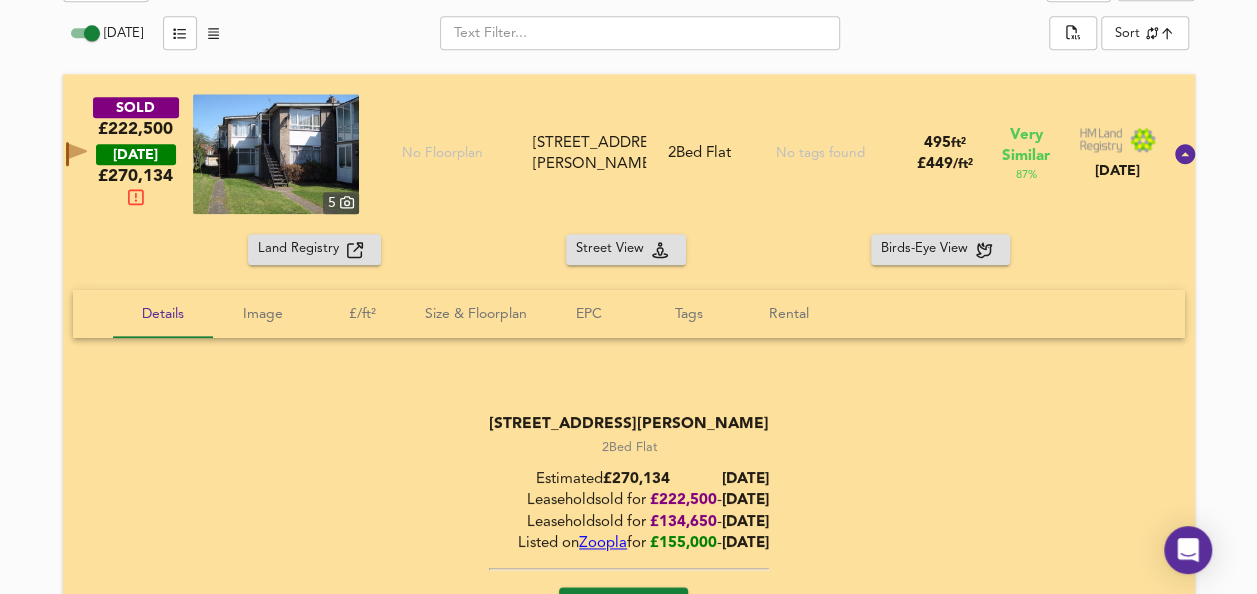 click on "No Floorplan" at bounding box center (442, 154) 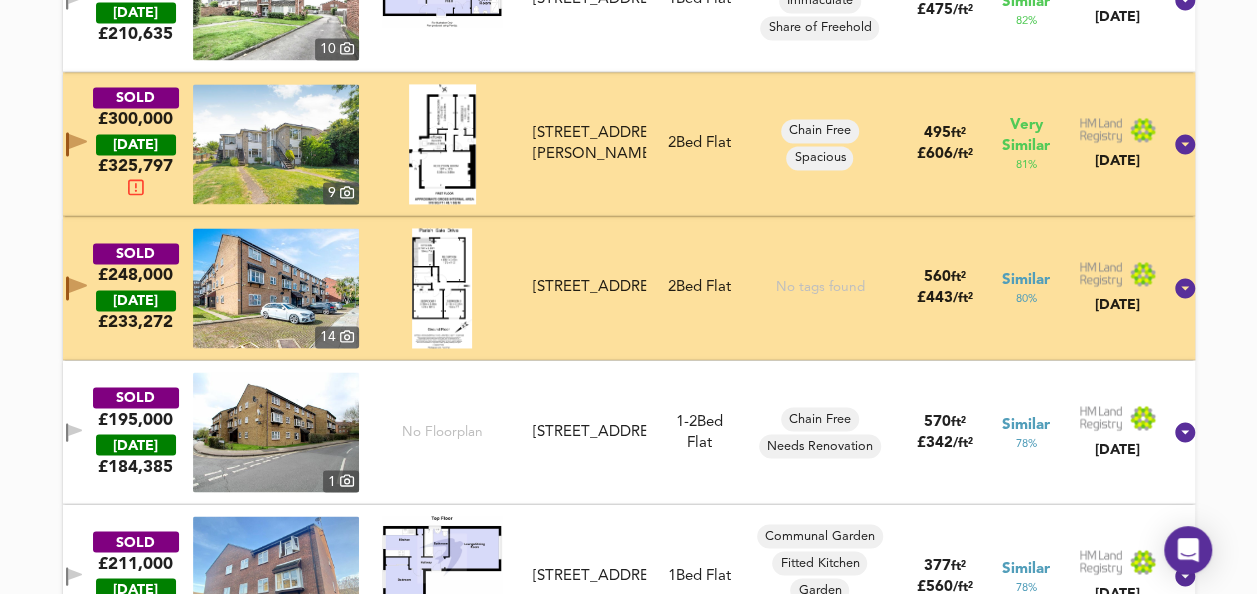 scroll, scrollTop: 1536, scrollLeft: 0, axis: vertical 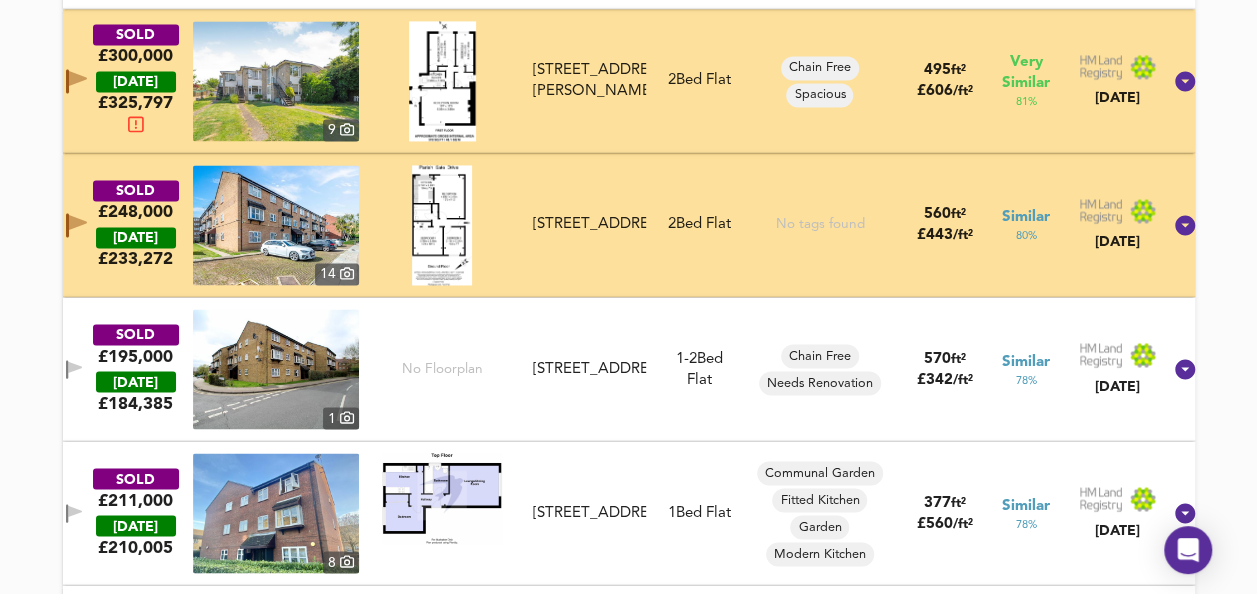 click at bounding box center (442, 225) 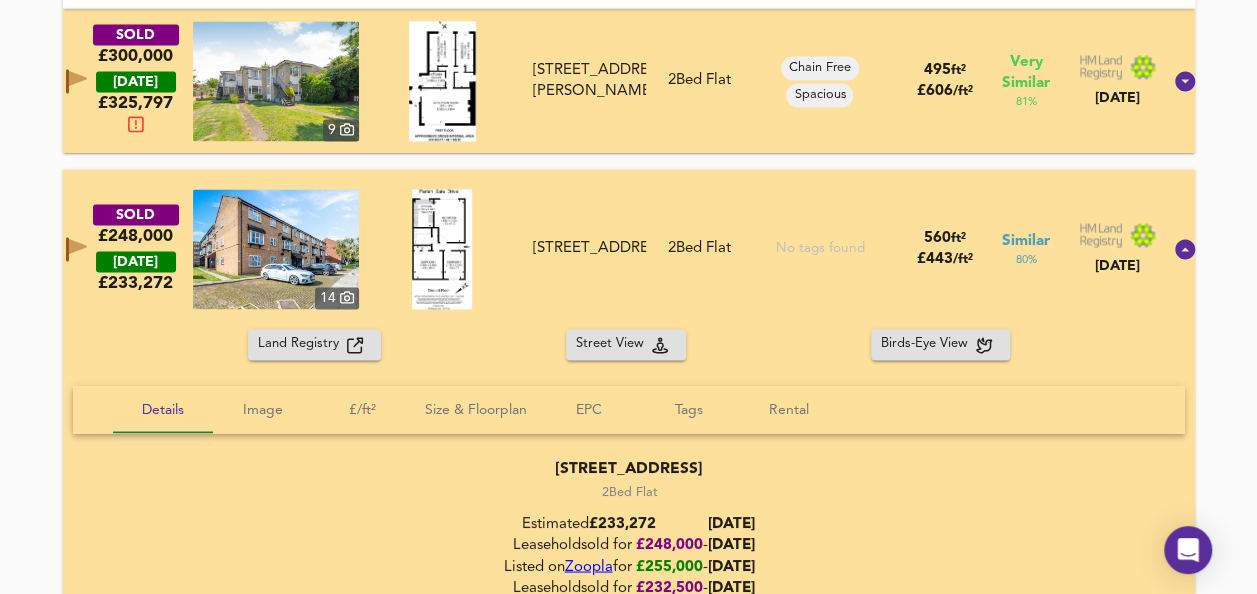 click at bounding box center (442, 249) 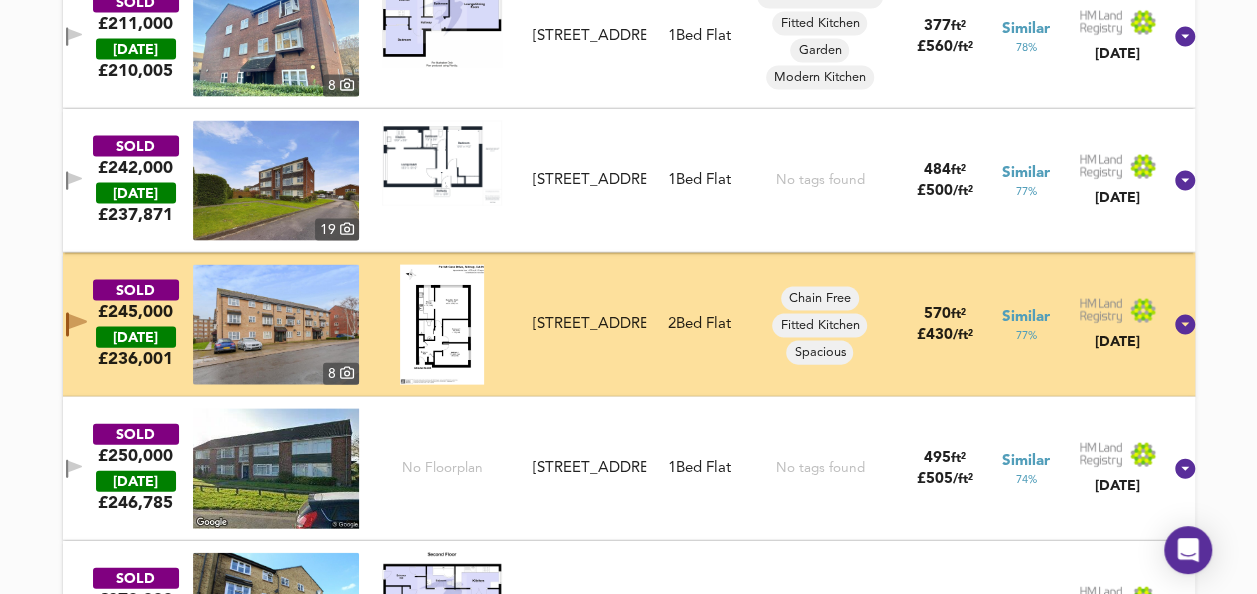 scroll, scrollTop: 2038, scrollLeft: 0, axis: vertical 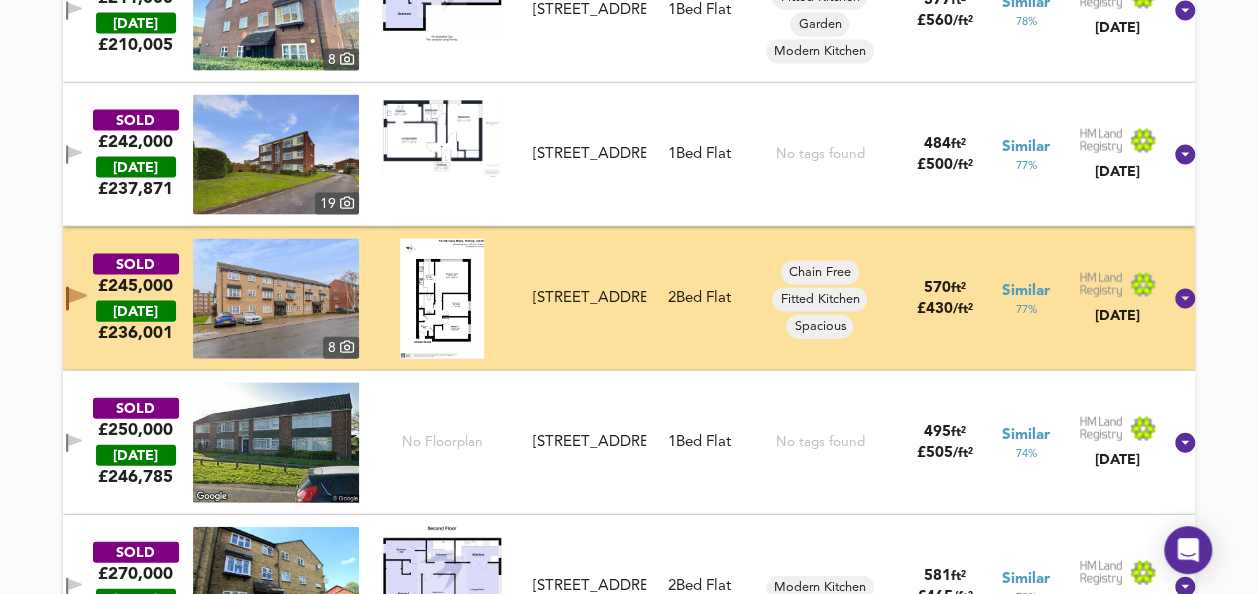 click on "SOLD £245,000   [DATE]  £ 236,001   [GEOGRAPHIC_DATA][STREET_ADDRESS][STREET_ADDRESS] 2  Bed   Flat Chain Free Fitted Kitchen Spacious 570 ft² £ 430 / ft² Similar 77 % [DATE]" at bounding box center [604, 299] 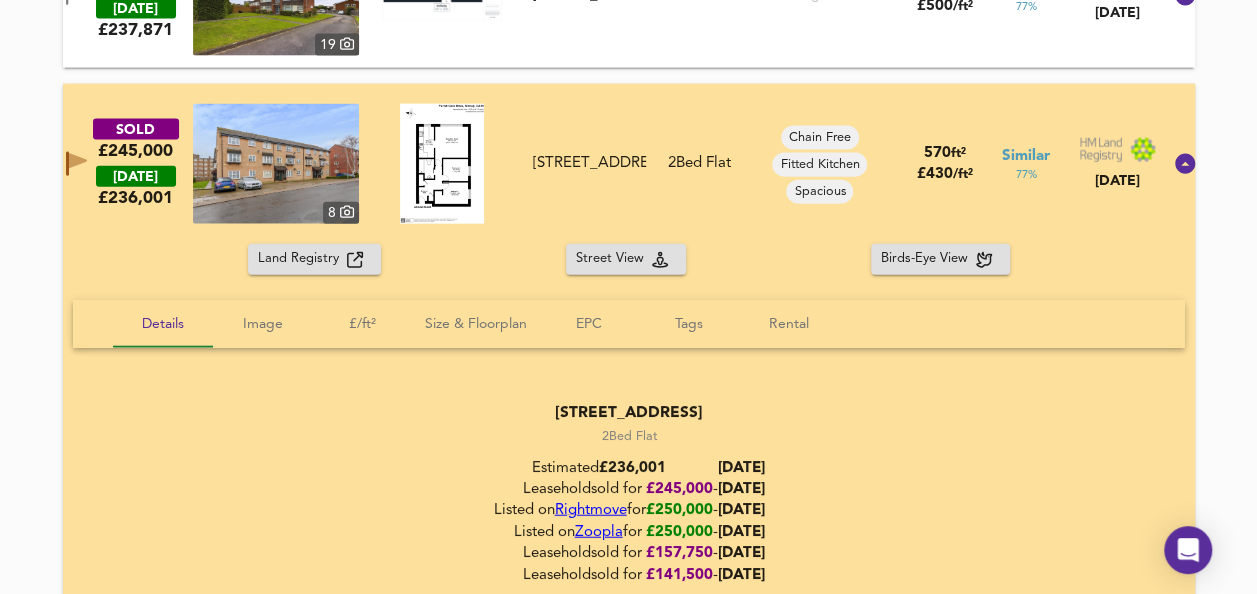 scroll, scrollTop: 2203, scrollLeft: 0, axis: vertical 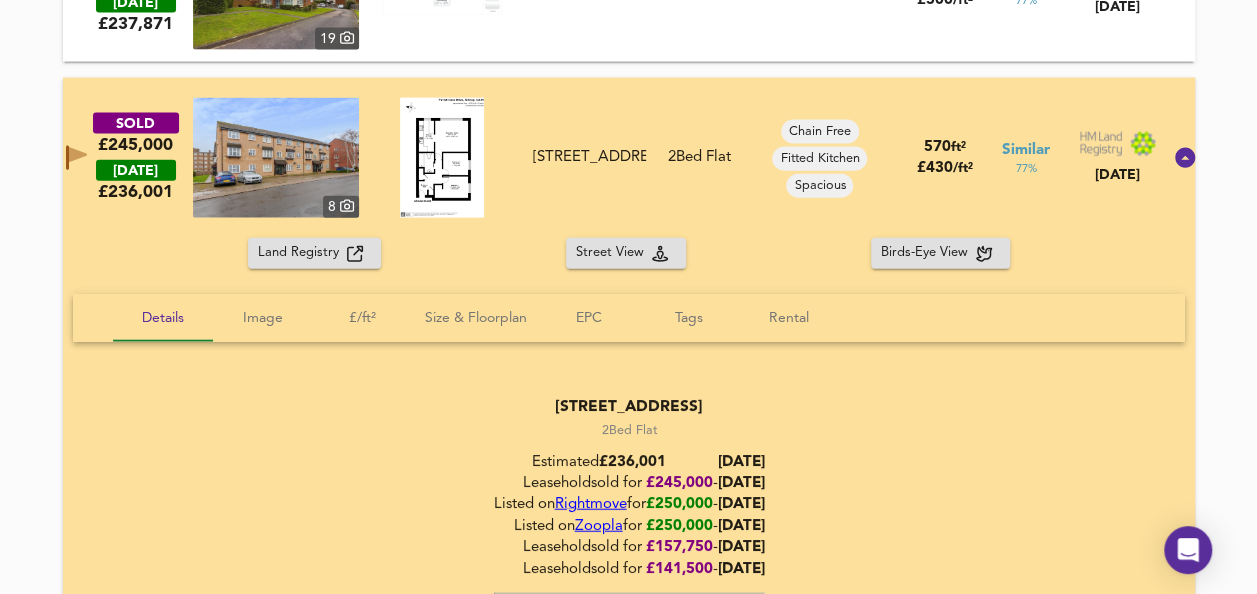 click on "SOLD £245,000   [DATE]  £ 236,001   [GEOGRAPHIC_DATA][STREET_ADDRESS][STREET_ADDRESS] 2  Bed   Flat Chain Free Fitted Kitchen Spacious 570 ft² £ 430 / ft² Similar 77 % [DATE]" at bounding box center (629, 158) 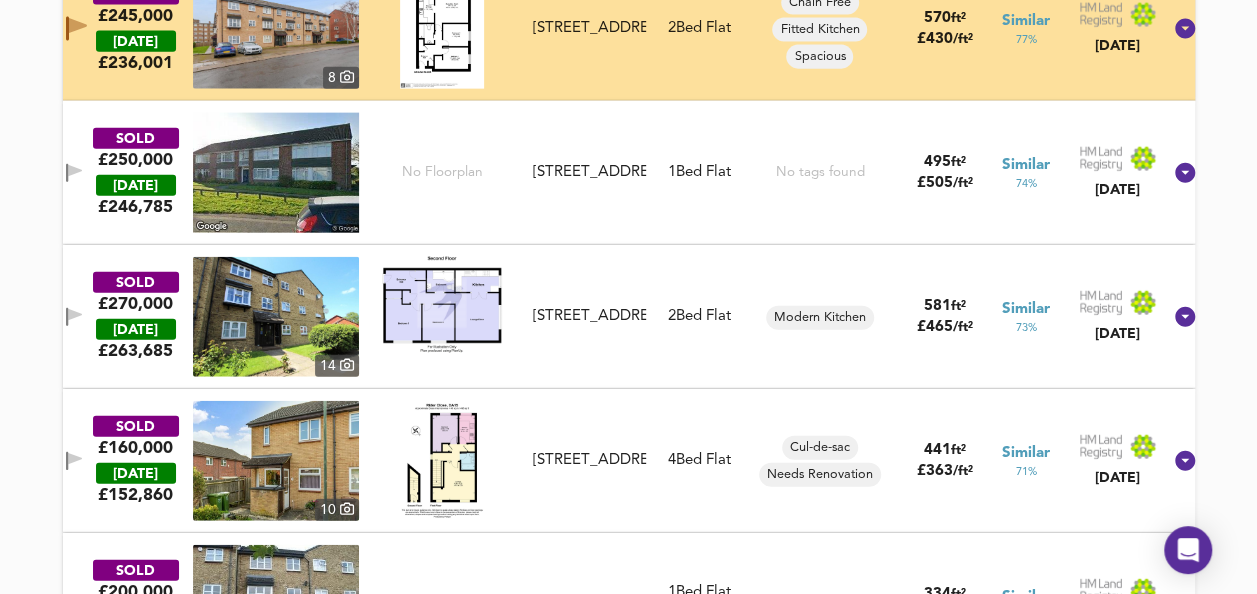 scroll, scrollTop: 2324, scrollLeft: 0, axis: vertical 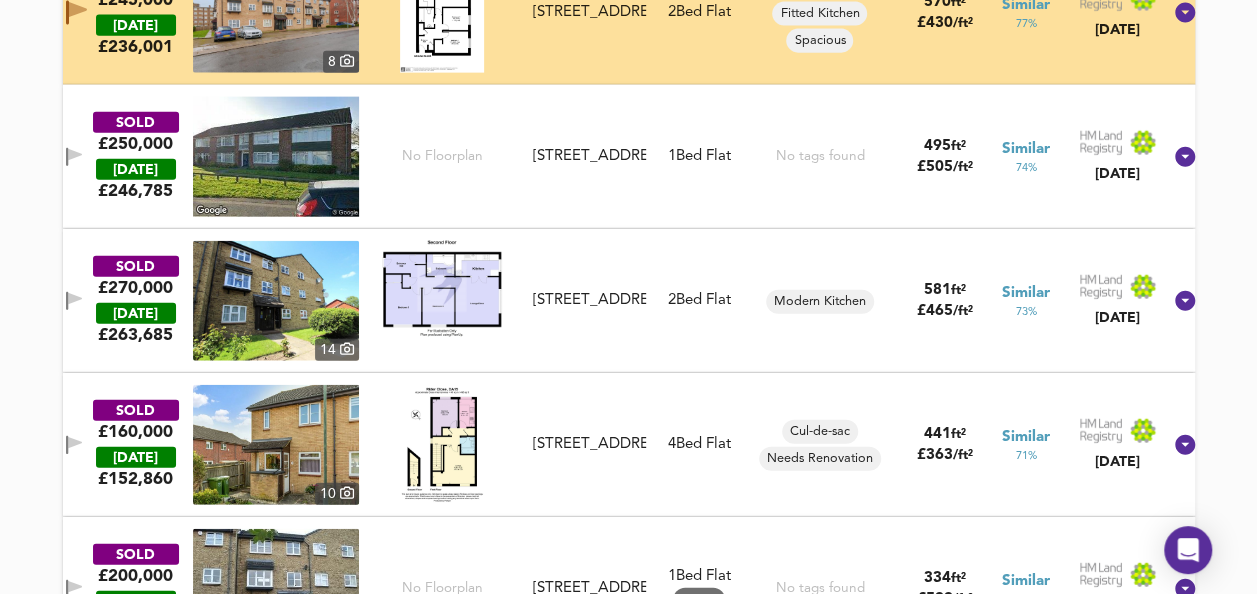 click at bounding box center (442, 289) 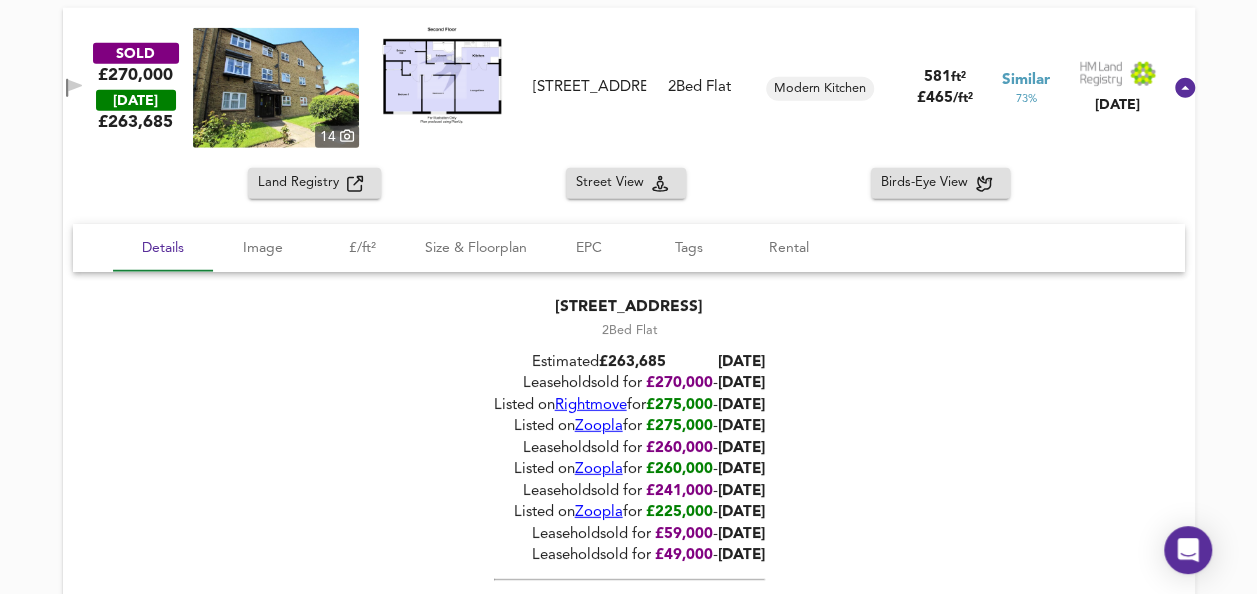 scroll, scrollTop: 2603, scrollLeft: 0, axis: vertical 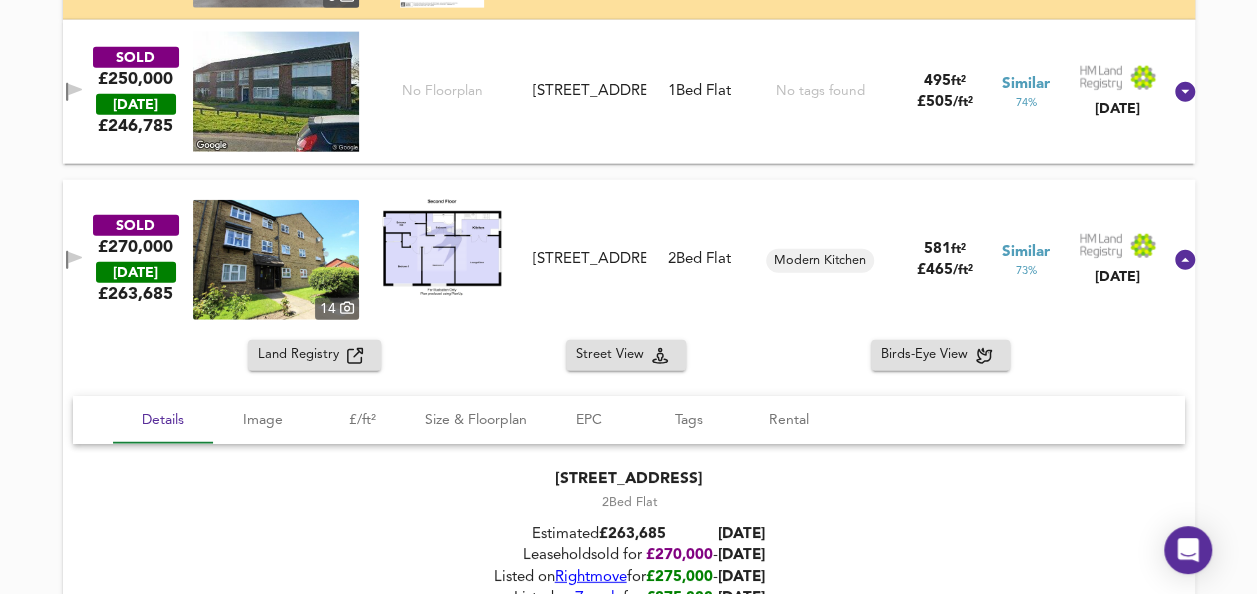 click on "SOLD £270,000   [DATE]  £ 263,685   [GEOGRAPHIC_DATA][STREET_ADDRESS][STREET_ADDRESS] 2  Bed   Flat Modern Kitchen 581 ft² £ 465 / ft² Similar 73 % [DATE]" at bounding box center [604, 260] 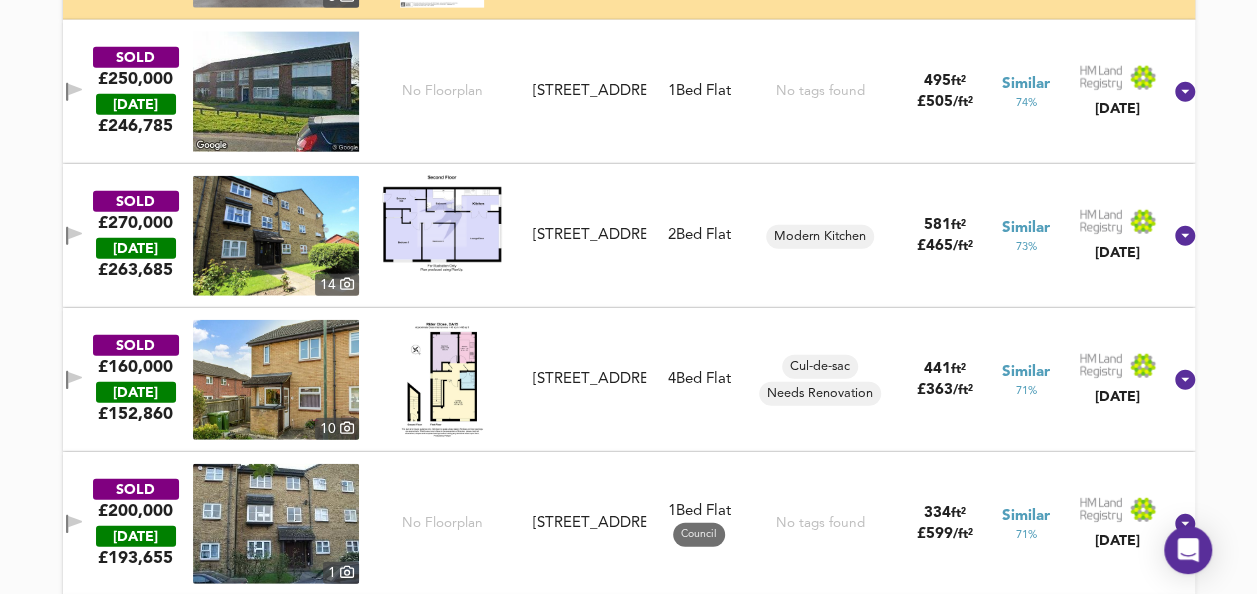 click 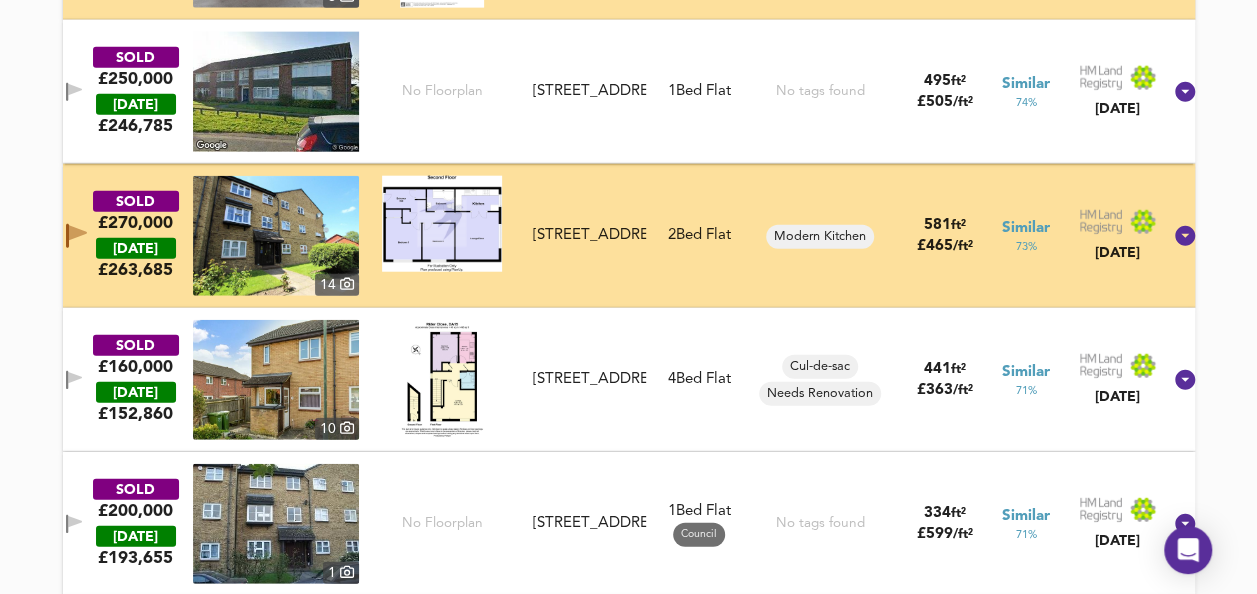 scroll, scrollTop: 2415, scrollLeft: 0, axis: vertical 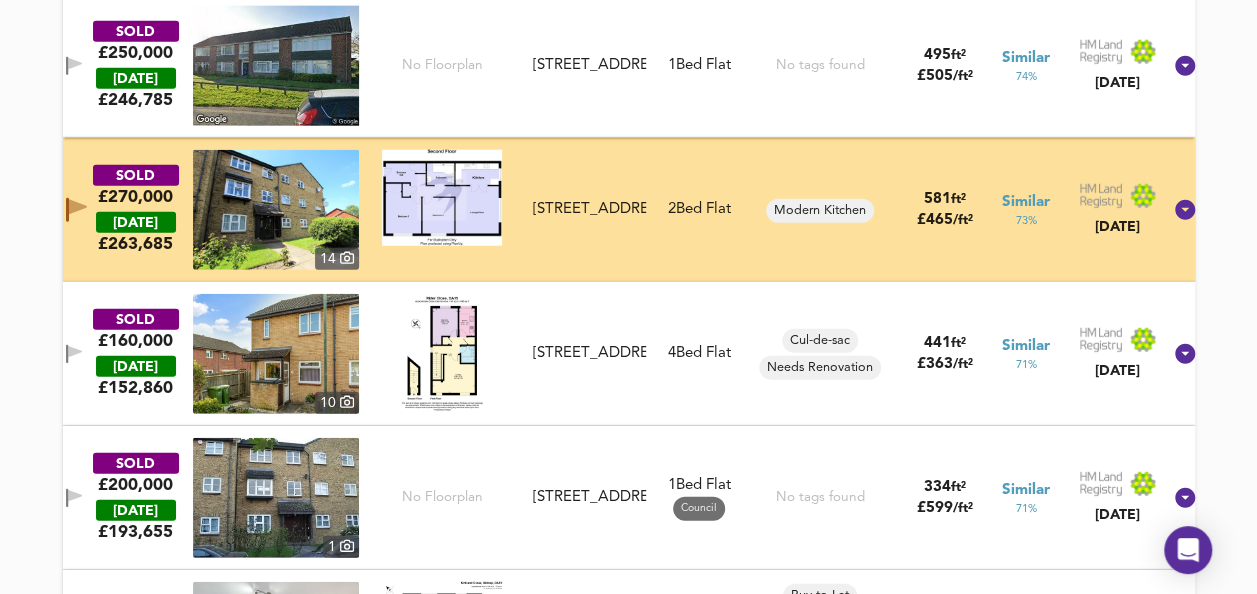 click at bounding box center [276, 354] 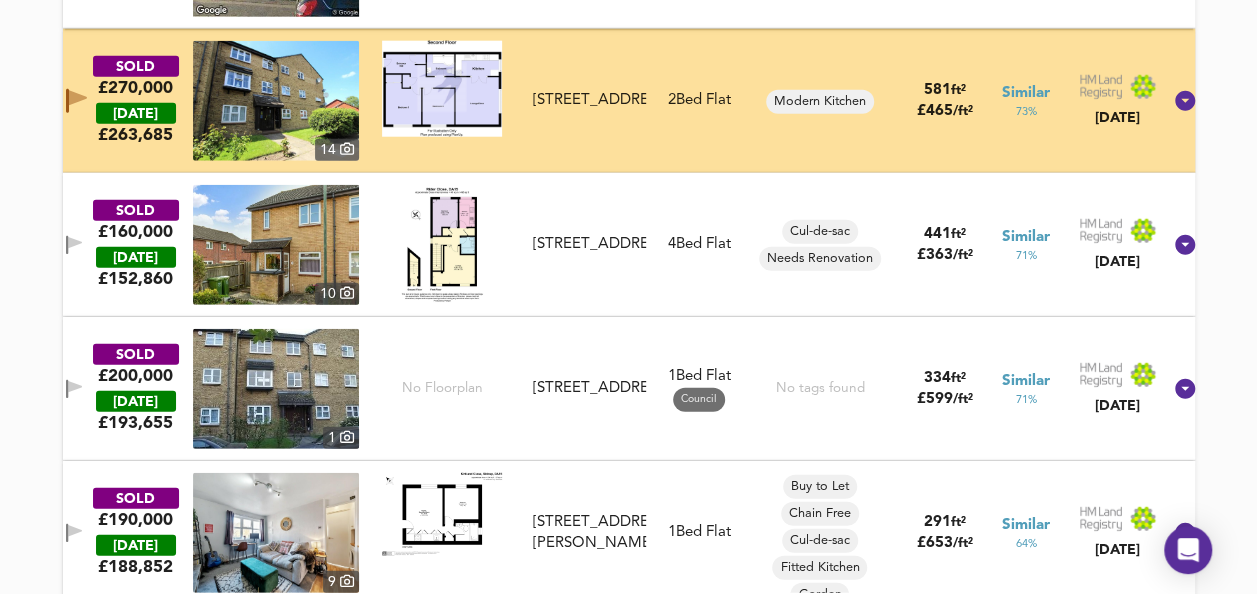 scroll, scrollTop: 2530, scrollLeft: 0, axis: vertical 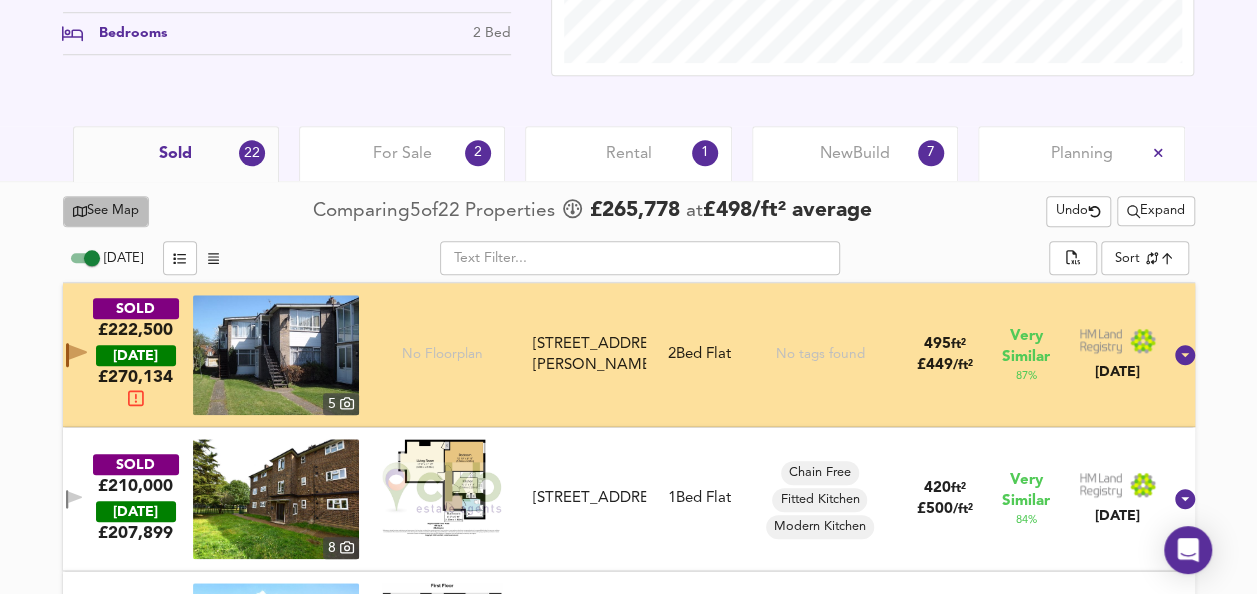 click on "See Map" at bounding box center [106, 211] 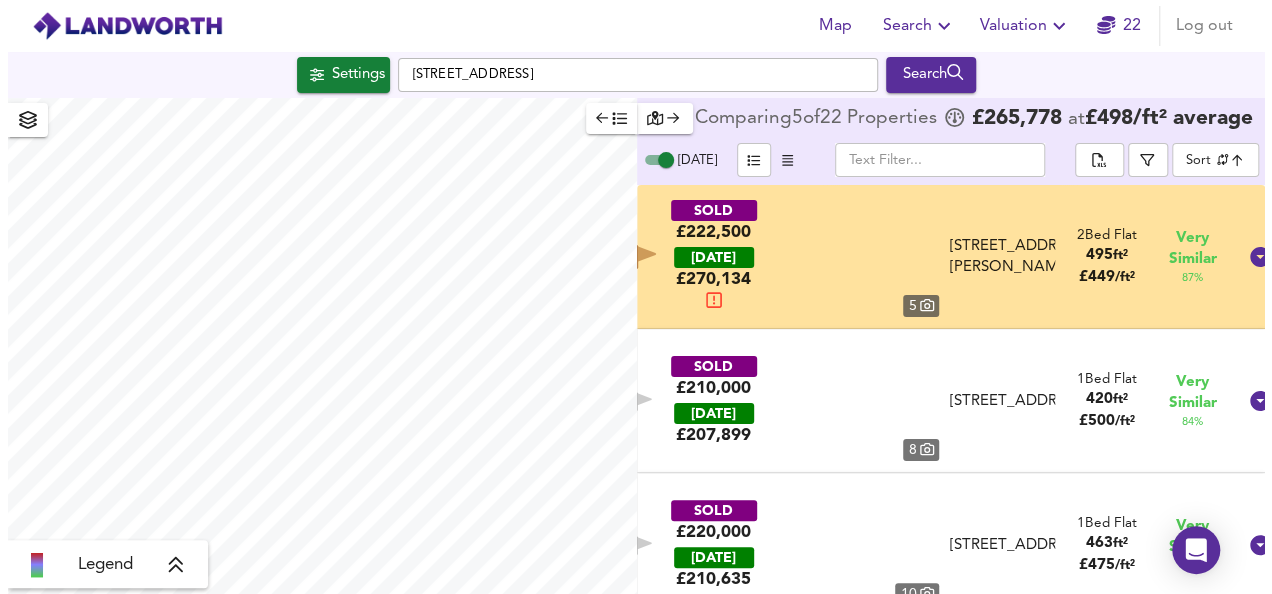 scroll, scrollTop: 0, scrollLeft: 0, axis: both 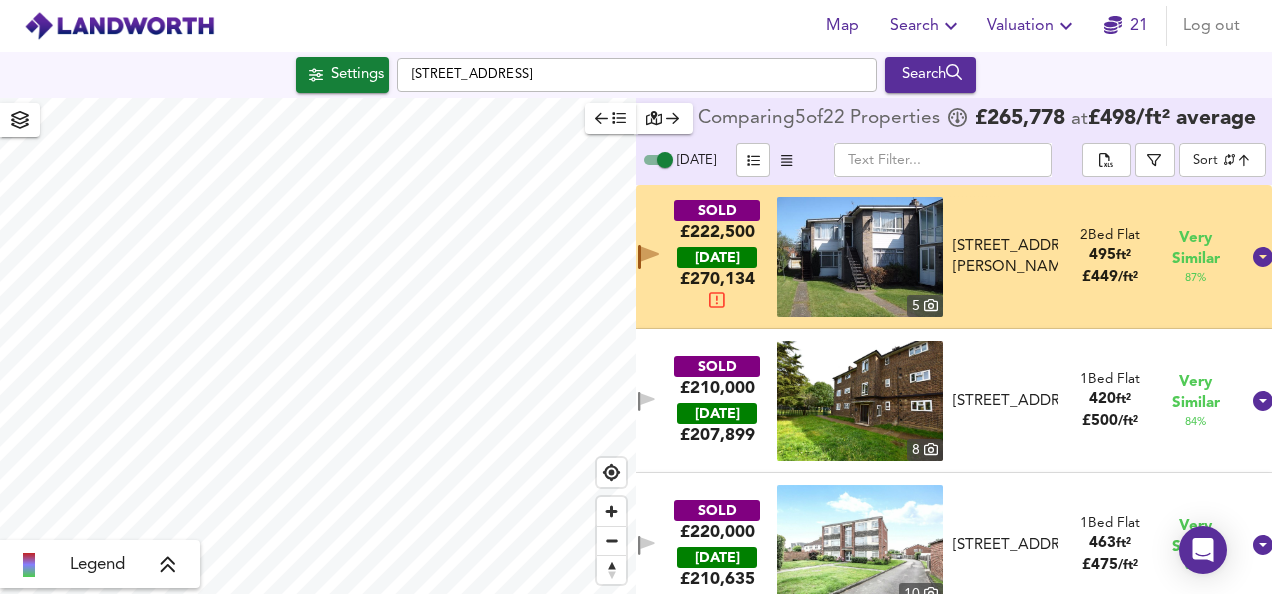 checkbox on "false" 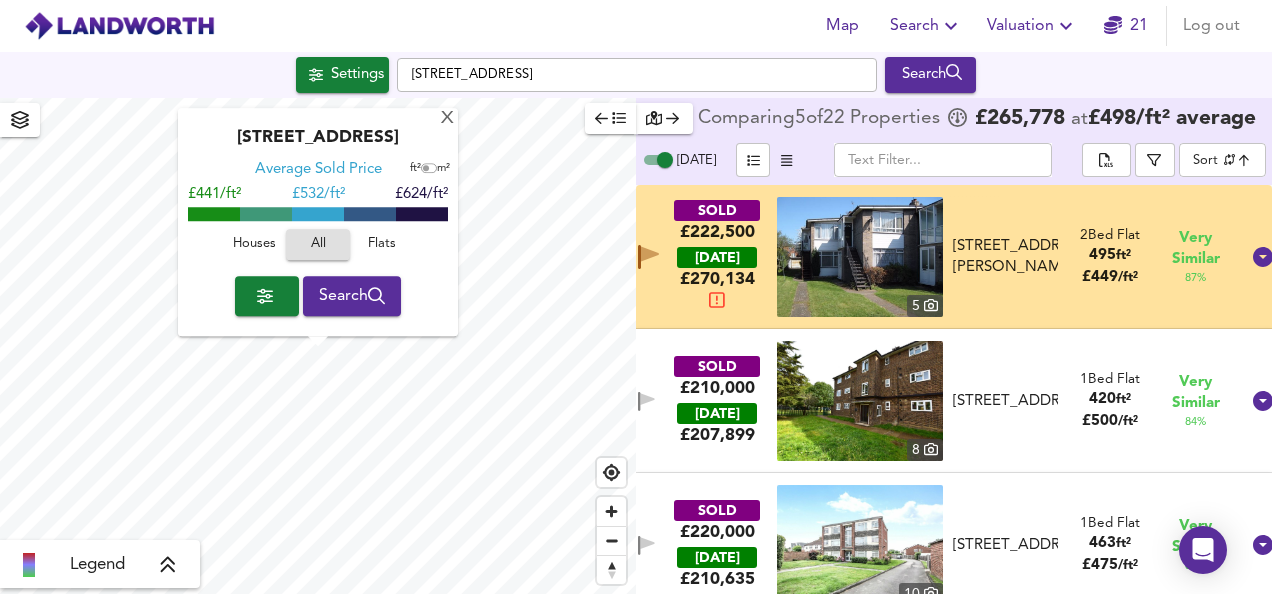 click on "SOLD £222,500   [DATE]  £ 270,134   5     [STREET_ADDRESS][PERSON_NAME] [STREET_ADDRESS][PERSON_NAME] 2  Bed   Flat 495 ft² £ 449 / ft²   Very Similar 87 %" at bounding box center [930, 257] 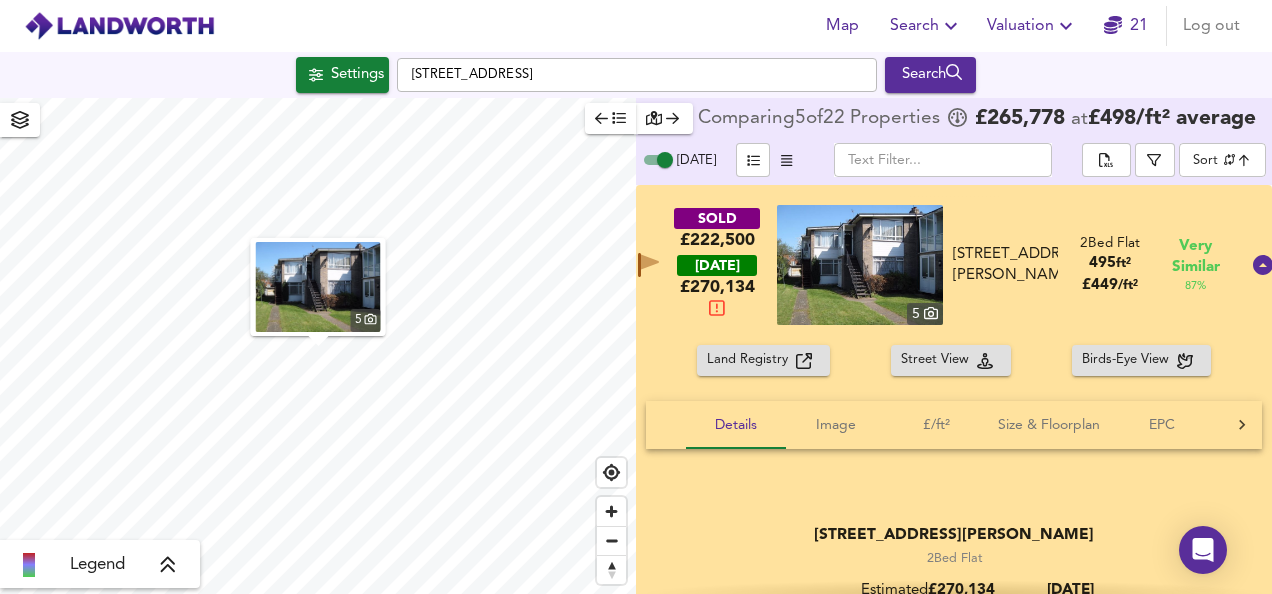 click on "Map Search Valuation    21 Log out        Settings     [GEOGRAPHIC_DATA]        Search        5           Legend       Comparing  5  of  22   Properties     £ 265,778   at  £ 498 / ft²   average    [DATE]           ​         Sort   similarityscore ​ SOLD £222,500   [DATE]  £ 270,134   5     [STREET_ADDRESS][PERSON_NAME][PERSON_NAME] 2  Bed   Flat 495 ft² £ 449 / ft²   Very Similar 87 % Land Registry       Street View       Birds-Eye View       Details Image £/ft² Size & Floorplan EPC Tags Rental [STREET_ADDRESS][PERSON_NAME] 2  Bed   Flat Estimated   £ 270,134               [DATE] Leasehold  sold for   £ 222,500  -  [DATE] Leasehold  sold for   £ 134,650  -  [DATE] Listed on  Zoopla  for   £155,000  -  [DATE] Rightmove History     Zoopla History     2  Bed  &  1  Bath   5     2  Bed   Flat Comparing to   8   nearby sales   -100% £" at bounding box center [636, 297] 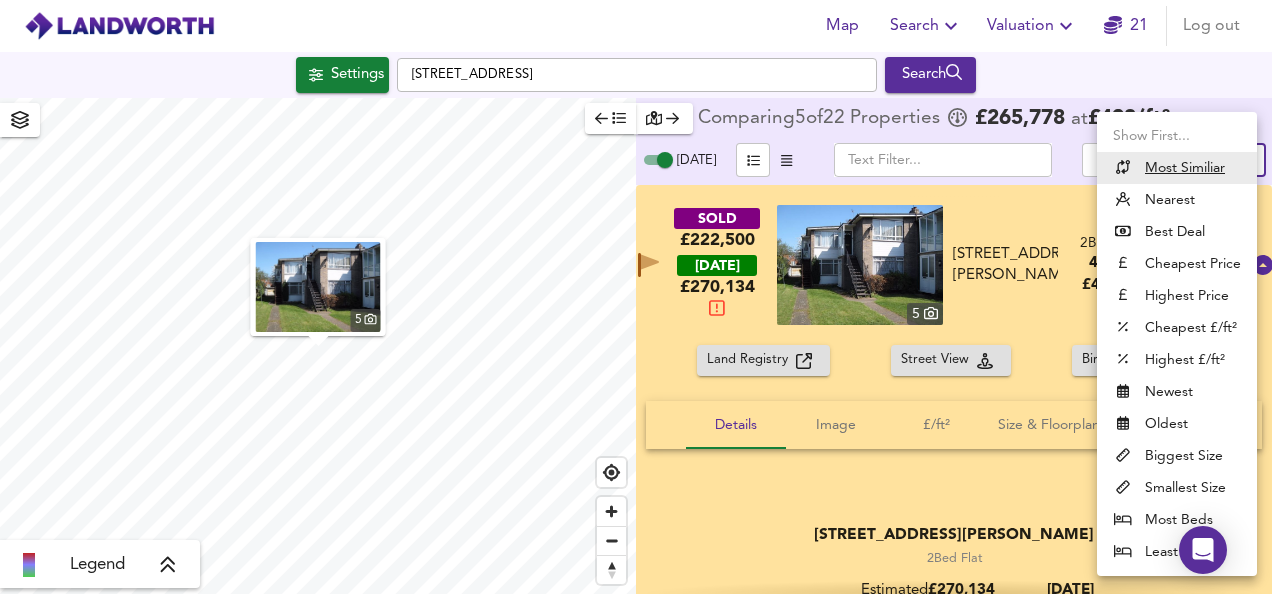 click at bounding box center [636, 297] 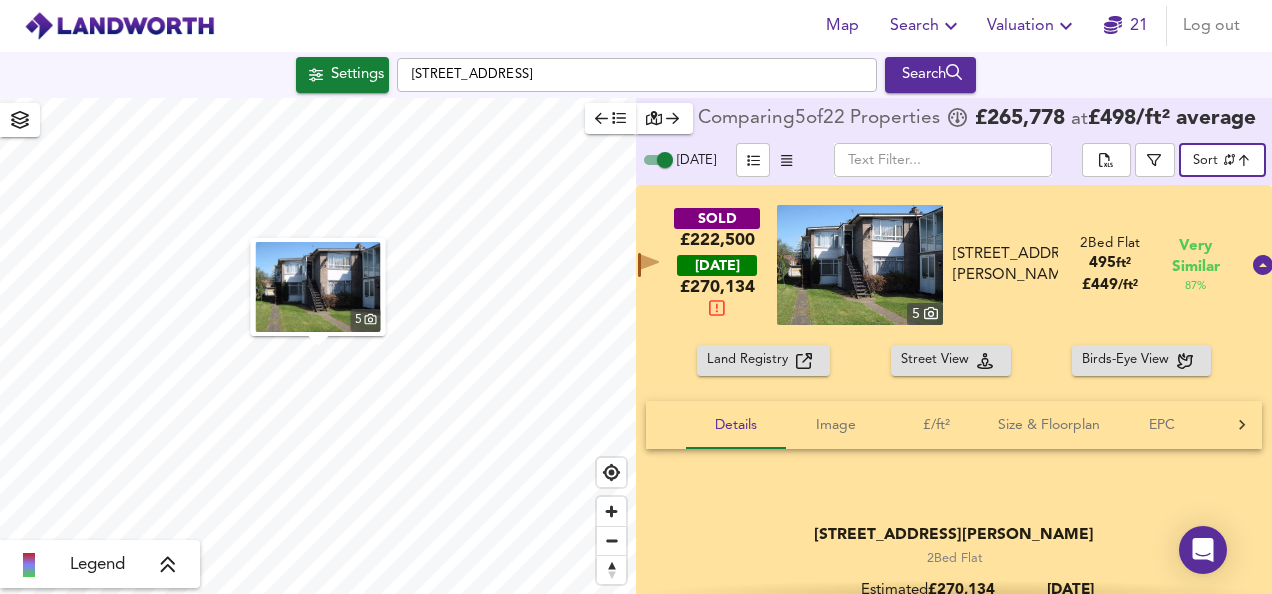 click at bounding box center [610, 118] 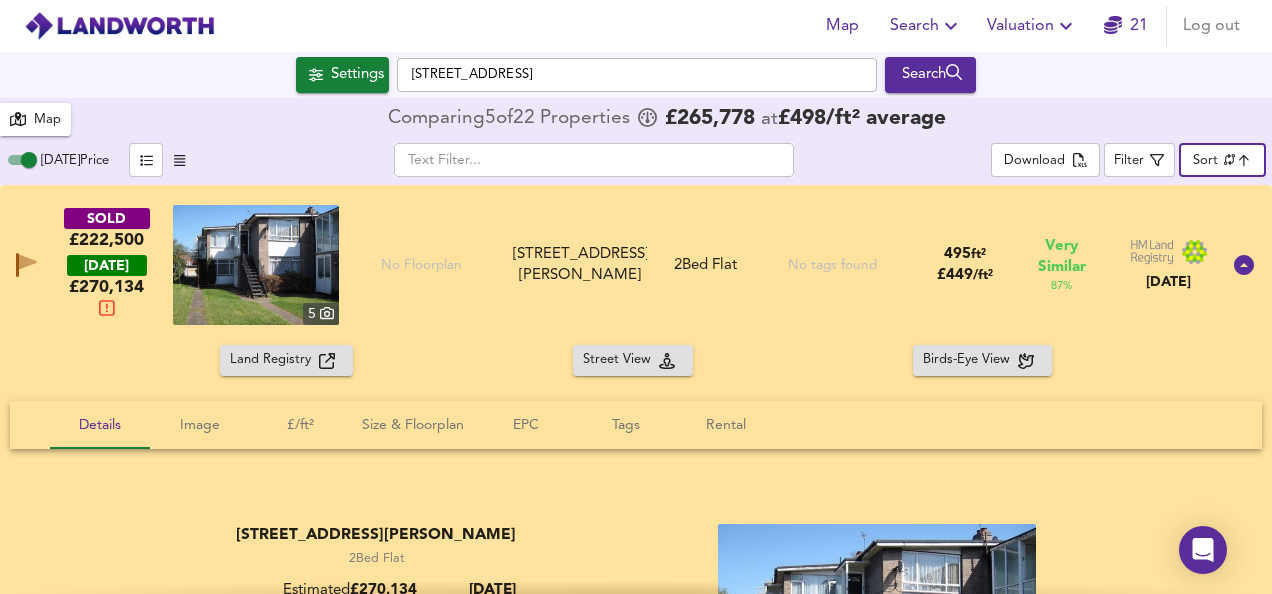 drag, startPoint x: 1231, startPoint y: 159, endPoint x: 824, endPoint y: 204, distance: 409.48016 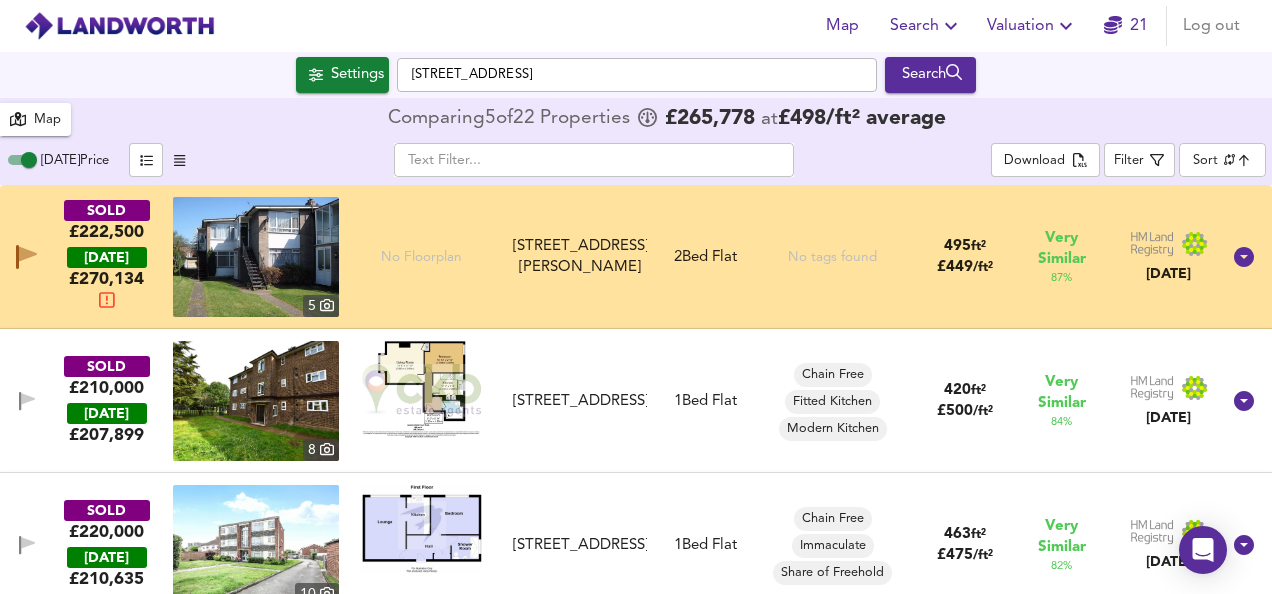 click on "Map Search Valuation    21 Log out        Settings     [GEOGRAPHIC_DATA]        Search            22  Results   Legend   Map Comparing  5  of  22   Properties     £ 265,778   at  £ 498 / ft²   average    [DATE]  Price           ​ Download   Filter   Sort   similarityscore ​ SOLD £222,500   [DATE]  £ 270,134   5     No Floorplan [STREET_ADDRESS][PERSON_NAME] [STREET_ADDRESS][PERSON_NAME] 2  Bed   Flat No tags found 495 ft² £ 449 / ft² Very Similar 87 % [DATE] SOLD £210,000   [DATE]  £ 207,899   8     [STREET_ADDRESS] [STREET_ADDRESS] 1  Bed   Flat Chain Free Fitted Kitchen Modern Kitchen 420 ft² £ 500 / ft² Very Similar 84 % [DATE] SOLD £220,000   [DATE]  £ 210,635   [GEOGRAPHIC_DATA][STREET_ADDRESS] [STREET_ADDRESS] 1  Bed   Flat Chain Free Immaculate Share of Freehold 463 ft² £ 475 / ft² Very Similar 82 % [DATE]
X Map Settings" at bounding box center [636, 297] 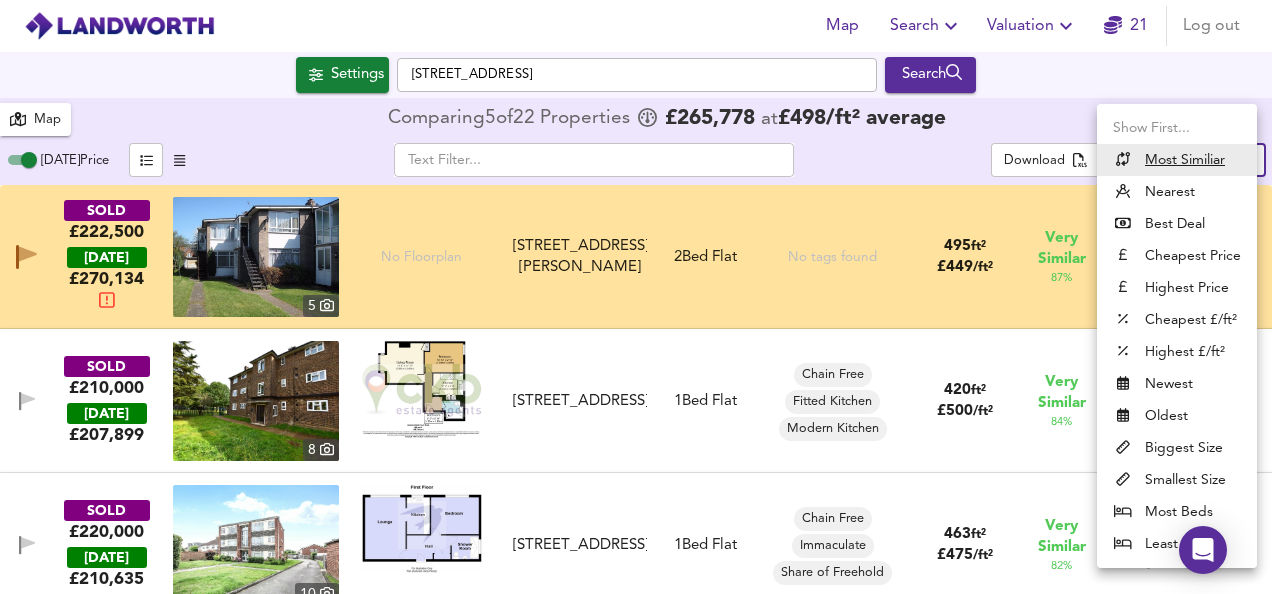 click at bounding box center (636, 297) 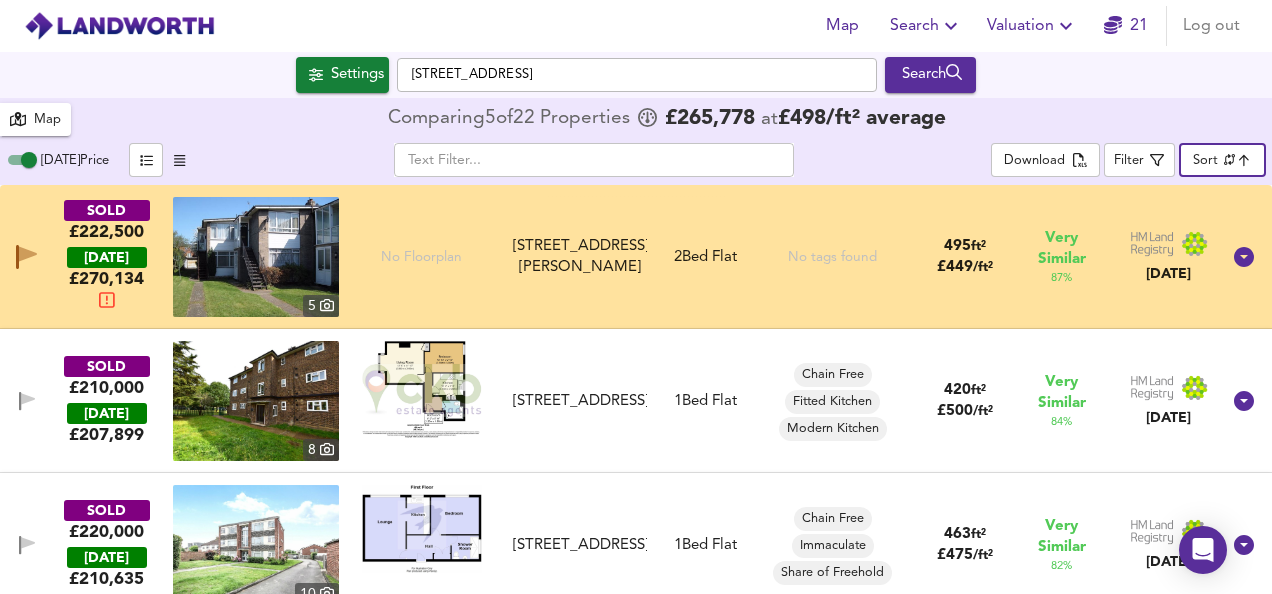 click on "Map" at bounding box center (35, 119) 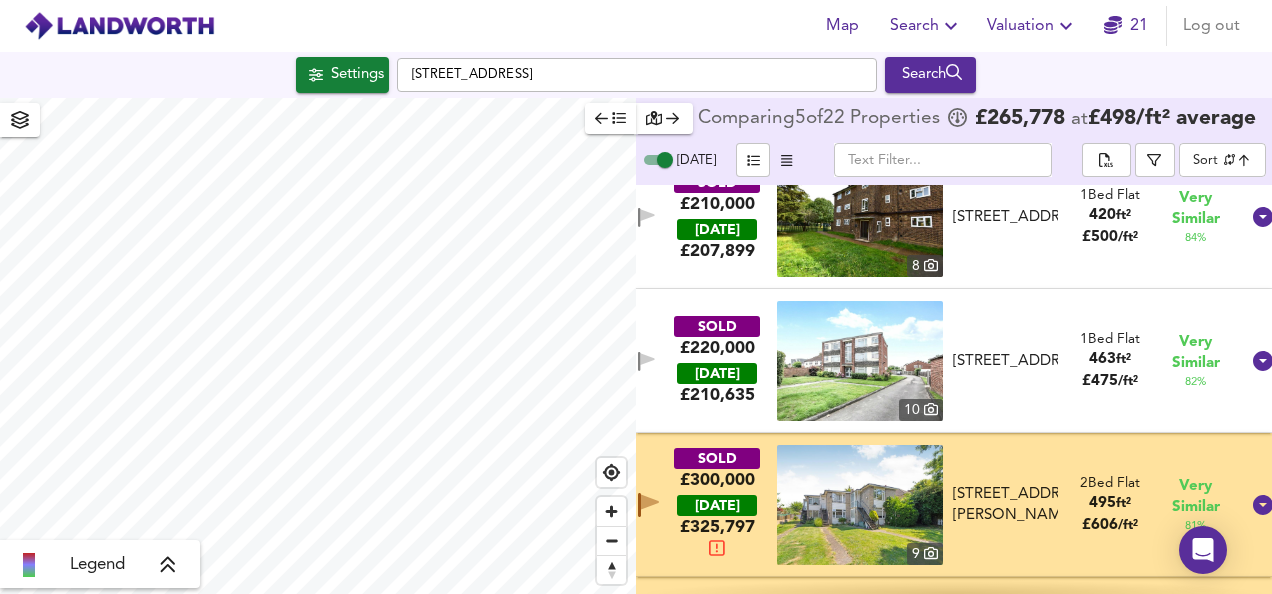 scroll, scrollTop: 0, scrollLeft: 0, axis: both 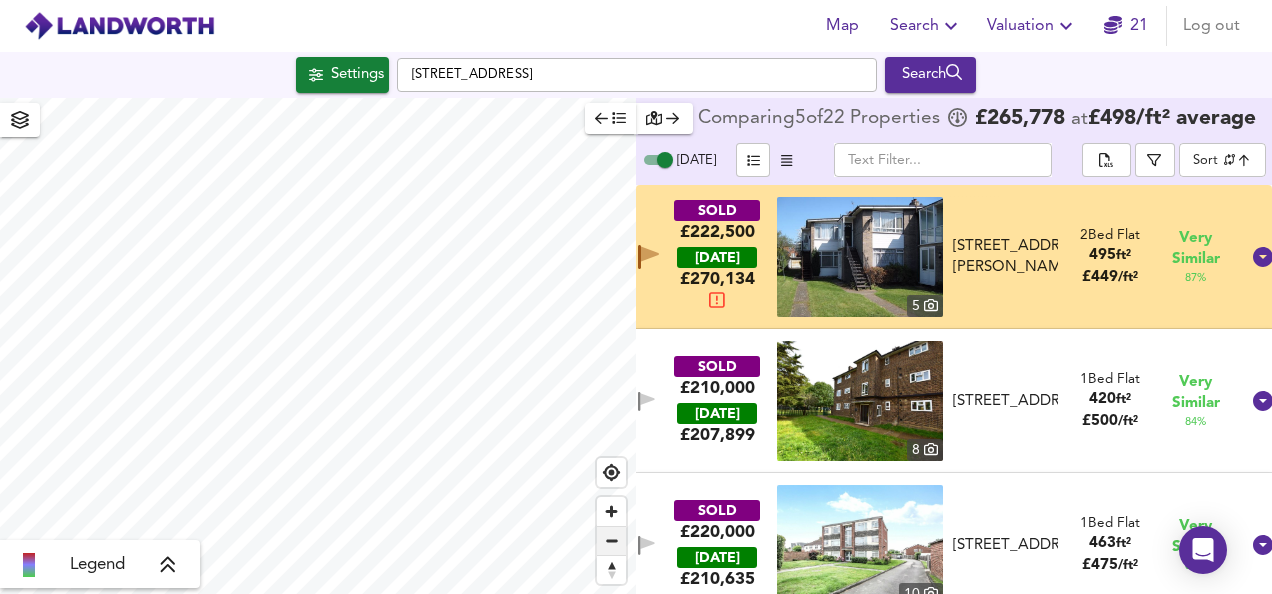click at bounding box center (611, 541) 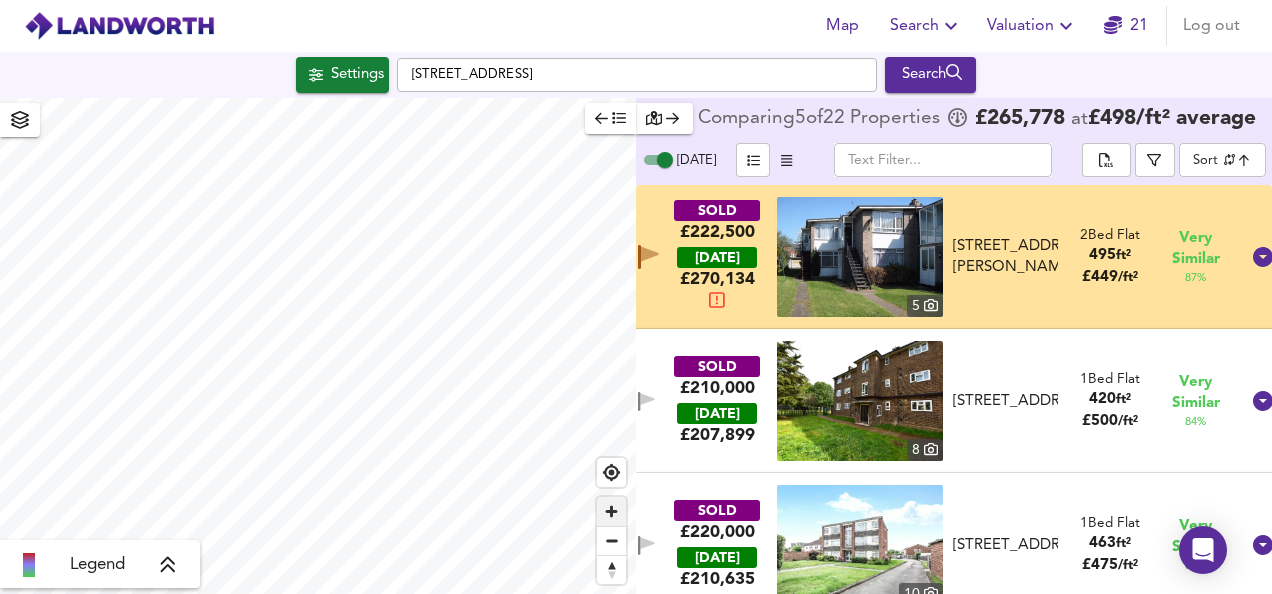 click at bounding box center [611, 511] 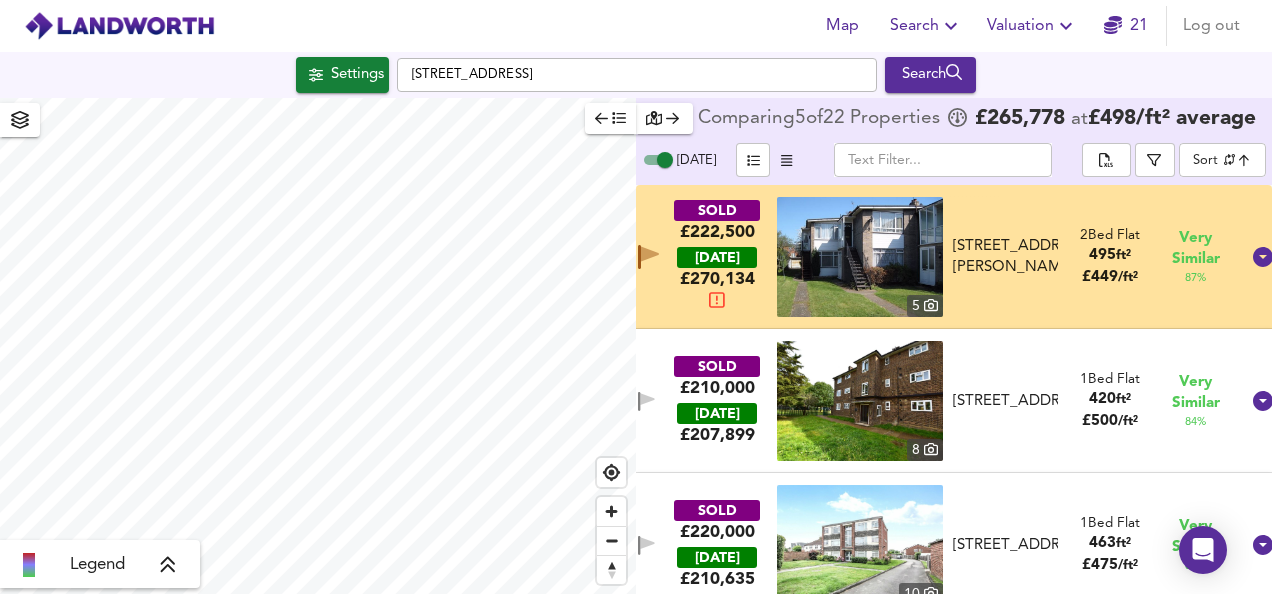 click on "SOLD £222,500   [DATE]  £ 270,134   5     [STREET_ADDRESS][PERSON_NAME] [STREET_ADDRESS][PERSON_NAME] 2  Bed   Flat 495 ft² £ 449 / ft²   Very Similar 87 %" at bounding box center [930, 257] 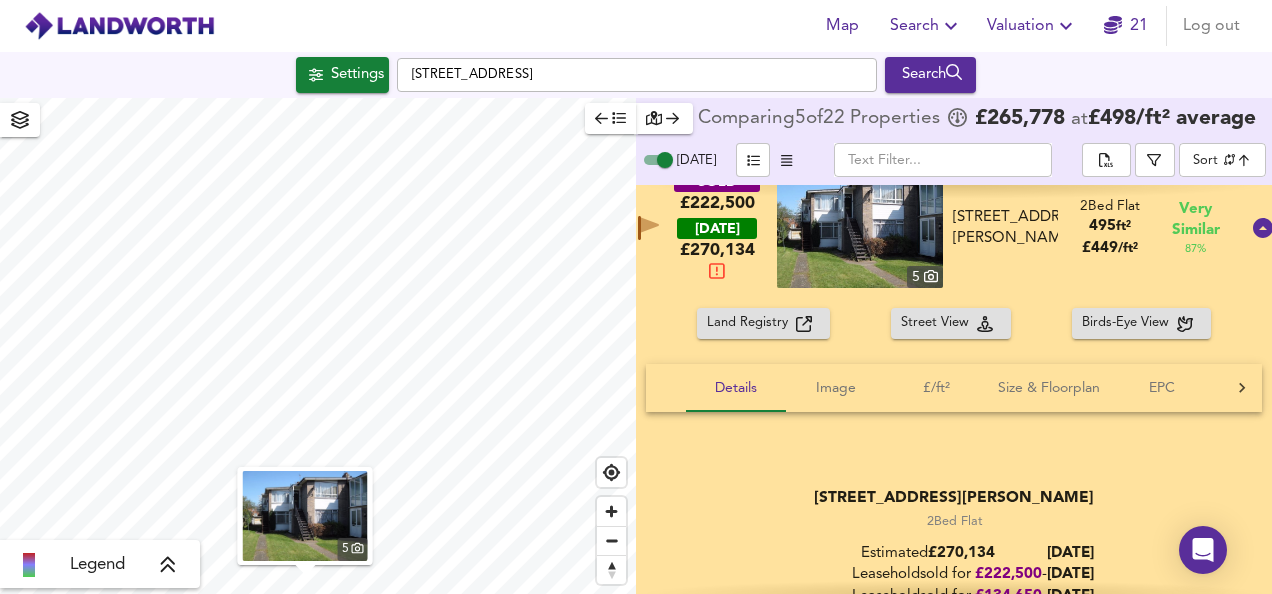 scroll, scrollTop: 0, scrollLeft: 0, axis: both 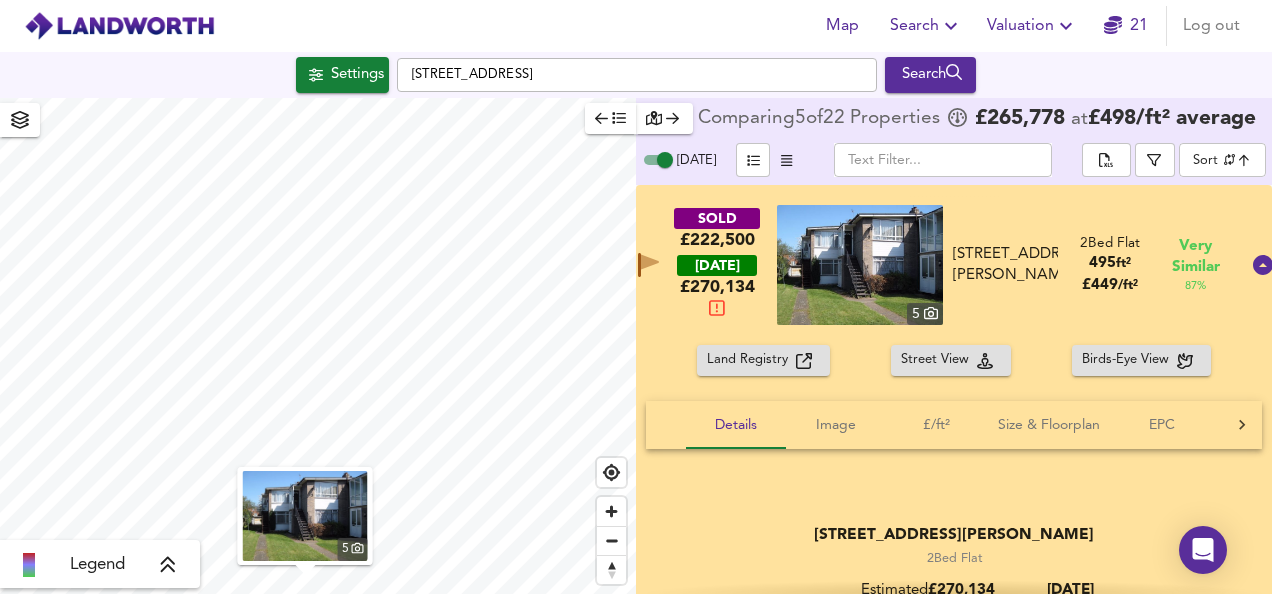 click at bounding box center [860, 265] 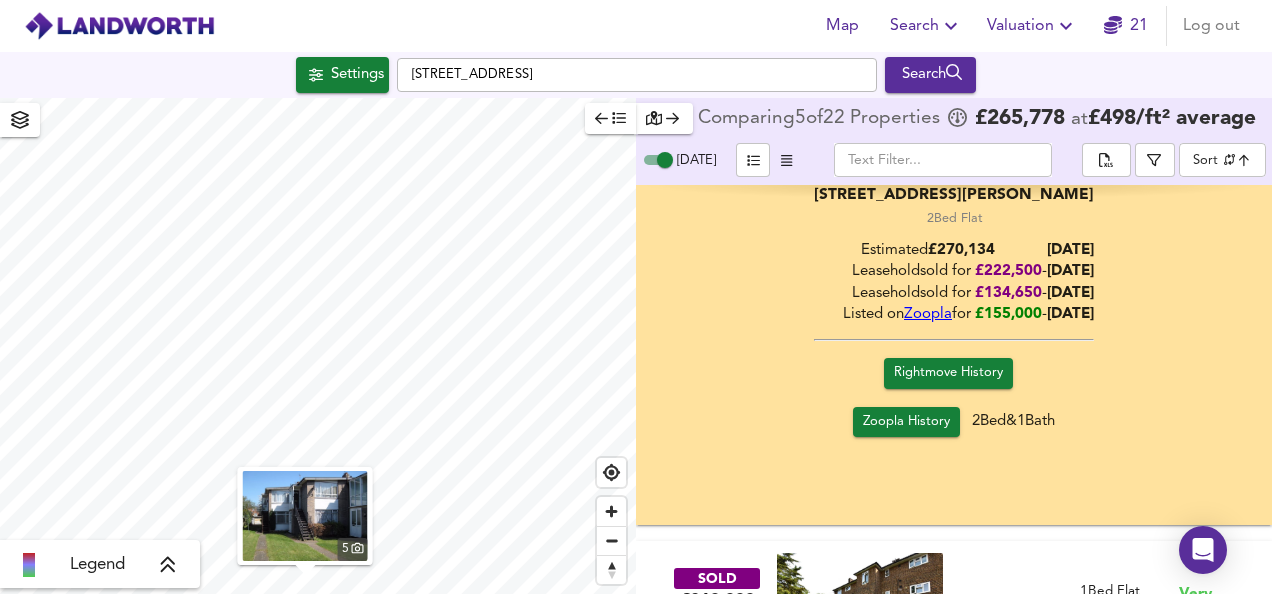 scroll, scrollTop: 0, scrollLeft: 0, axis: both 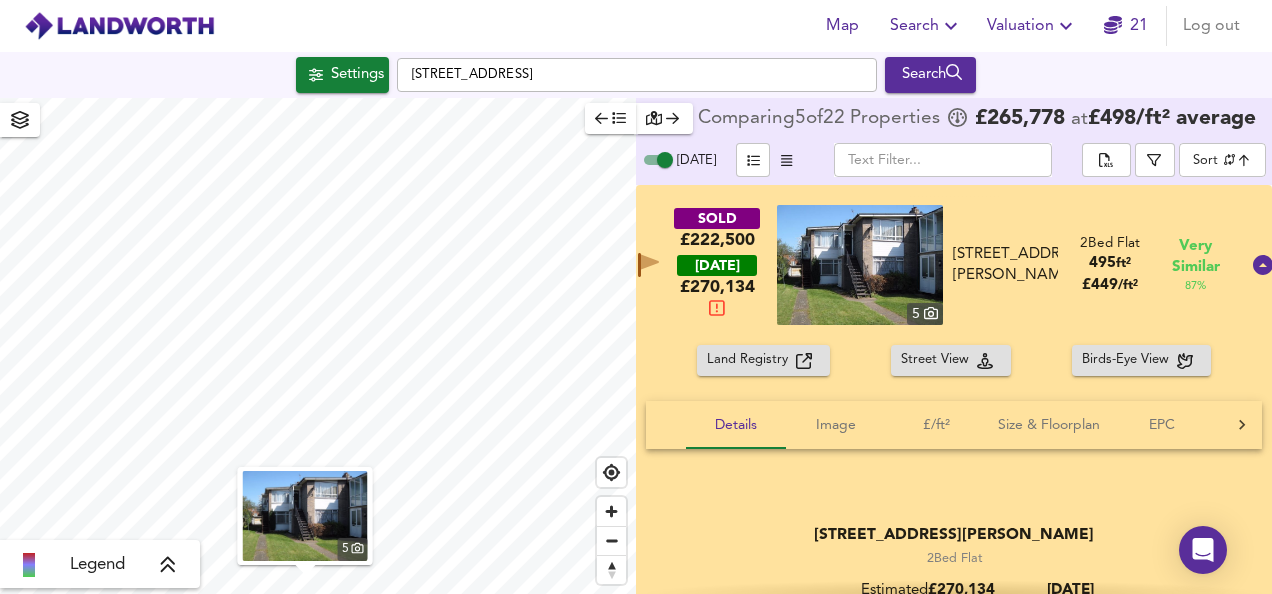 click on "SOLD £222,500   [DATE]  £ 270,134   5     [STREET_ADDRESS][PERSON_NAME] [STREET_ADDRESS][PERSON_NAME] 2  Bed   Flat 495 ft² £ 449 / ft²   Very Similar 87 %" at bounding box center (954, 265) 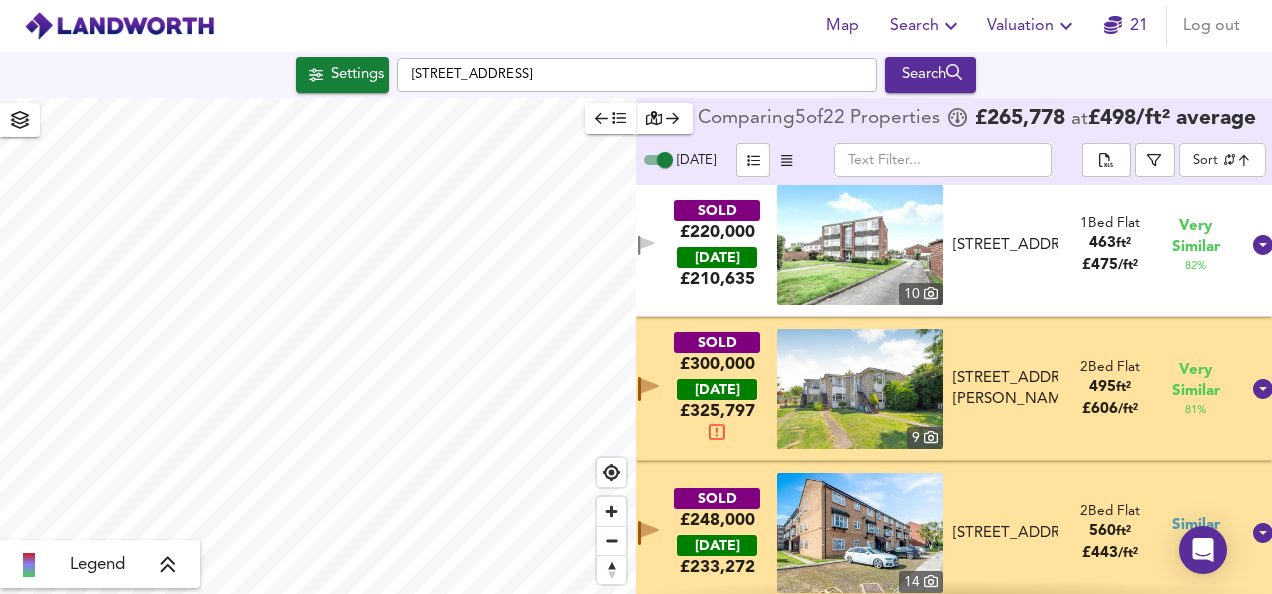 scroll, scrollTop: 315, scrollLeft: 0, axis: vertical 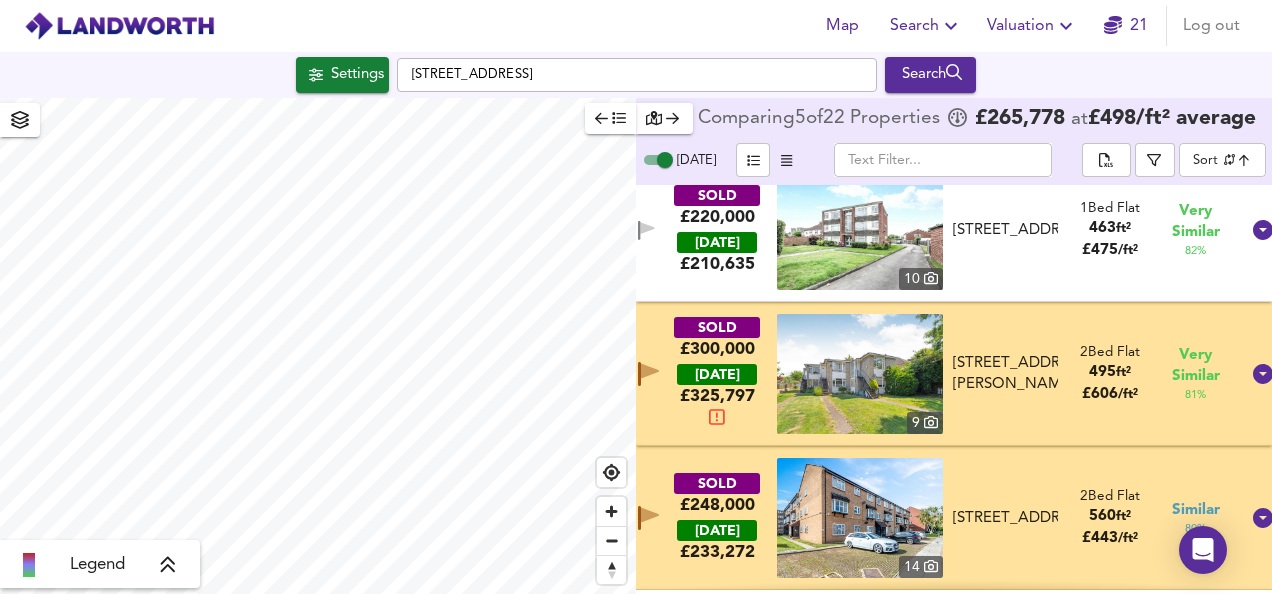 click on "SOLD £300,000   [DATE]  £ 325,797   9     [STREET_ADDRESS][PERSON_NAME] [STREET_ADDRESS][PERSON_NAME] 2  Bed   Flat 495 ft² £ 606 / ft²   Very Similar 81 %" at bounding box center (930, 374) 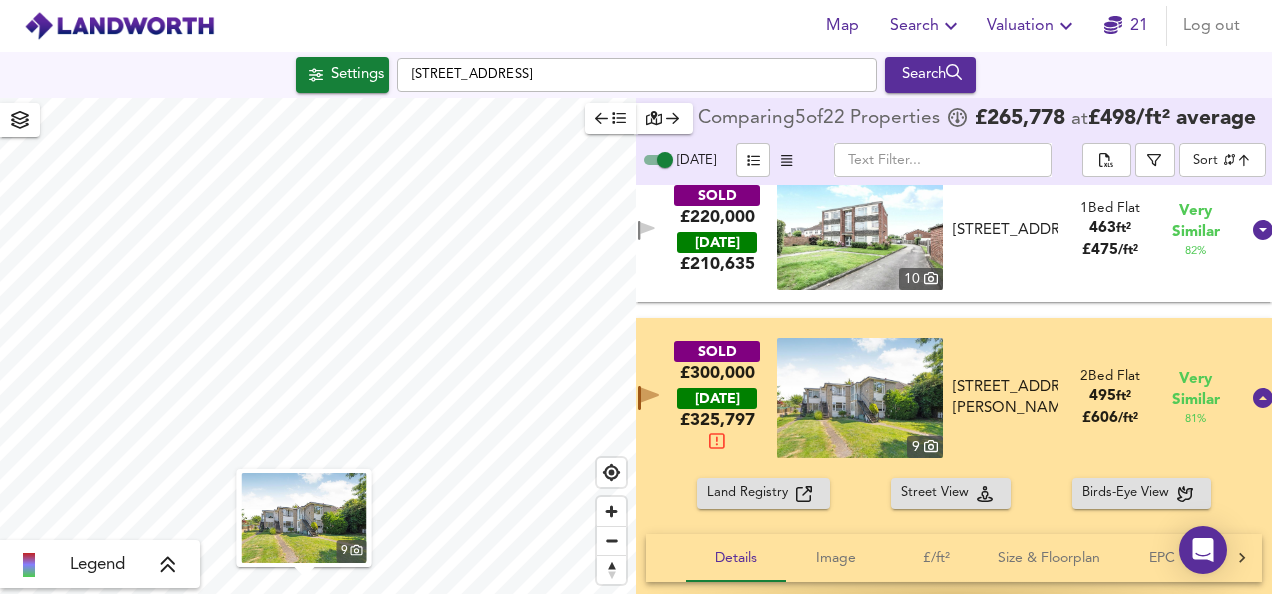 click at bounding box center (860, 398) 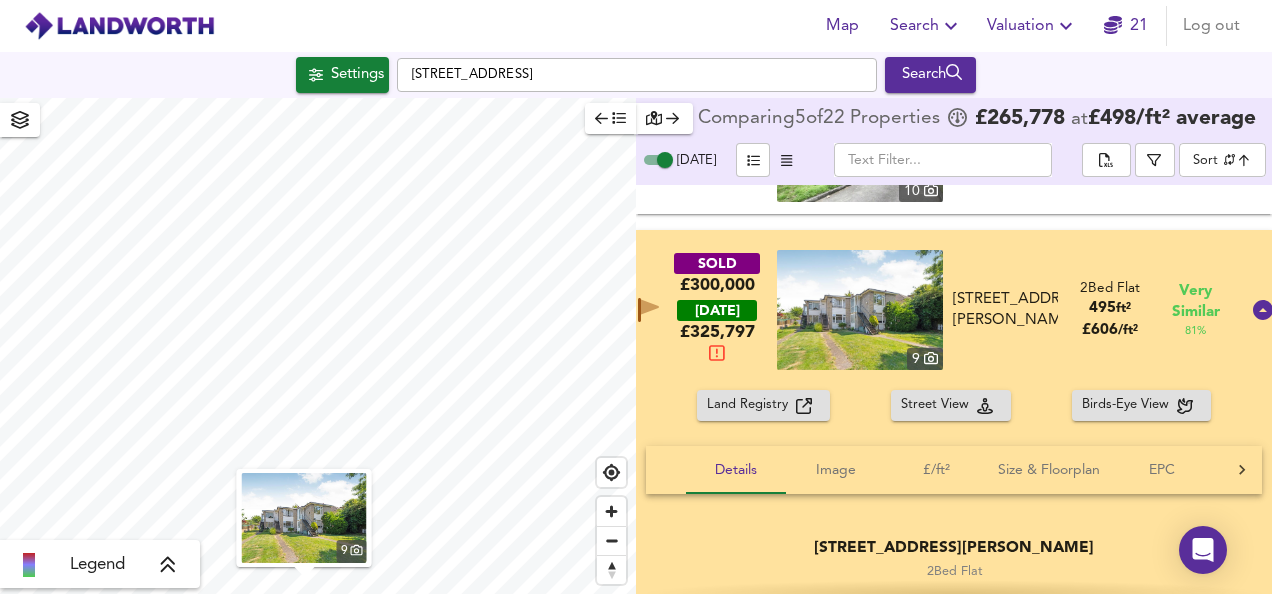 scroll, scrollTop: 410, scrollLeft: 0, axis: vertical 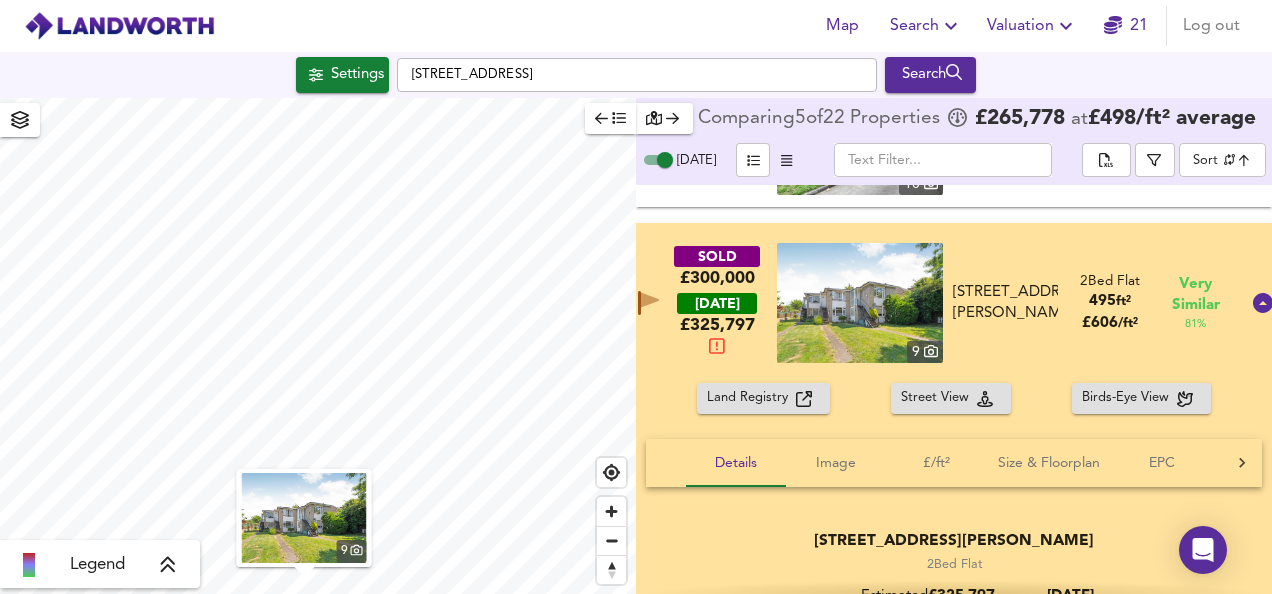 click on "SOLD £300,000   [DATE]  £ 325,797   9     [STREET_ADDRESS][PERSON_NAME] [STREET_ADDRESS][PERSON_NAME] 2  Bed   Flat 495 ft² £ 606 / ft²   Very Similar 81 %" at bounding box center [930, 303] 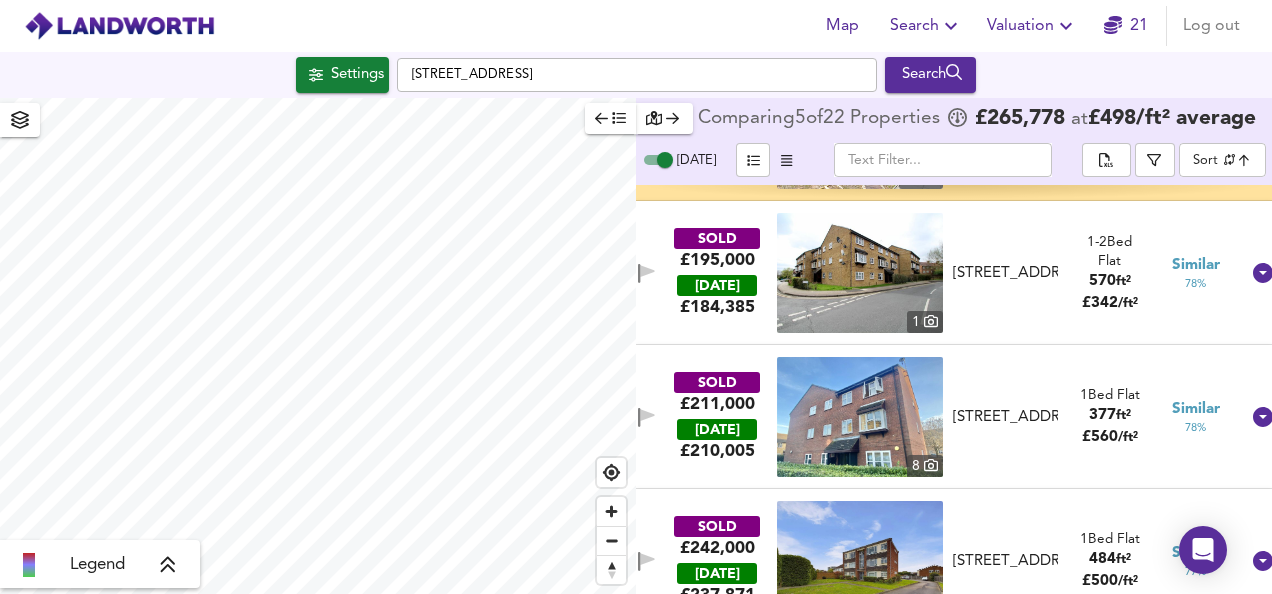 scroll, scrollTop: 694, scrollLeft: 0, axis: vertical 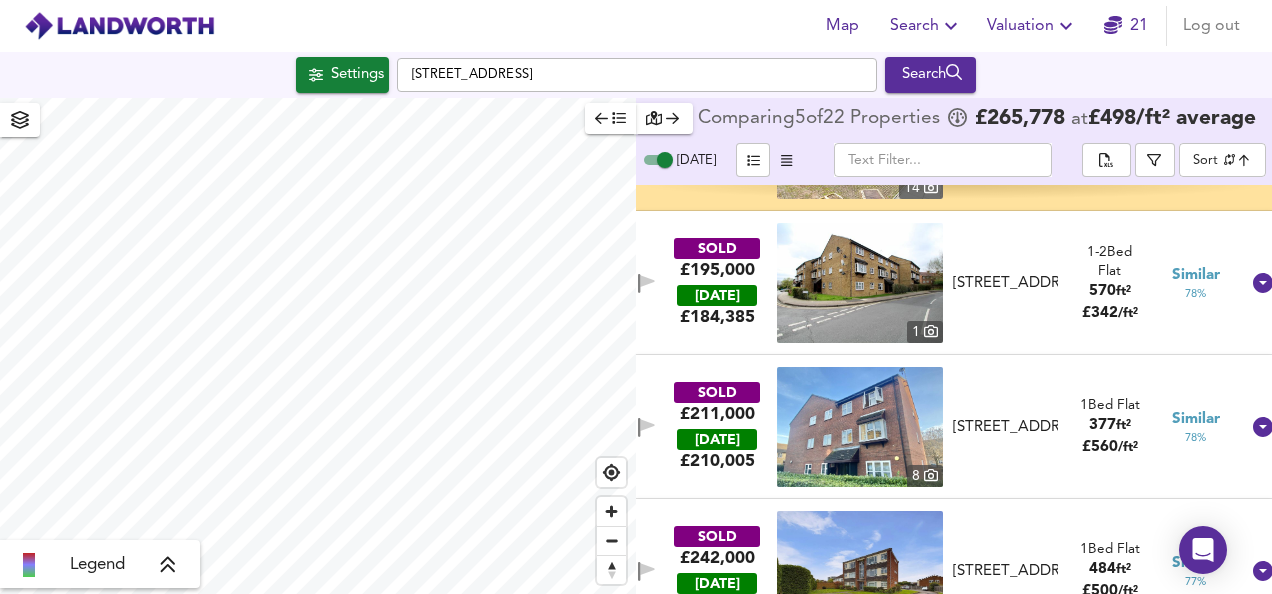 click 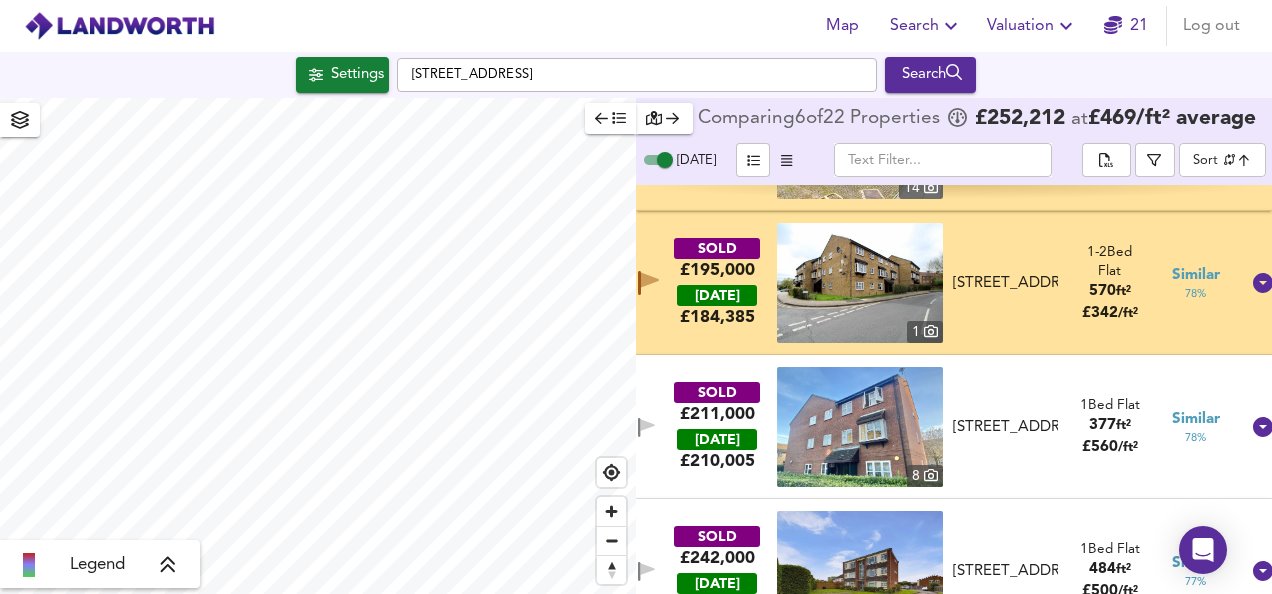 click 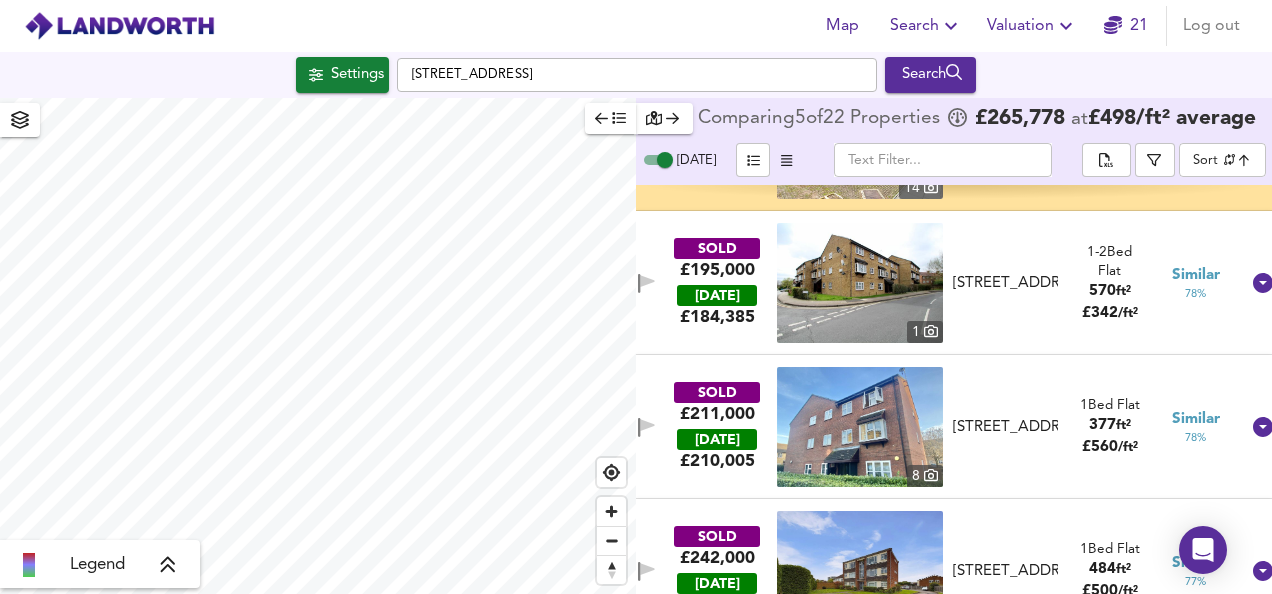 click at bounding box center [860, 283] 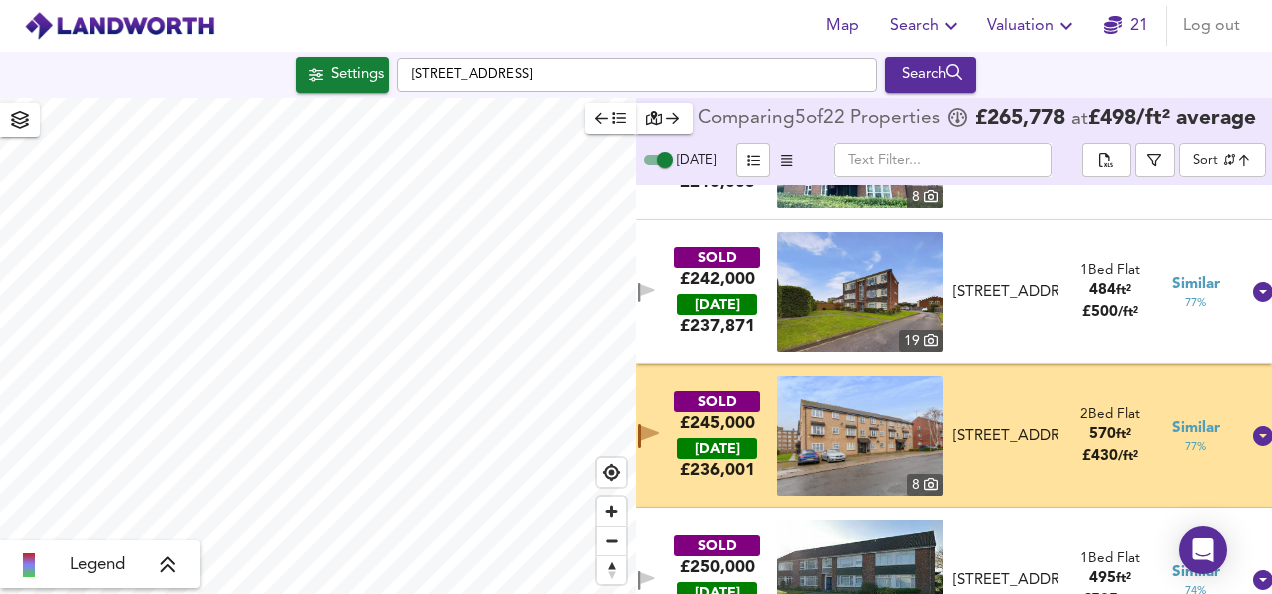 scroll, scrollTop: 1068, scrollLeft: 0, axis: vertical 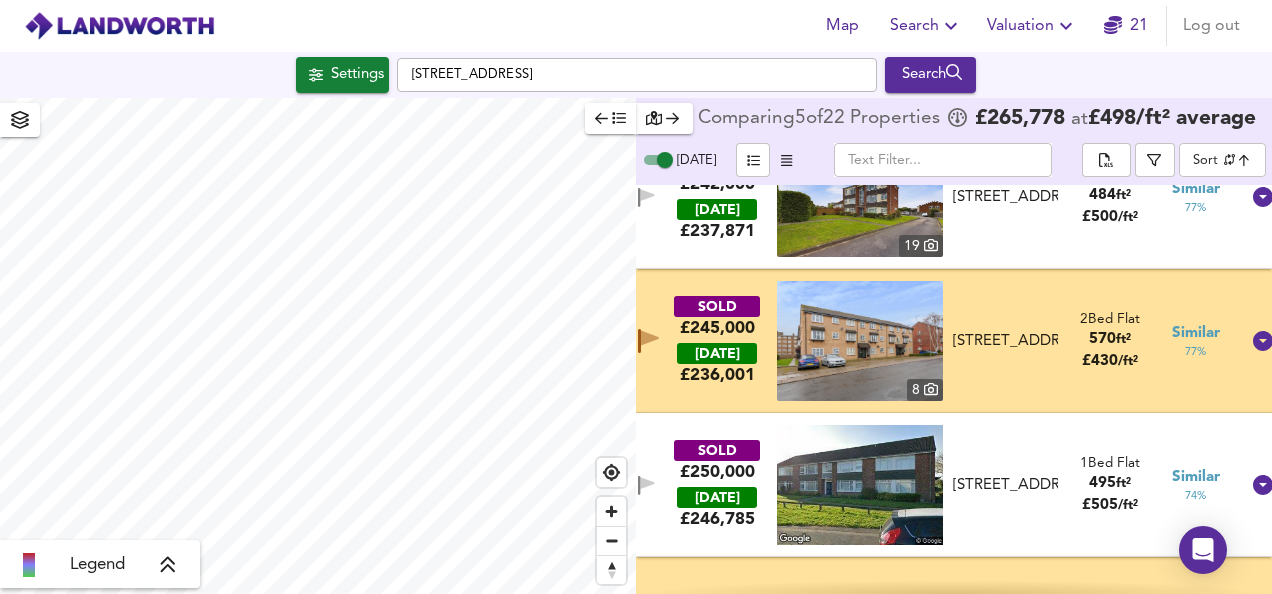 click on "SOLD £245,000   [DATE]  £ 236,001   [GEOGRAPHIC_DATA][STREET_ADDRESS][STREET_ADDRESS] 2  Bed   Flat 570 ft² £ 430 / ft²   Similar 77 %" at bounding box center [930, 341] 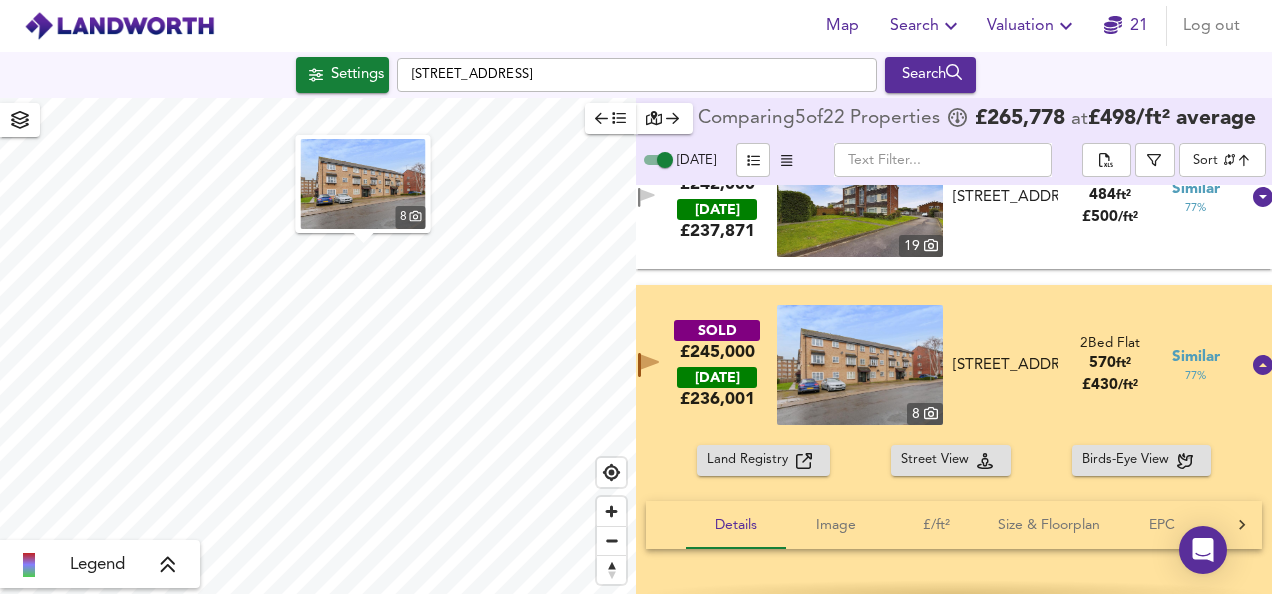 click at bounding box center (860, 365) 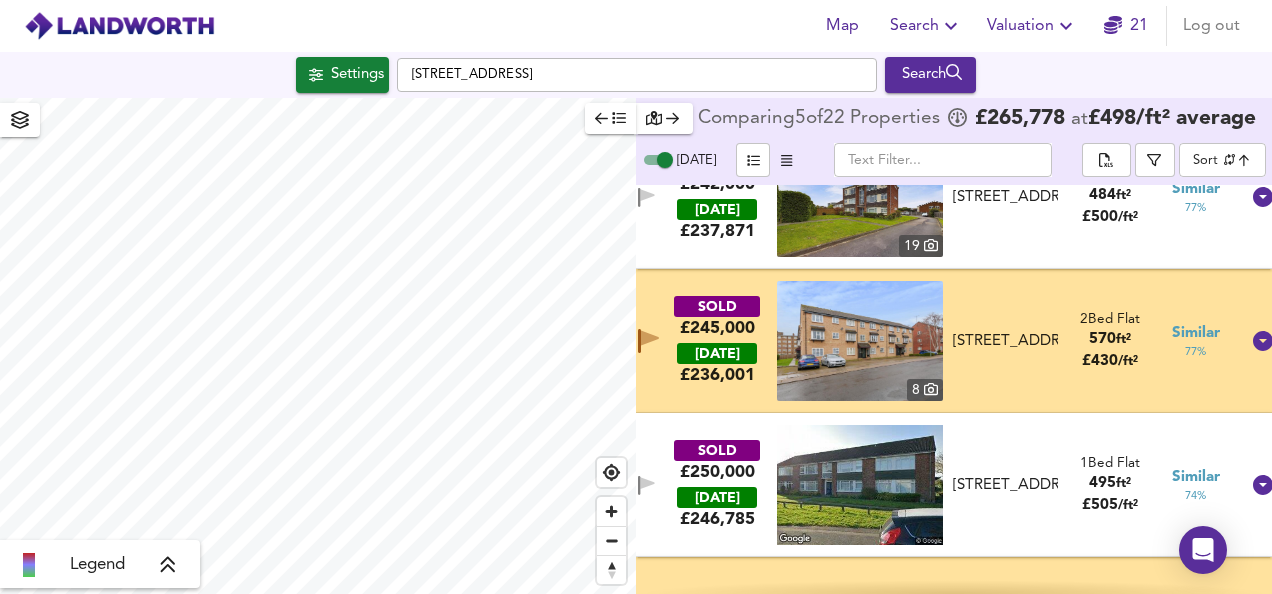 click on "SOLD £245,000   [DATE]  £ 236,001   [GEOGRAPHIC_DATA][STREET_ADDRESS][STREET_ADDRESS] 2  Bed   Flat 570 ft² £ 430 / ft²   Similar 77 %" at bounding box center [930, 341] 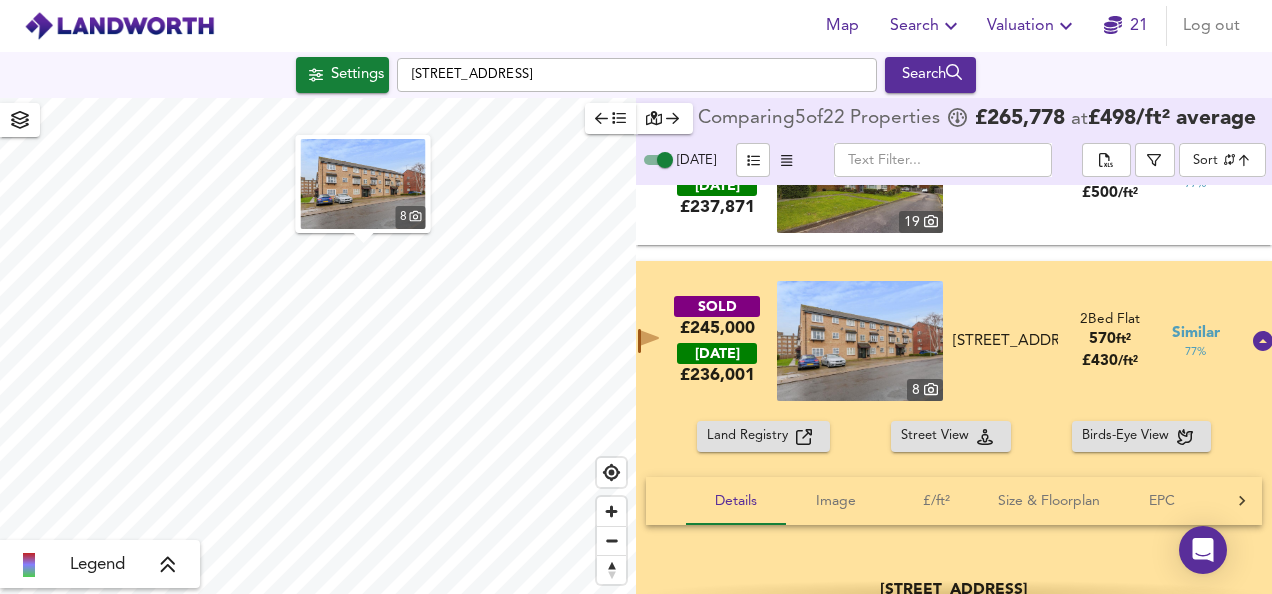 scroll, scrollTop: 1074, scrollLeft: 0, axis: vertical 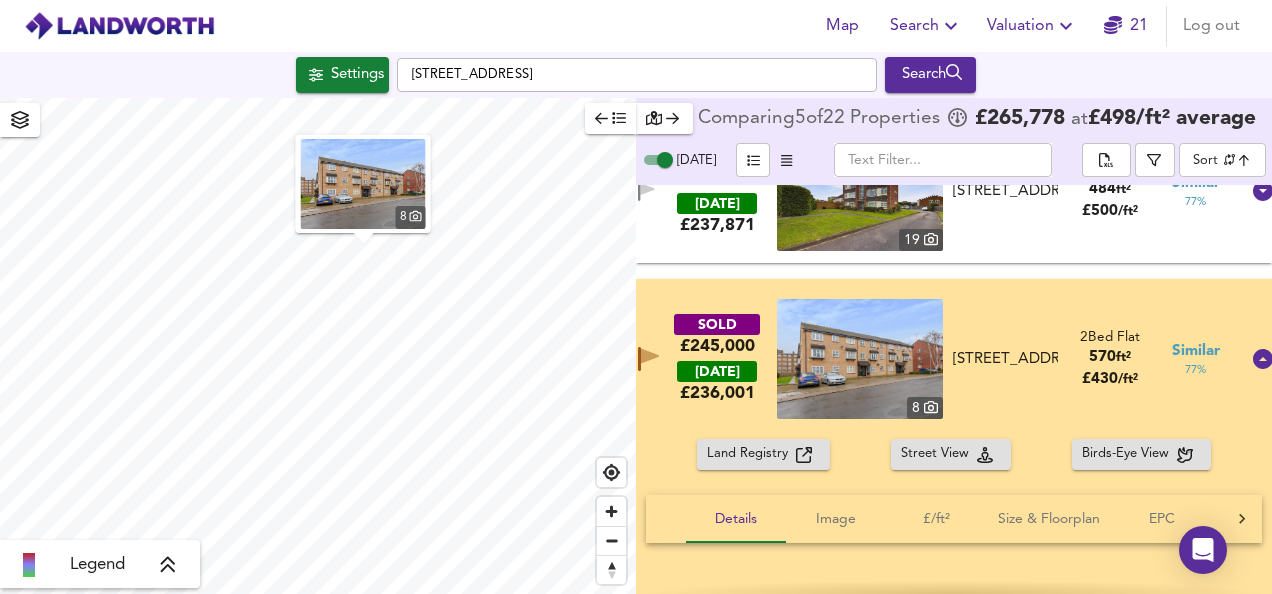 click on "SOLD £245,000   [DATE]  £ 236,001   [GEOGRAPHIC_DATA][STREET_ADDRESS][STREET_ADDRESS] 2  Bed   Flat 570 ft² £ 430 / ft²   Similar 77 %" at bounding box center [930, 359] 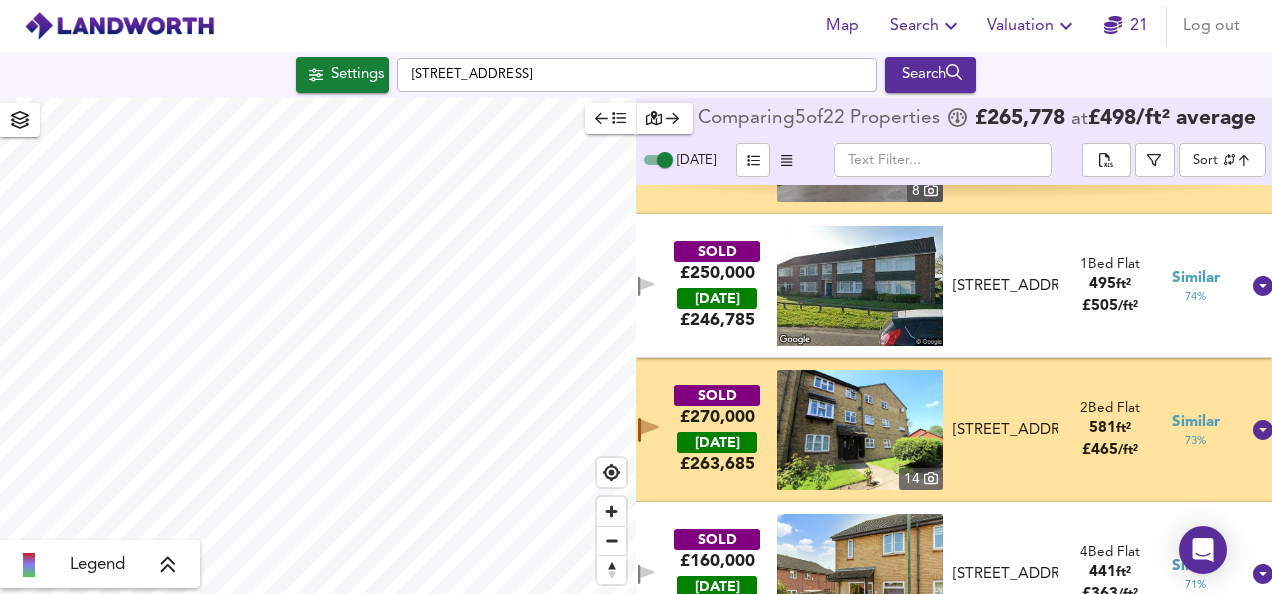 scroll, scrollTop: 1278, scrollLeft: 0, axis: vertical 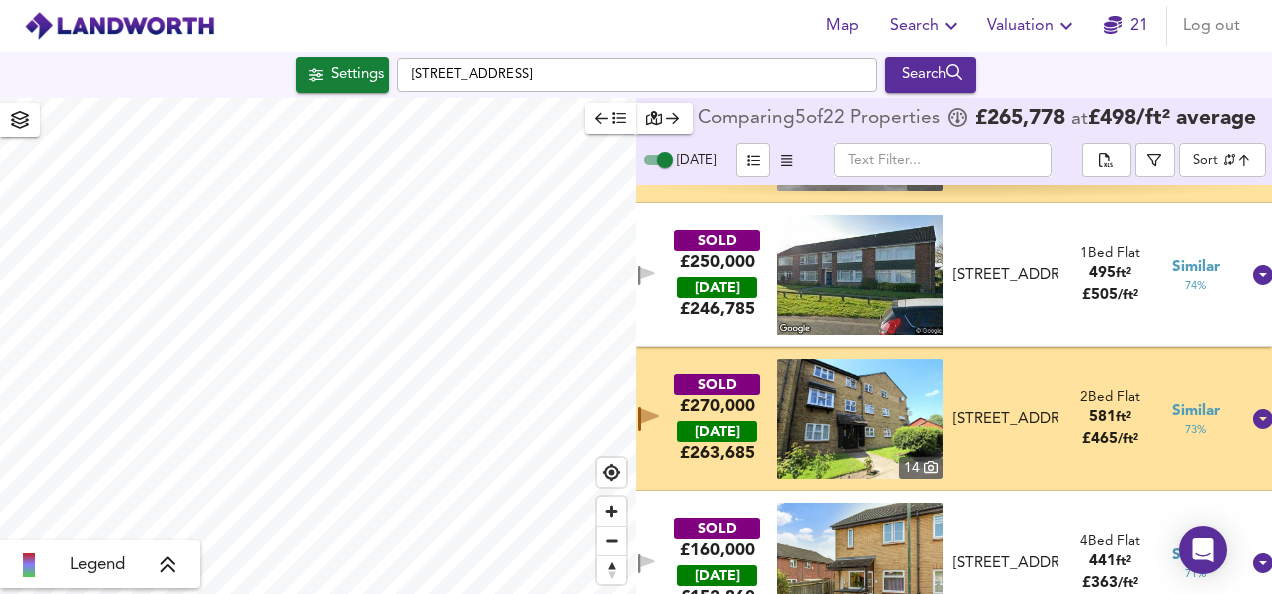 click on "SOLD £270,000   [DATE]  £ 263,685   [GEOGRAPHIC_DATA][STREET_ADDRESS][STREET_ADDRESS] 2  Bed   Flat 581 ft² £ 465 / ft²   Similar 73 %" at bounding box center [954, 419] 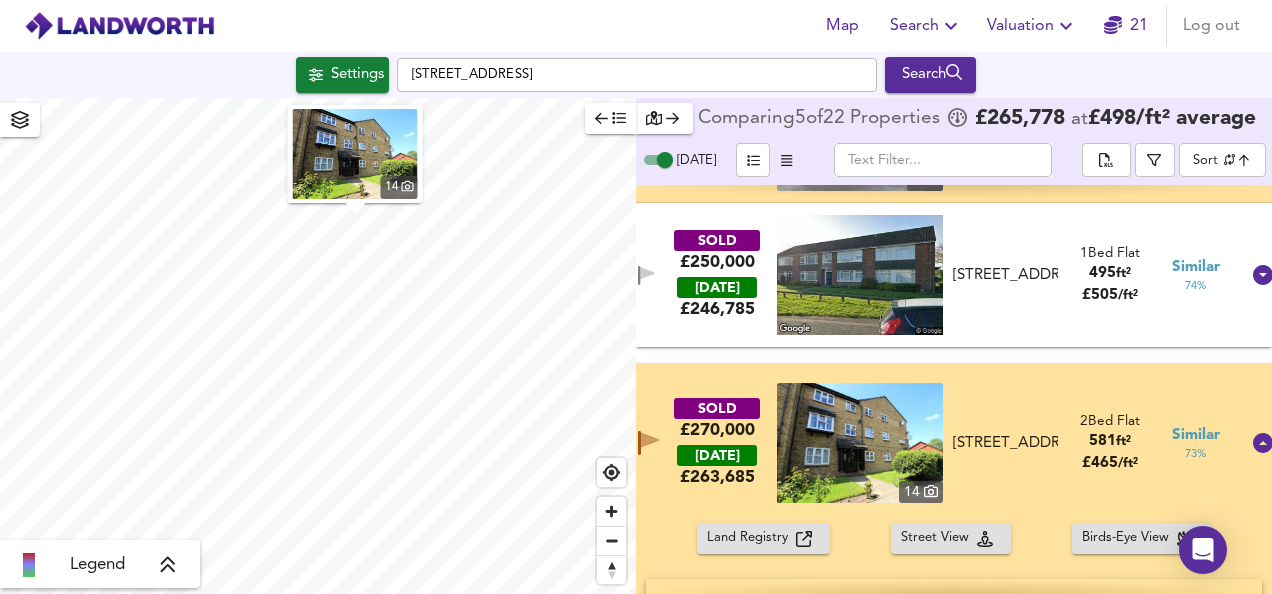 click at bounding box center (860, 443) 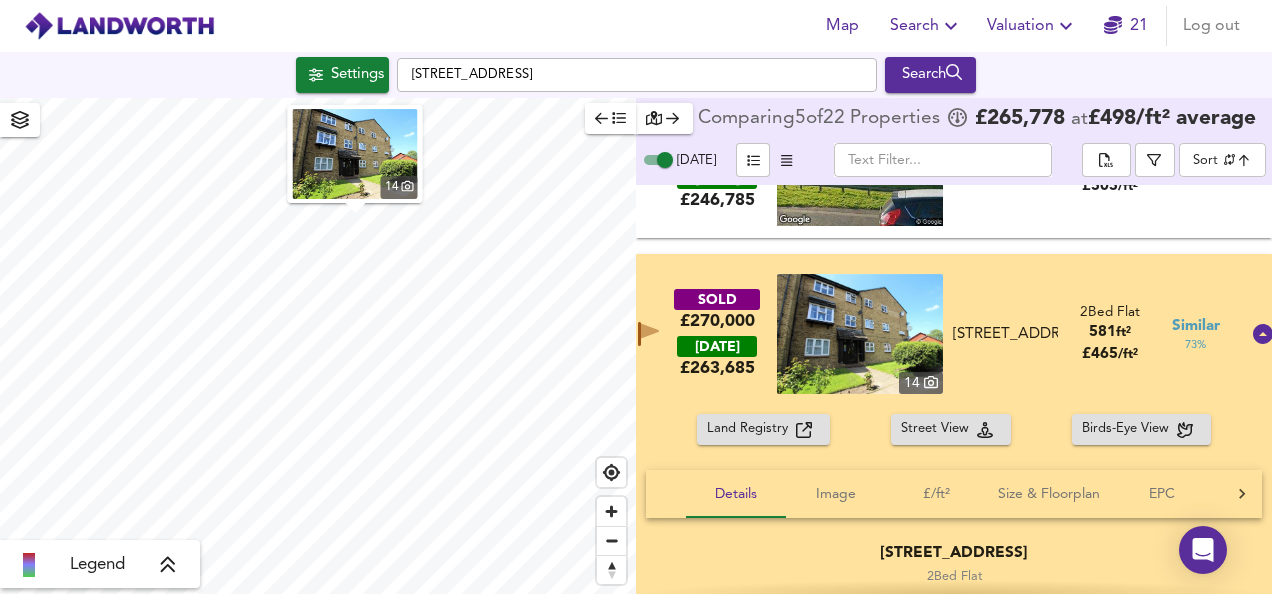 scroll, scrollTop: 1399, scrollLeft: 0, axis: vertical 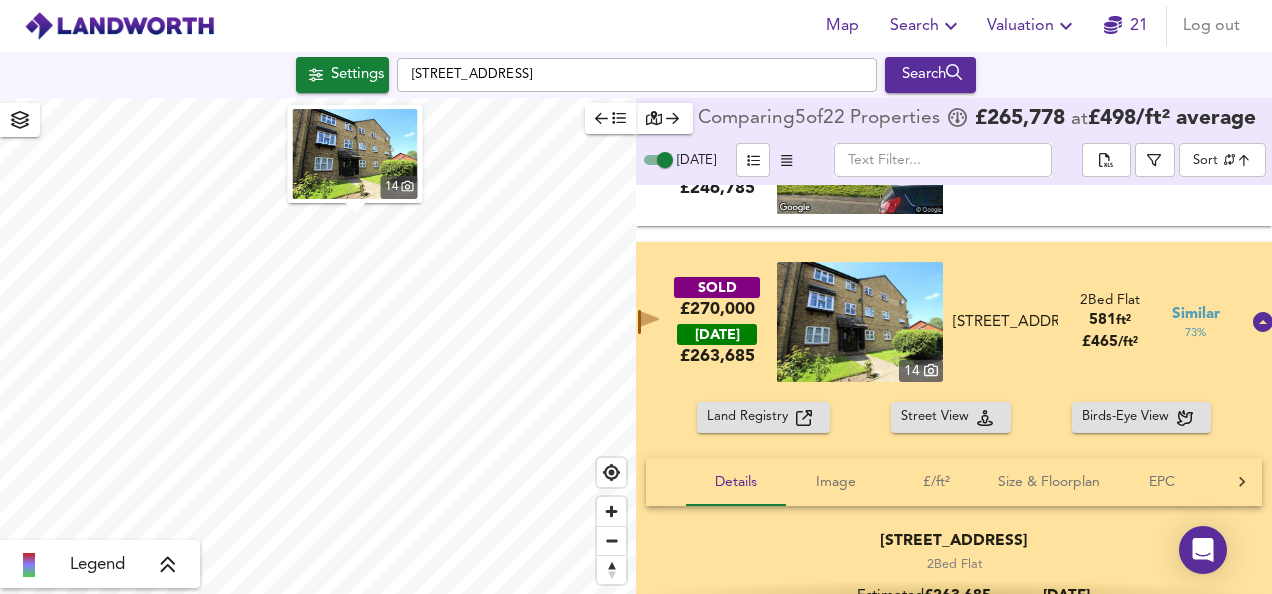 click on "SOLD £270,000   [DATE]  £ 263,685   [GEOGRAPHIC_DATA][STREET_ADDRESS][STREET_ADDRESS] 2  Bed   Flat 581 ft² £ 465 / ft²   Similar 73 %" at bounding box center (930, 322) 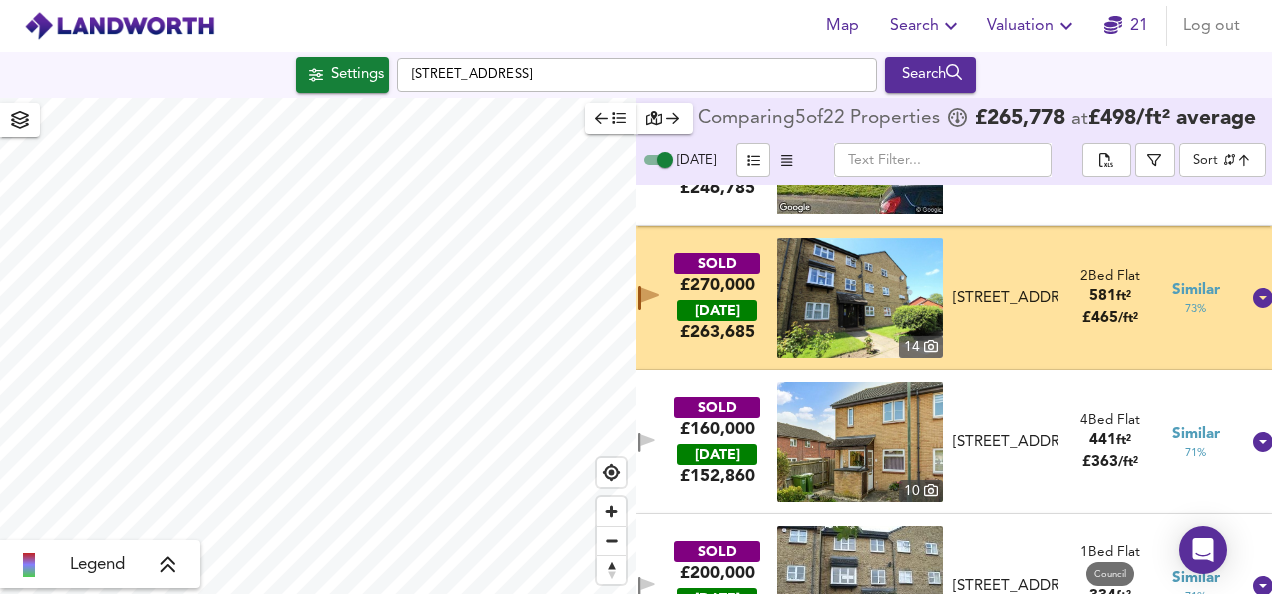 click on "SOLD £270,000   [DATE]  £ 263,685   [GEOGRAPHIC_DATA][STREET_ADDRESS][STREET_ADDRESS] 2  Bed   Flat 581 ft² £ 465 / ft²   Similar 73 %" at bounding box center [930, 298] 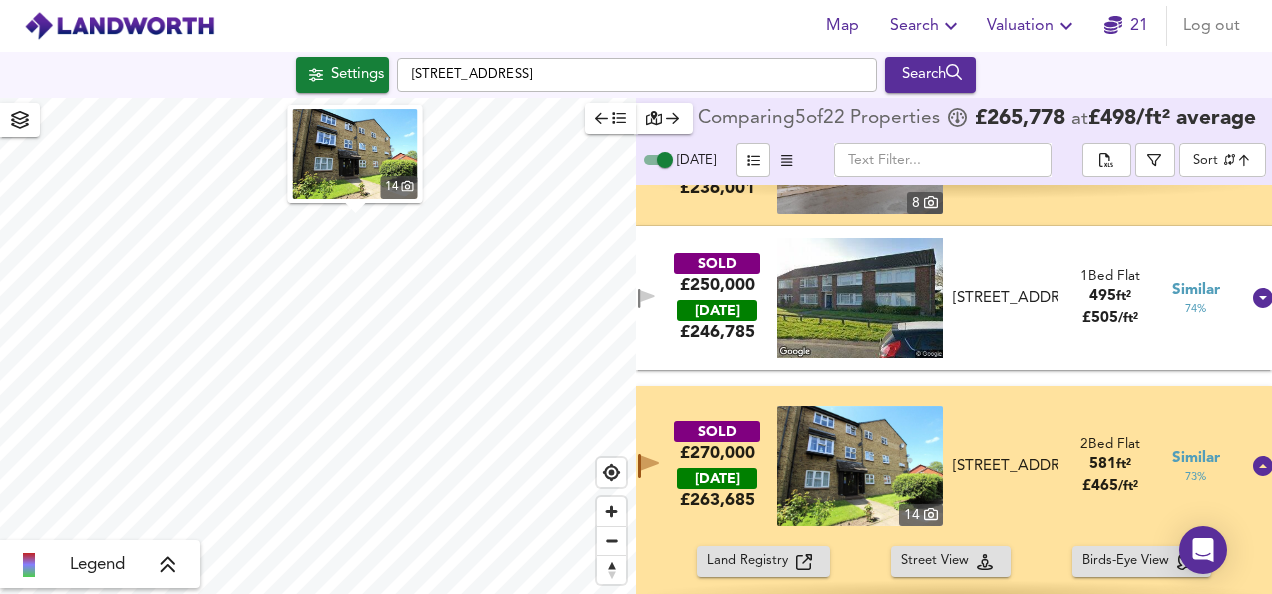 scroll, scrollTop: 1299, scrollLeft: 0, axis: vertical 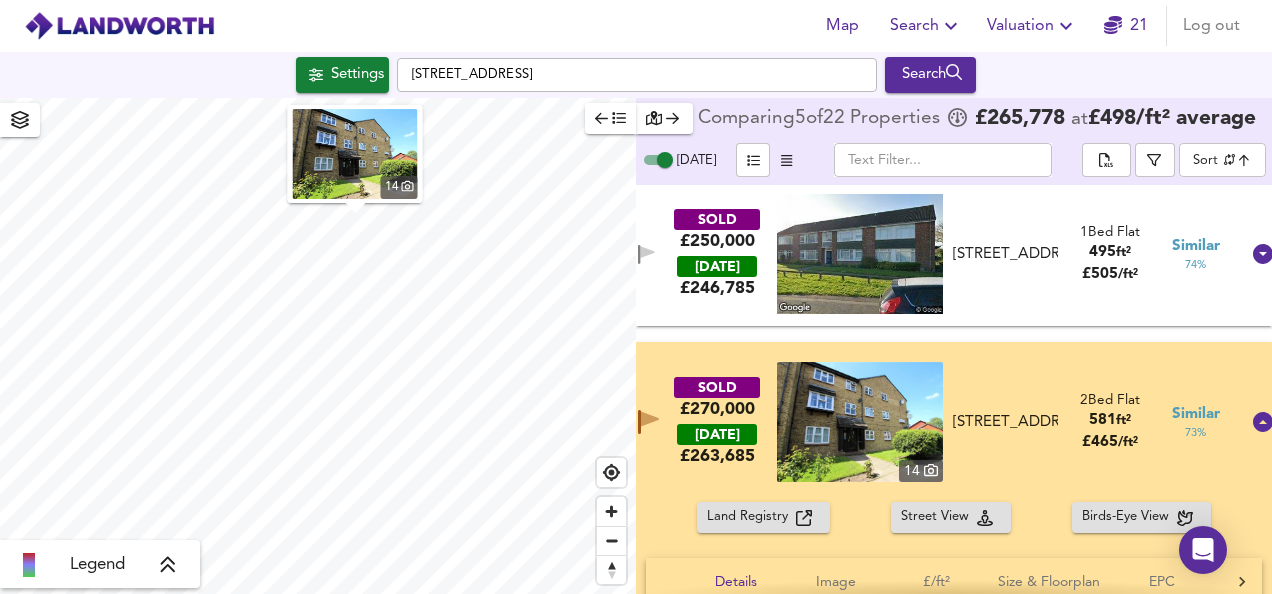 click on "SOLD £270,000   [DATE]  £ 263,685   [GEOGRAPHIC_DATA][STREET_ADDRESS][STREET_ADDRESS] 2  Bed   Flat 581 ft² £ 465 / ft²   Similar 73 %" at bounding box center (930, 422) 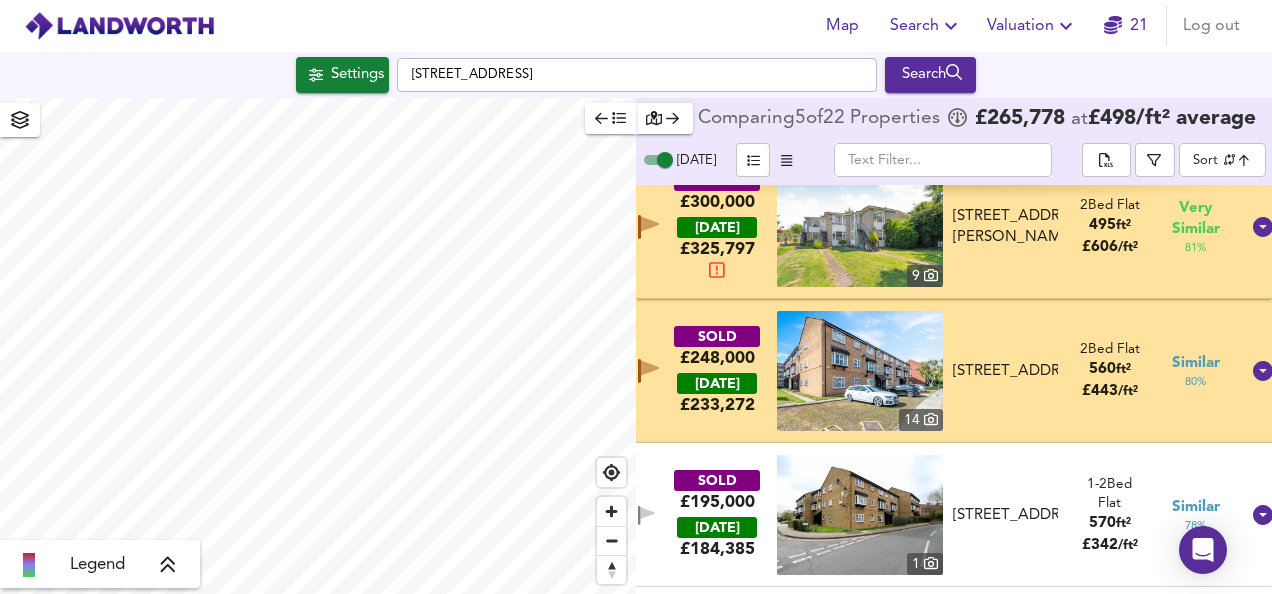 scroll, scrollTop: 452, scrollLeft: 0, axis: vertical 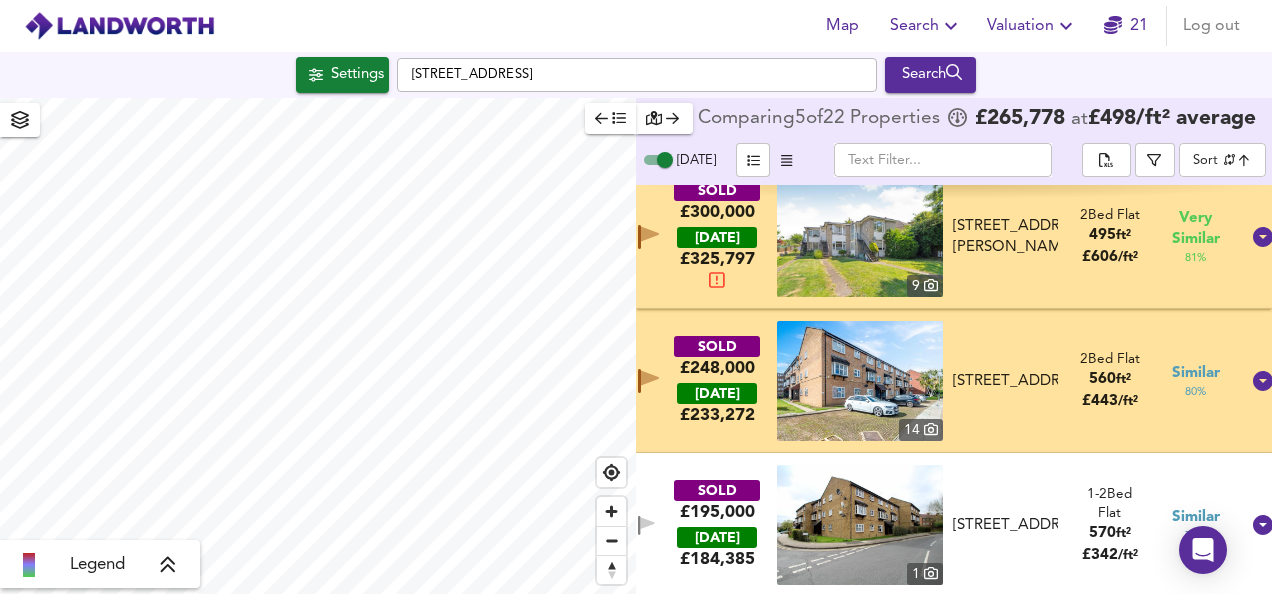 click 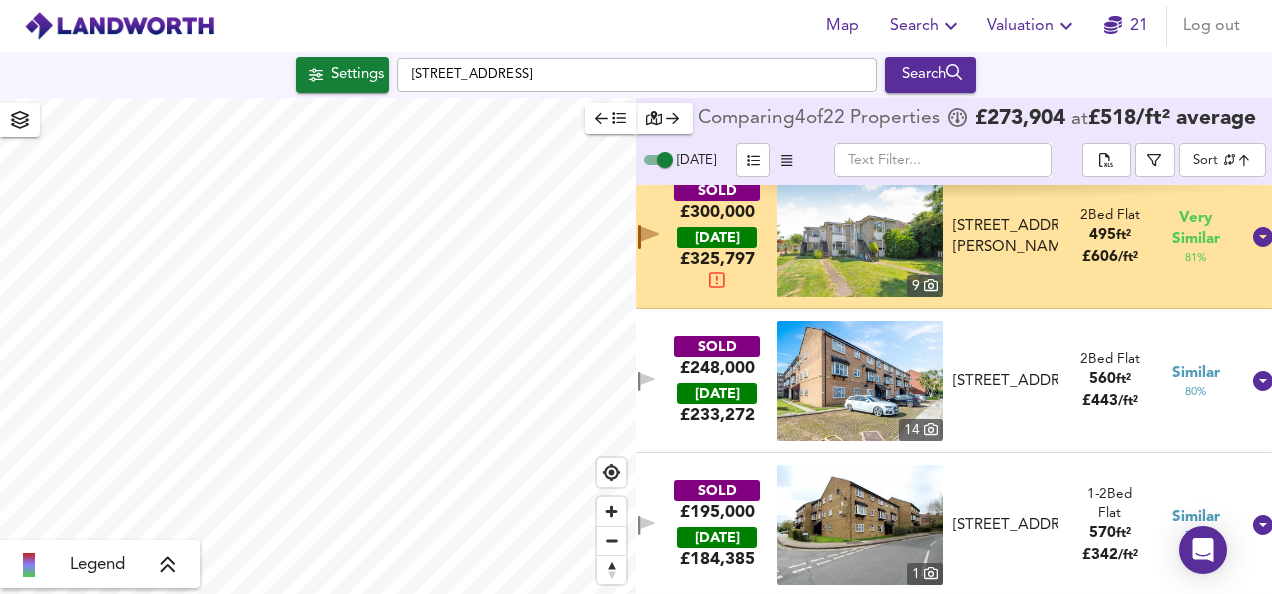 click at bounding box center [648, 237] 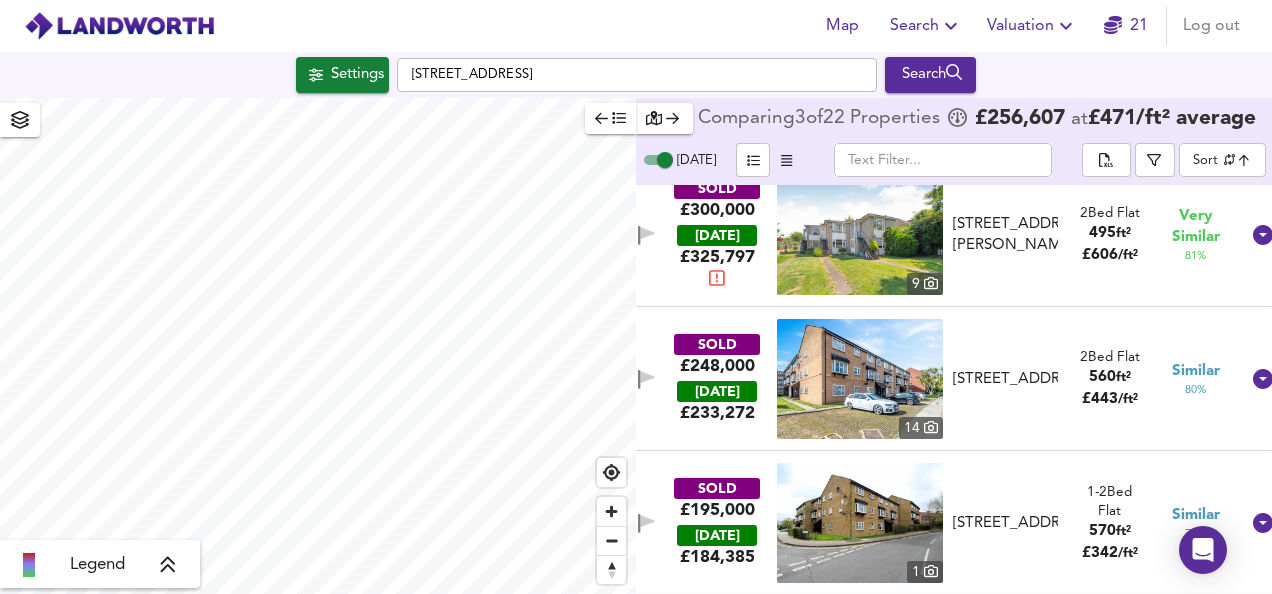 scroll, scrollTop: 455, scrollLeft: 0, axis: vertical 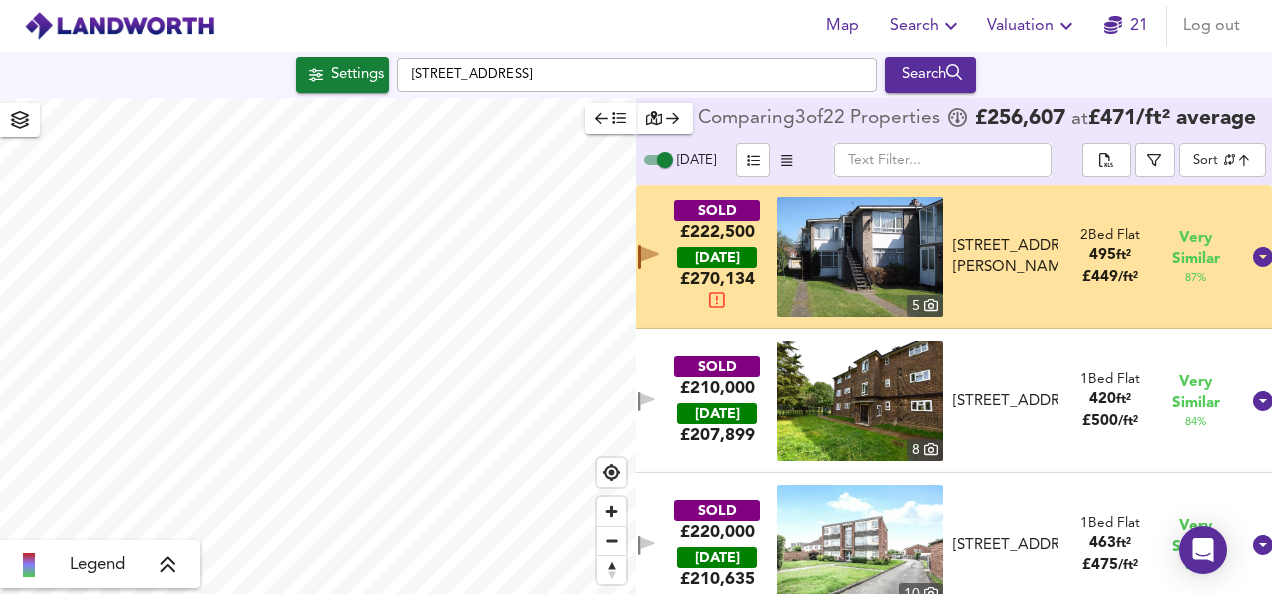 click 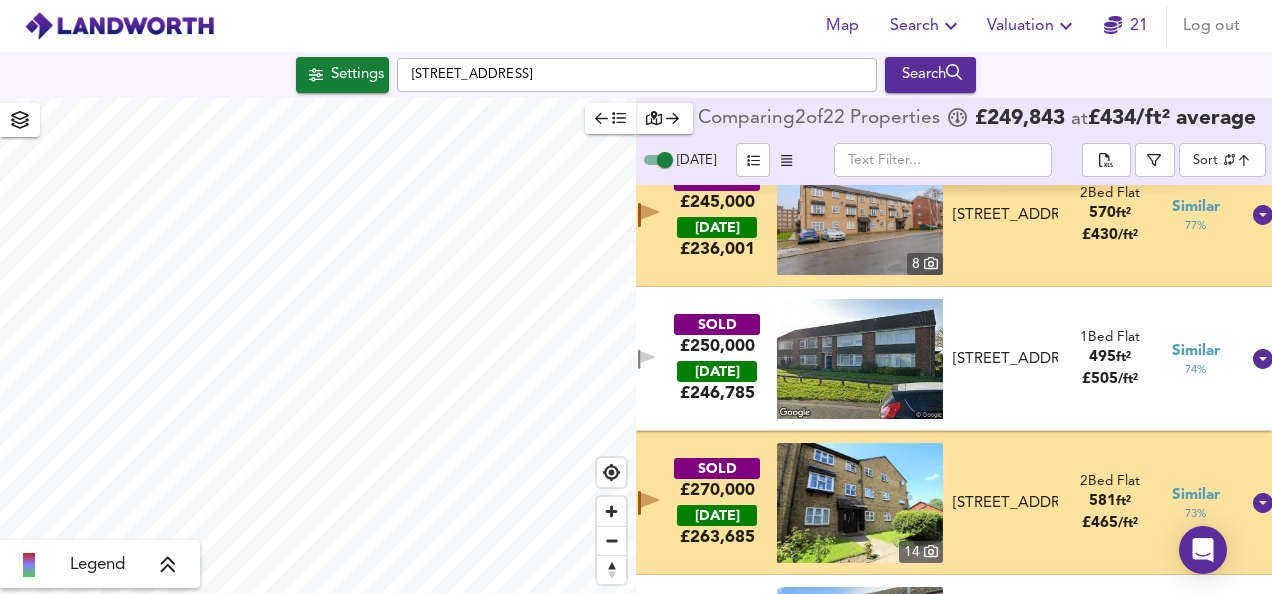 scroll, scrollTop: 1172, scrollLeft: 0, axis: vertical 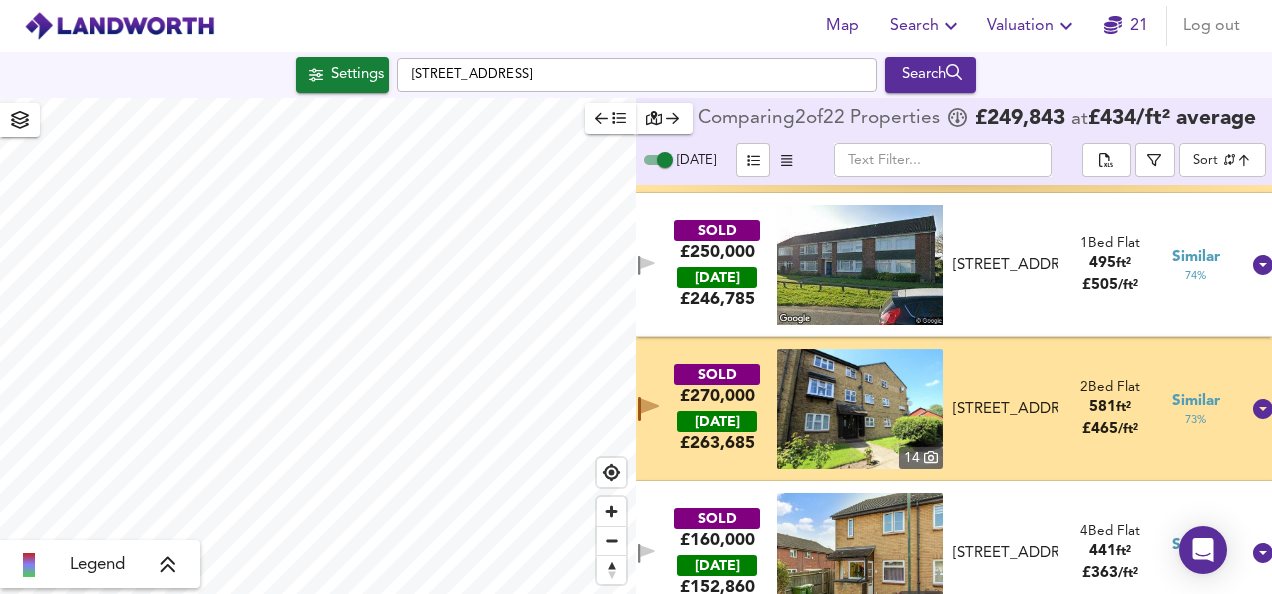 click on "SOLD £270,000   [DATE]  £ 263,685   [GEOGRAPHIC_DATA][STREET_ADDRESS][STREET_ADDRESS] 2  Bed   Flat 581 ft² £ 465 / ft²   Similar 73 %" at bounding box center [930, 409] 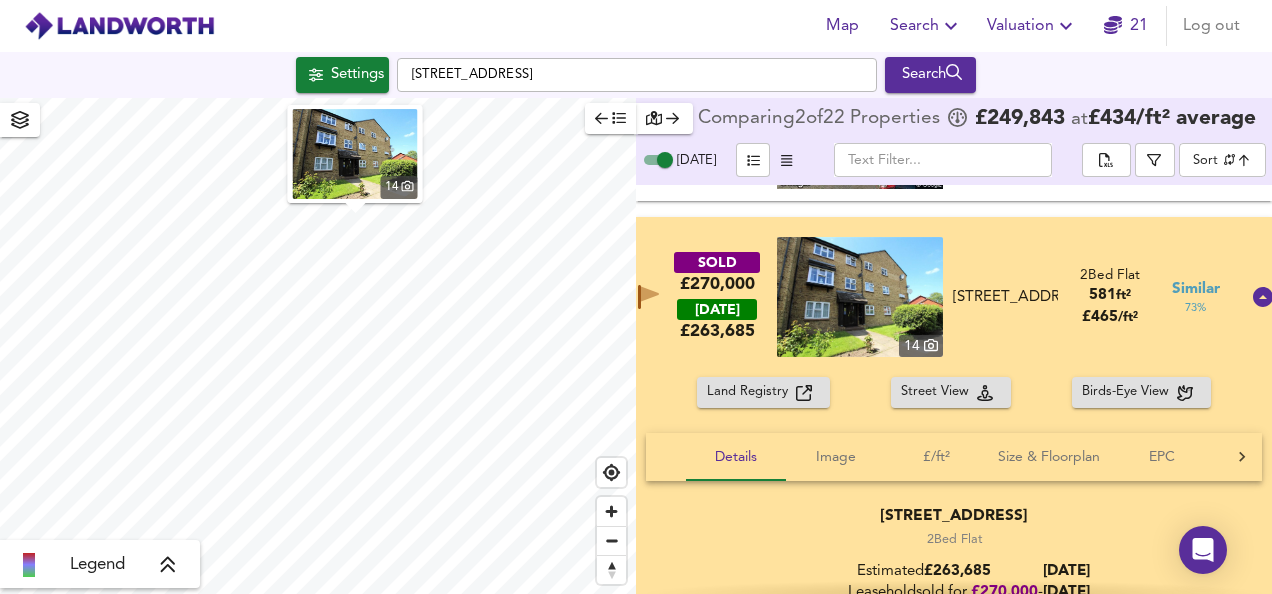 scroll, scrollTop: 1405, scrollLeft: 0, axis: vertical 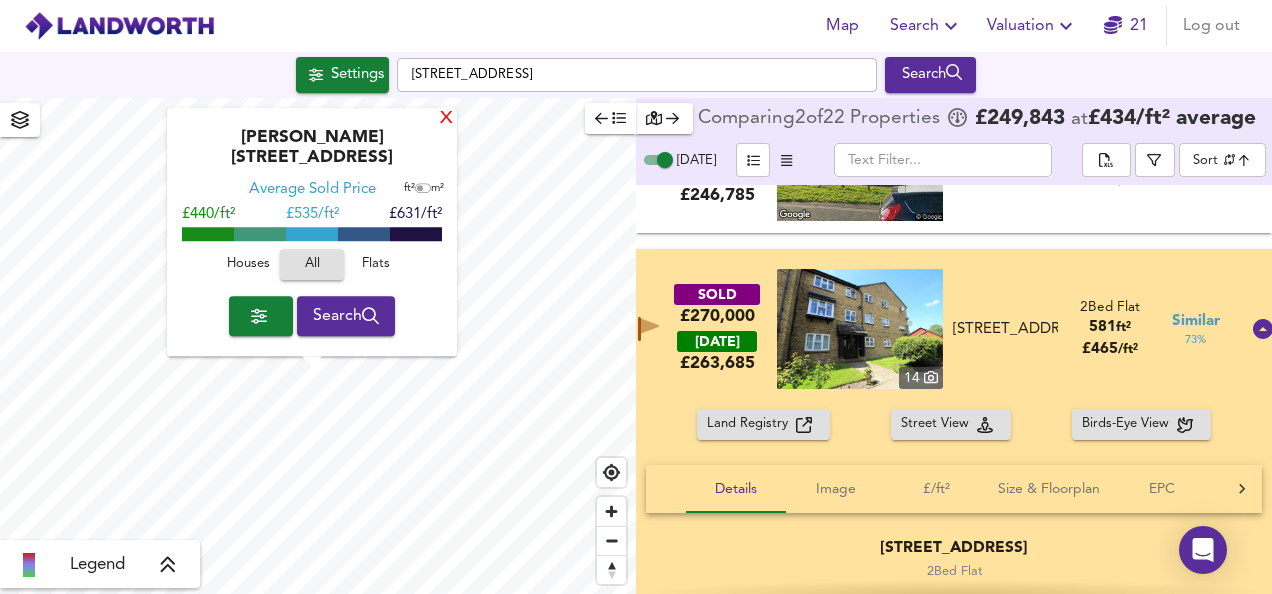 click on "X" at bounding box center [446, 119] 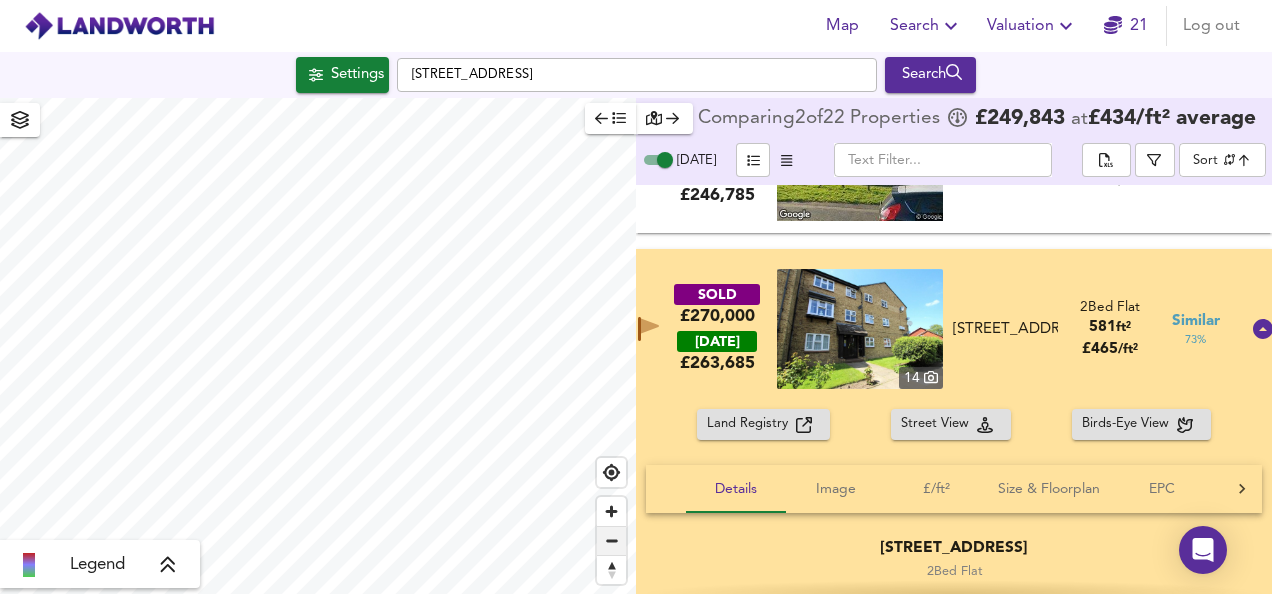 click at bounding box center [611, 541] 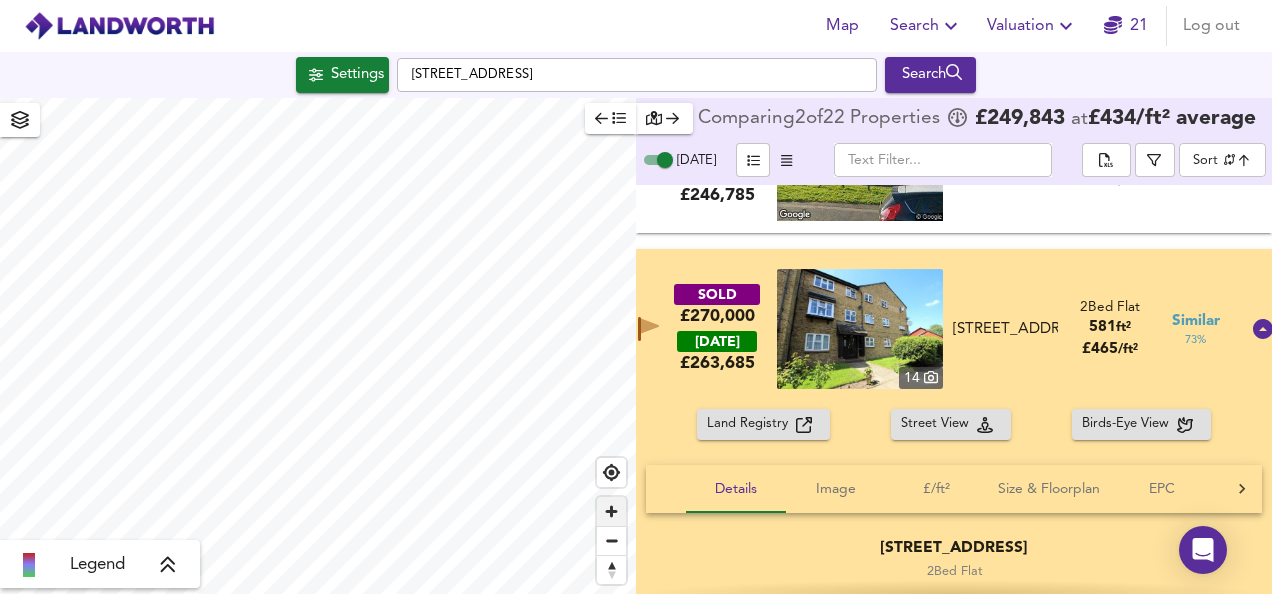 click at bounding box center [611, 511] 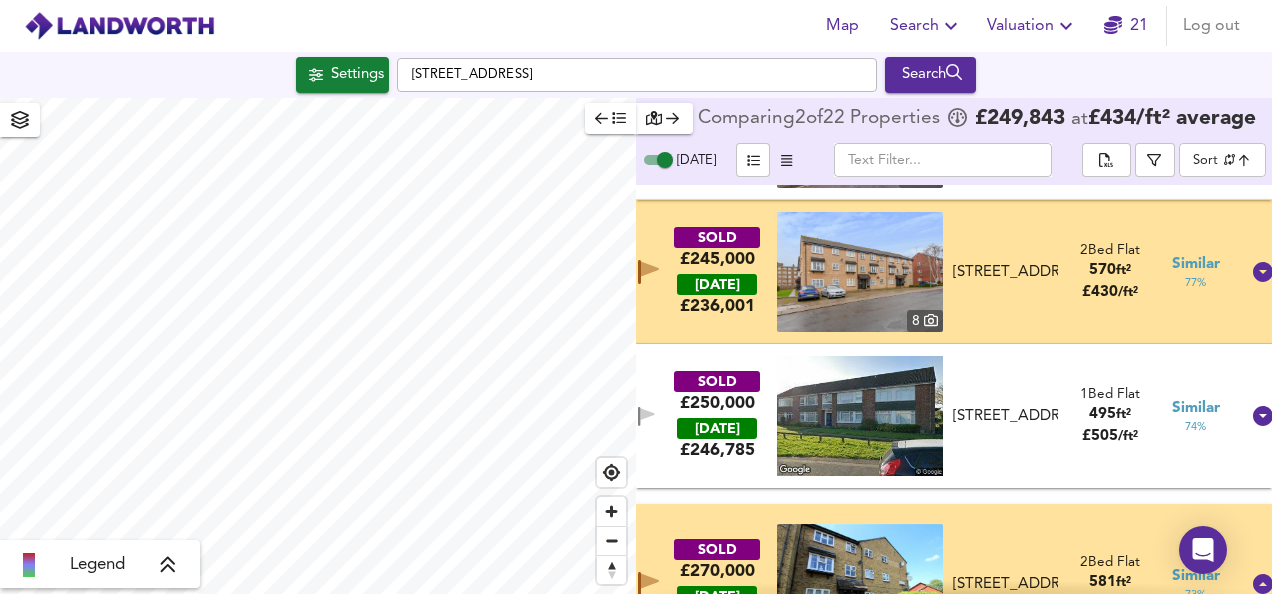 scroll, scrollTop: 1130, scrollLeft: 0, axis: vertical 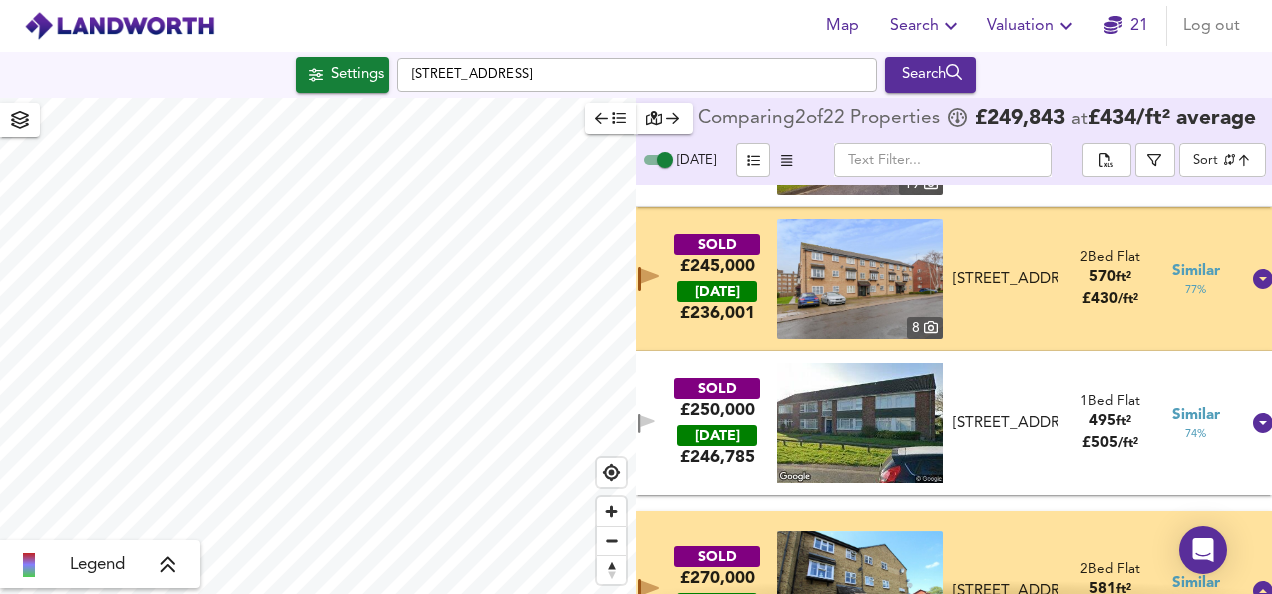 click on "SOLD £250,000   [DATE]  £ 246,785 [STREET_ADDRESS] [STREET_ADDRESS] 1  Bed   Flat 495 ft² £ 505 / ft²   Similar 74 %" at bounding box center [930, 423] 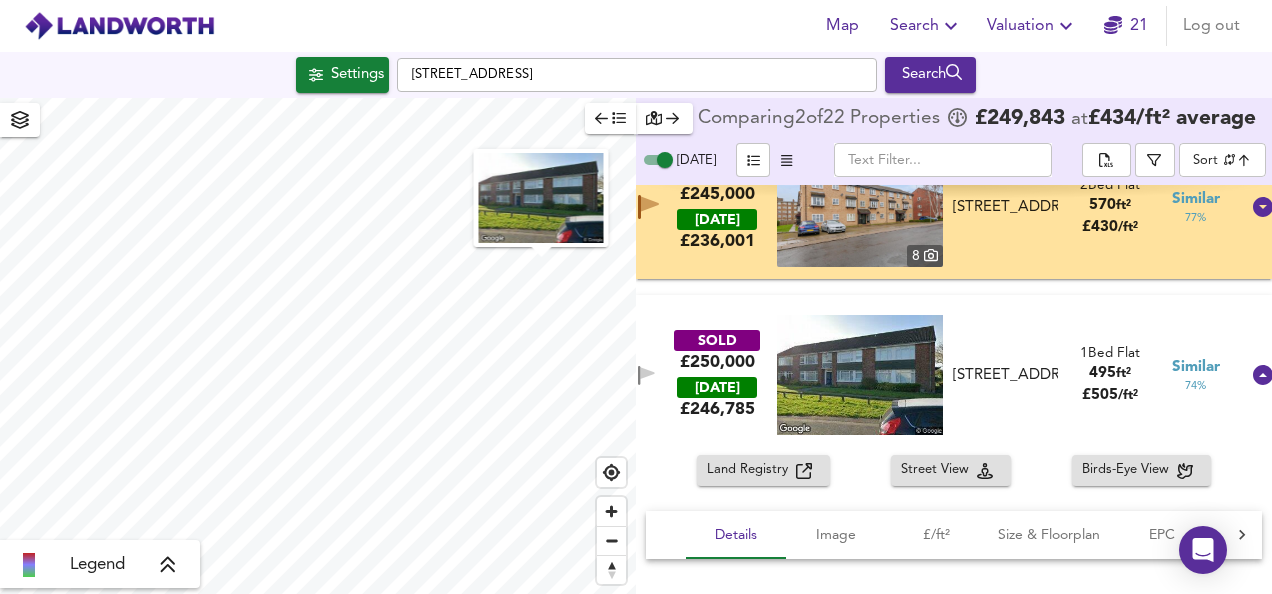 scroll, scrollTop: 1180, scrollLeft: 0, axis: vertical 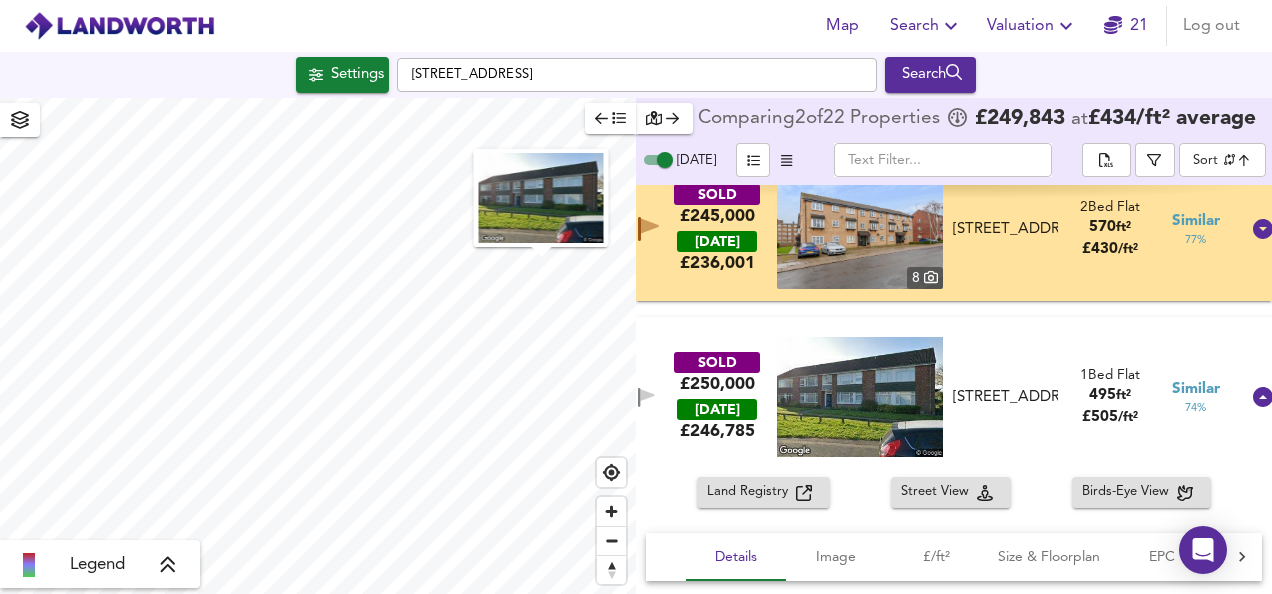 click 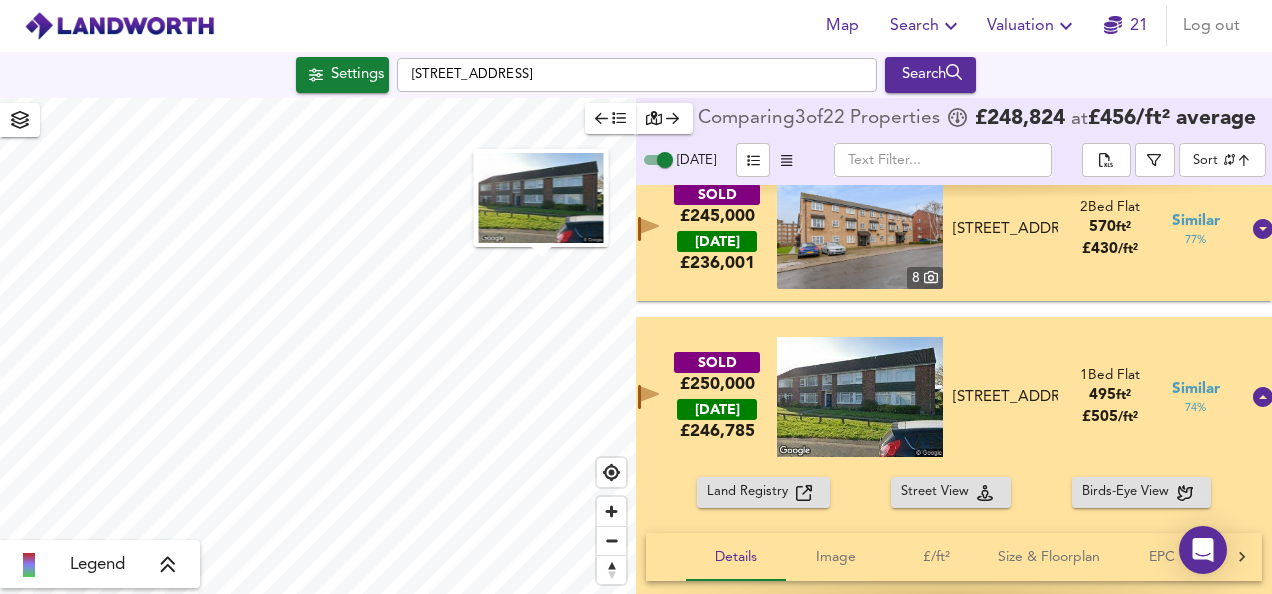 click 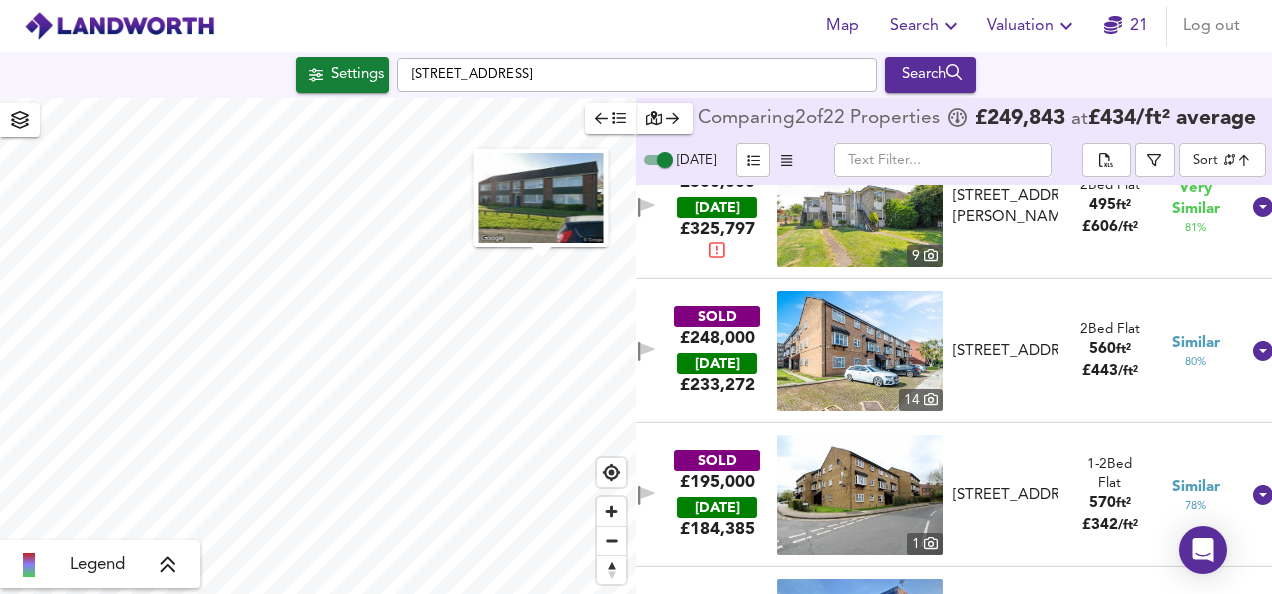 scroll, scrollTop: 425, scrollLeft: 0, axis: vertical 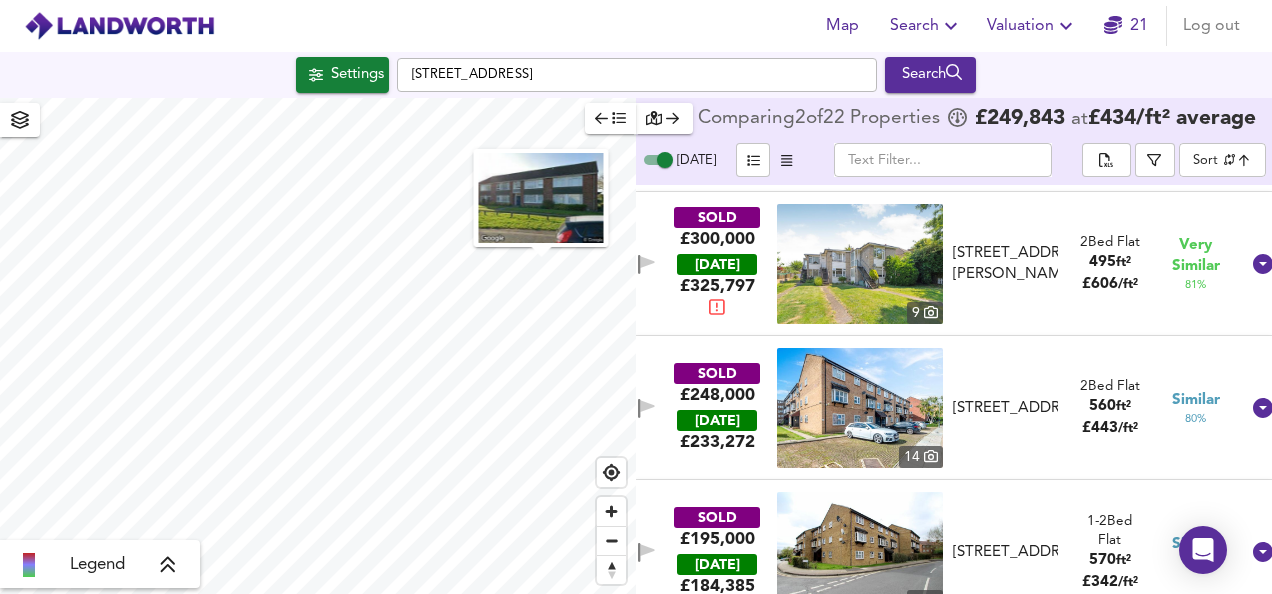 click 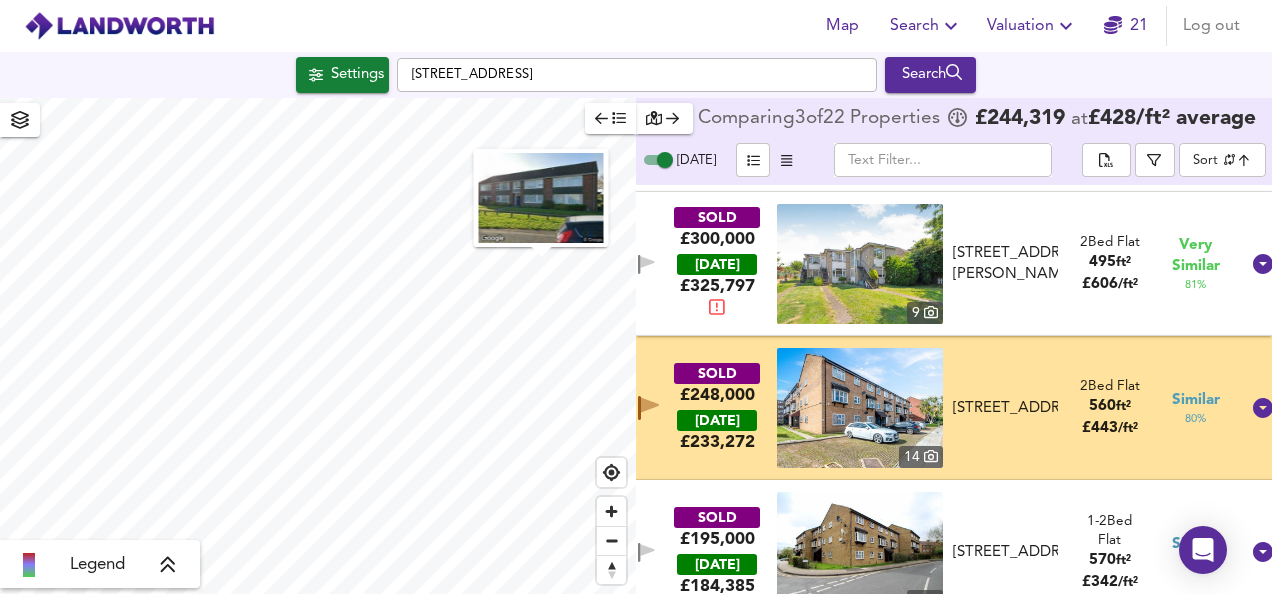 click on "SOLD £248,000   [DATE]  £ 233,272   14     [STREET_ADDRESS][GEOGRAPHIC_DATA][STREET_ADDRESS] 2  Bed   Flat 560 ft² £ 443 / ft²   Similar 80 %" at bounding box center (930, 408) 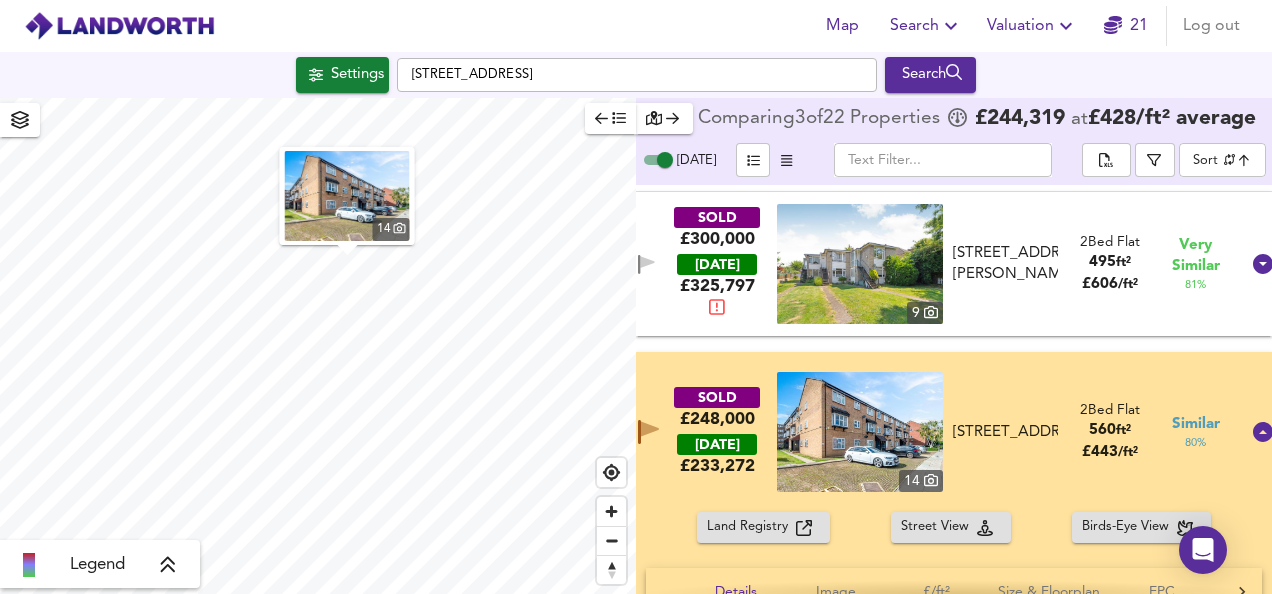 click on "£248,000" at bounding box center [717, 419] 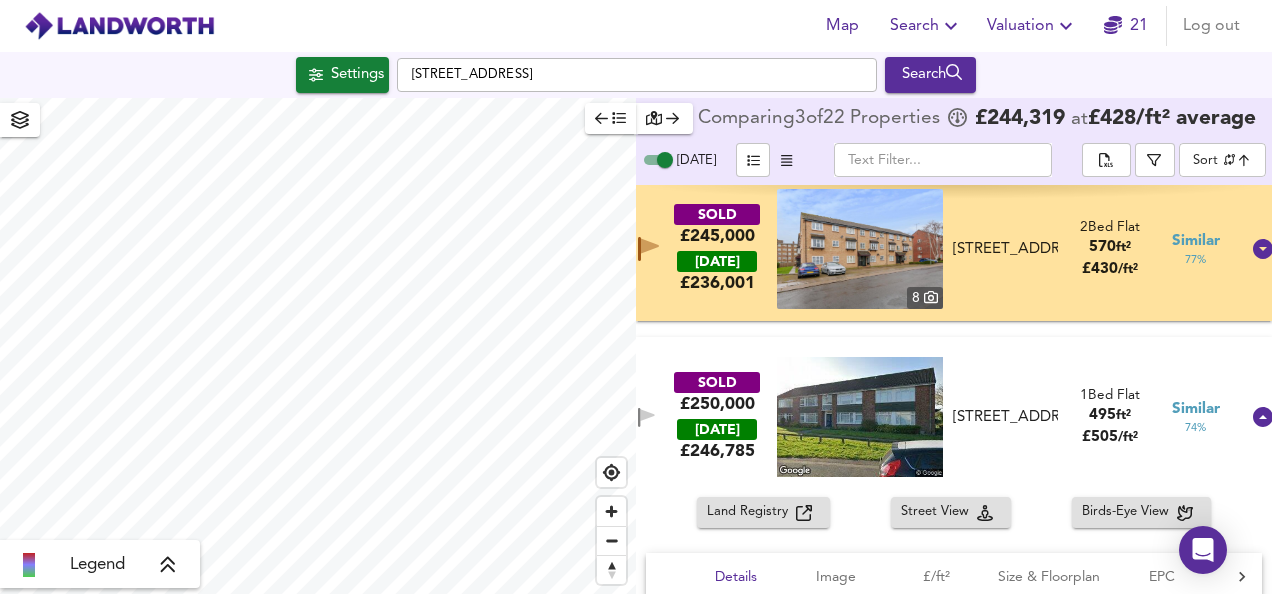 scroll, scrollTop: 1102, scrollLeft: 0, axis: vertical 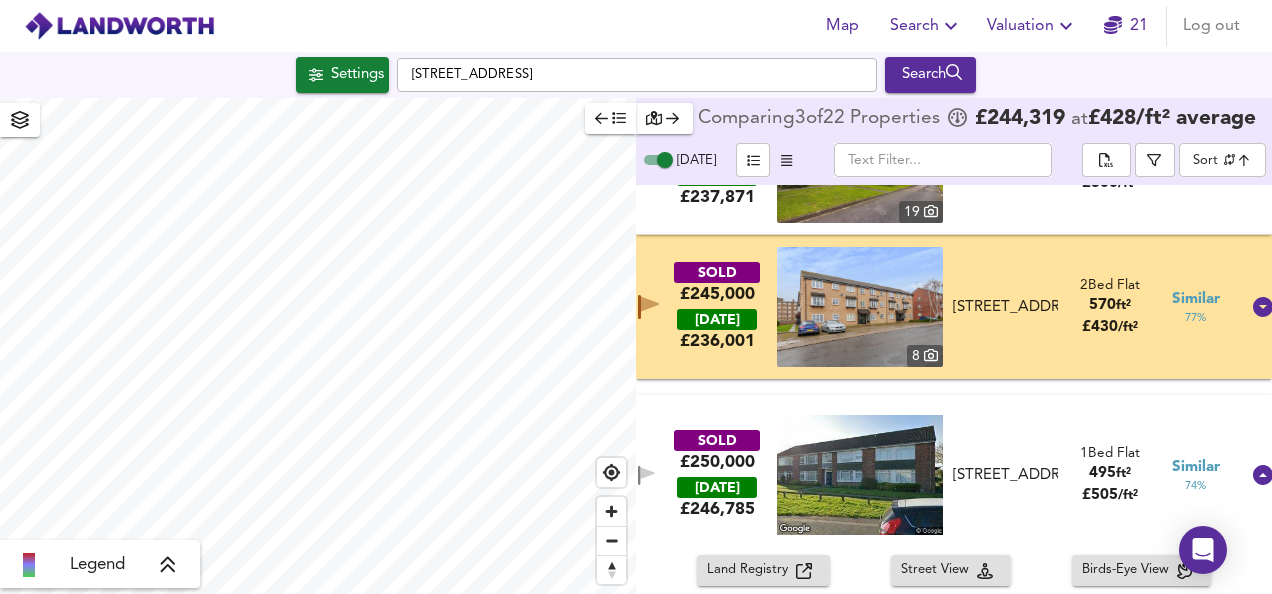 click on "SOLD £250,000   [DATE]  £ 246,785 [STREET_ADDRESS] [STREET_ADDRESS] 1  Bed   Flat 495 ft² £ 505 / ft²   Similar 74 %" at bounding box center (930, 475) 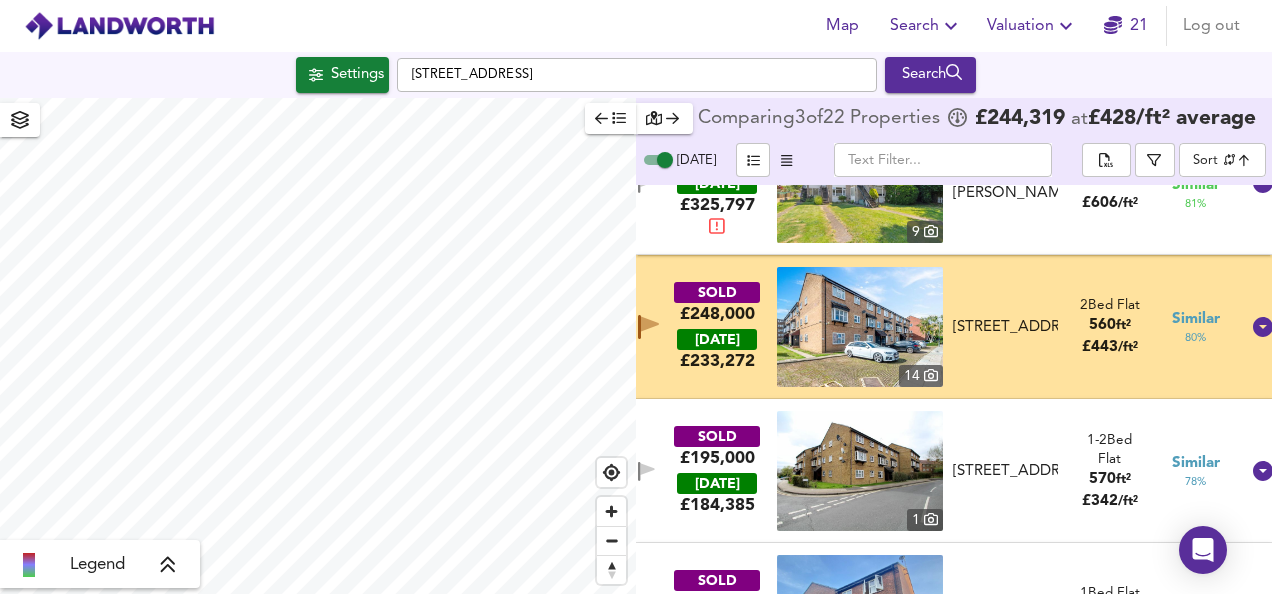 scroll, scrollTop: 500, scrollLeft: 0, axis: vertical 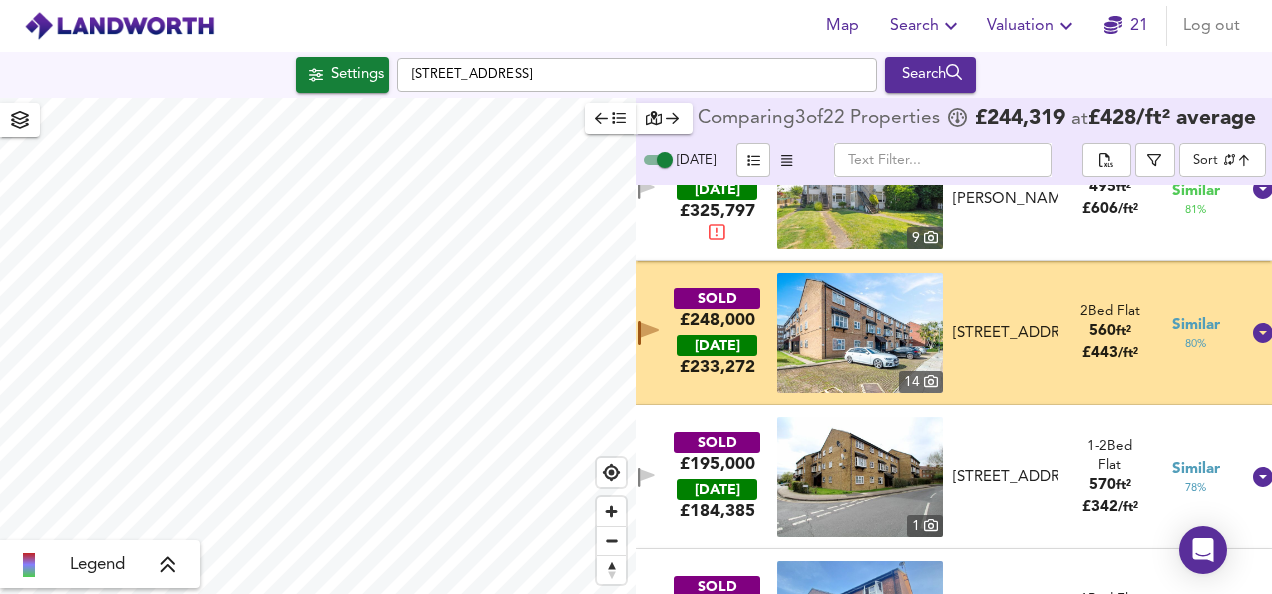 click on "SOLD £248,000   [DATE]  £ 233,272   14     [STREET_ADDRESS][GEOGRAPHIC_DATA][STREET_ADDRESS] 2  Bed   Flat 560 ft² £ 443 / ft²   Similar 80 %" at bounding box center [930, 333] 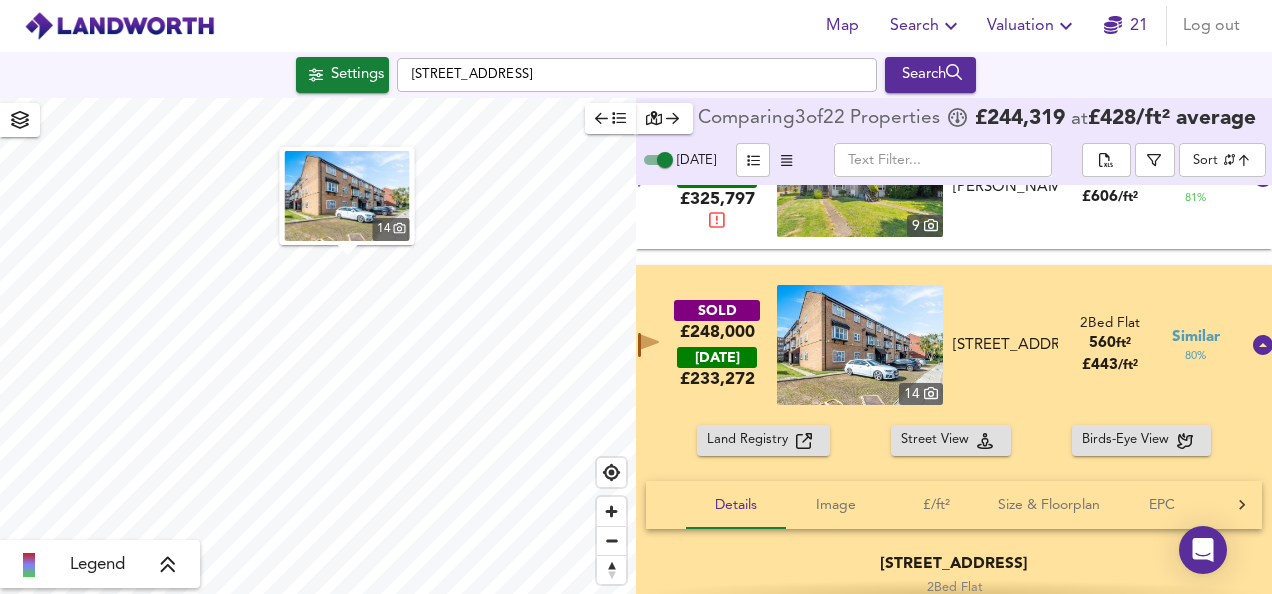 scroll, scrollTop: 504, scrollLeft: 0, axis: vertical 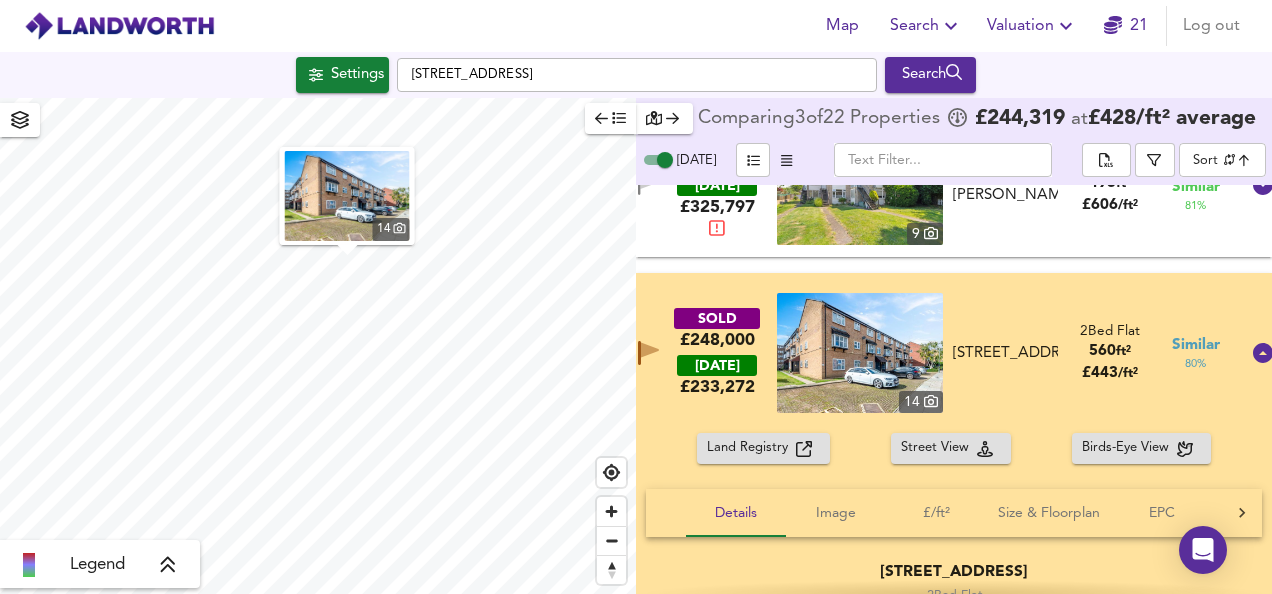 click at bounding box center (860, 353) 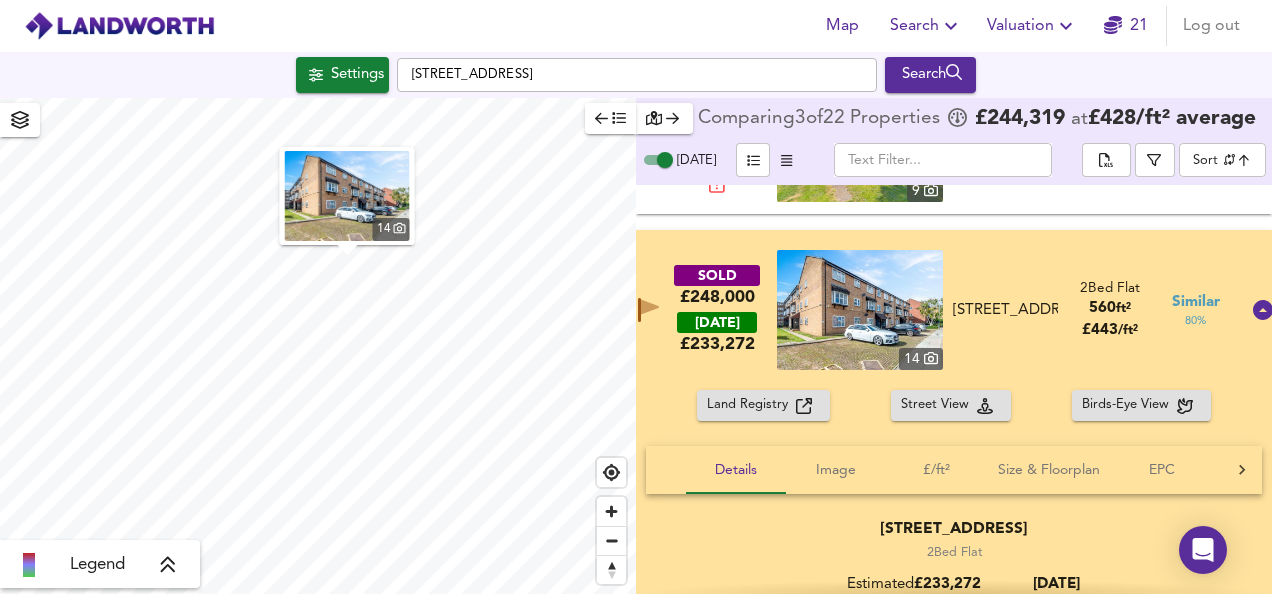 scroll, scrollTop: 562, scrollLeft: 0, axis: vertical 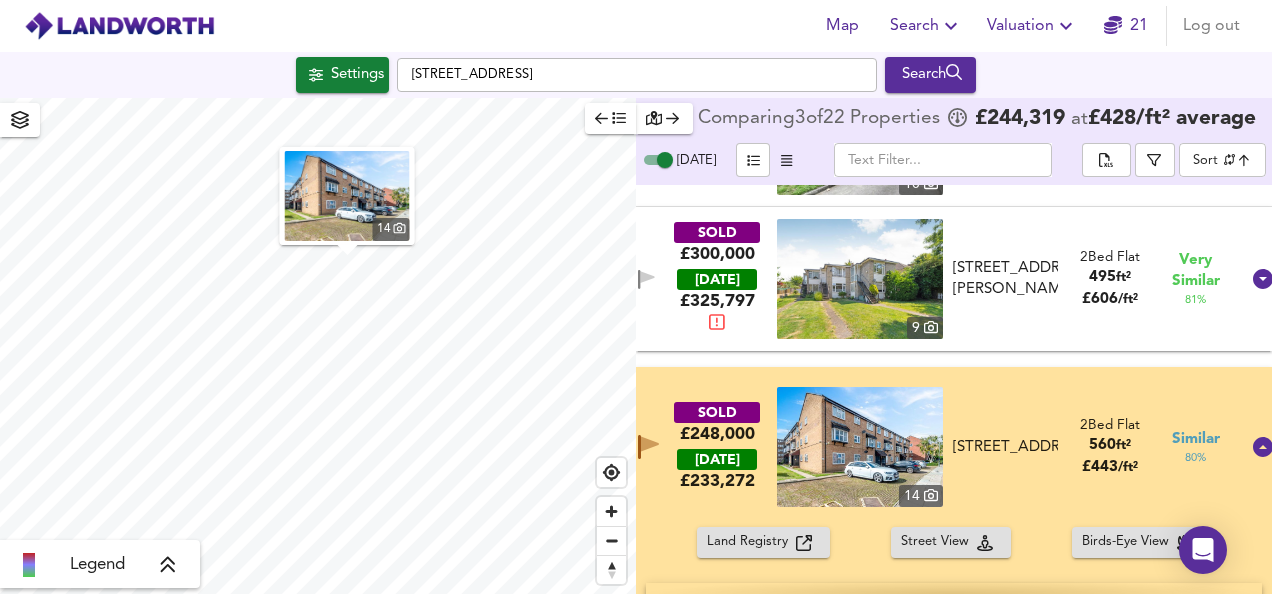 click on "Map Search Valuation    21 Log out        Settings     [GEOGRAPHIC_DATA]        Search        14           Legend       Comparing  3  of  22   Properties     £ 244,319   at  £ 428 / ft²   average    [DATE]           ​         Sort   similarityscore ​ SOLD £222,500   [DATE]  £ 270,134   5     [STREET_ADDRESS][PERSON_NAME] [STREET_ADDRESS][PERSON_NAME] 2  Bed   Flat 495 ft² £ 449 / ft²   Very Similar 87 % SOLD £210,000   [DATE]  £ 207,899   8     [STREET_ADDRESS] [STREET_ADDRESS] 1  Bed   Flat 420 ft² £ 500 / ft²   Very Similar 84 % SOLD £220,000   [DATE]  £ 210,635   [GEOGRAPHIC_DATA][STREET_ADDRESS] [STREET_ADDRESS] 1  Bed   Flat 463 ft² £ 475 / ft²   Very Similar 82 % SOLD £300,000   [DATE]  £ 325,797   [GEOGRAPHIC_DATA][STREET_ADDRESS][PERSON_NAME] [STREET_ADDRESS][PERSON_NAME] 2  Bed   Flat 495 ft² £ 606 / ft²   81 % SOLD" at bounding box center (636, 297) 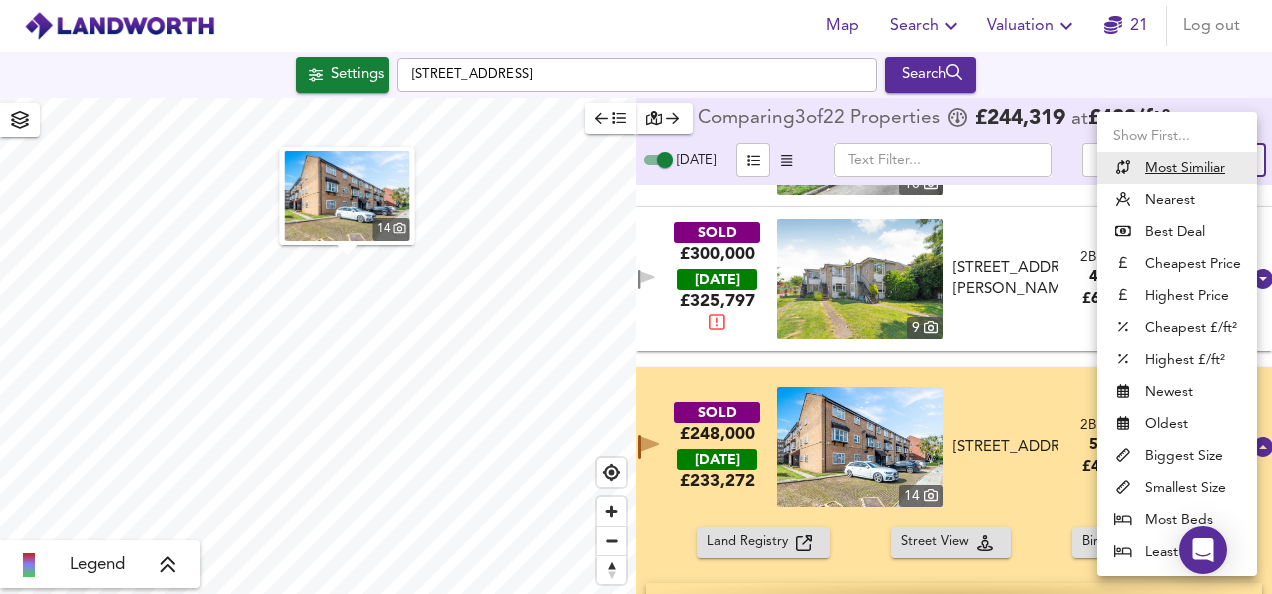 click at bounding box center [636, 297] 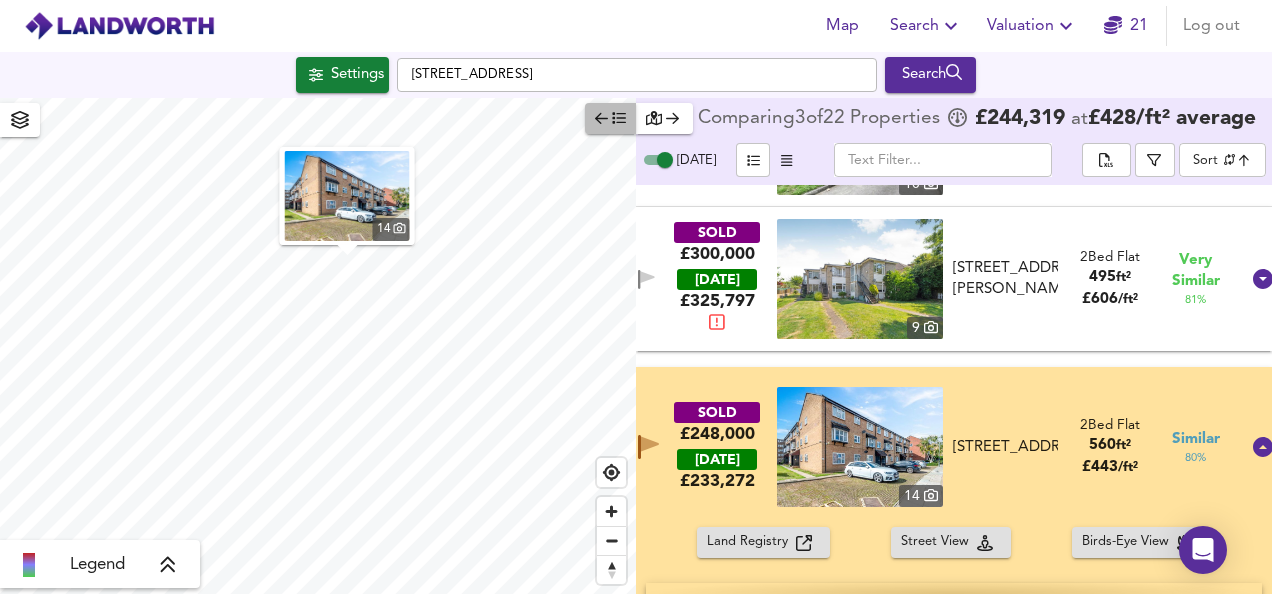 click at bounding box center [610, 118] 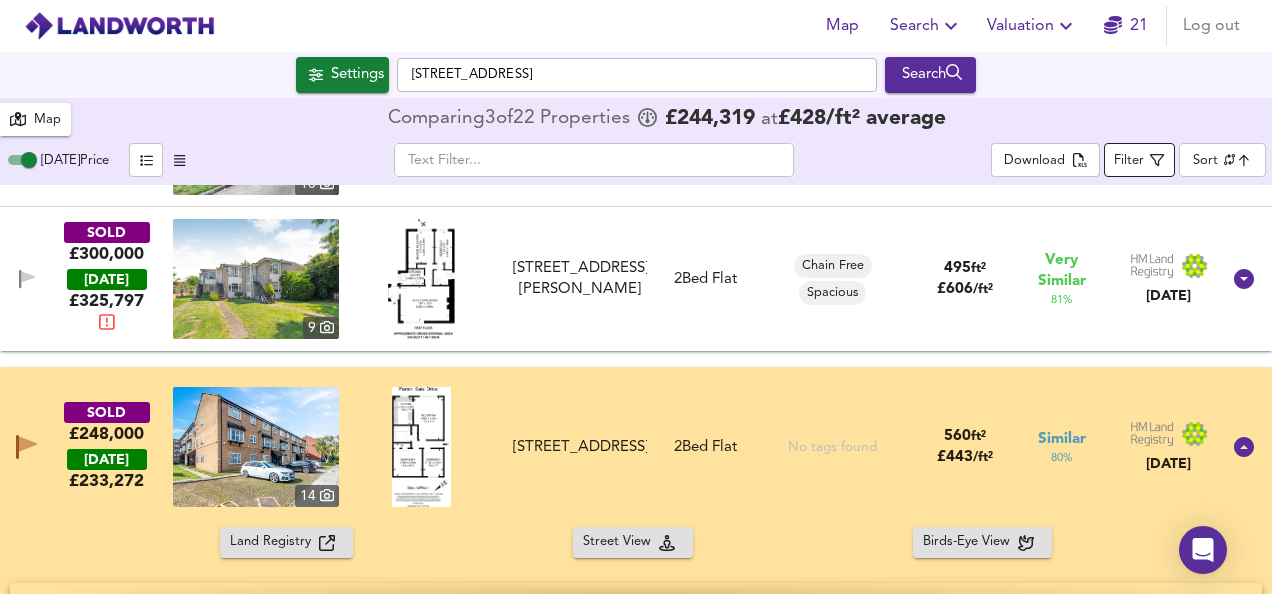 click 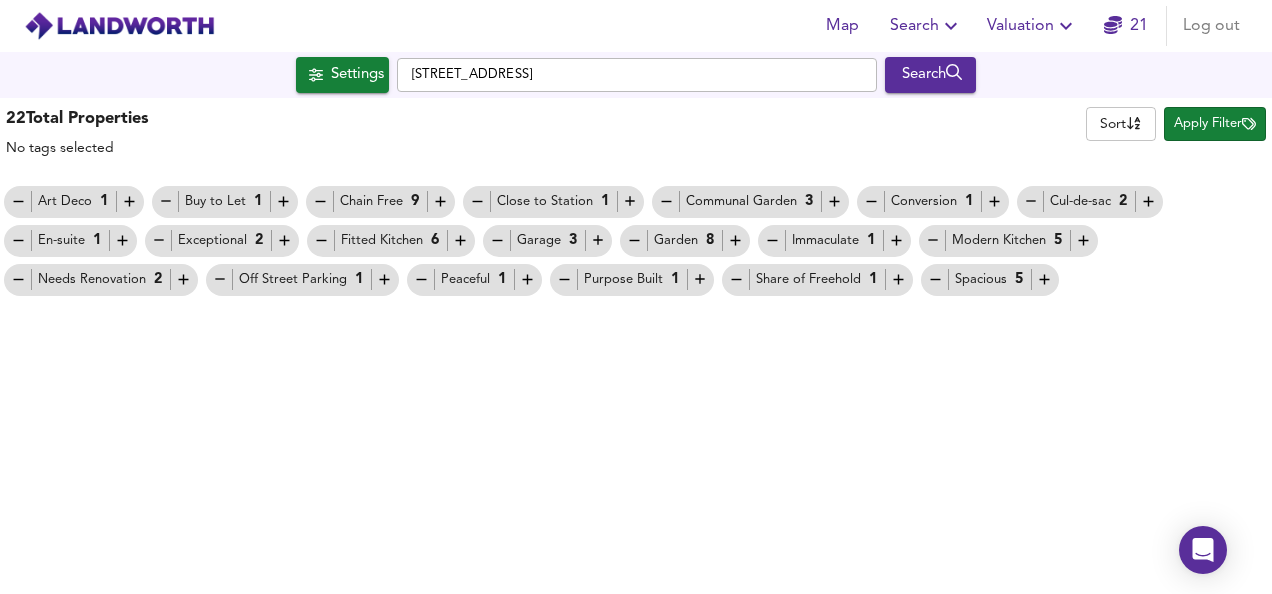 click on "Map Search Valuation    21 Log out        Settings     [GEOGRAPHIC_DATA]        Search        14           22  Results   Legend   22  Total Properties No tags selected Sort   name ​    Apply Filter  Art Deco 1 Buy to Let 1 Chain Free 9 Close to Station 1 Communal Garden 3 Conversion 1 Cul-de-sac 2 En-suite 1 Exceptional 2 Fitted Kitchen 6 Garage 3 Garden 8 Immaculate 1 Modern Kitchen 5 Needs Renovation 2 Off Street Parking 1 Peaceful 1 Purpose Built 1 Share of Freehold 1 Spacious 5
X Map Settings Basemap          Default hybrid Heatmap          Average Price landworth 2D   View Dynamic Heatmap   On Show Postcodes Show Boroughs 2D 3D Find Me X Property Search Radius   0.50 mile 804.5 Sales Rentals Planning    Live Market Listings   Rightmove Off   On     Sold Property Prices   HM Land Registry Off   On    Houses All   Flats 2nd Hand All New Build Min   0 to Max   200000000 Min   0 to Max   100000 Freehold    Include 24" at bounding box center (636, 297) 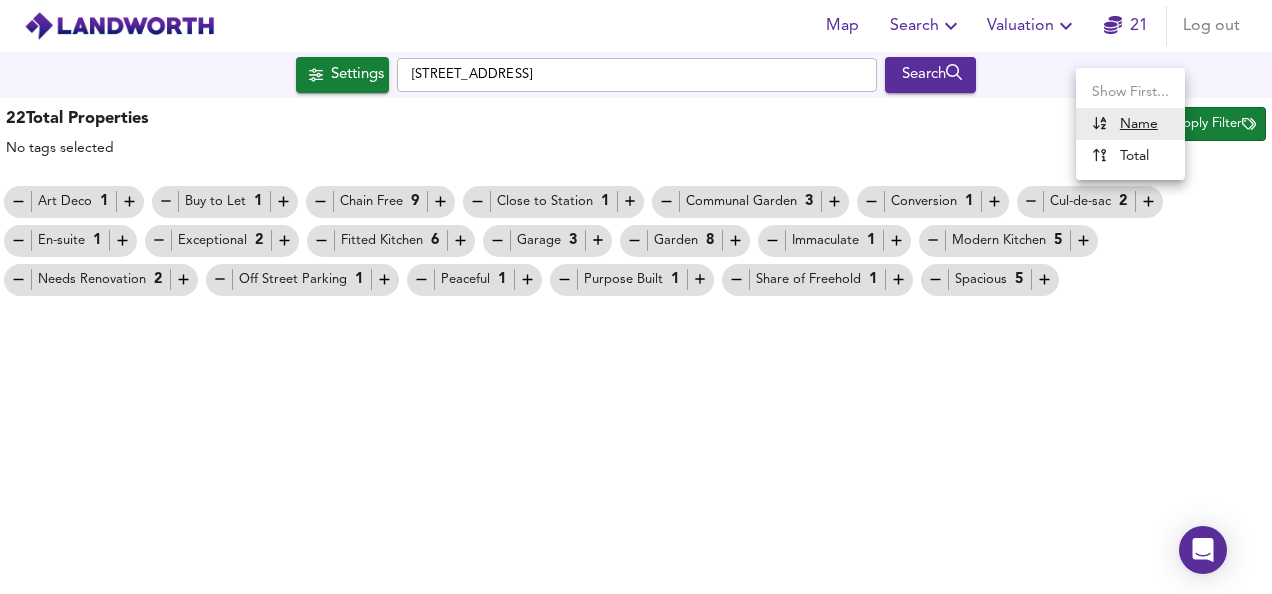 click at bounding box center (636, 297) 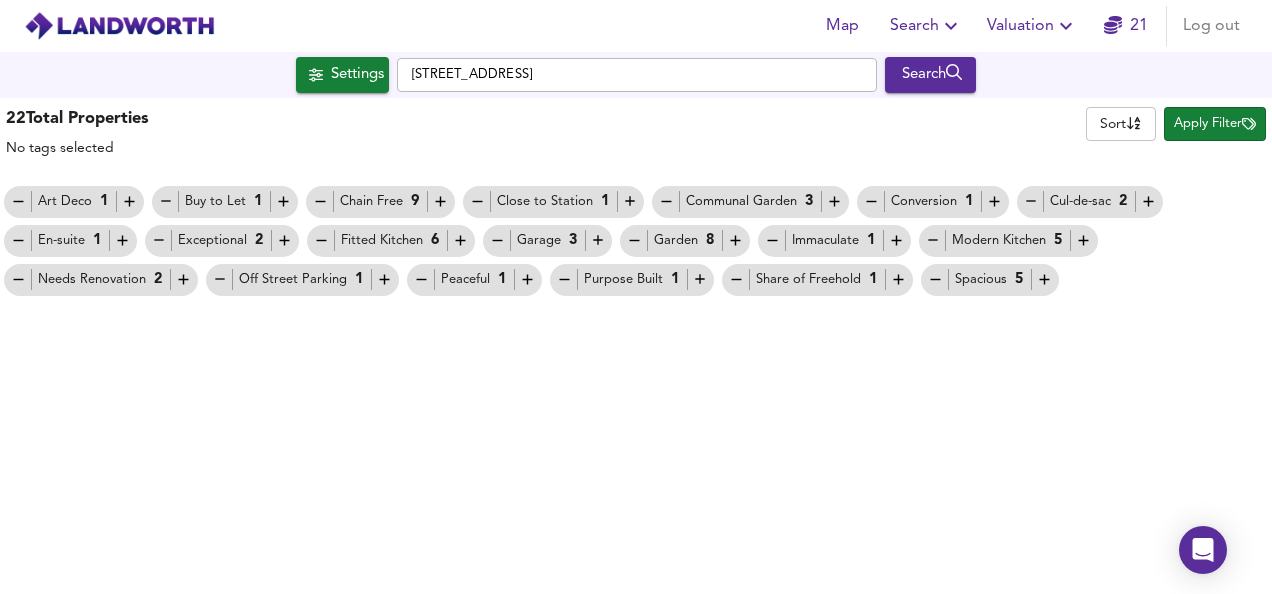 click on "22  Total Properties" at bounding box center [77, 119] 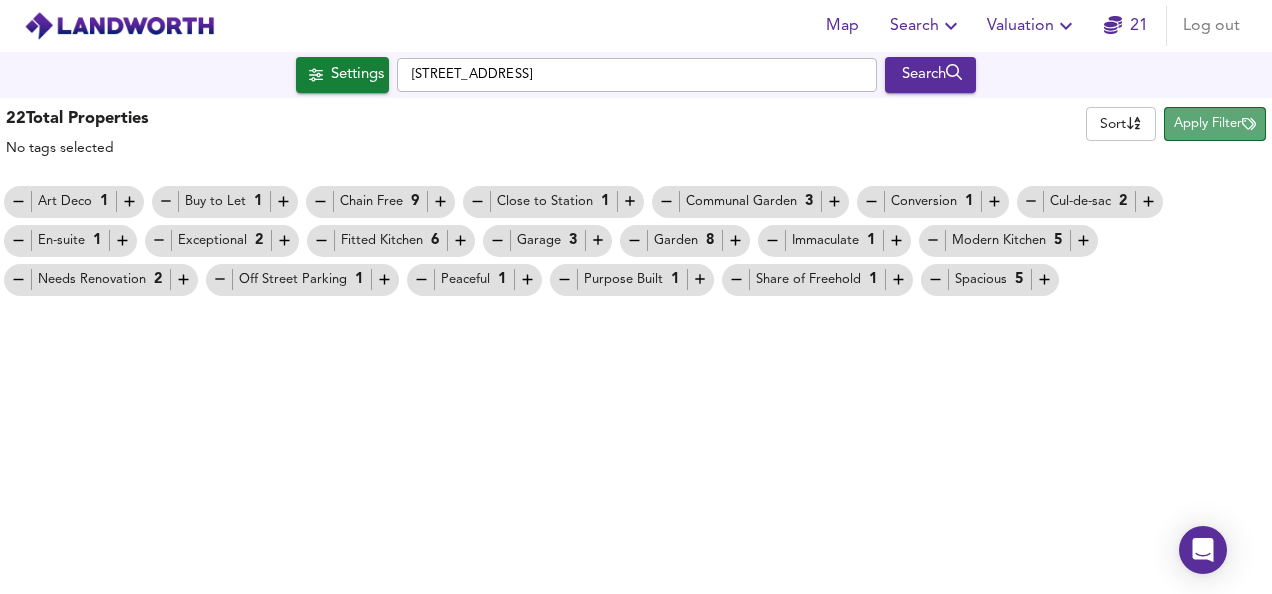 click on "Apply Filter" at bounding box center [1215, 124] 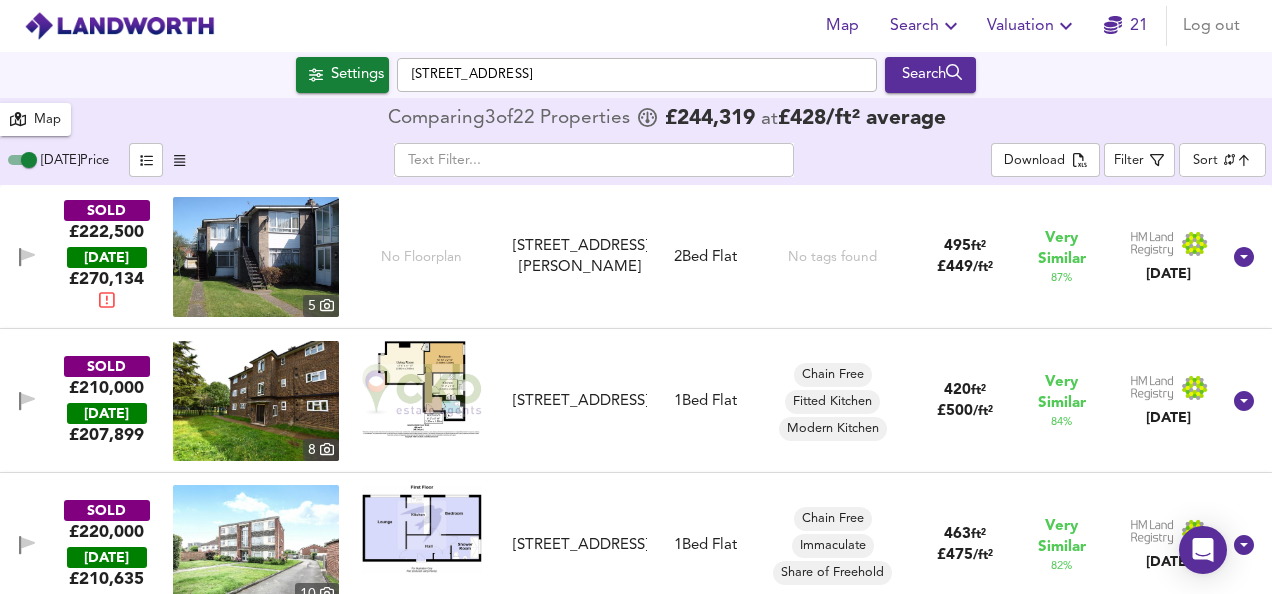 click on "Map Search Valuation    21 Log out        Settings     [GEOGRAPHIC_DATA]        Search            22  Results   Legend   Map Comparing  3  of  22   Properties     £ 244,319   at  £ 428 / ft²   average    [DATE]  Price           ​ Download   Filter   Sort   similarityscore ​ SOLD £222,500   [DATE]  £ 270,134   5     No Floorplan [STREET_ADDRESS][PERSON_NAME] [STREET_ADDRESS][PERSON_NAME] 2  Bed   Flat No tags found 495 ft² £ 449 / ft² Very Similar 87 % [DATE] SOLD £210,000   [DATE]  £ 207,899   8     [STREET_ADDRESS] [STREET_ADDRESS] 1  Bed   Flat Chain Free Fitted Kitchen Modern Kitchen 420 ft² £ 500 / ft² Very Similar 84 % [DATE] SOLD £220,000   [DATE]  £ 210,635   [GEOGRAPHIC_DATA][STREET_ADDRESS] [STREET_ADDRESS] 1  Bed   Flat Chain Free Immaculate Share of Freehold 463 ft² £ 475 / ft² Very Similar 82 % [DATE]
X Map Settings" at bounding box center (636, 297) 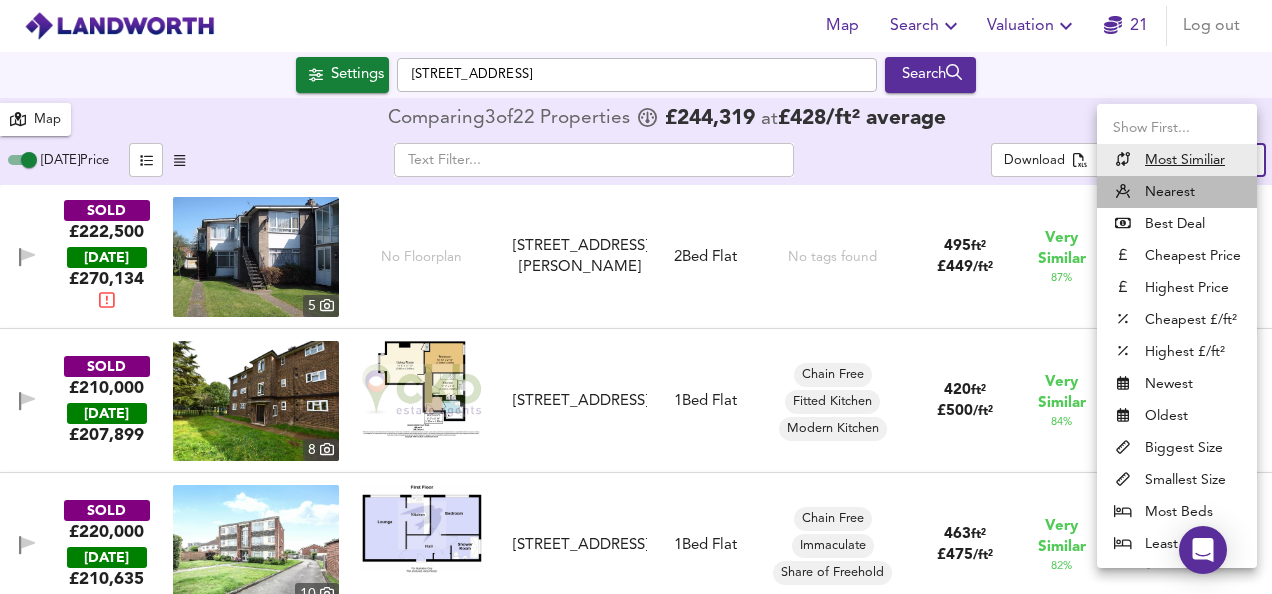 click on "Nearest" at bounding box center (1177, 192) 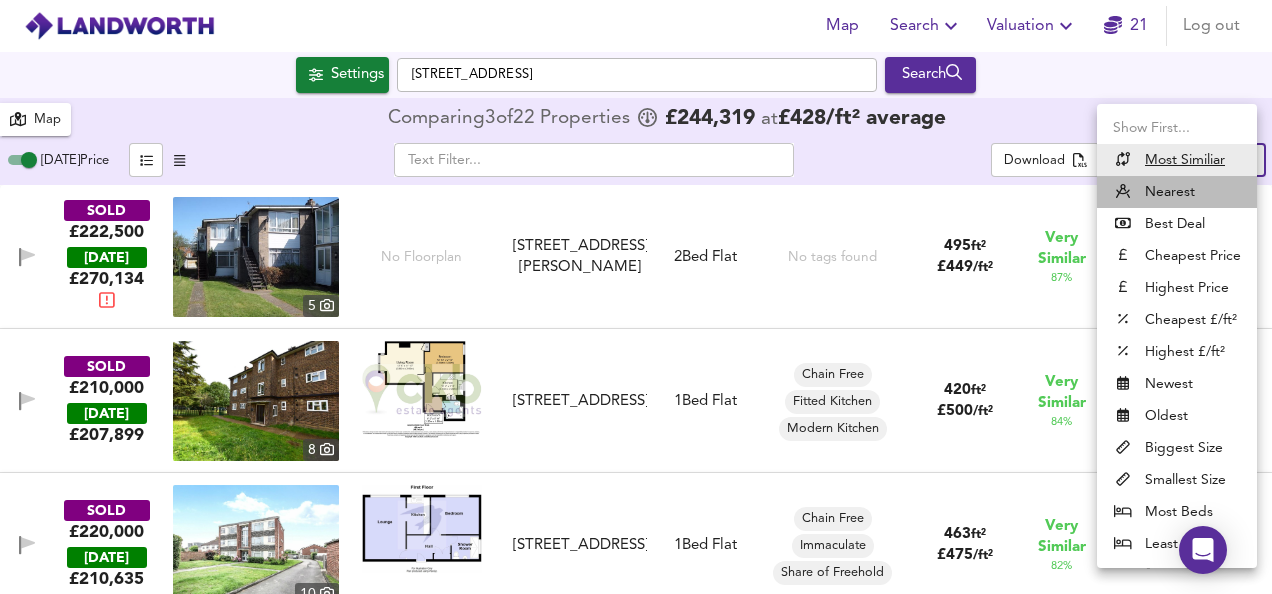 type on "distancetocenter" 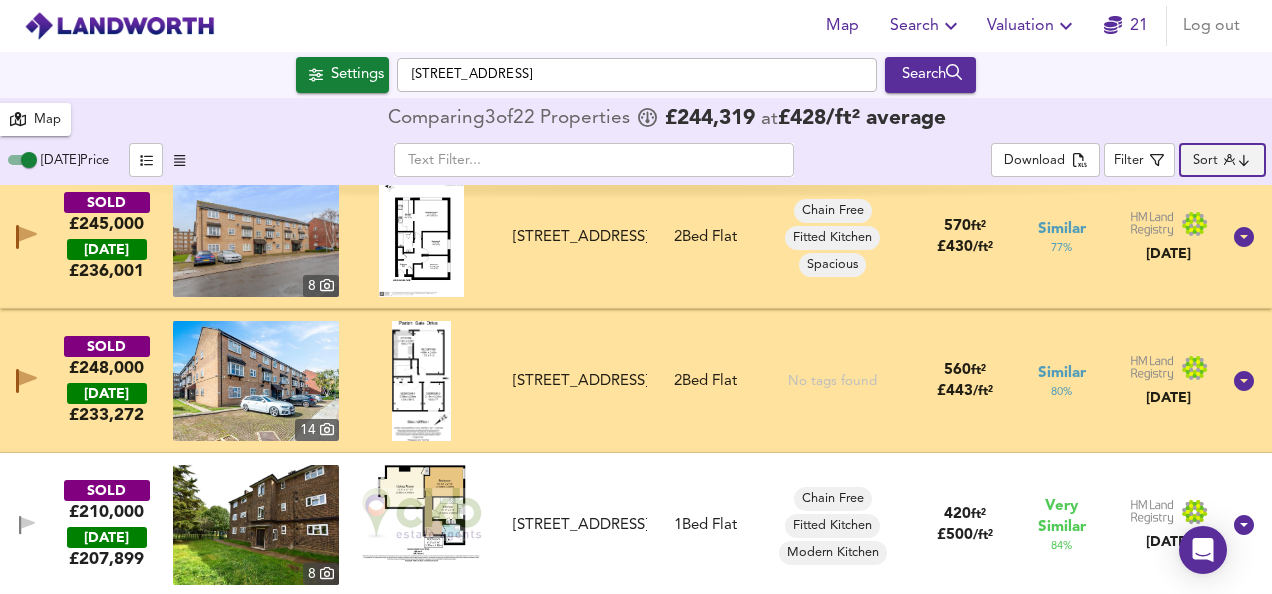 scroll, scrollTop: 0, scrollLeft: 0, axis: both 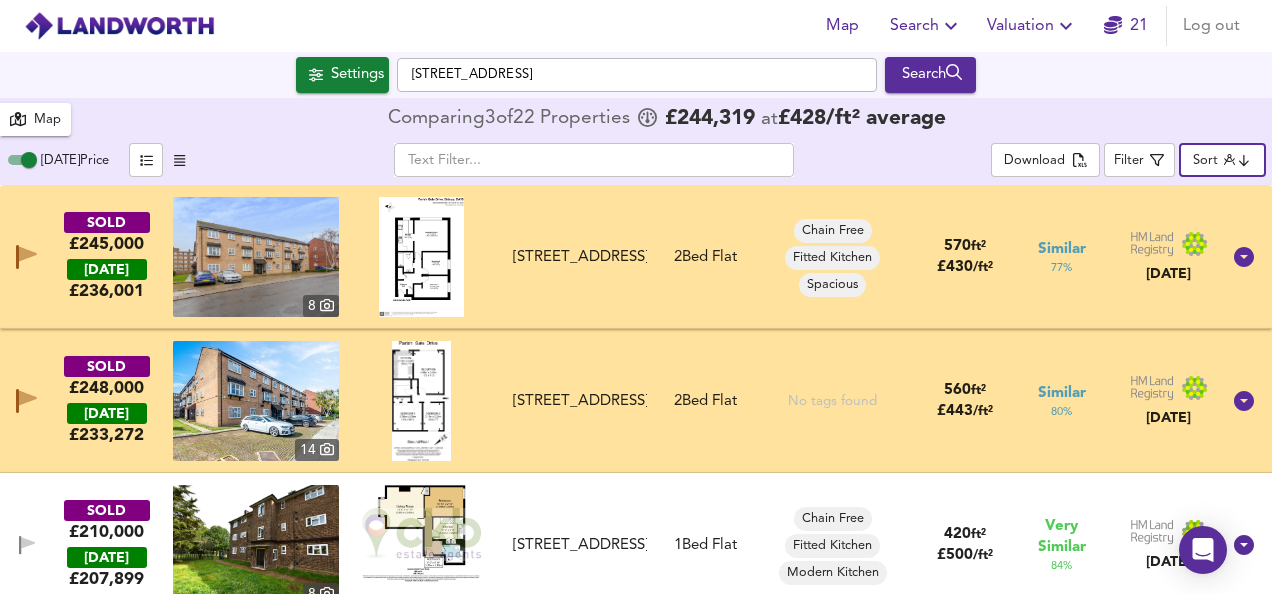 click 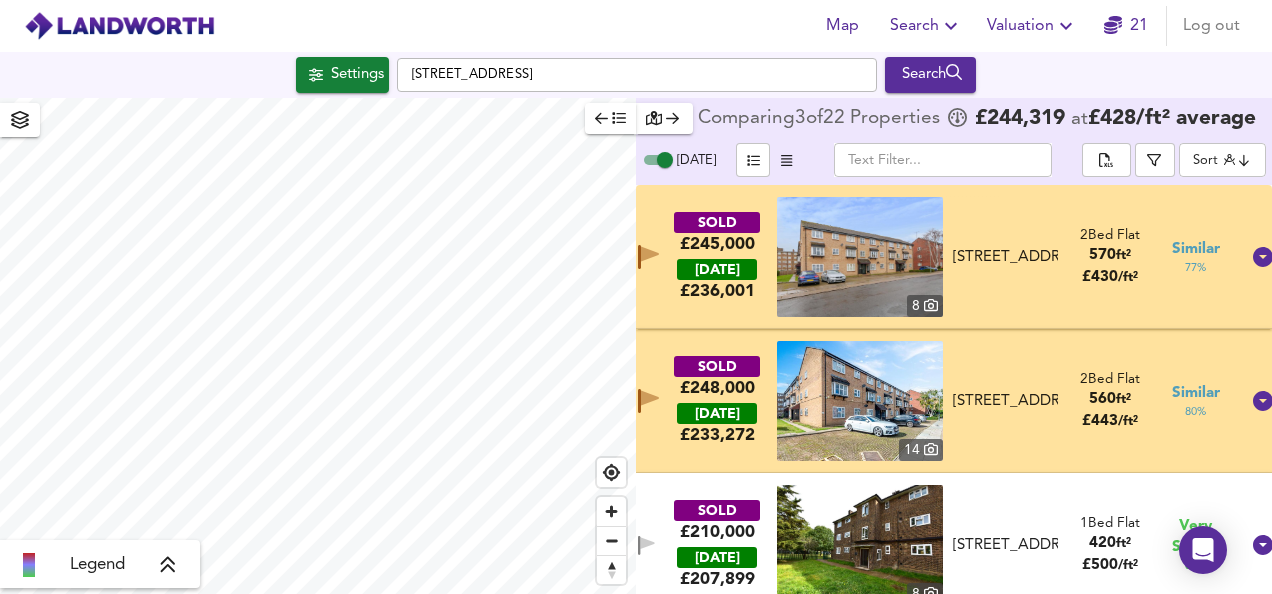 click on "SOLD £245,000   [DATE]  £ 236,001   [GEOGRAPHIC_DATA][STREET_ADDRESS][STREET_ADDRESS] 2  Bed   Flat 570 ft² £ 430 / ft²   Similar 77 %" at bounding box center [930, 257] 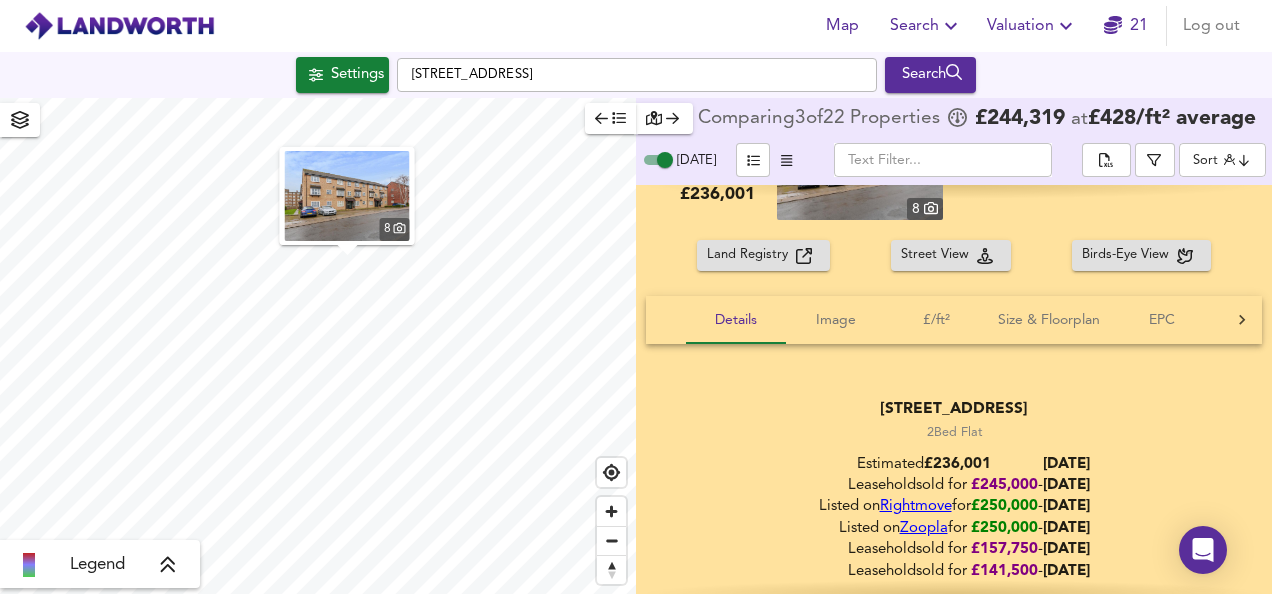 scroll, scrollTop: 0, scrollLeft: 0, axis: both 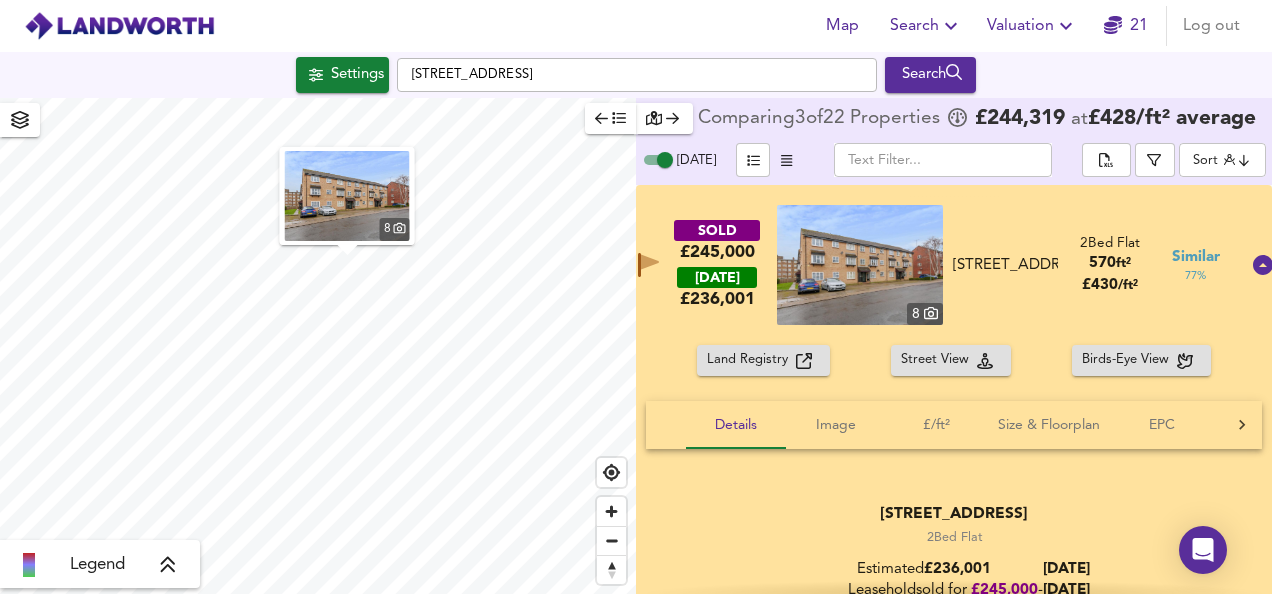 click on "SOLD £245,000   [DATE]  £ 236,001   [GEOGRAPHIC_DATA][STREET_ADDRESS][STREET_ADDRESS] 2  Bed   Flat 570 ft² £ 430 / ft²   Similar 77 %" at bounding box center [930, 265] 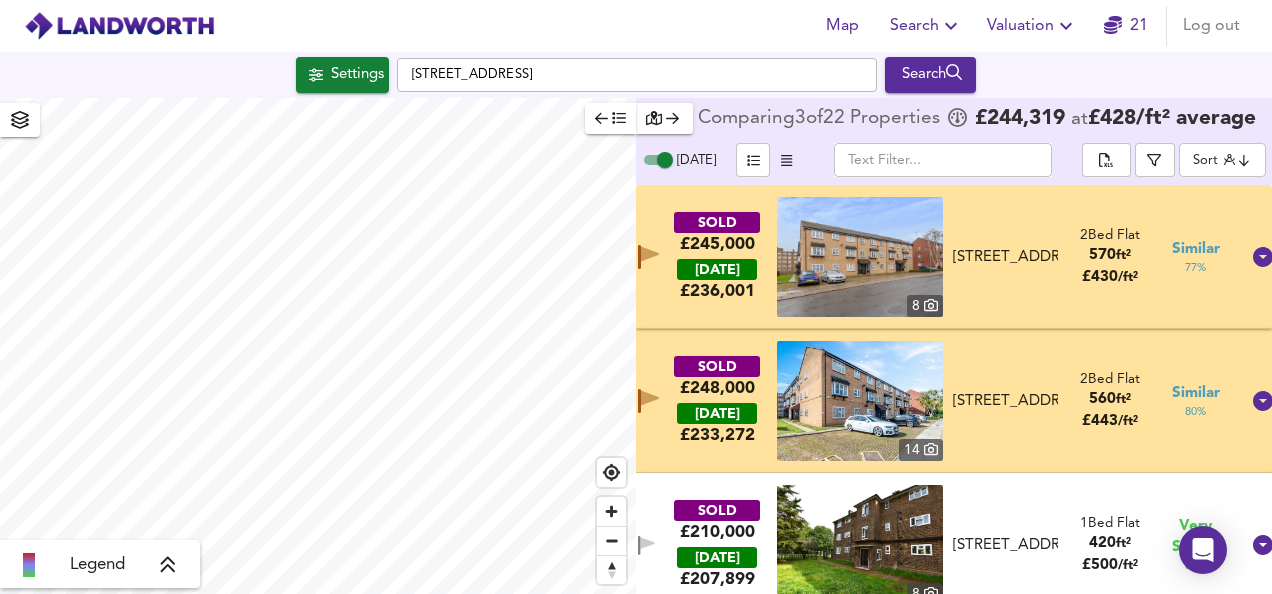 click on "SOLD £248,000   [DATE]  £ 233,272   14     [STREET_ADDRESS][GEOGRAPHIC_DATA][STREET_ADDRESS] 2  Bed   Flat 560 ft² £ 443 / ft²   Similar 80 %" at bounding box center (930, 401) 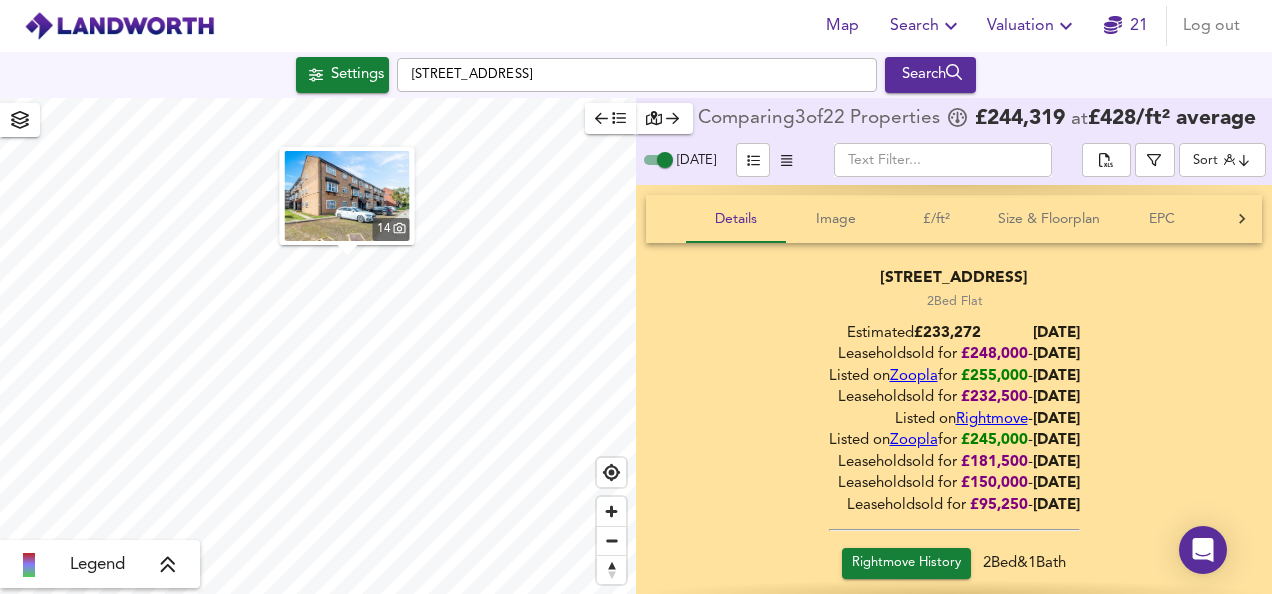 scroll, scrollTop: 0, scrollLeft: 0, axis: both 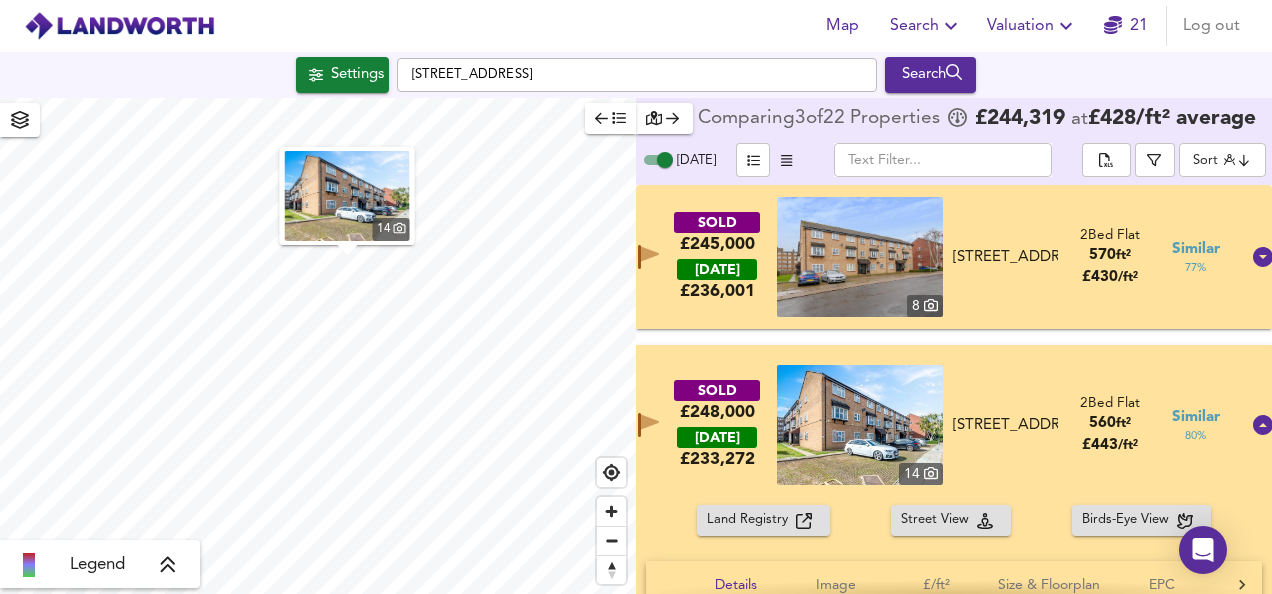 click on "SOLD £248,000   [DATE]  £ 233,272   14     [STREET_ADDRESS][GEOGRAPHIC_DATA][STREET_ADDRESS] 2  Bed   Flat 560 ft² £ 443 / ft²   Similar 80 %" at bounding box center [930, 425] 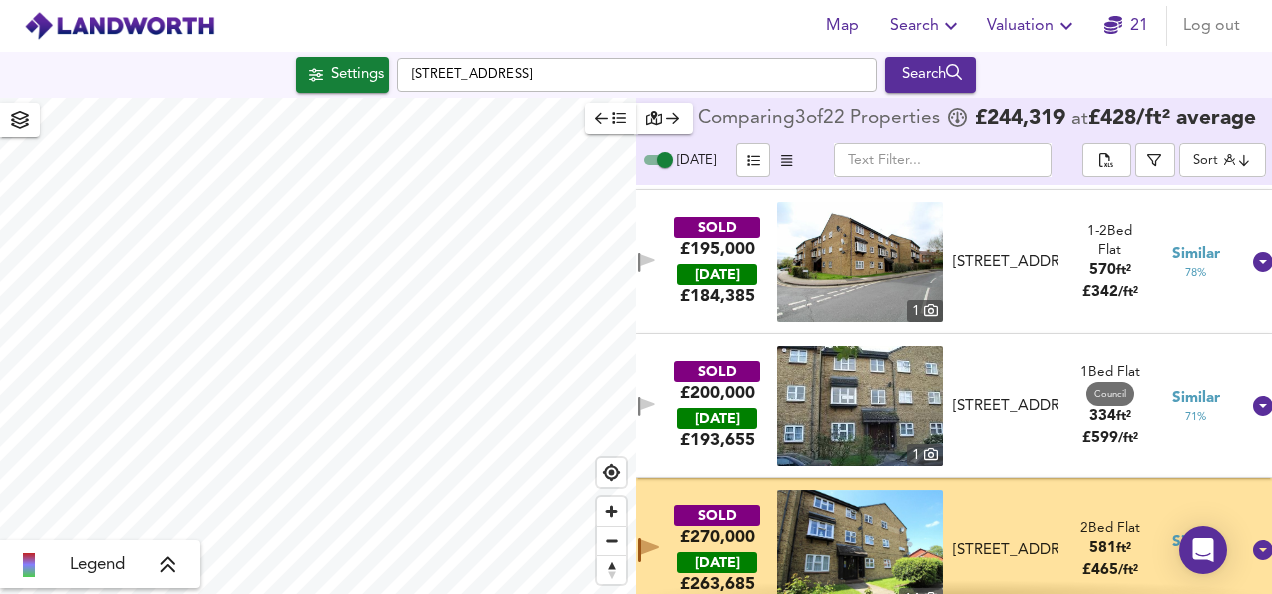 scroll, scrollTop: 910, scrollLeft: 0, axis: vertical 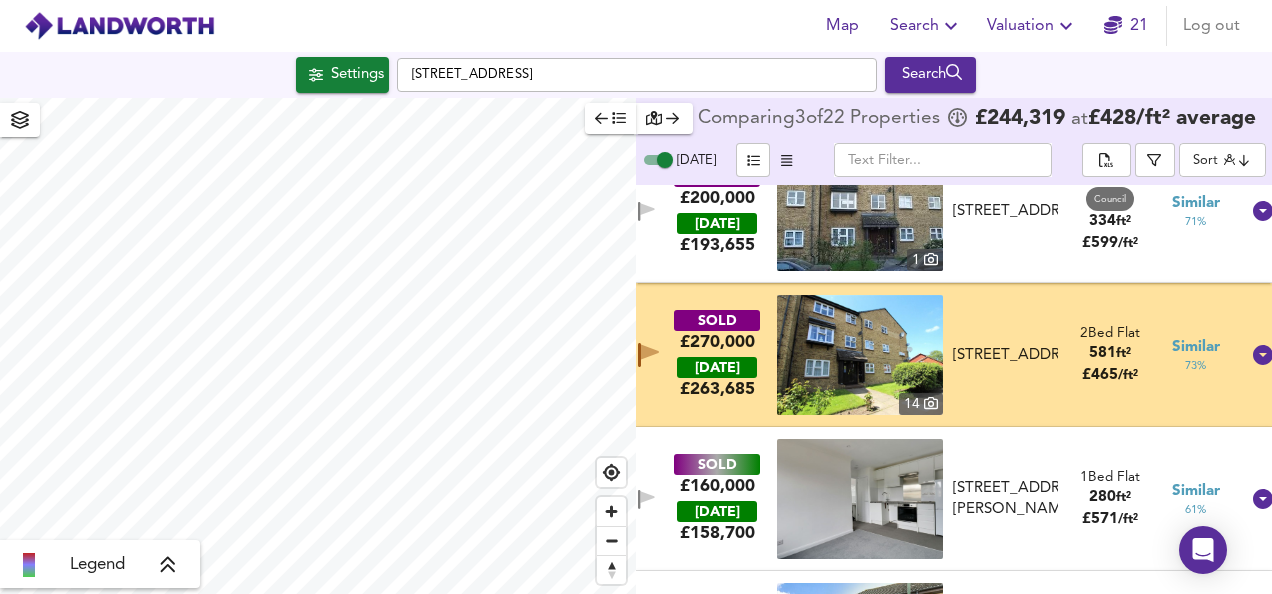 click on "SOLD £270,000   [DATE]  £ 263,685   [GEOGRAPHIC_DATA][STREET_ADDRESS][STREET_ADDRESS] 2  Bed   Flat 581 ft² £ 465 / ft²   Similar 73 %" at bounding box center [930, 355] 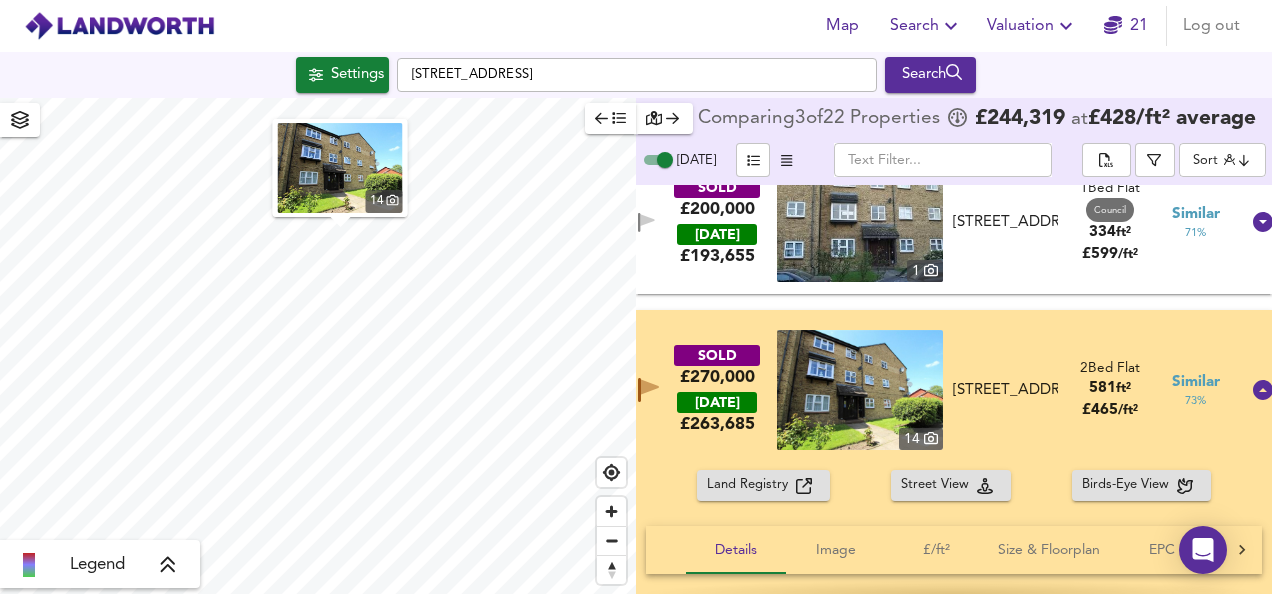 scroll, scrollTop: 912, scrollLeft: 0, axis: vertical 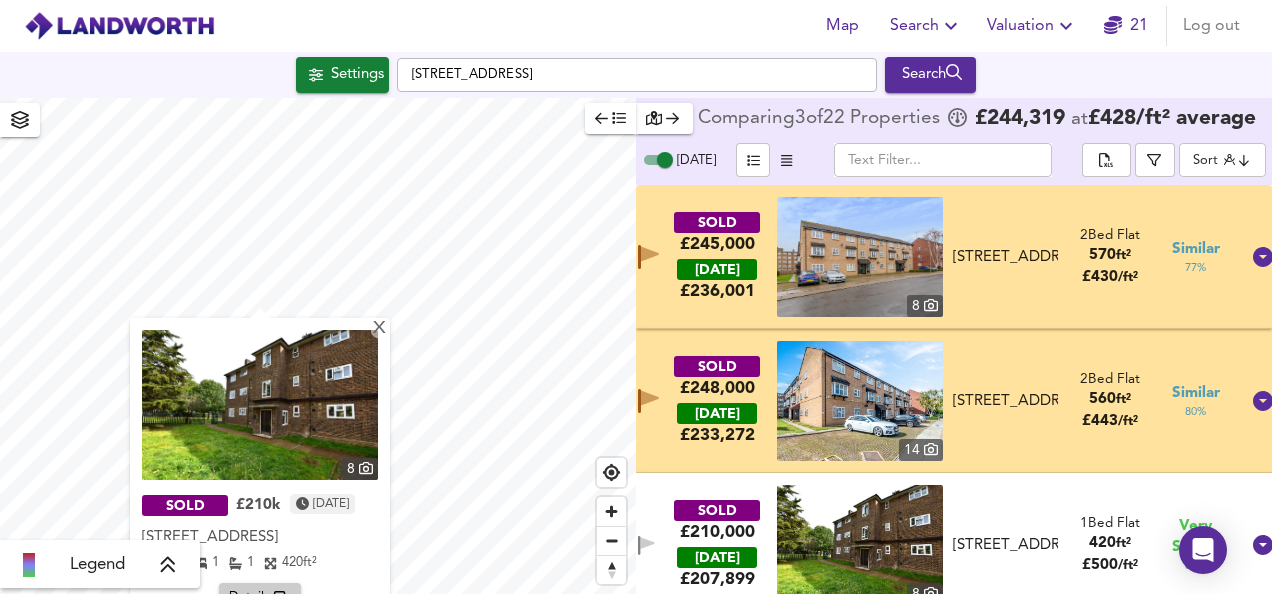 click at bounding box center [260, 405] 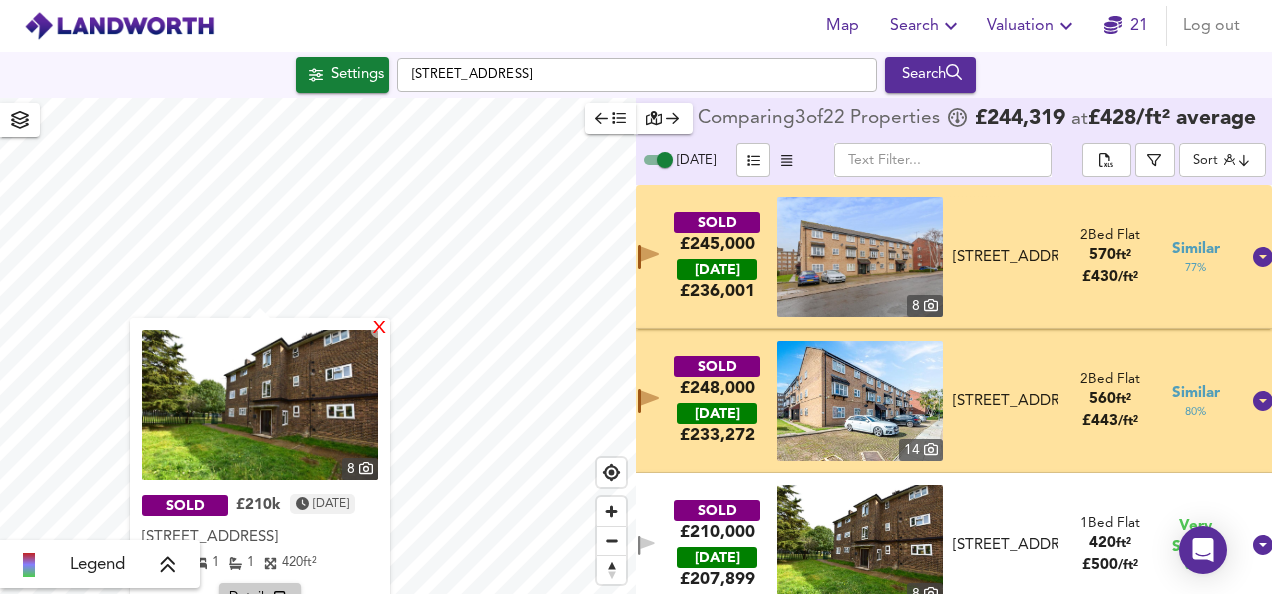 click on "X" at bounding box center (379, 329) 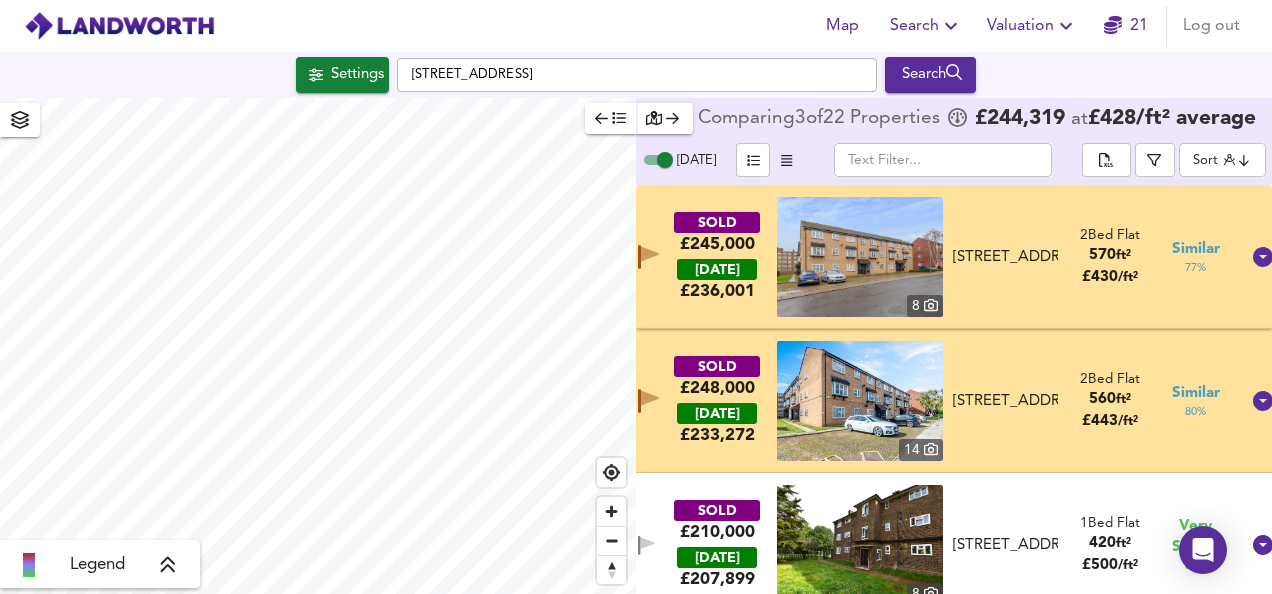 click at bounding box center [610, 118] 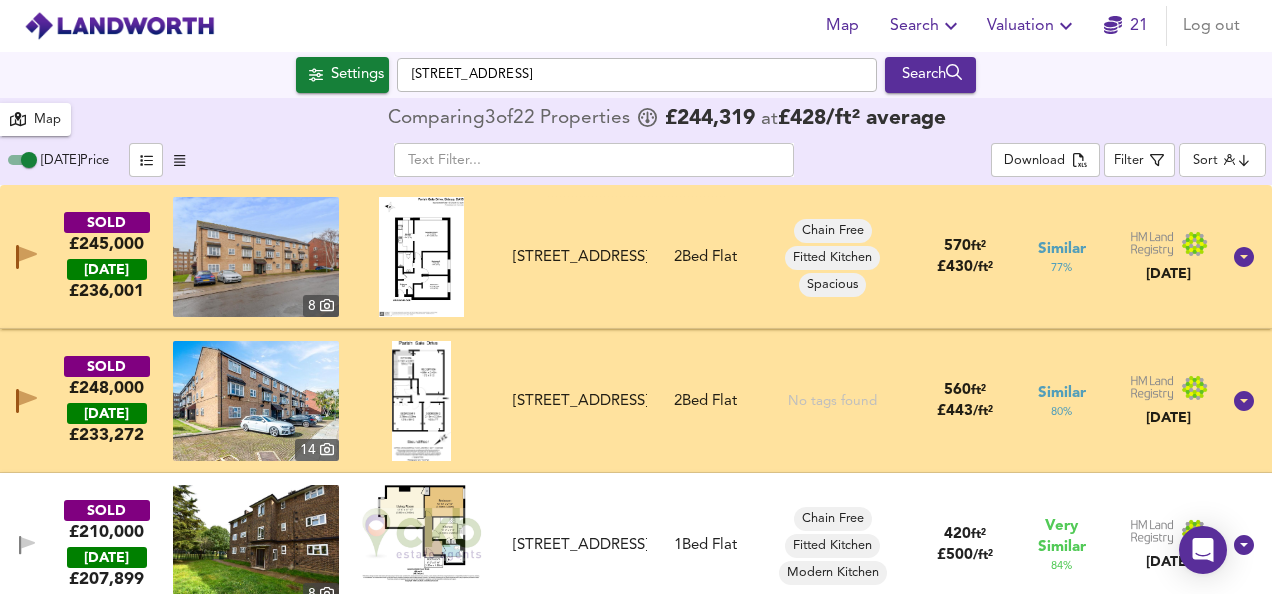 click on "Map Search Valuation    21 Log out        Settings     [GEOGRAPHIC_DATA]        Search            22  Results   Legend   Map Comparing  3  of  22   Properties     £ 244,319   at  £ 428 / ft²   average    [DATE]  Price           ​ Download   Filter   Sort   distancetocenter ​ SOLD £245,000   [DATE]  £ 236,001   8     [STREET_ADDRESS][GEOGRAPHIC_DATA][STREET_ADDRESS] 2  Bed   Flat Chain Free Fitted Kitchen Spacious 570 ft² £ 430 / ft² Similar 77 % [DATE] SOLD £248,000   [DATE]  £ 233,272   14     [STREET_ADDRESS][GEOGRAPHIC_DATA][STREET_ADDRESS] 2  Bed   Flat No tags found 560 ft² £ 443 / ft² Similar 80 % [DATE] SOLD £210,000   [DATE]  £ 207,899   [GEOGRAPHIC_DATA][STREET_ADDRESS] [STREET_ADDRESS] 1  Bed   Flat Chain Free Fitted Kitchen Modern Kitchen 420 ft² £ 500 / ft² Very Similar 84 % [DATE] SOLD £211,000   [DATE]  £ 210,005   8     [STREET_ADDRESS]  Bed" at bounding box center [636, 297] 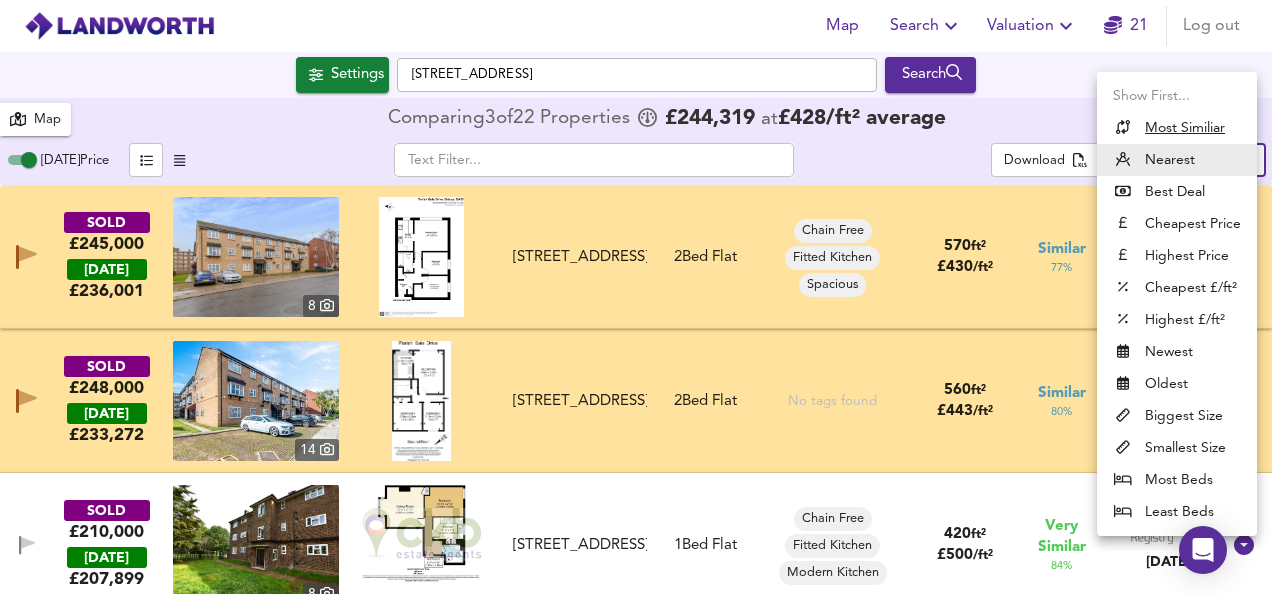 click at bounding box center [636, 297] 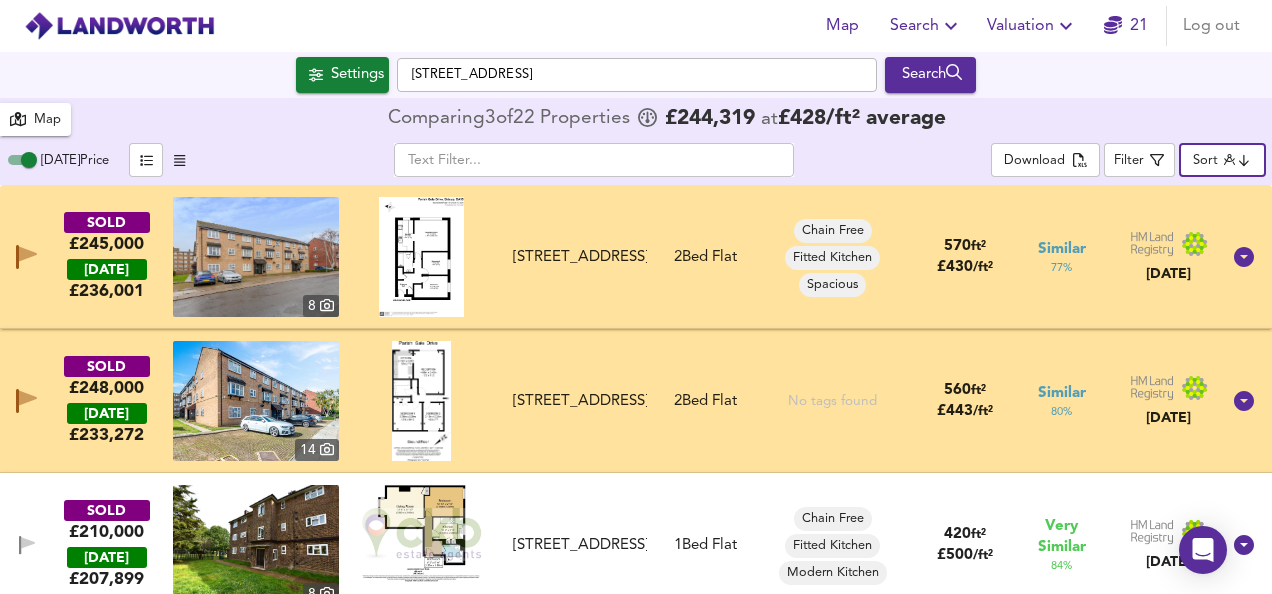 click at bounding box center [256, 257] 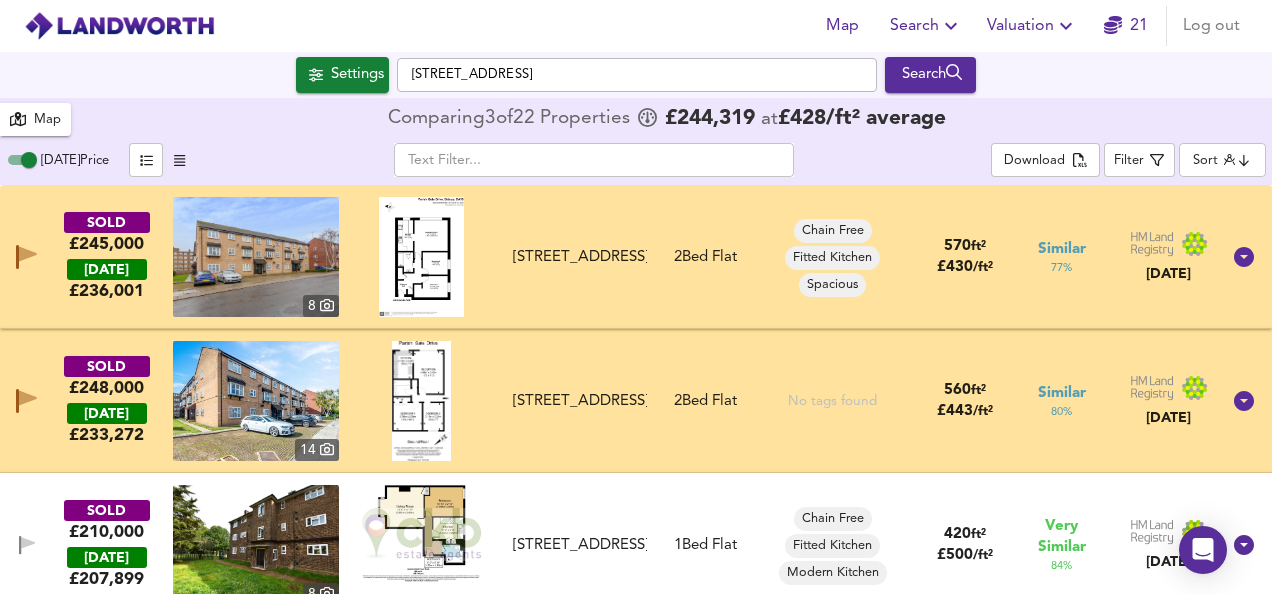 click on "SOLD £245,000   [DATE]  £ 236,001   [GEOGRAPHIC_DATA][STREET_ADDRESS][STREET_ADDRESS] 2  Bed   Flat Chain Free Fitted Kitchen Spacious 570 ft² £ 430 / ft² Similar 77 % [DATE]" at bounding box center (612, 257) 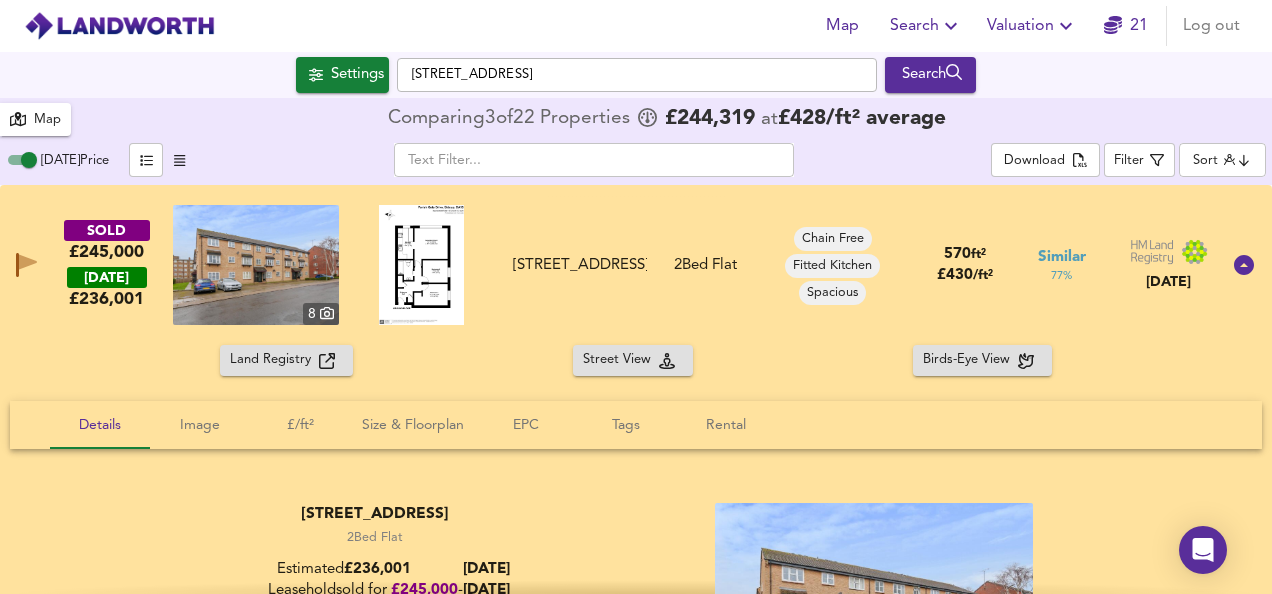 click on "SOLD £245,000   [DATE]  £ 236,001   [GEOGRAPHIC_DATA][STREET_ADDRESS][STREET_ADDRESS] 2  Bed   Flat Chain Free Fitted Kitchen Spacious 570 ft² £ 430 / ft² Similar 77 % [DATE]" at bounding box center (612, 265) 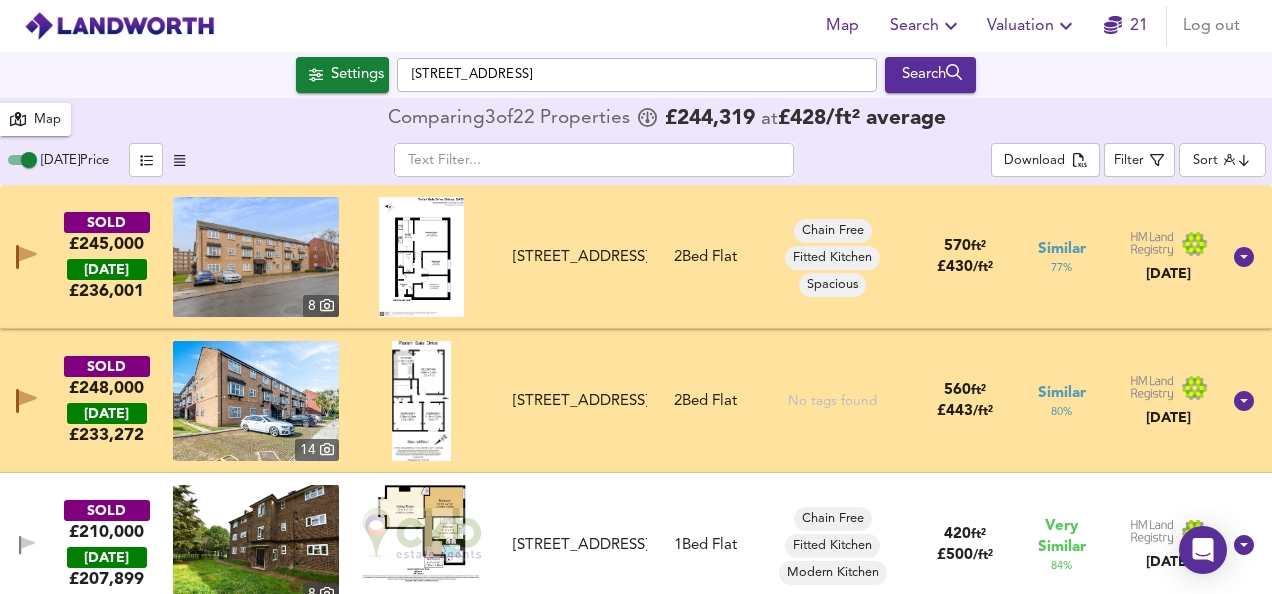 drag, startPoint x: 1262, startPoint y: 212, endPoint x: 805, endPoint y: 151, distance: 461.05313 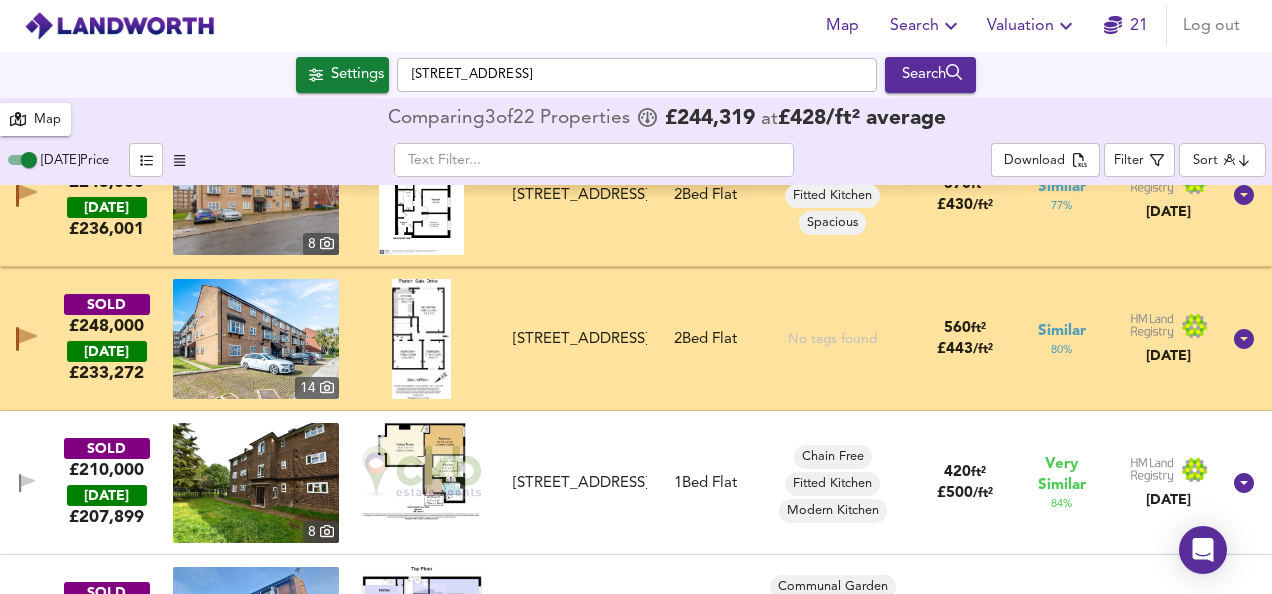 scroll, scrollTop: 67, scrollLeft: 0, axis: vertical 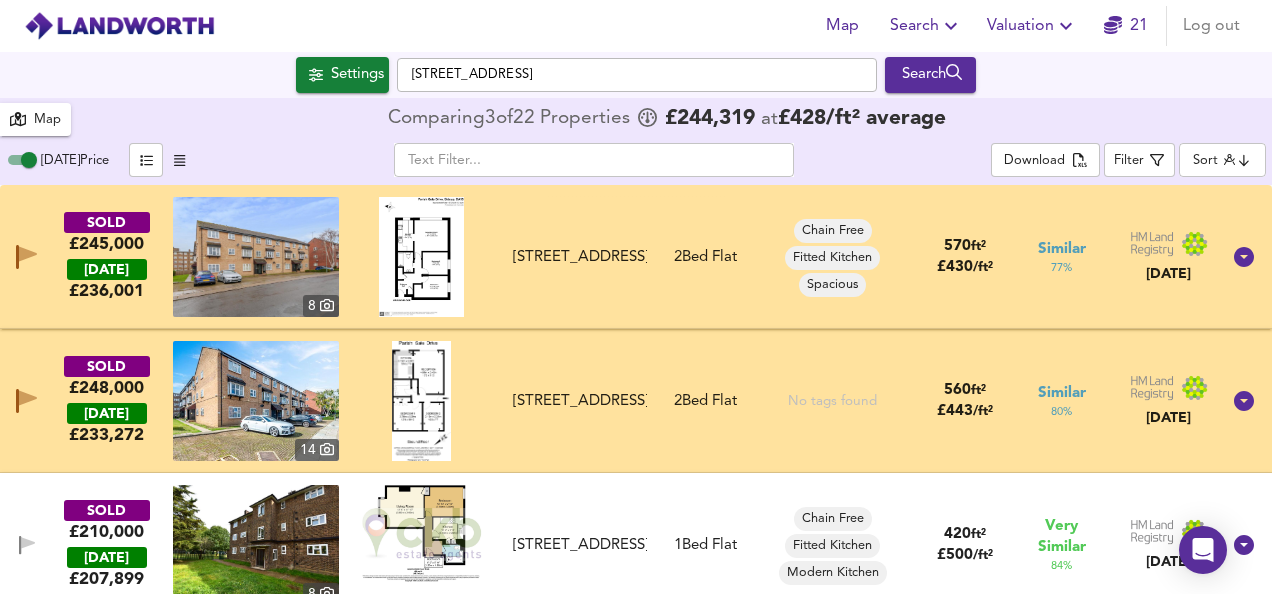 click on "SOLD £248,000   [DATE]  £ 233,272   14     [STREET_ADDRESS][GEOGRAPHIC_DATA][STREET_ADDRESS] 2  Bed   Flat No tags found 560 ft² £ 443 / ft² Similar 80 % [DATE]" at bounding box center (612, 401) 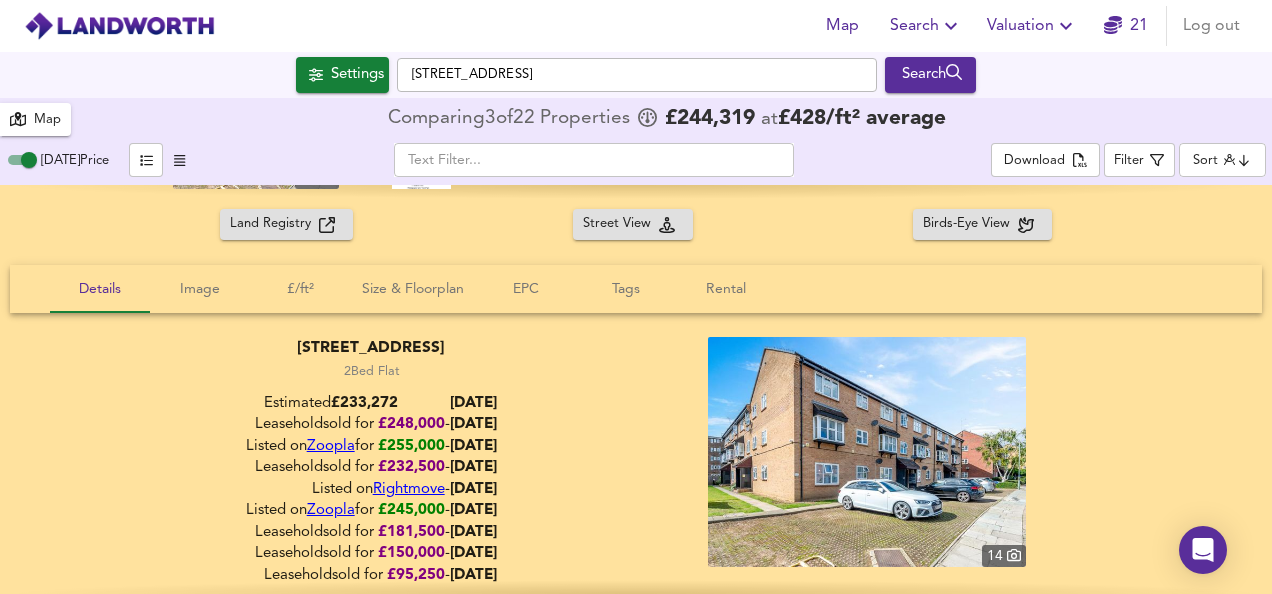 scroll, scrollTop: 326, scrollLeft: 0, axis: vertical 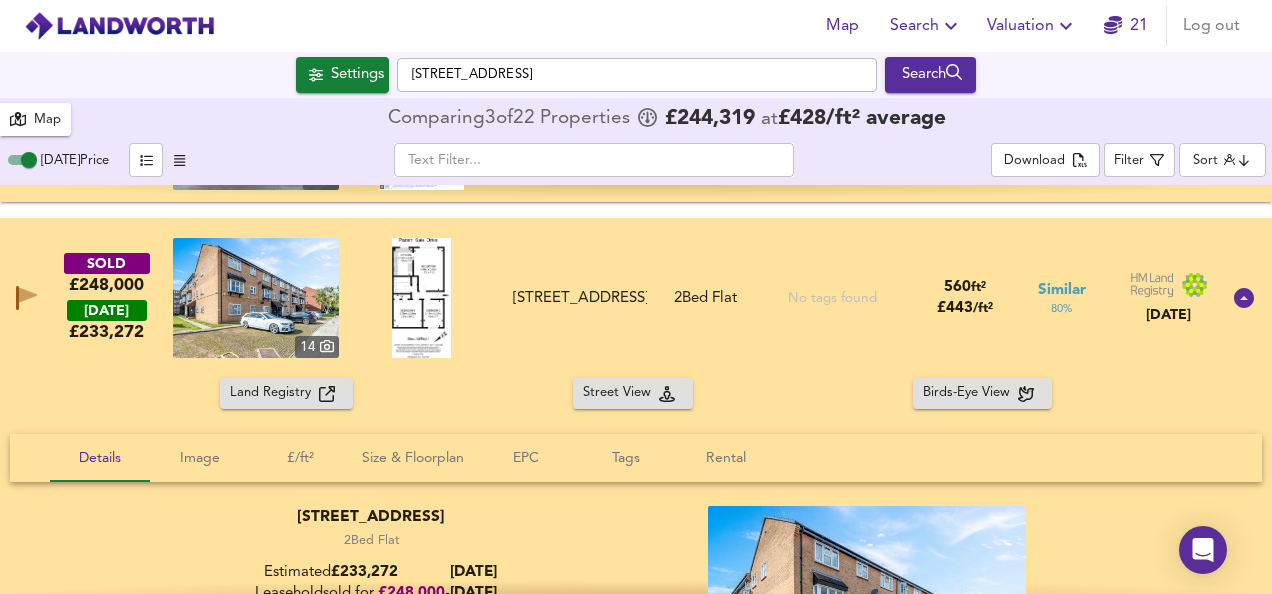 click at bounding box center [256, 298] 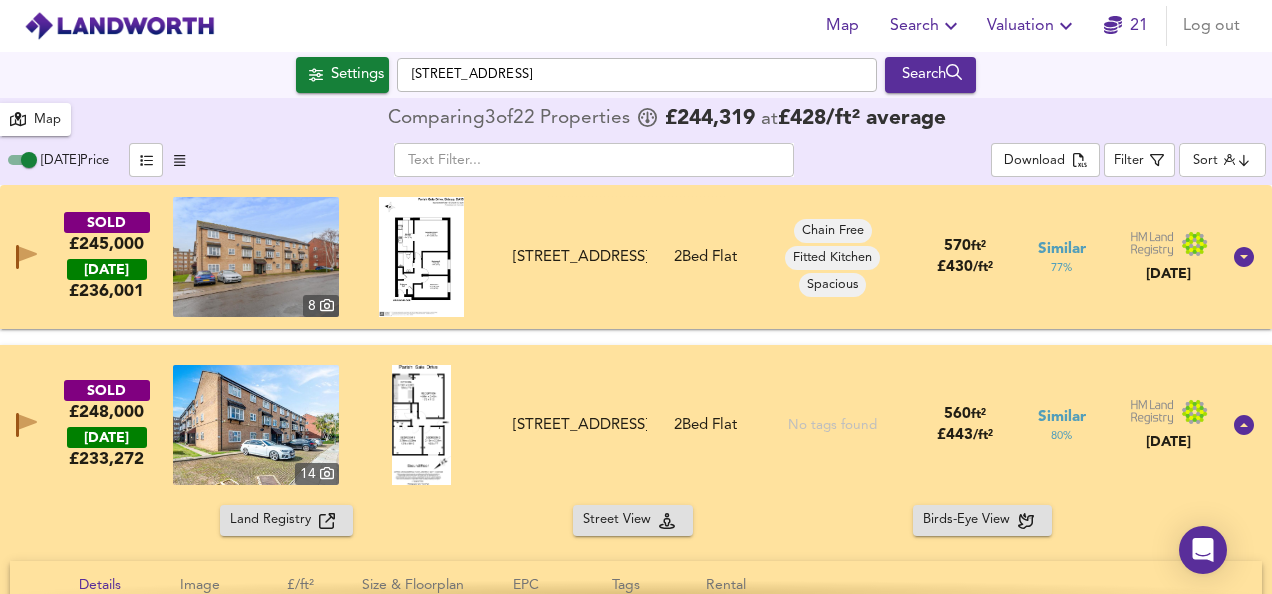 click at bounding box center [256, 425] 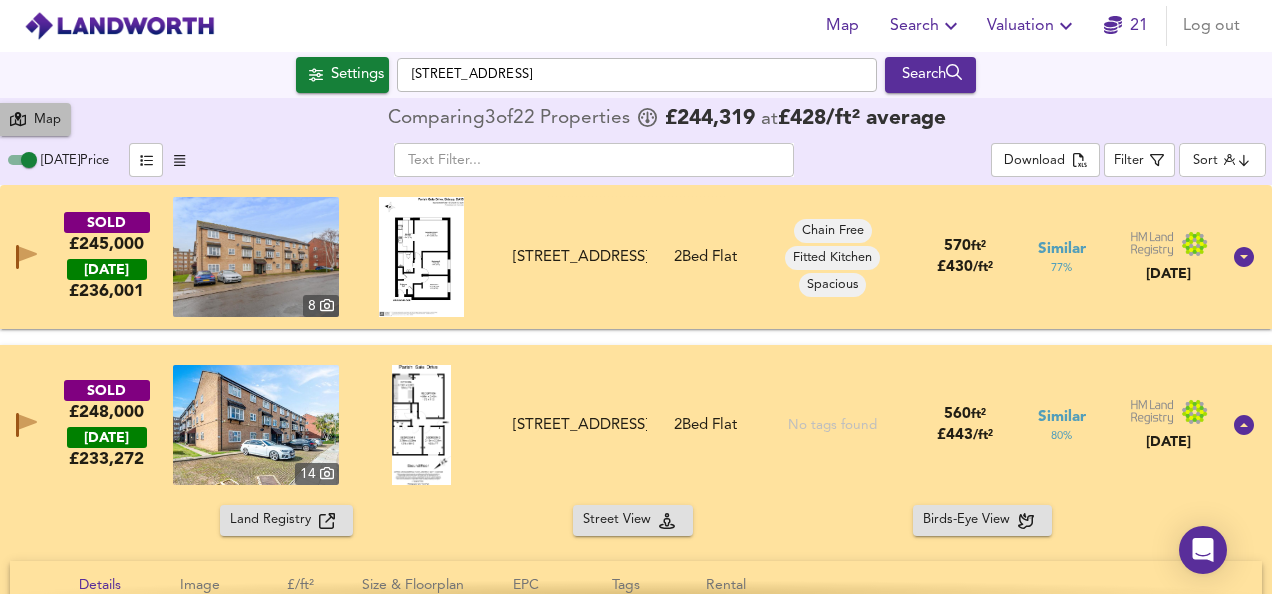click 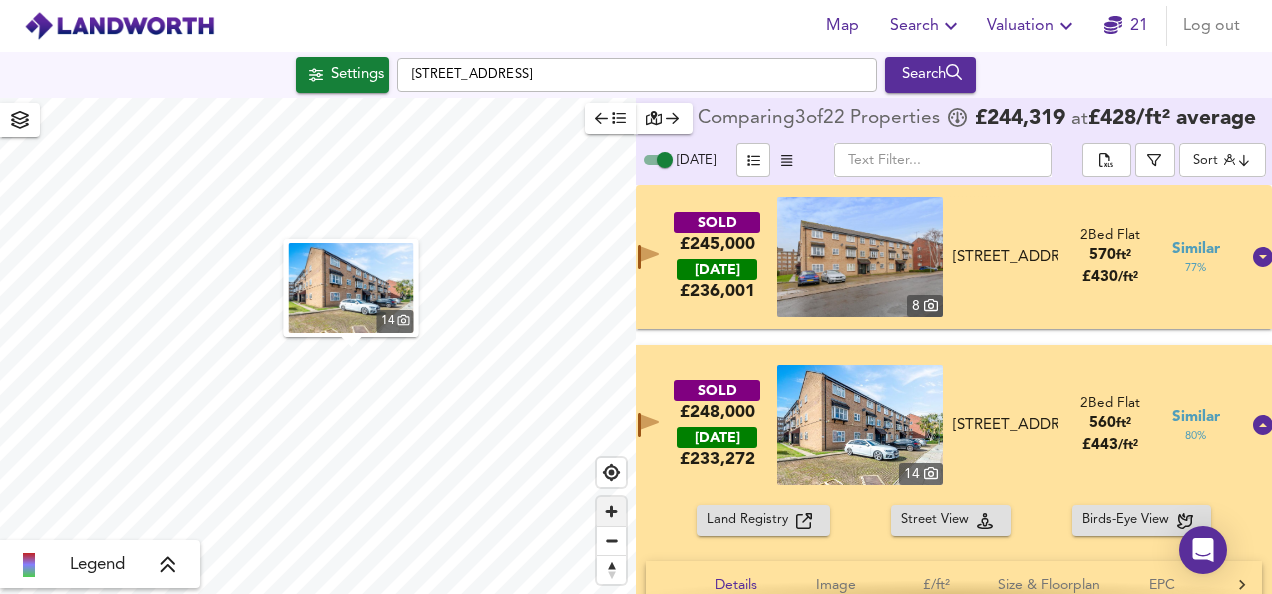 click at bounding box center [611, 511] 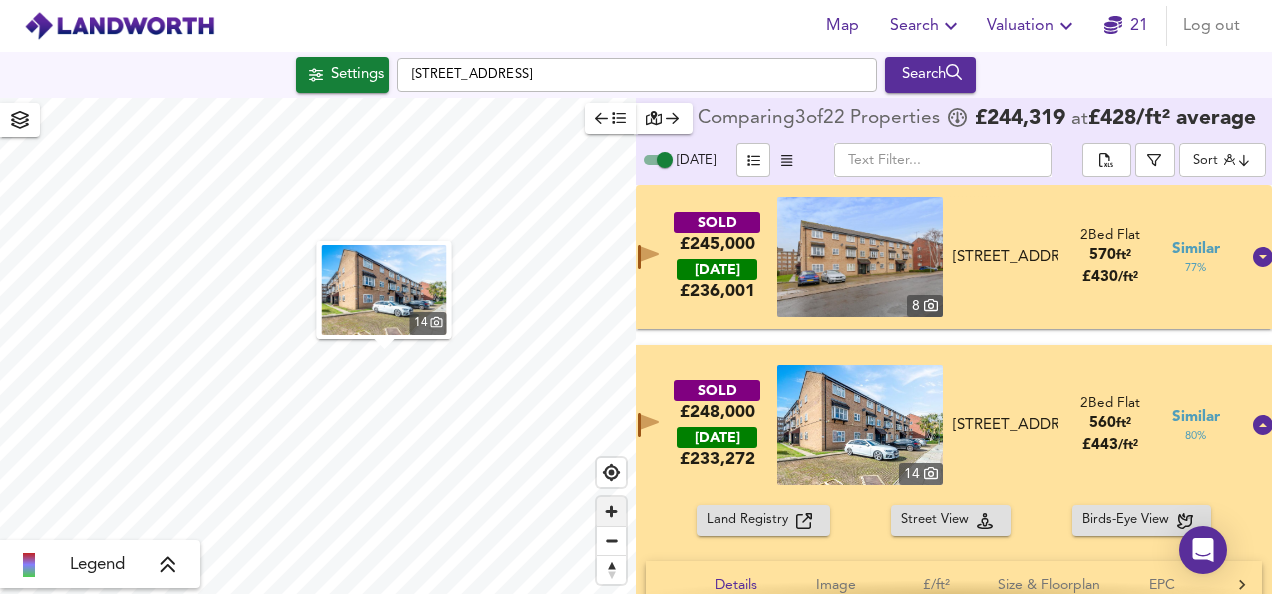 click at bounding box center (611, 511) 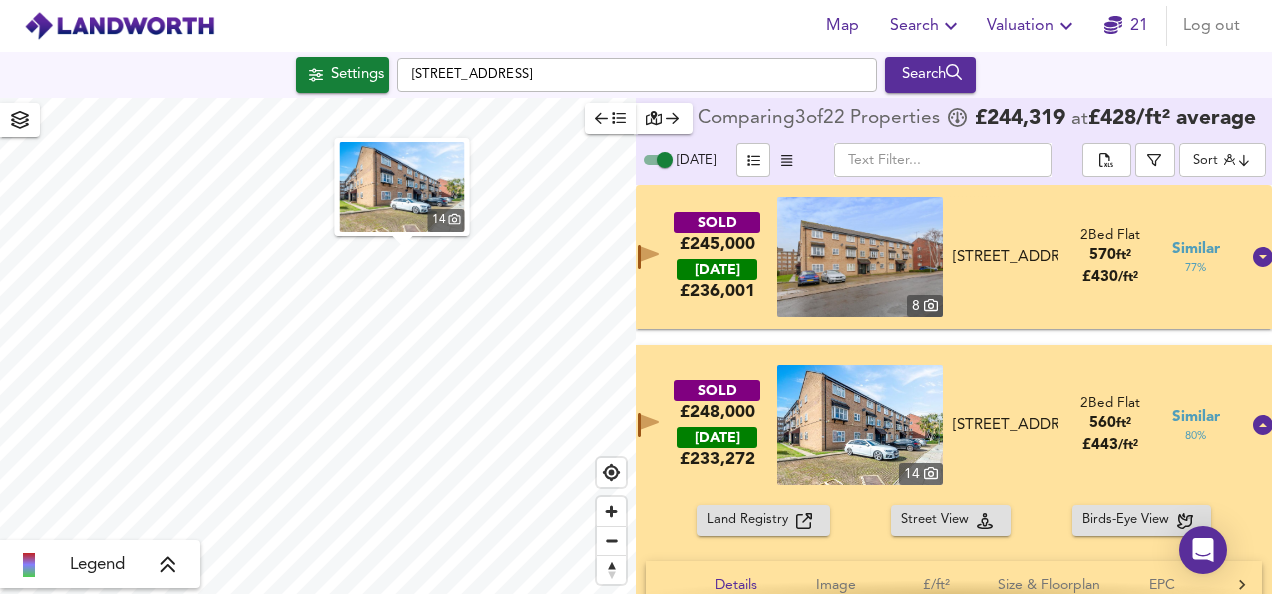 click at bounding box center (860, 257) 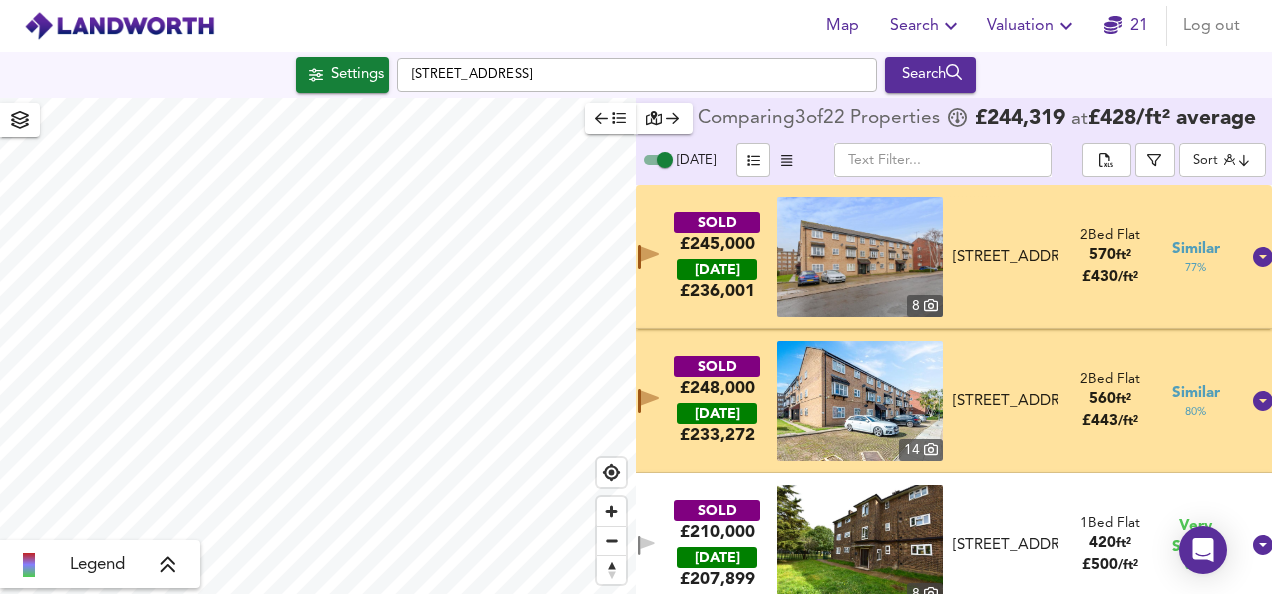 click on "SOLD £248,000   [DATE]  £ 233,272   14     [STREET_ADDRESS][GEOGRAPHIC_DATA][STREET_ADDRESS] 2  Bed   Flat 560 ft² £ 443 / ft²   Similar 80 %" at bounding box center (930, 401) 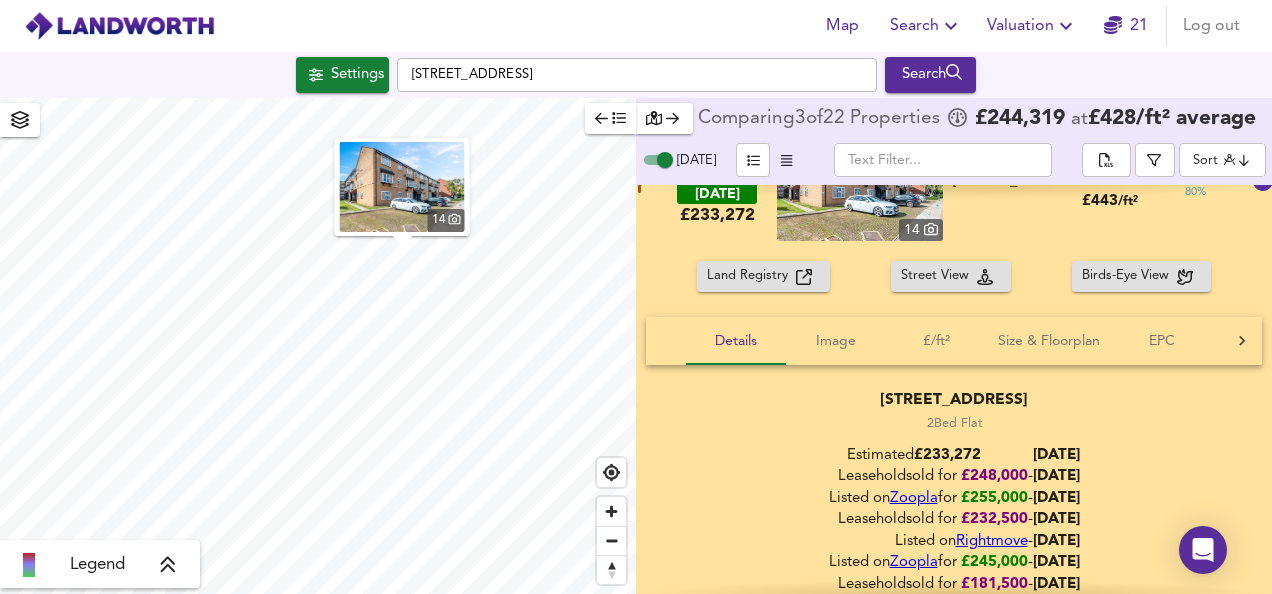 scroll, scrollTop: 245, scrollLeft: 0, axis: vertical 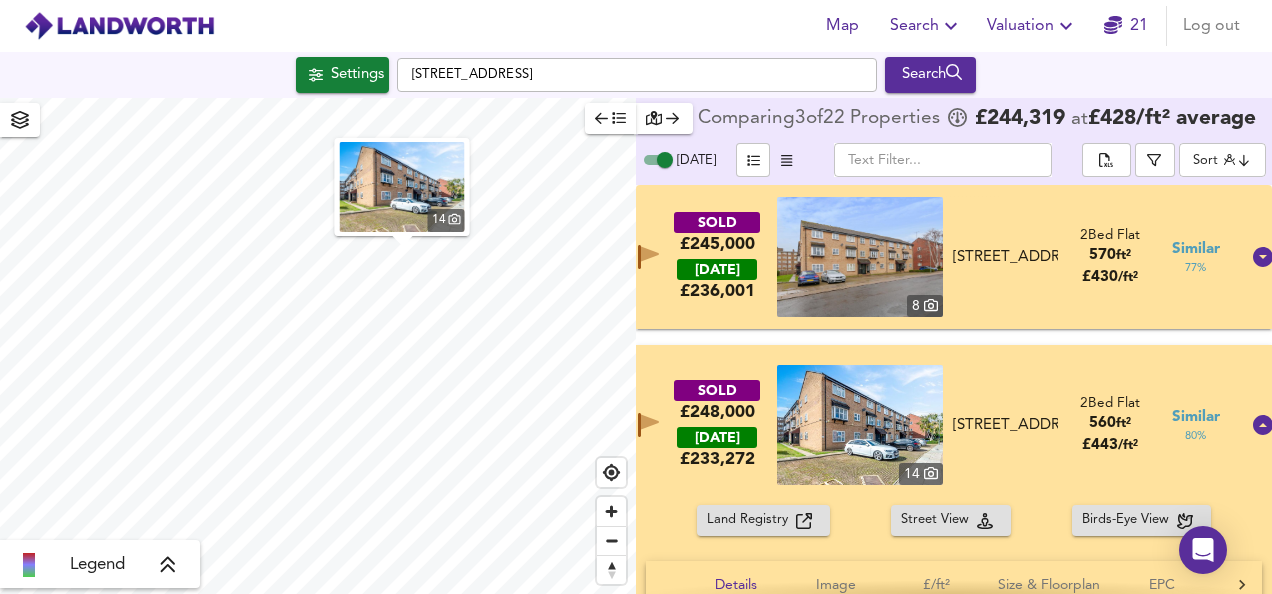 drag, startPoint x: 968, startPoint y: 236, endPoint x: 980, endPoint y: 238, distance: 12.165525 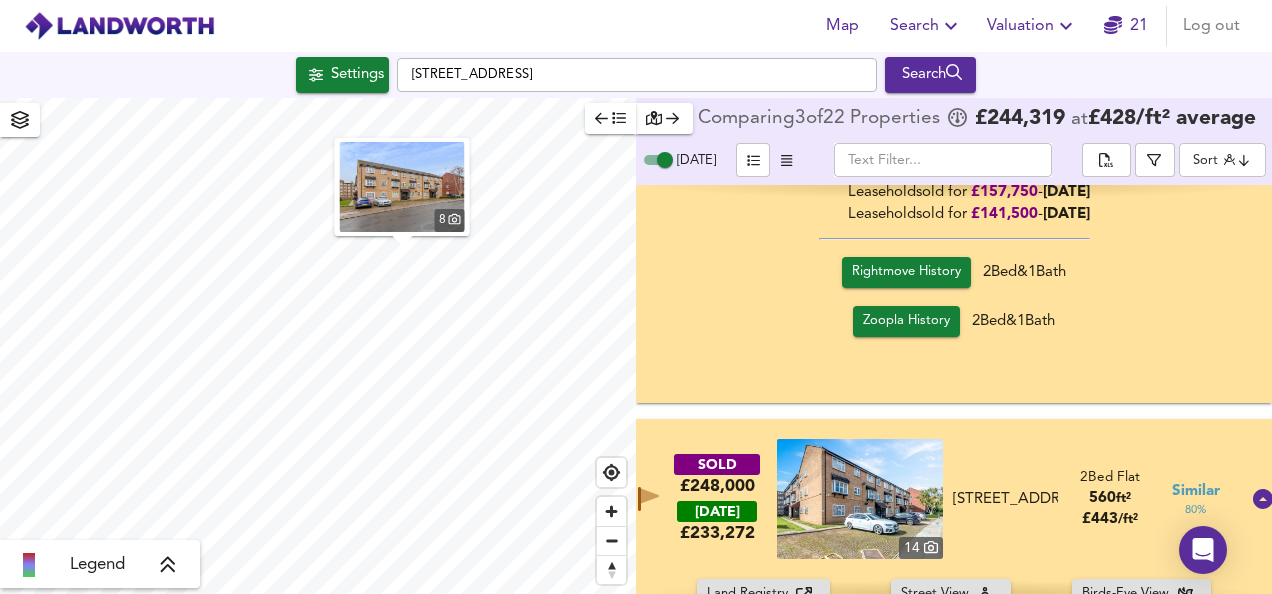 scroll, scrollTop: 421, scrollLeft: 0, axis: vertical 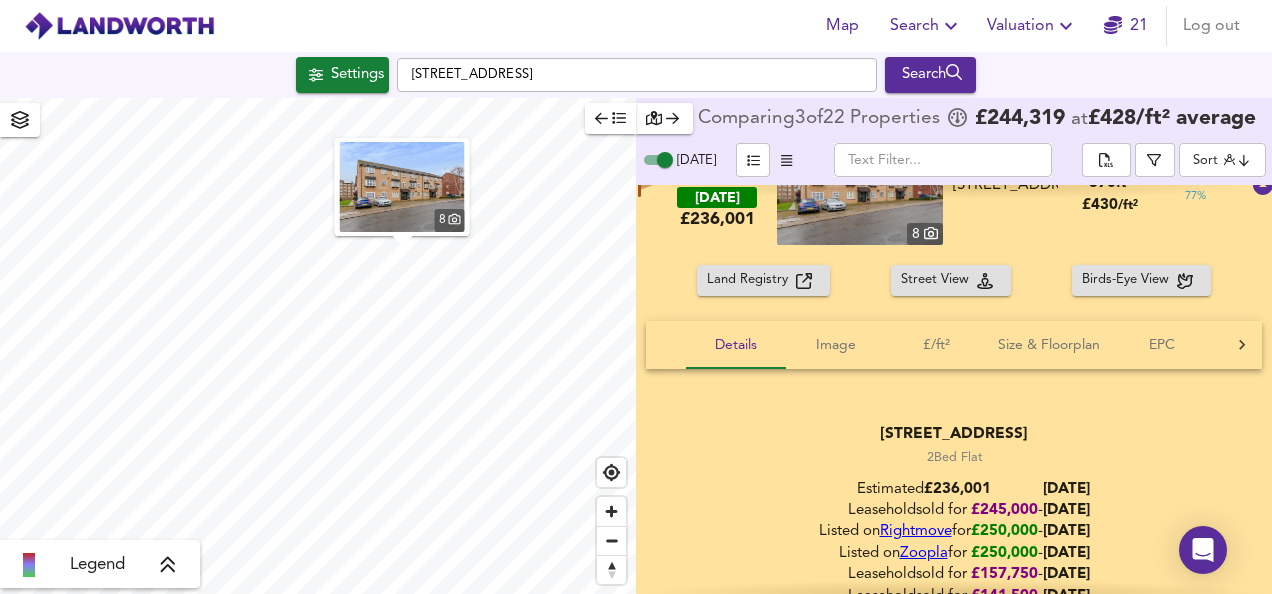 click at bounding box center [860, 185] 